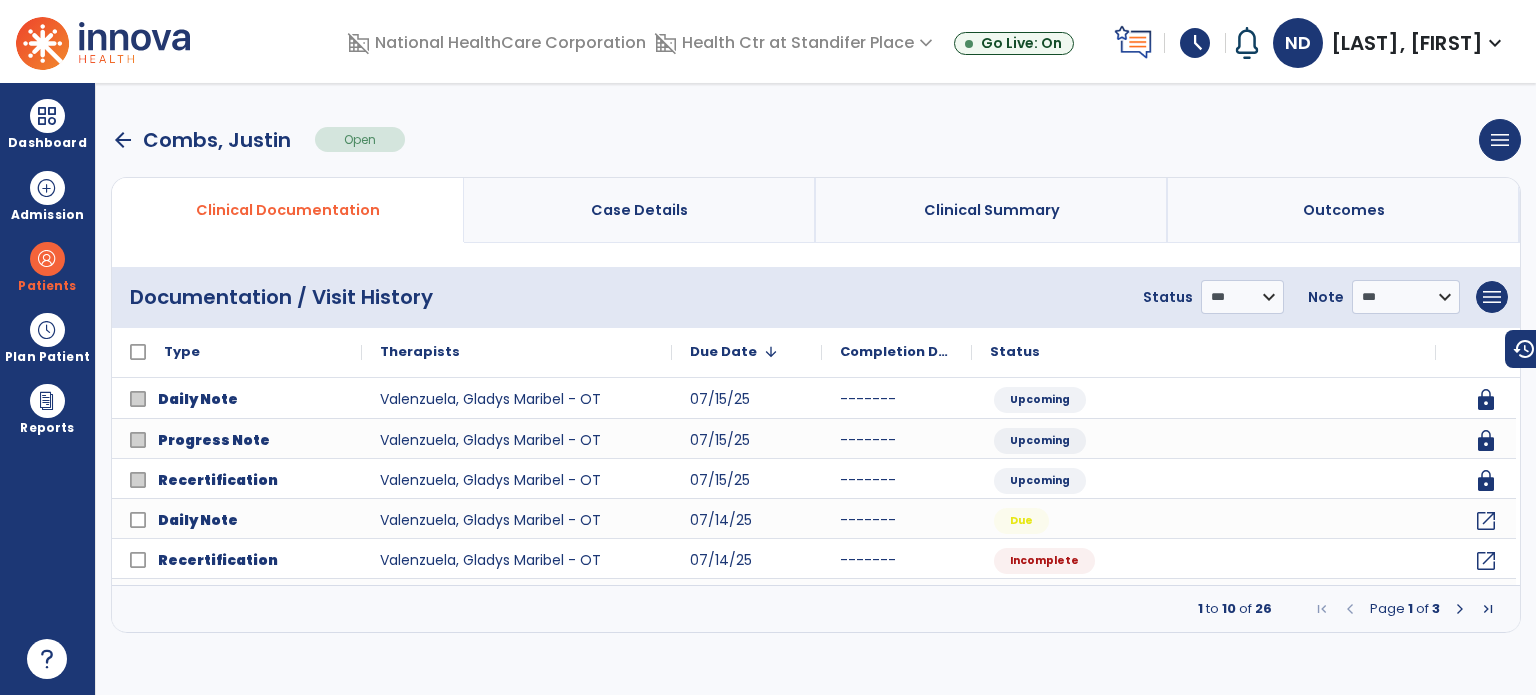 scroll, scrollTop: 0, scrollLeft: 0, axis: both 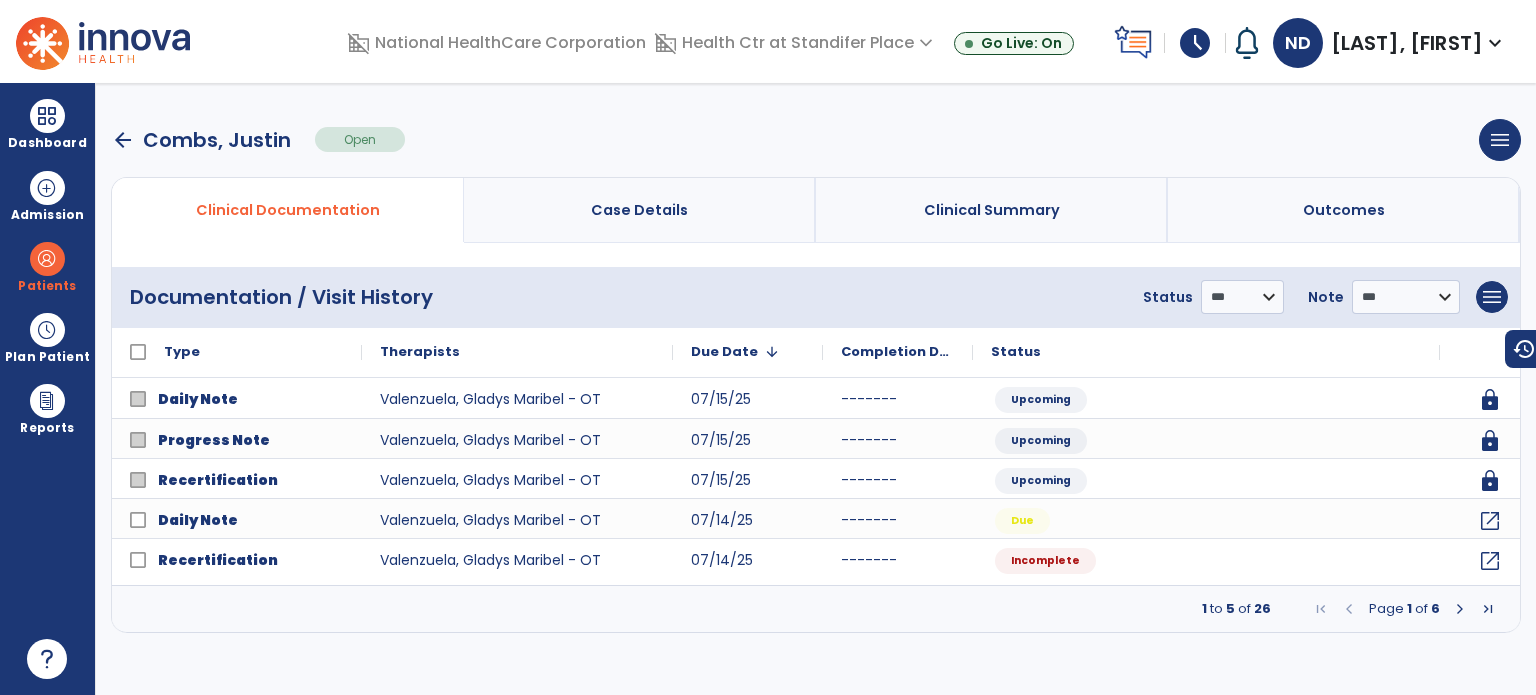click on "Dashboard" at bounding box center [47, 124] 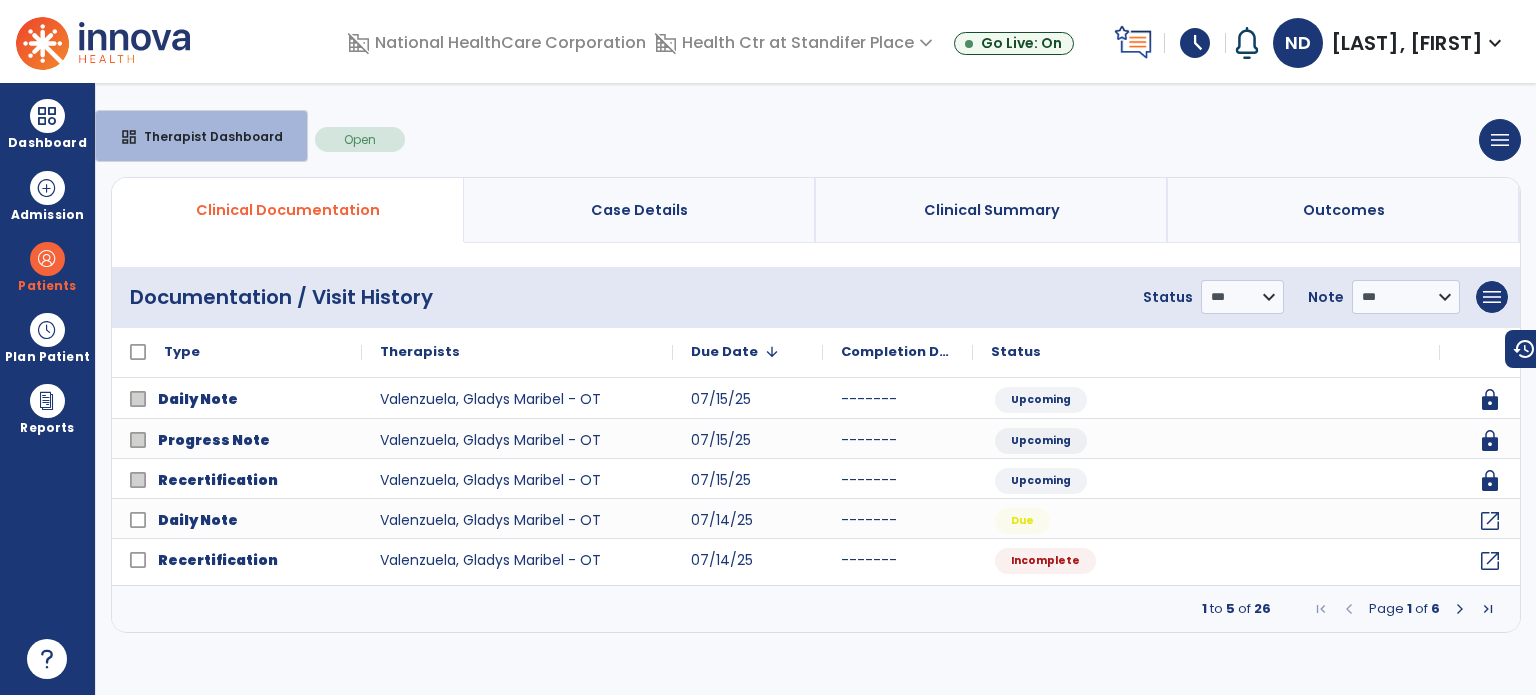 click on "Patients" at bounding box center [47, 266] 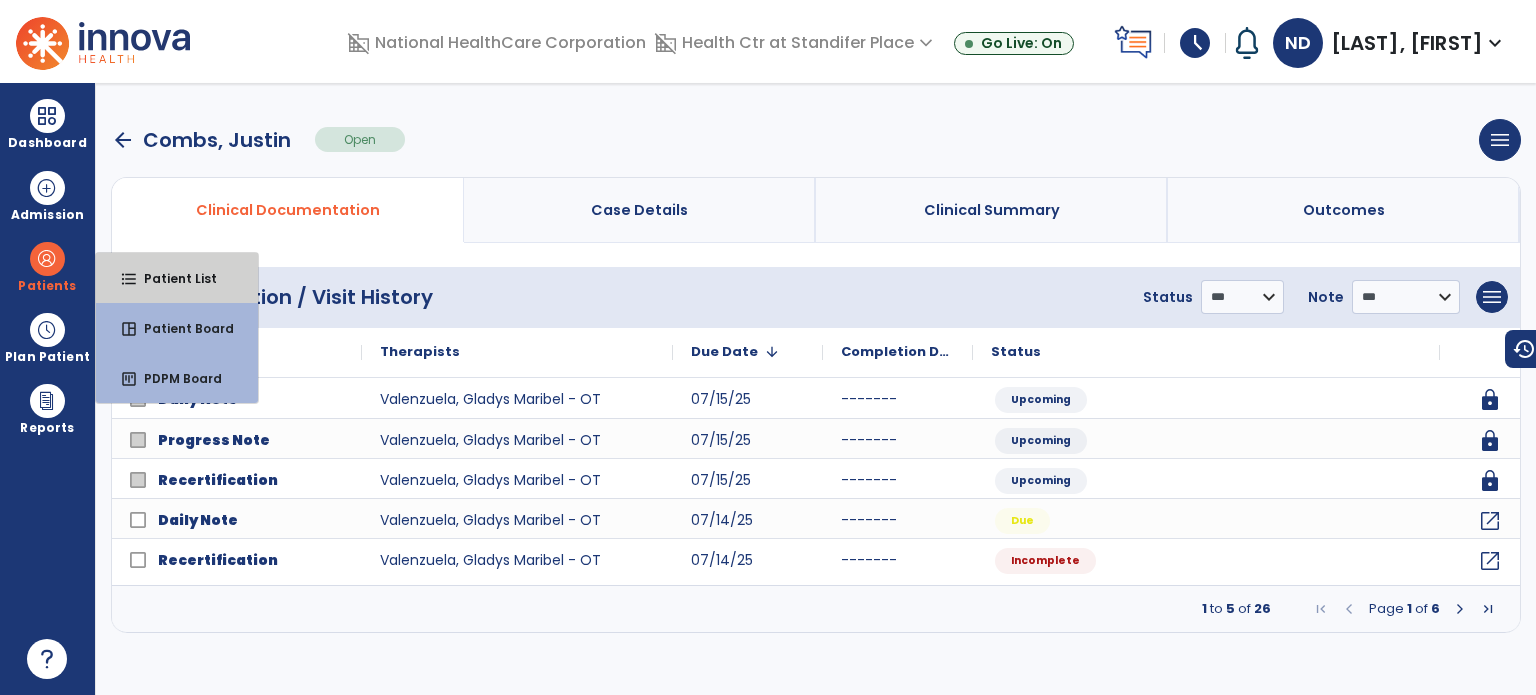 click on "format_list_bulleted  Patient List" at bounding box center (177, 278) 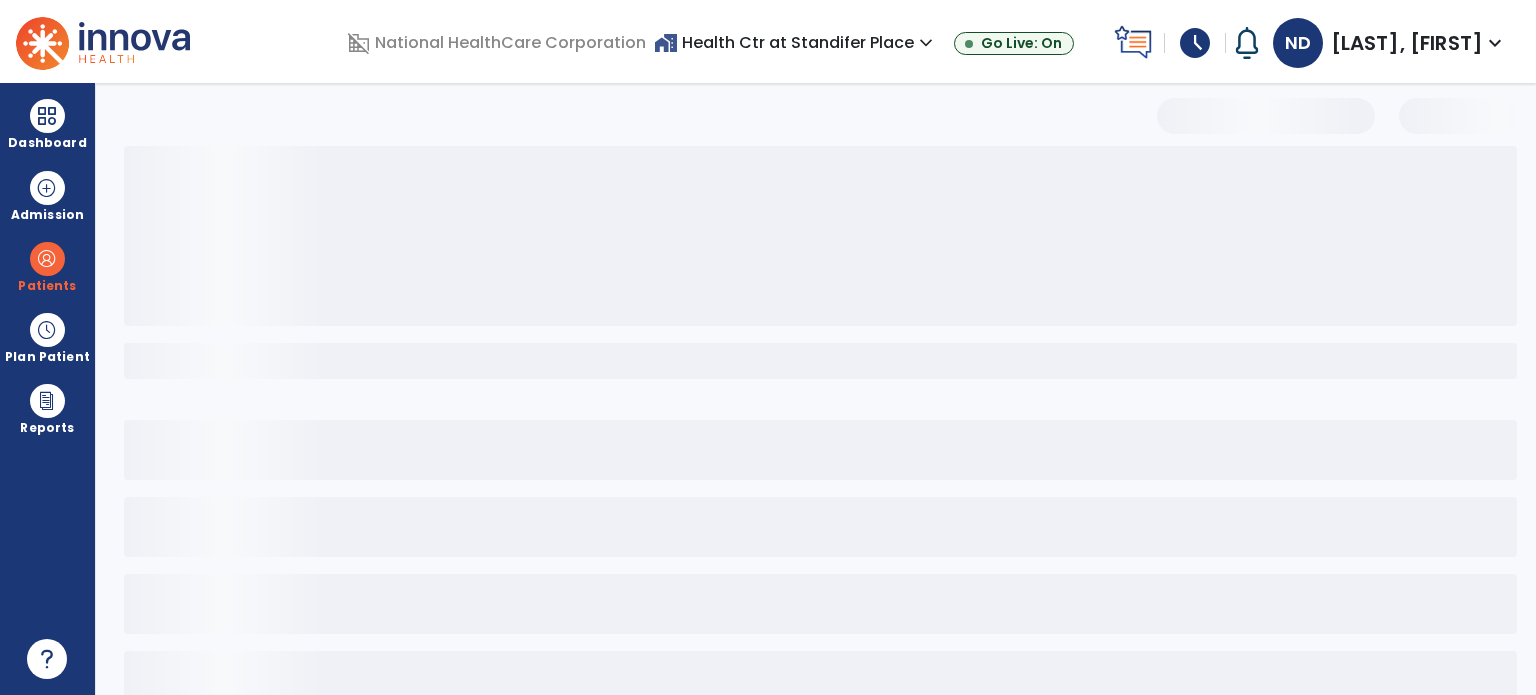 select on "***" 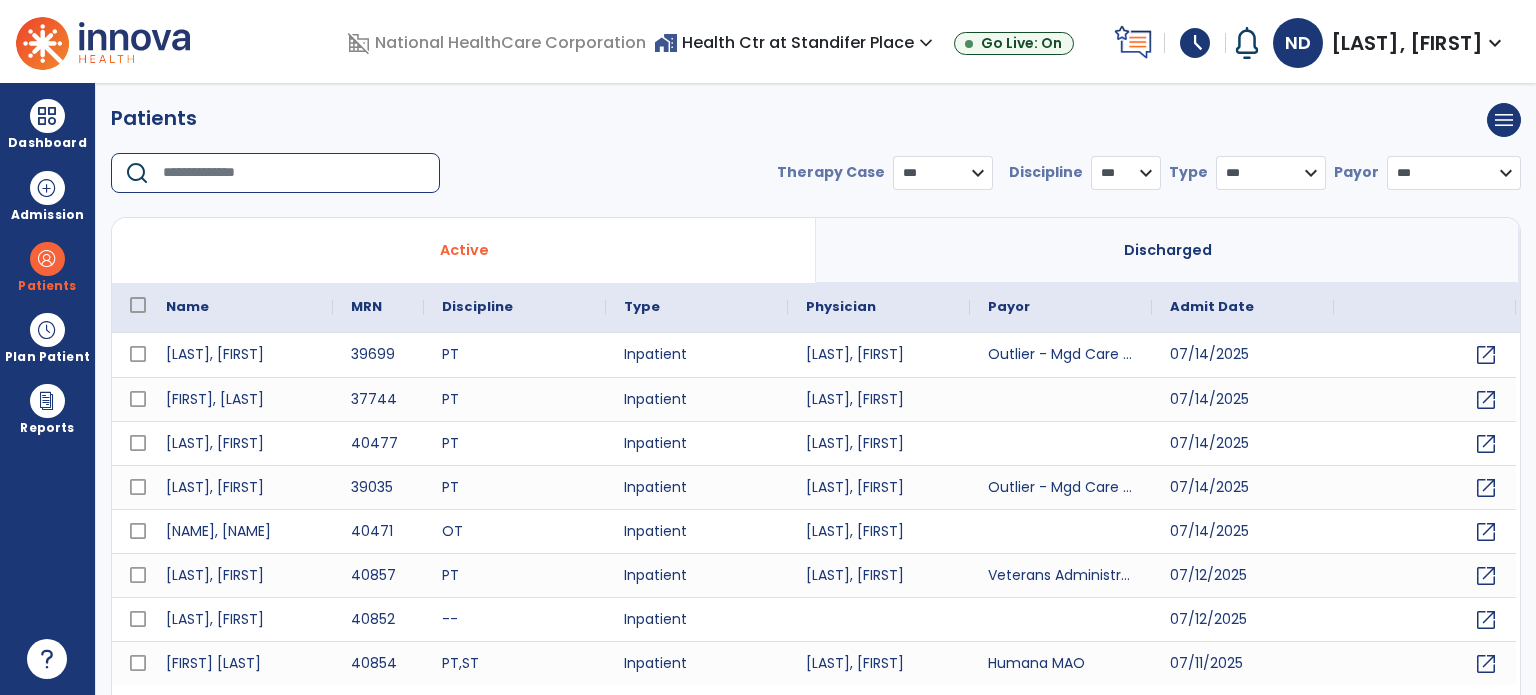 click at bounding box center (294, 173) 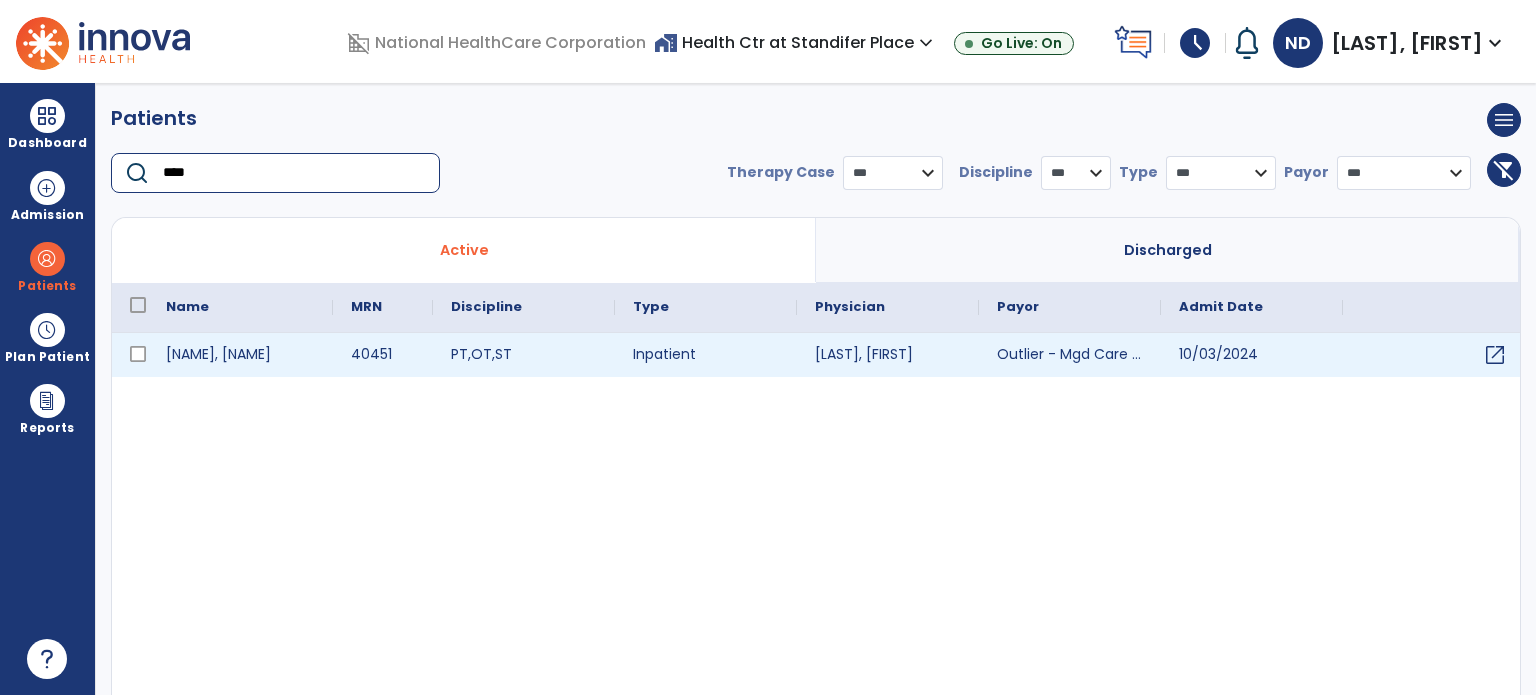 type on "****" 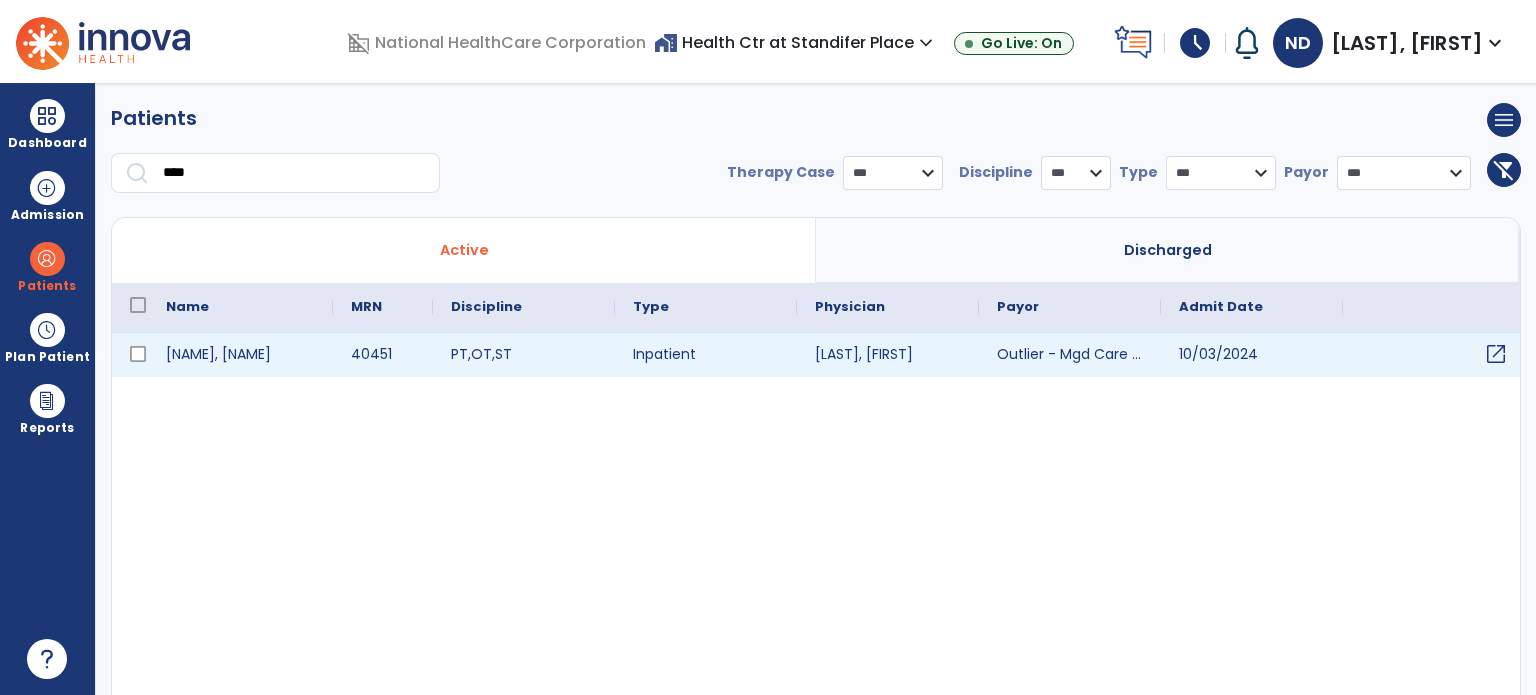 click on "open_in_new" at bounding box center [1496, 354] 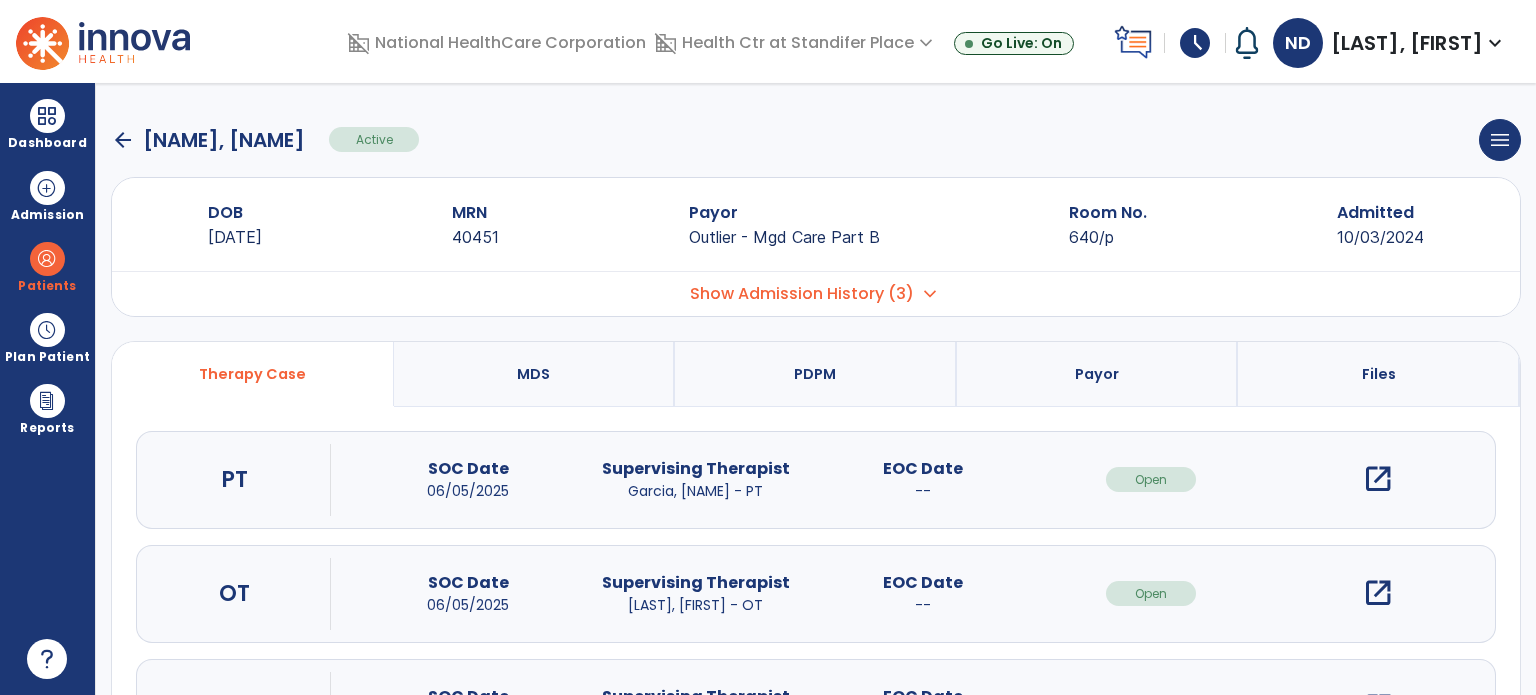 click on "open_in_new" at bounding box center [1378, 479] 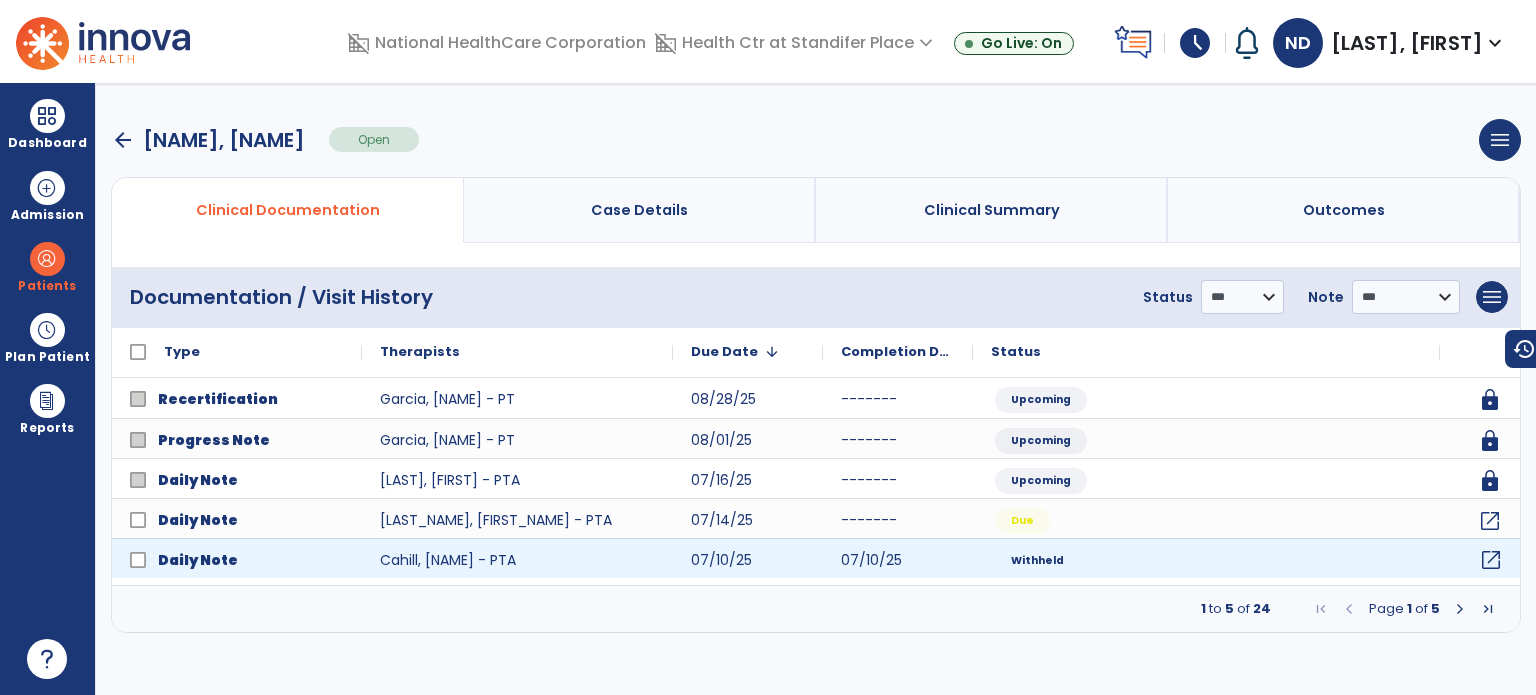 click on "open_in_new" 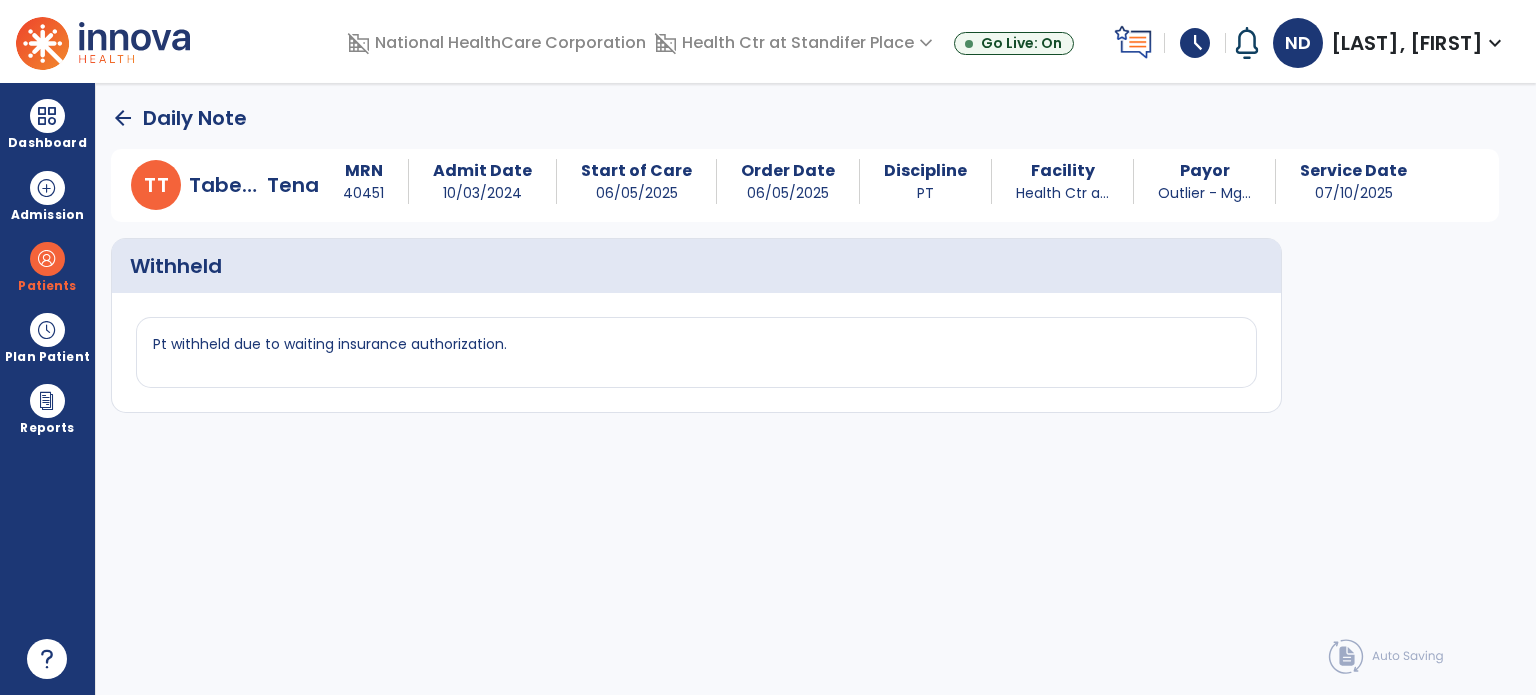 click on "arrow_back" 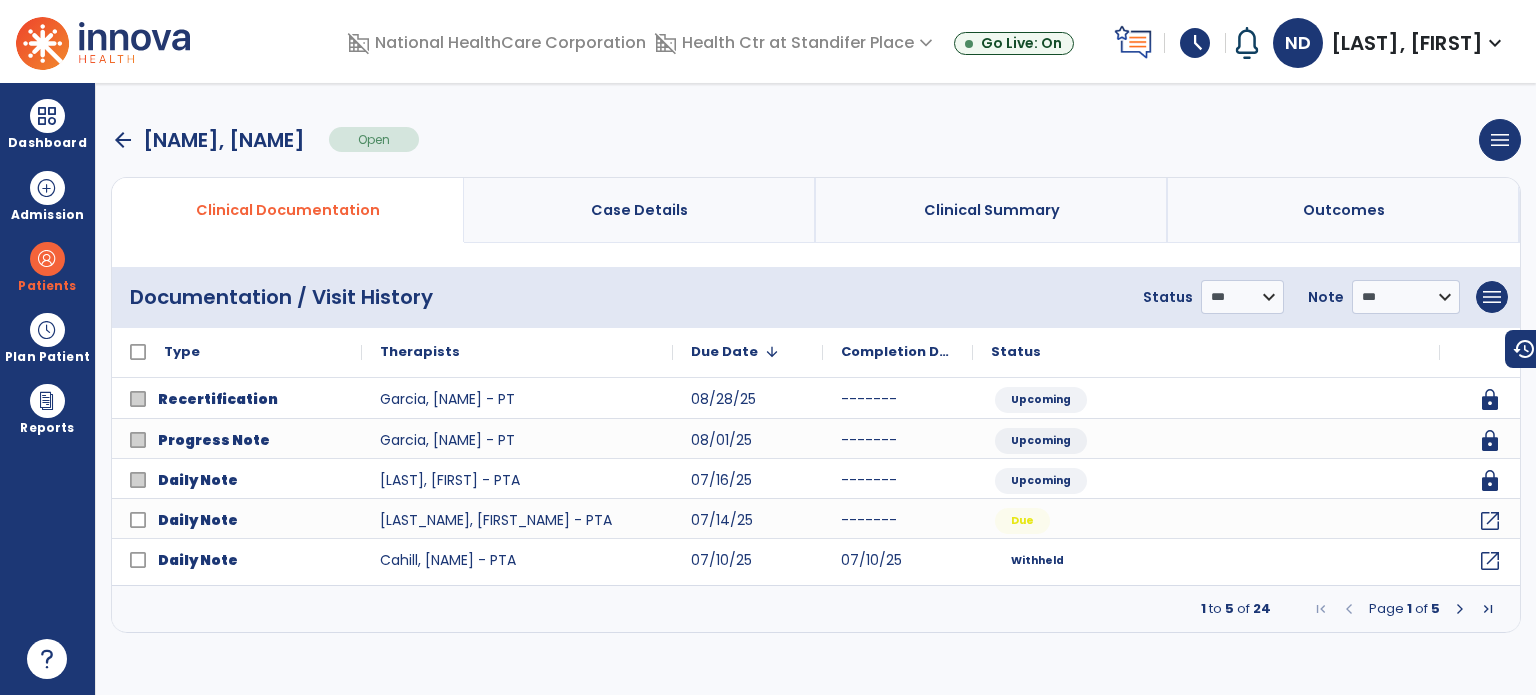 click at bounding box center (1460, 609) 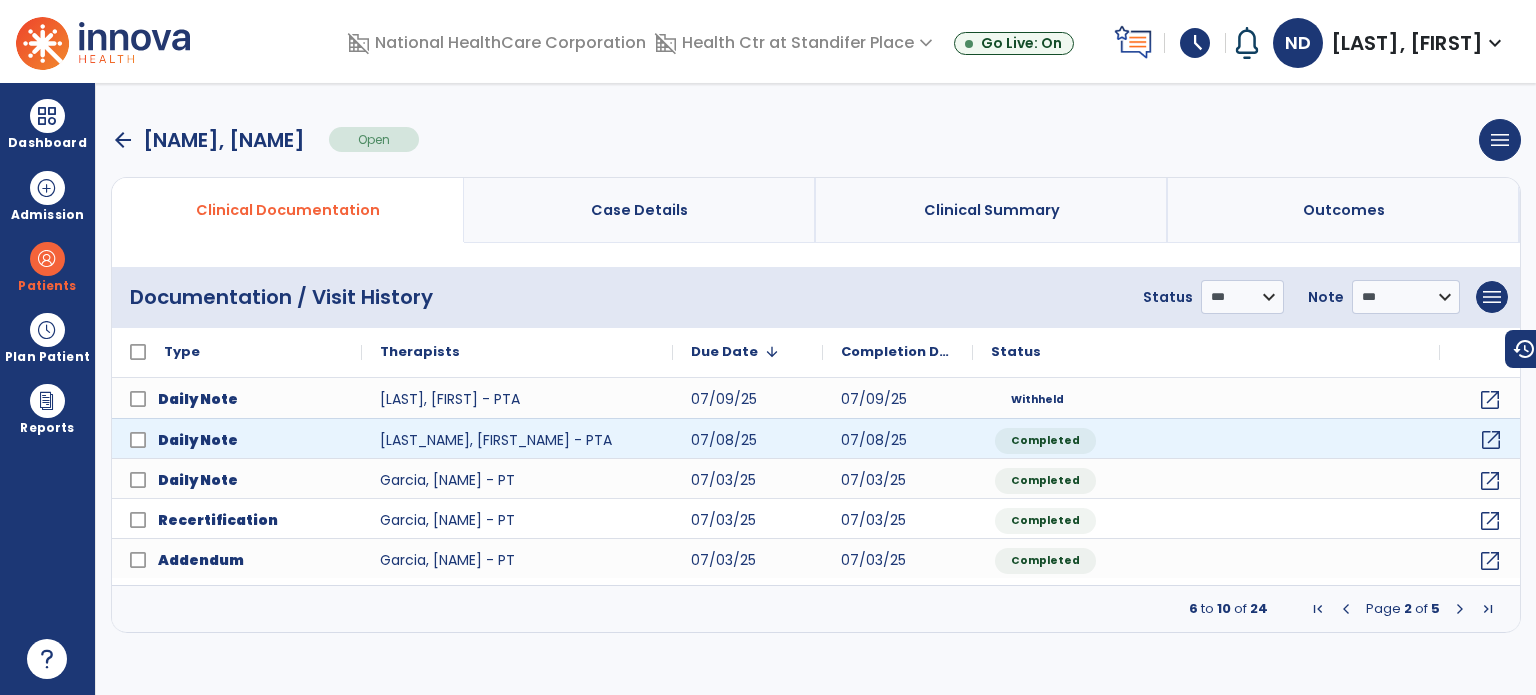 click on "open_in_new" 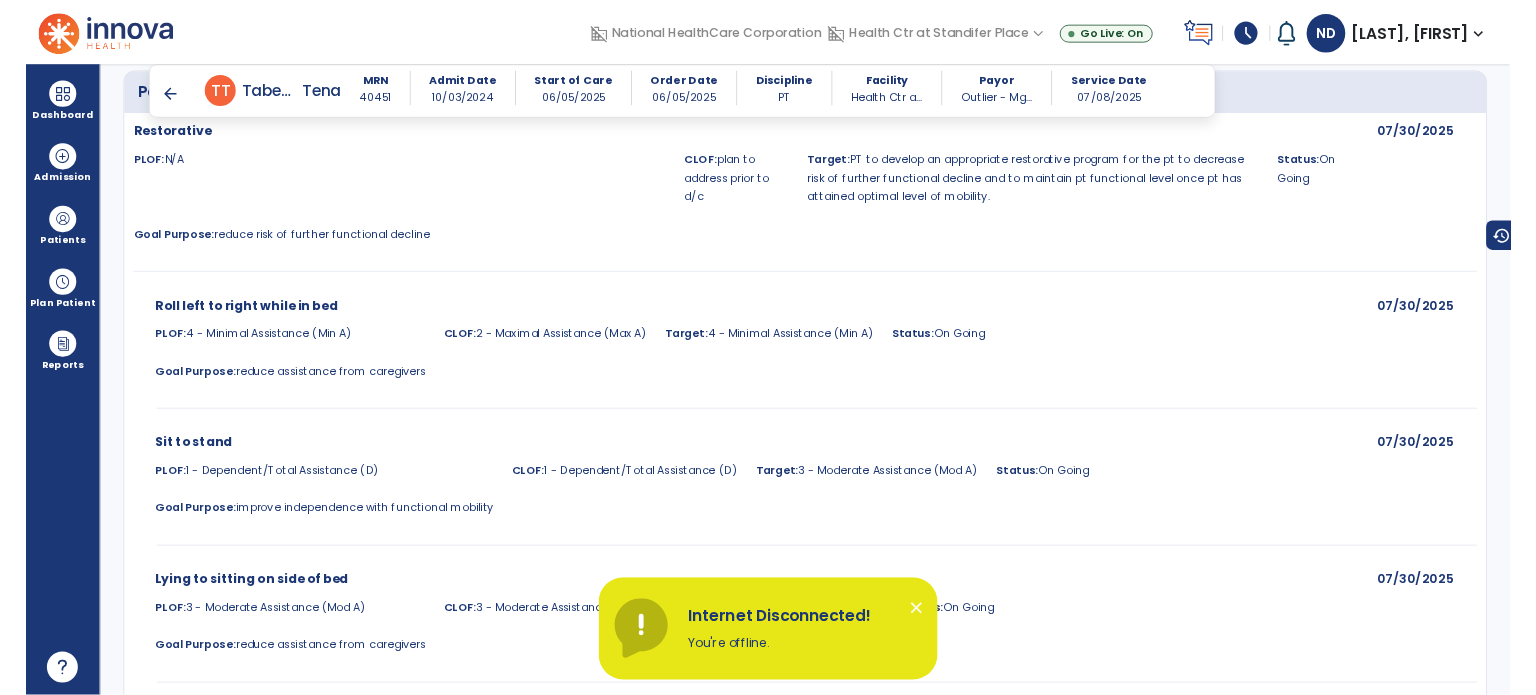 scroll, scrollTop: 2159, scrollLeft: 0, axis: vertical 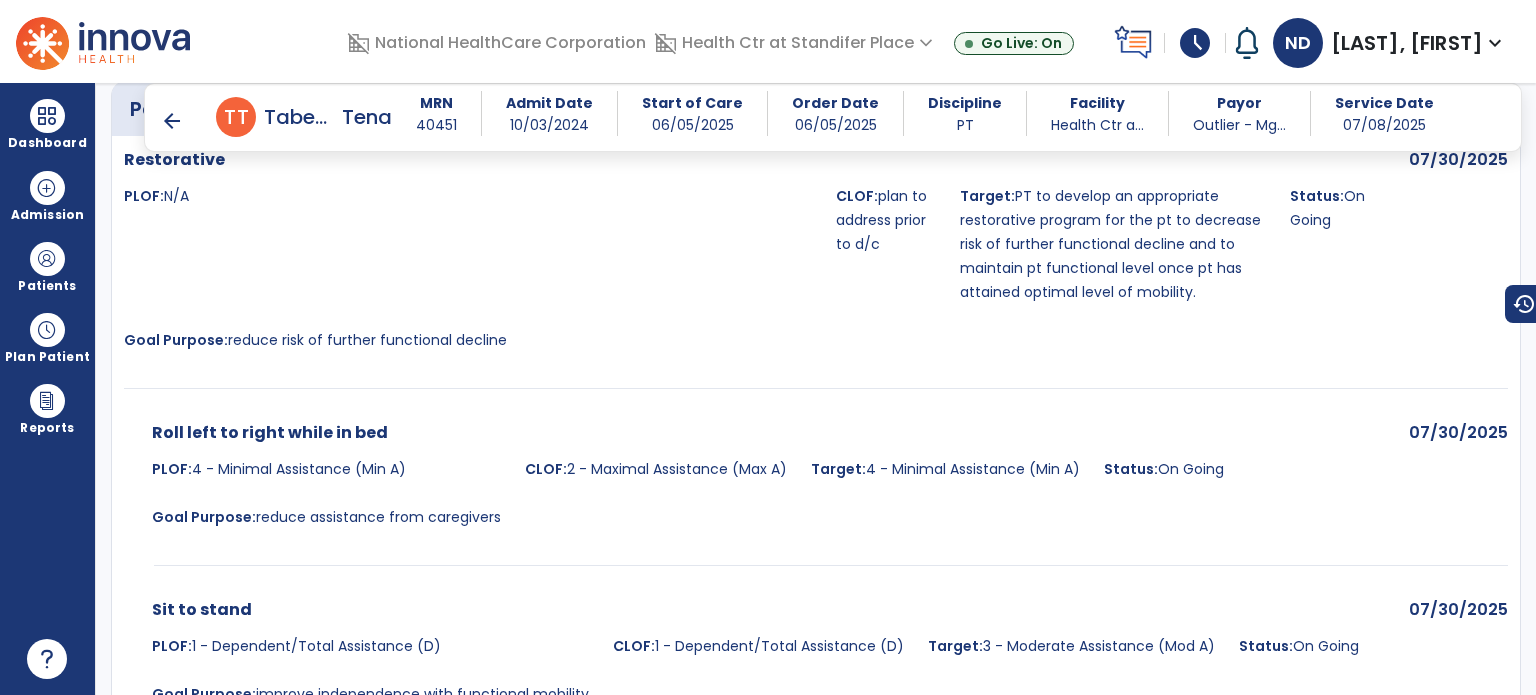 click on "arrow_back" at bounding box center [172, 121] 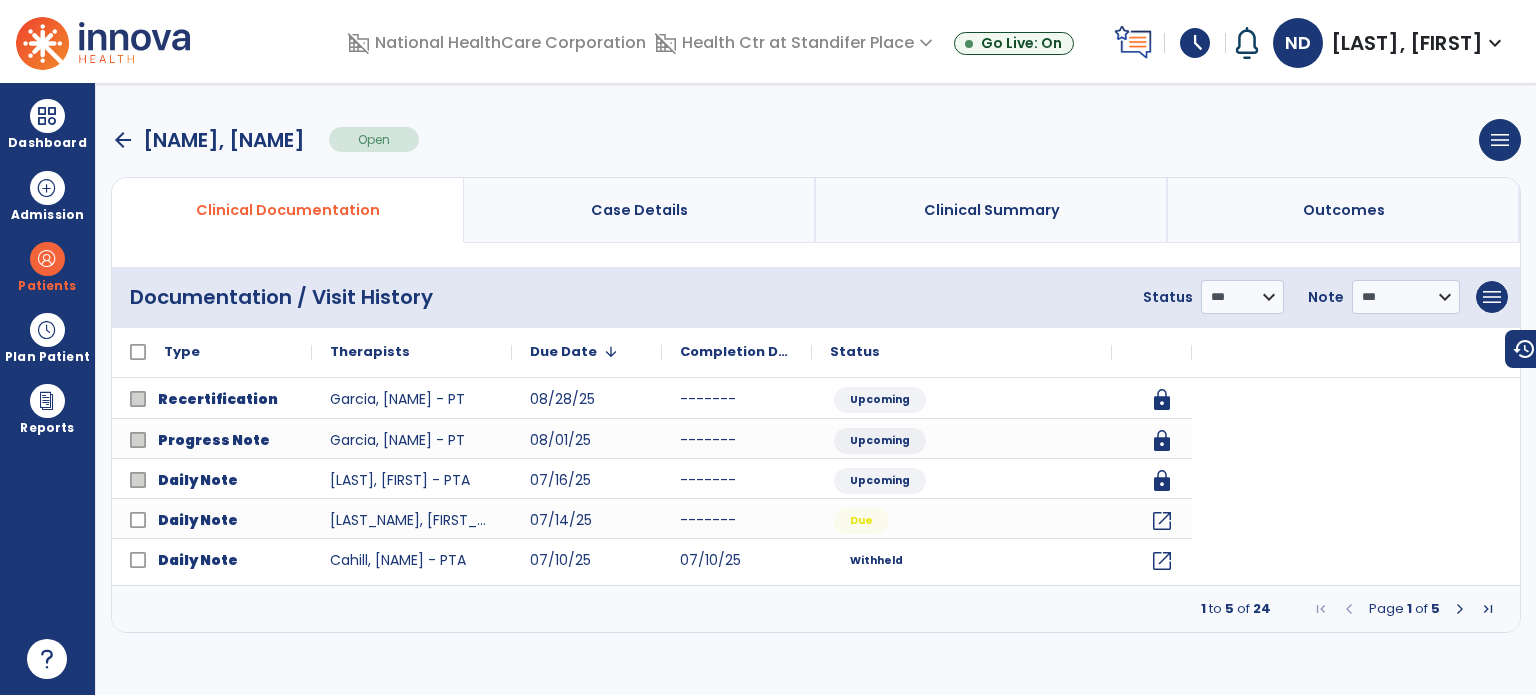 scroll, scrollTop: 0, scrollLeft: 0, axis: both 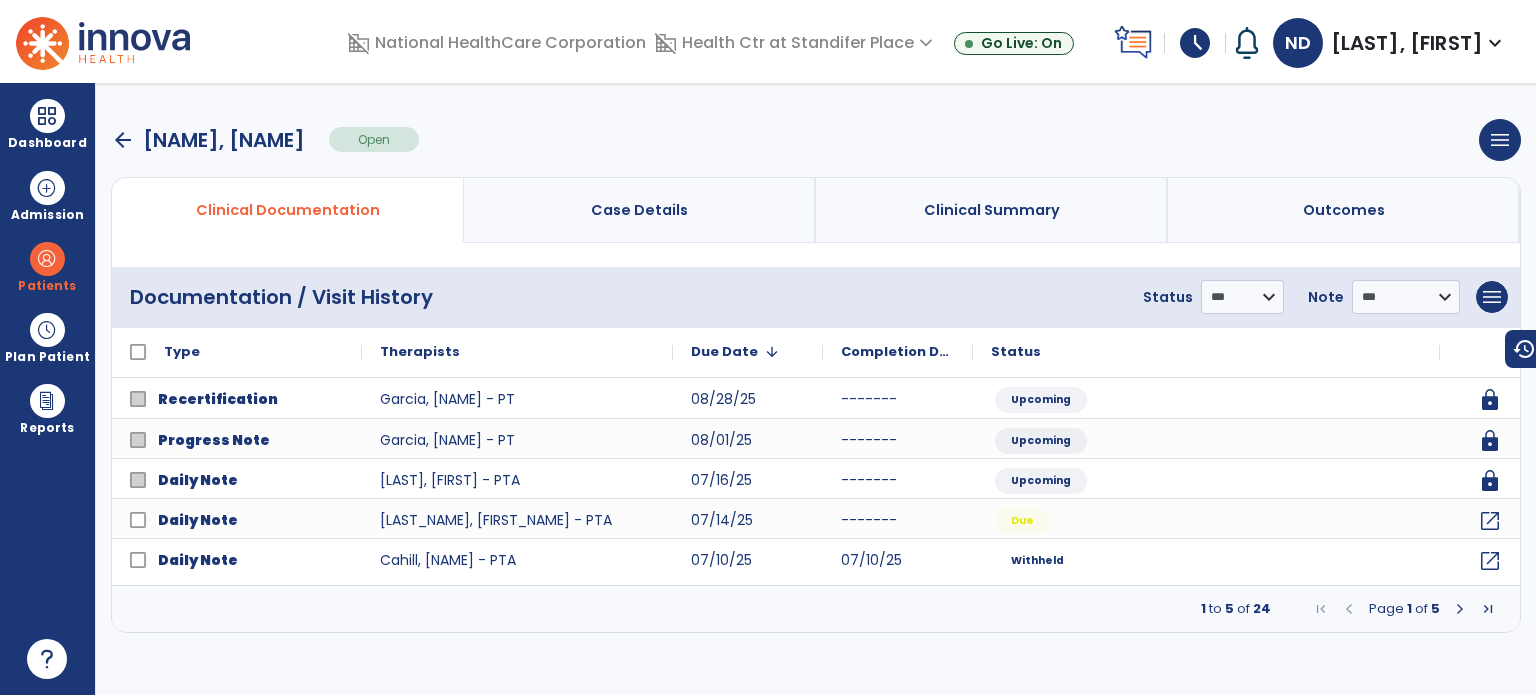 click on "Dashboard" at bounding box center [47, 143] 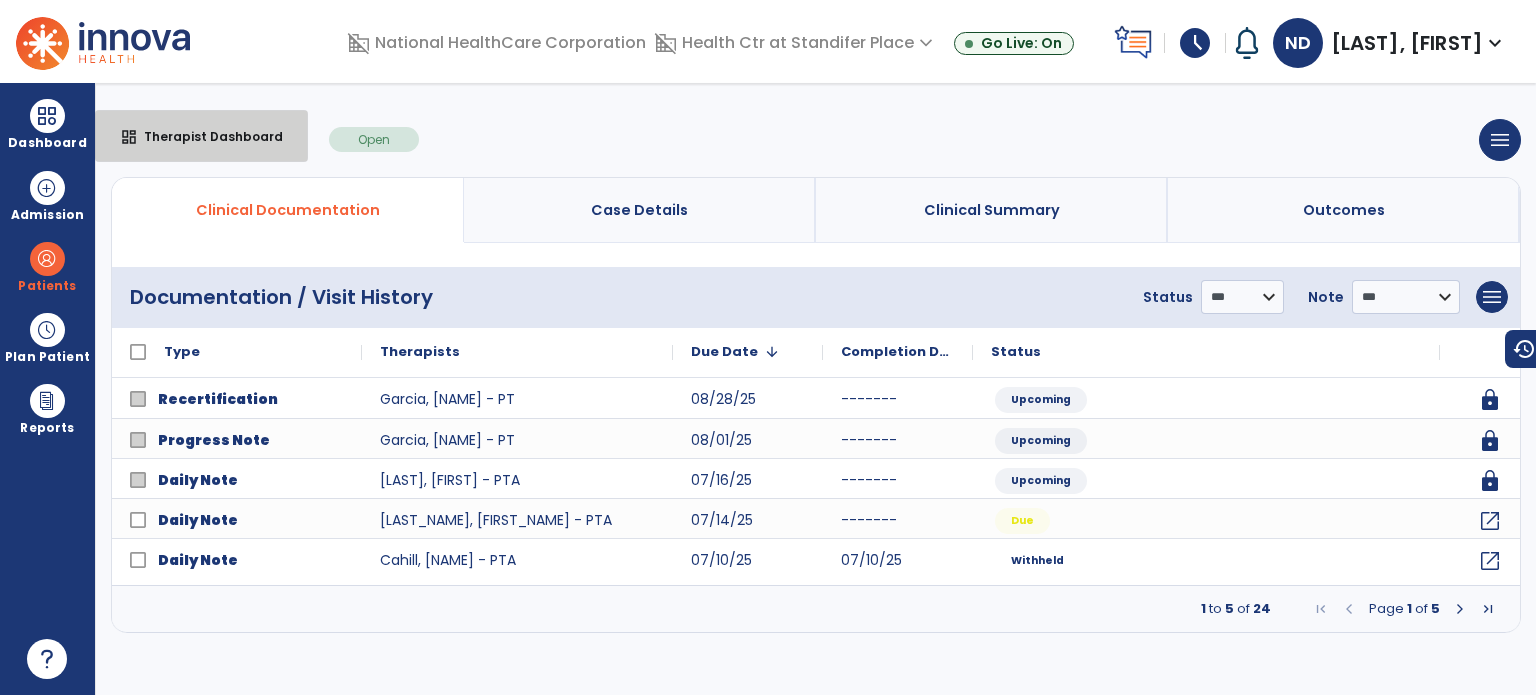 click on "Therapist Dashboard" at bounding box center (205, 136) 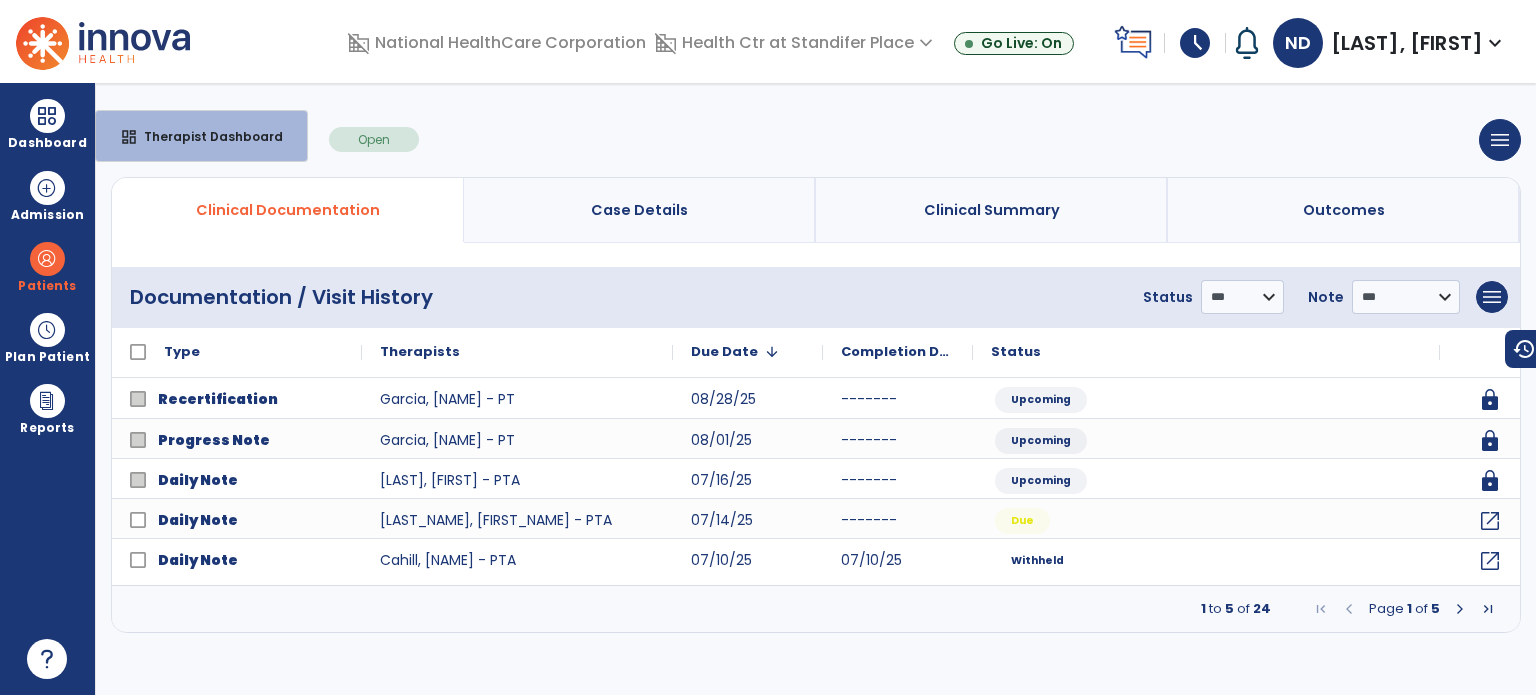 select on "****" 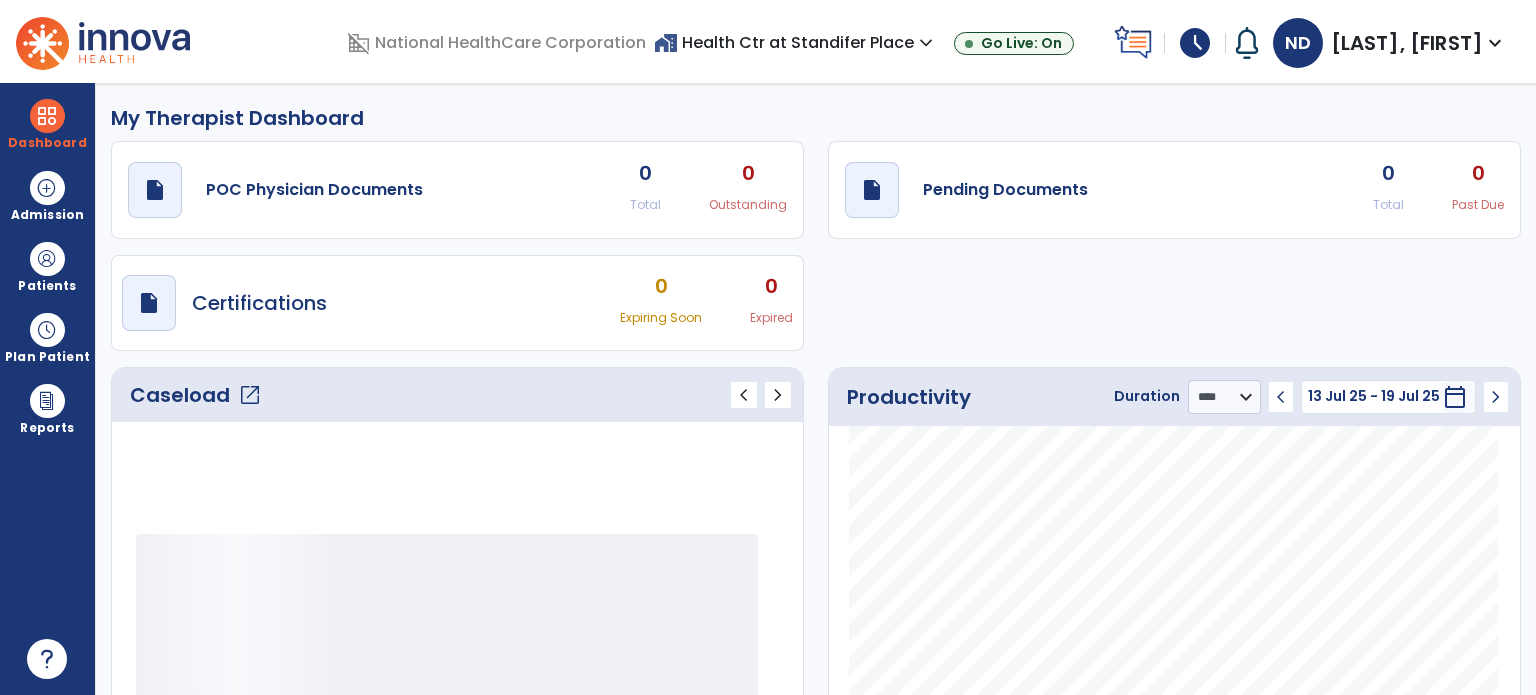 click on "open_in_new" 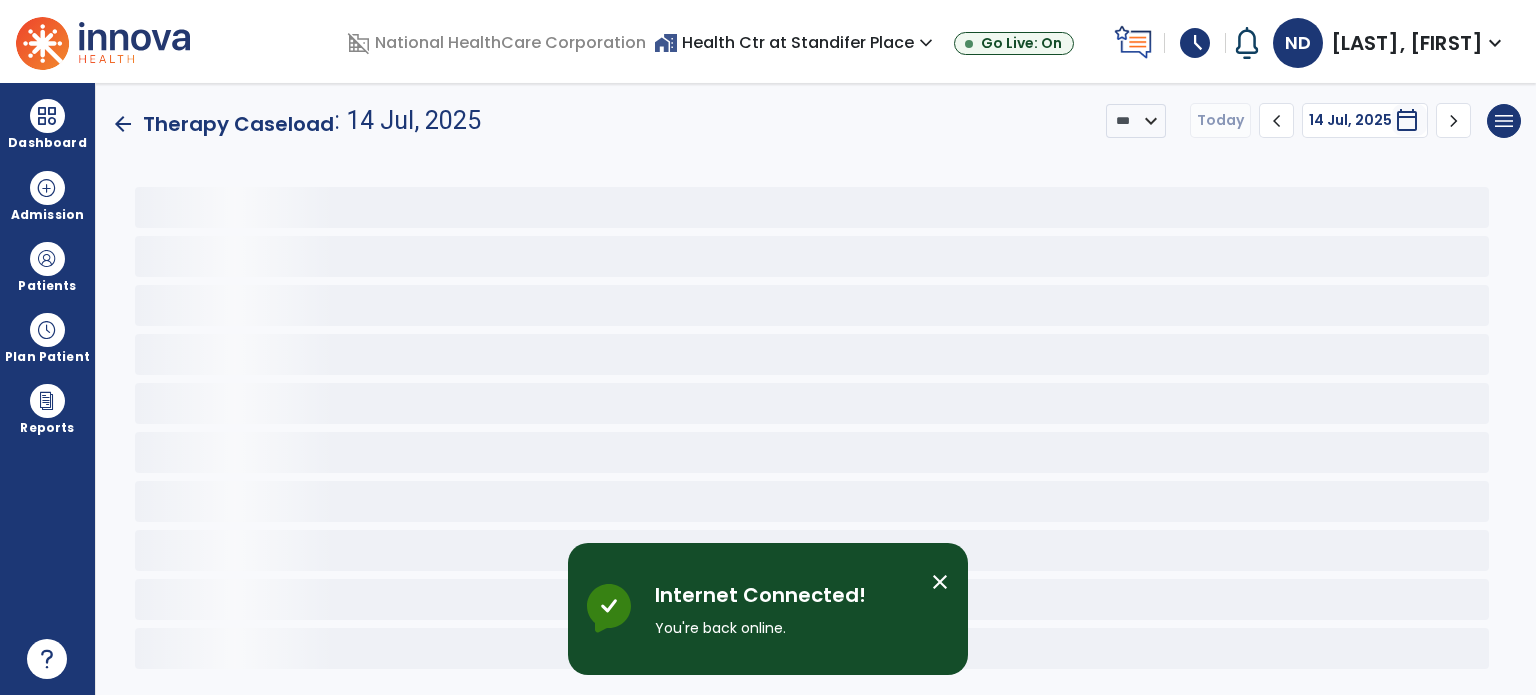 click on "arrow_back   Therapy Caseload  : 14 Jul, 2025 *** ****  Today  chevron_left 14 Jul, 2025  *********  calendar_today  chevron_right  menu   Export List   Print List" 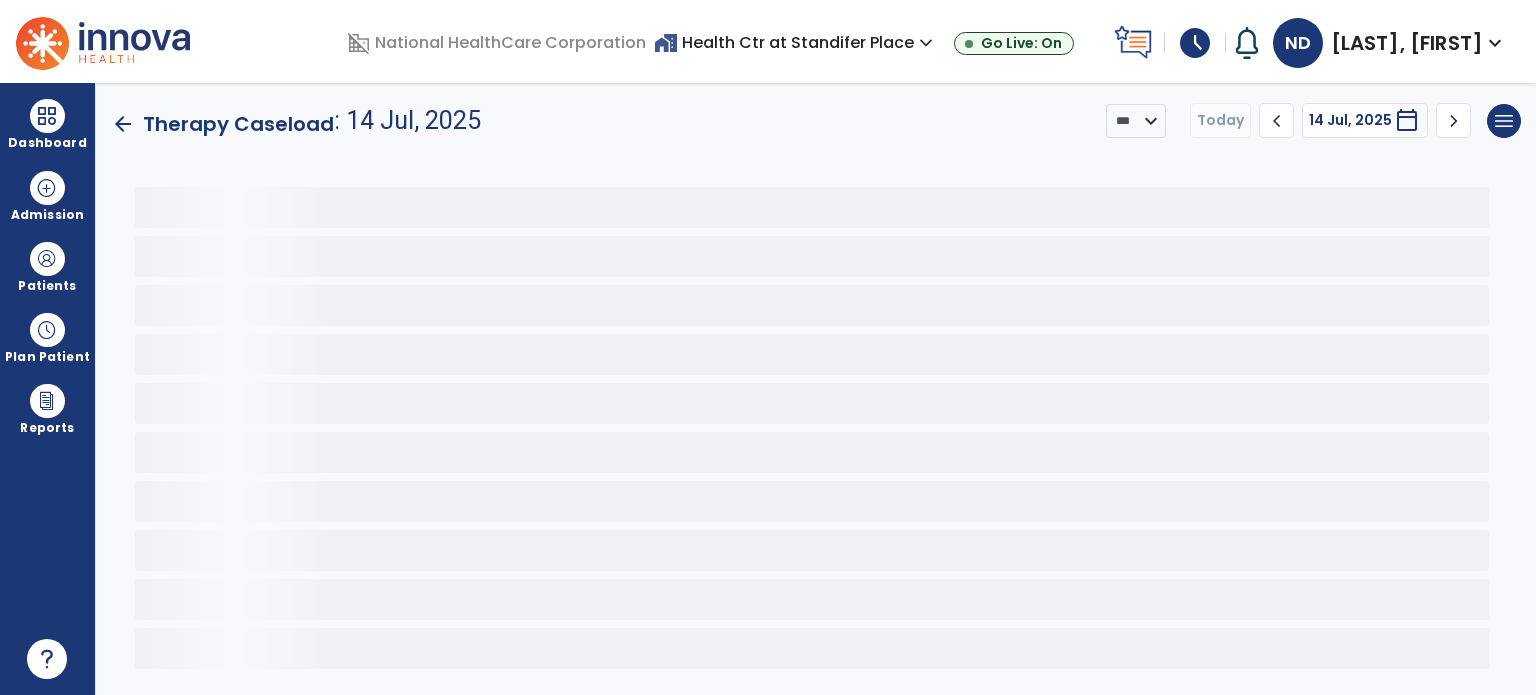 click on "schedule" at bounding box center [1195, 43] 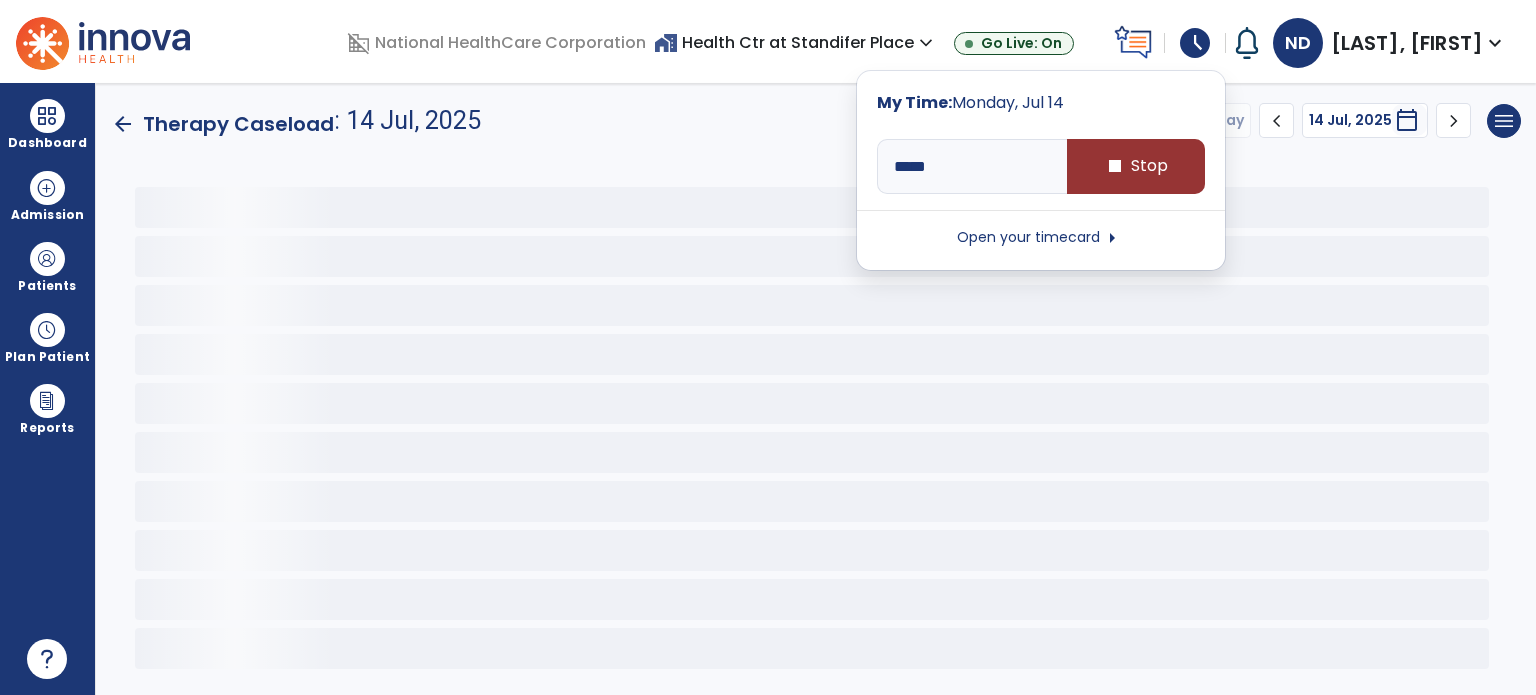 click on "stop  Stop" at bounding box center [1136, 166] 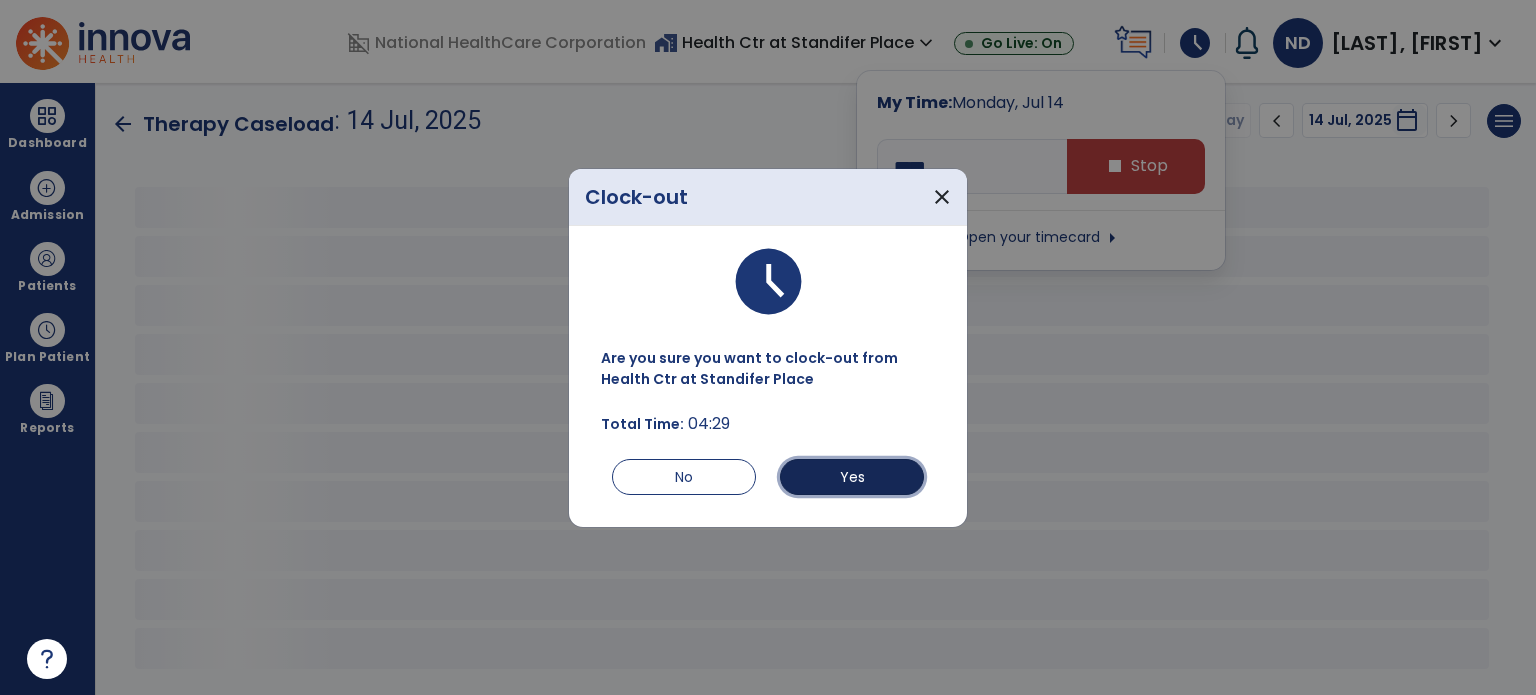 click on "Yes" at bounding box center [852, 477] 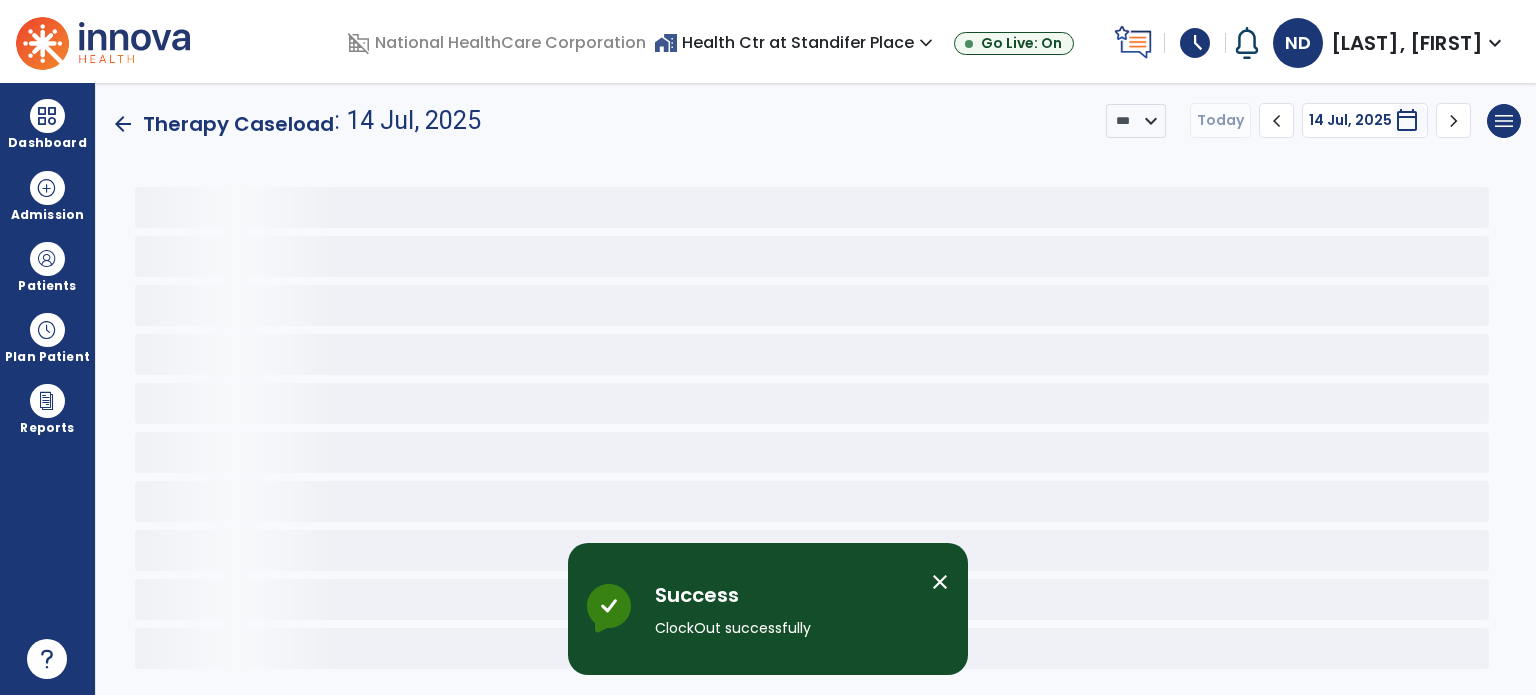 click at bounding box center (47, 116) 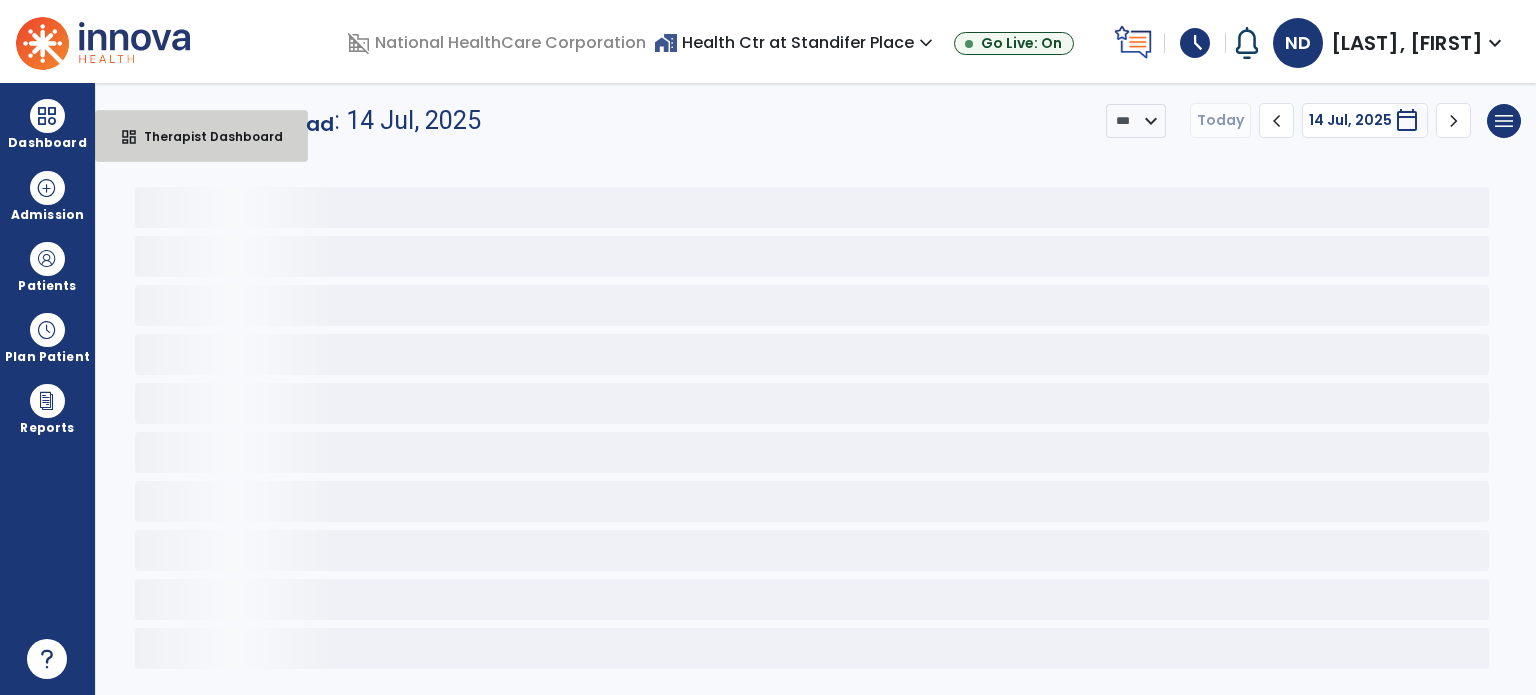 click on "Therapist Dashboard" at bounding box center [205, 136] 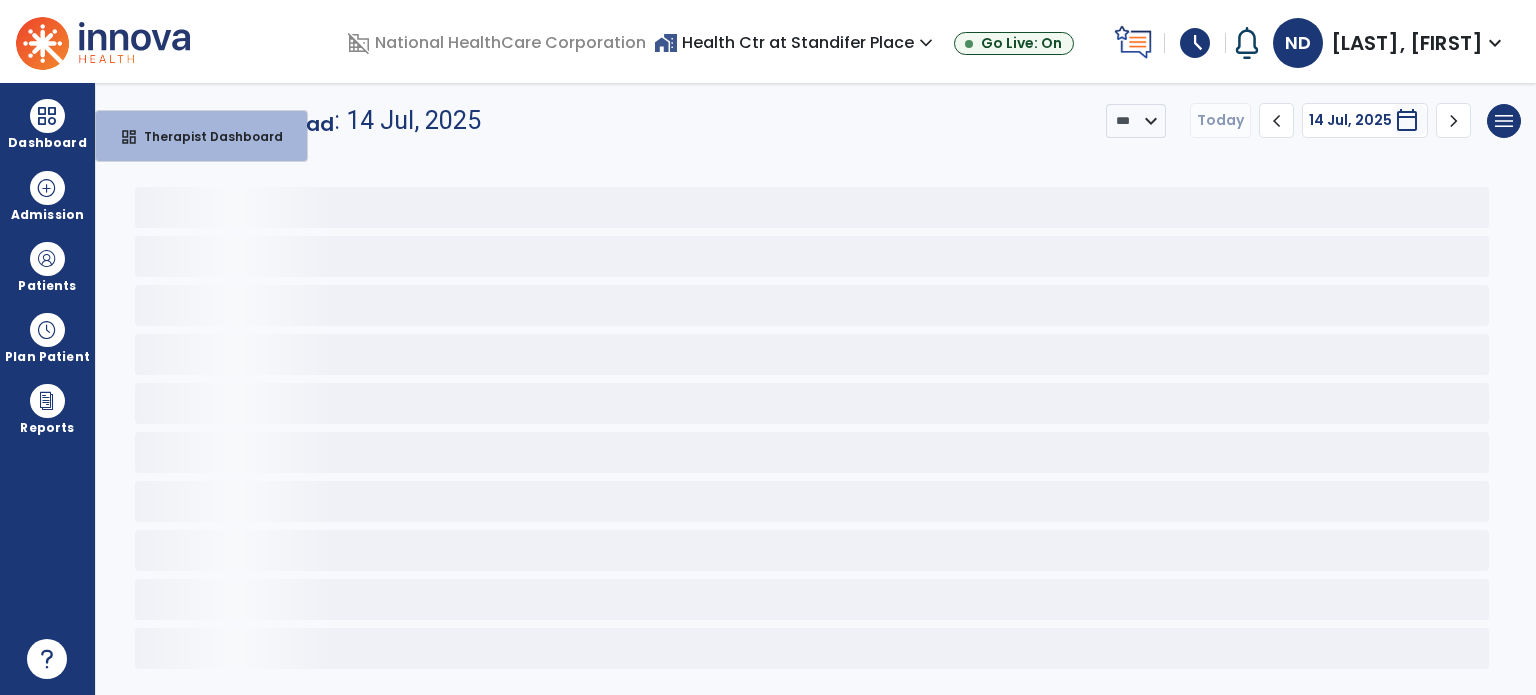 select on "****" 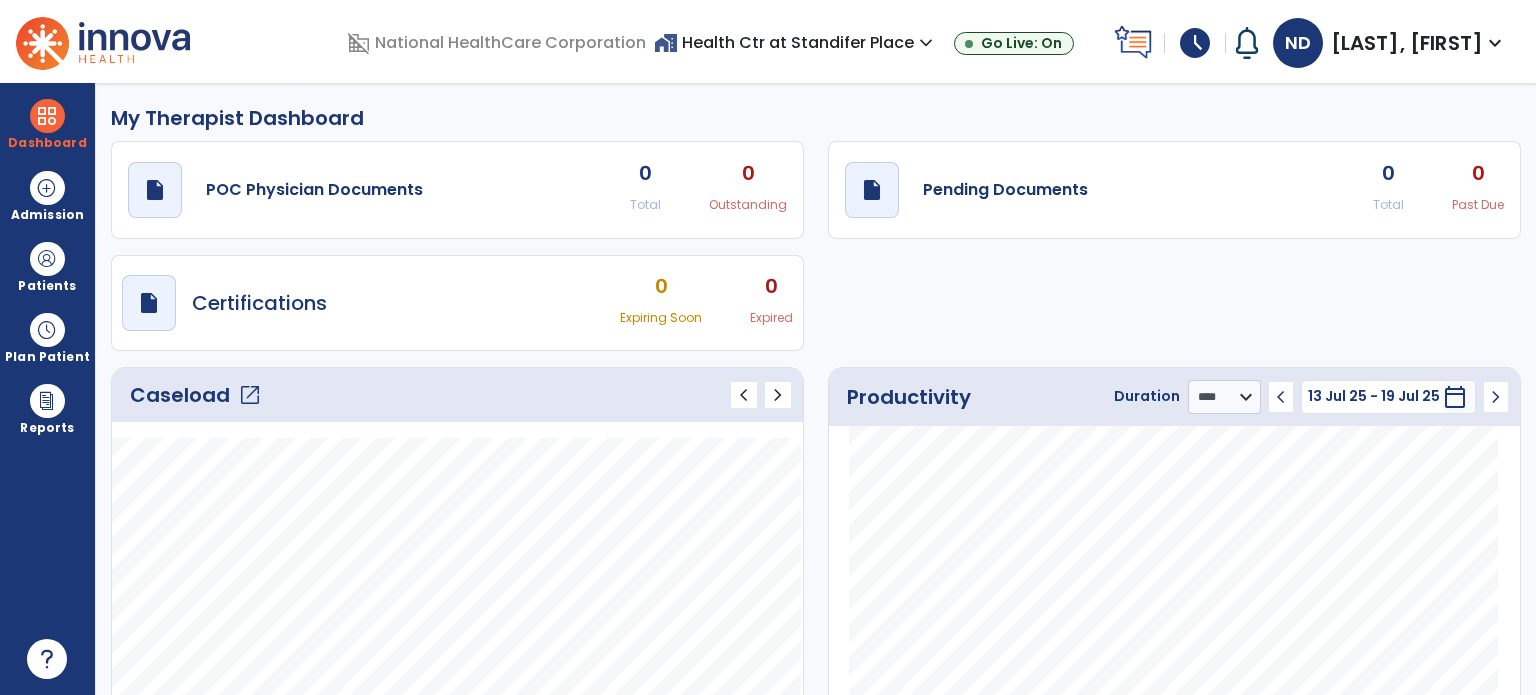 click on "open_in_new" 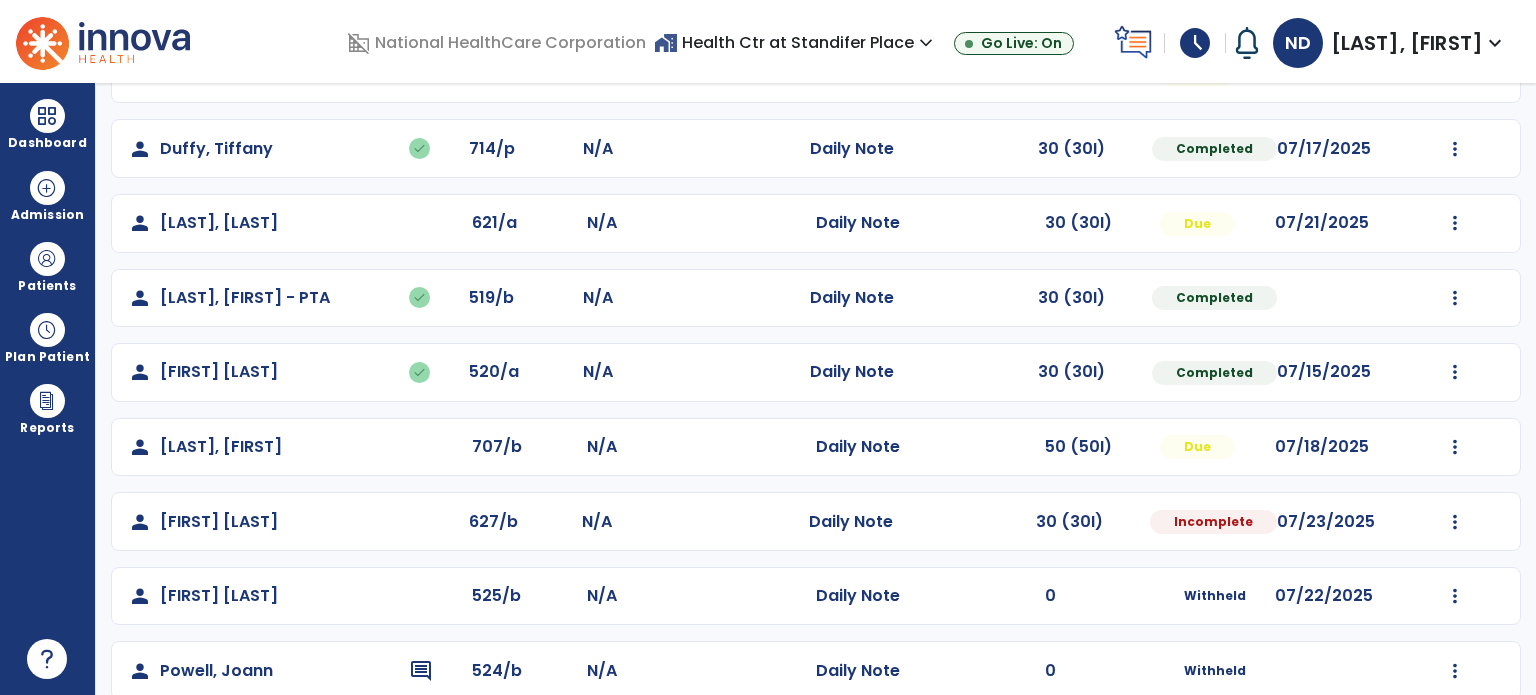 scroll, scrollTop: 364, scrollLeft: 0, axis: vertical 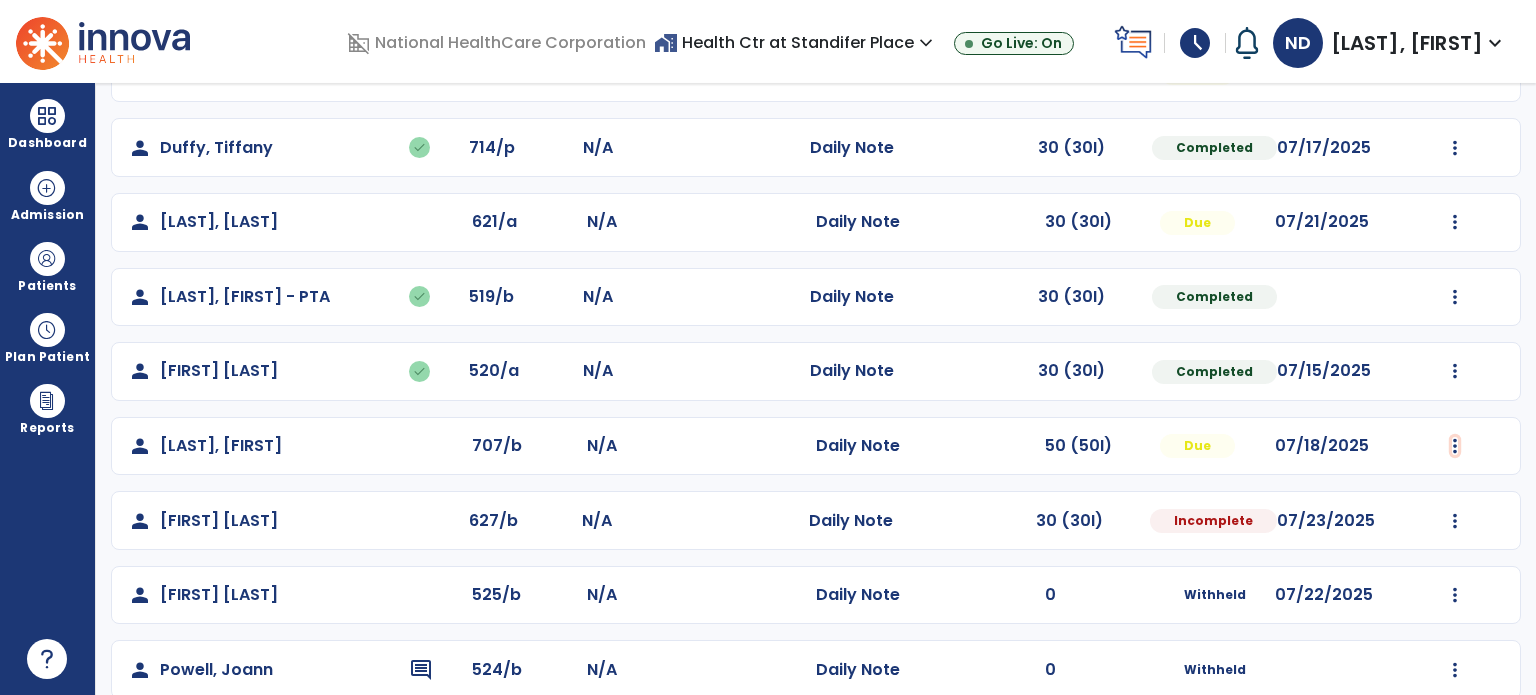 click at bounding box center [1455, -76] 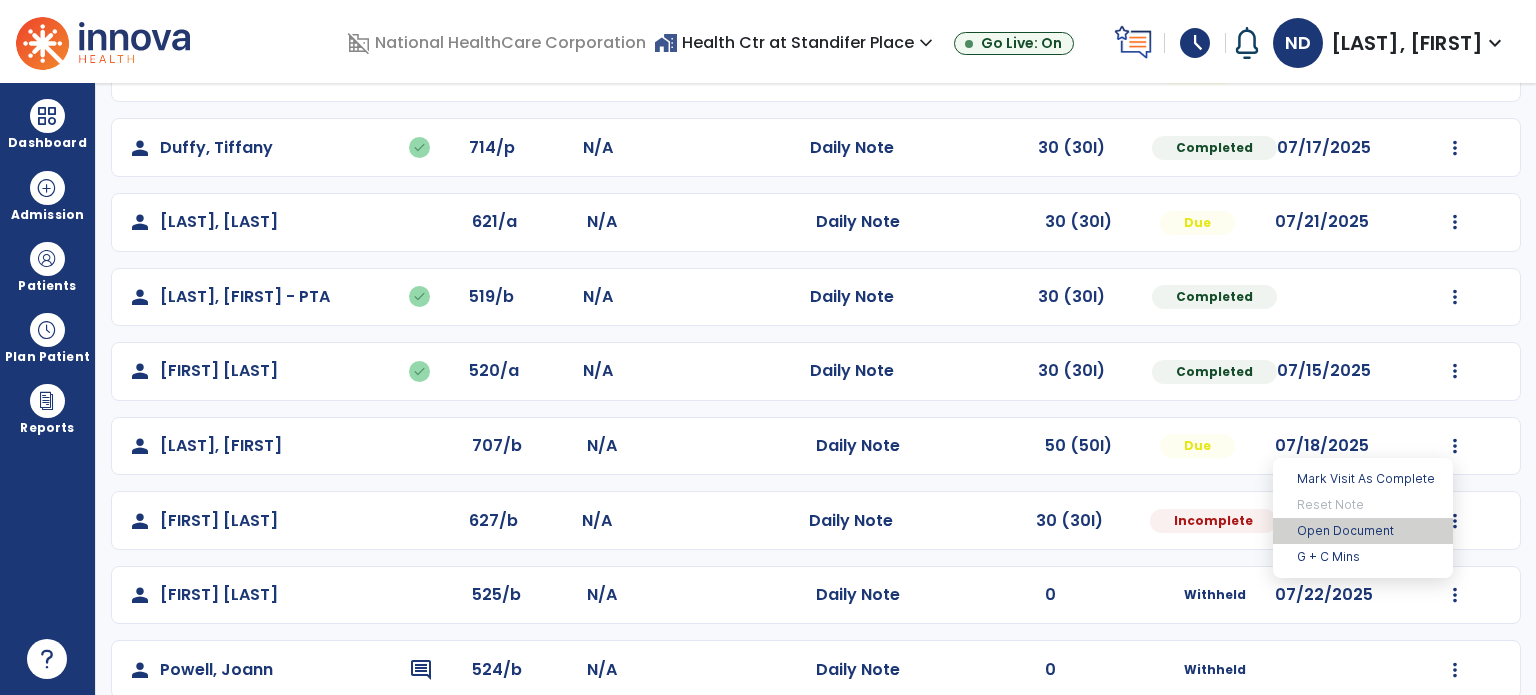 click on "Open Document" at bounding box center (1363, 531) 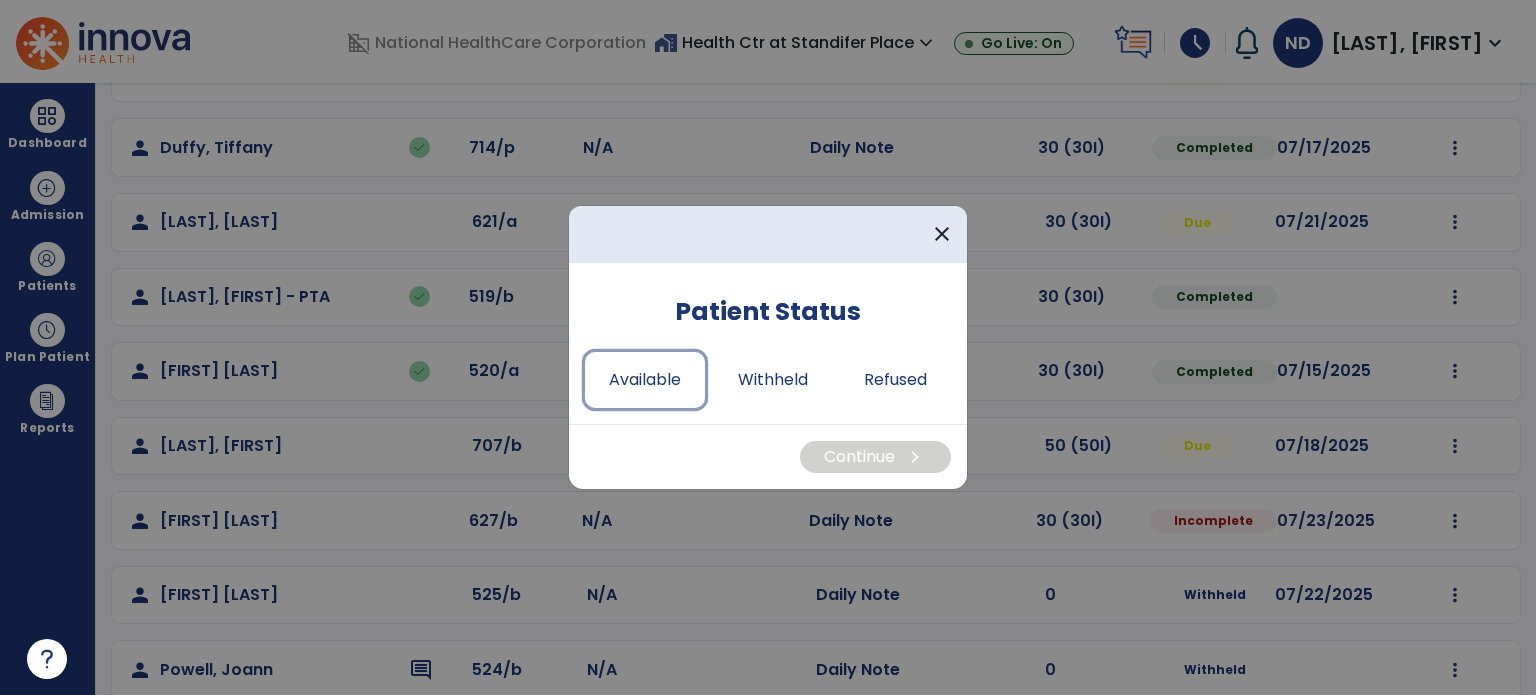 click on "Available" at bounding box center [645, 380] 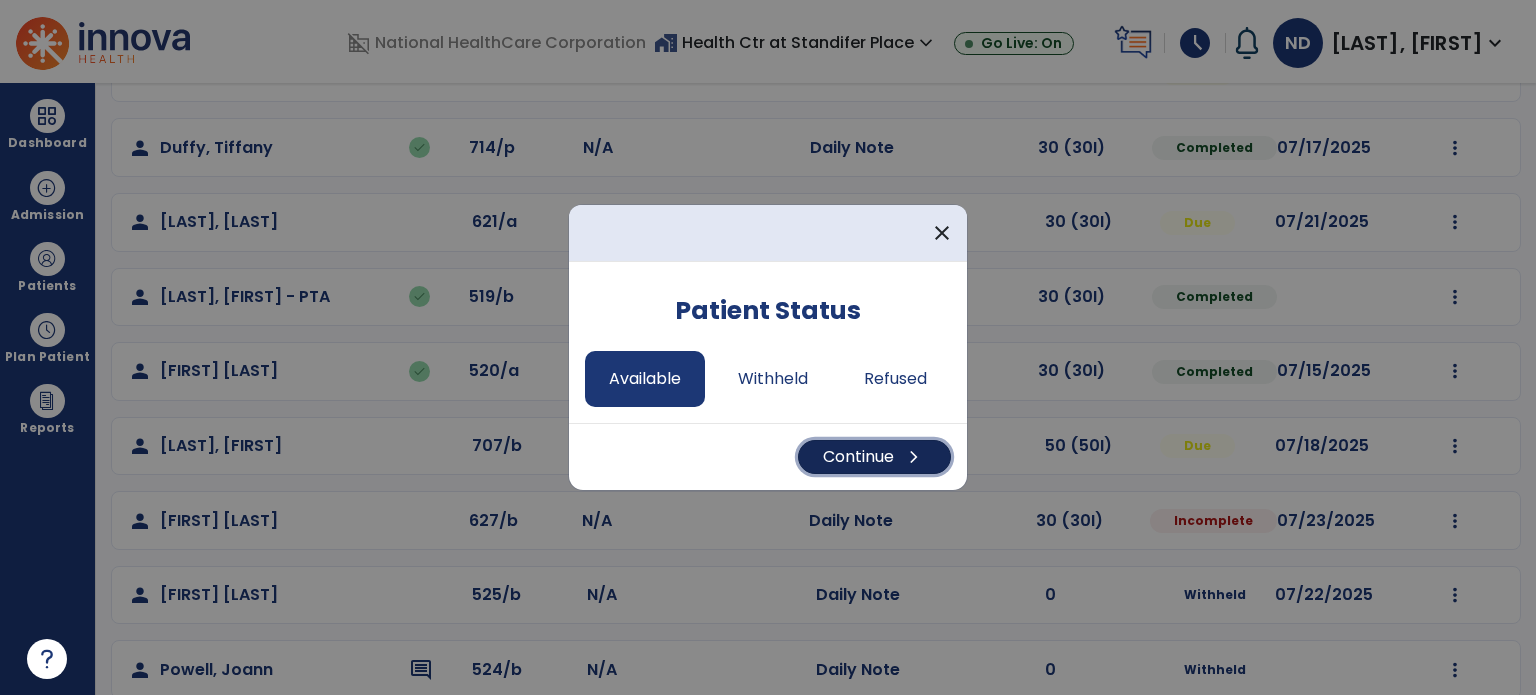 click on "Continue   chevron_right" at bounding box center (874, 457) 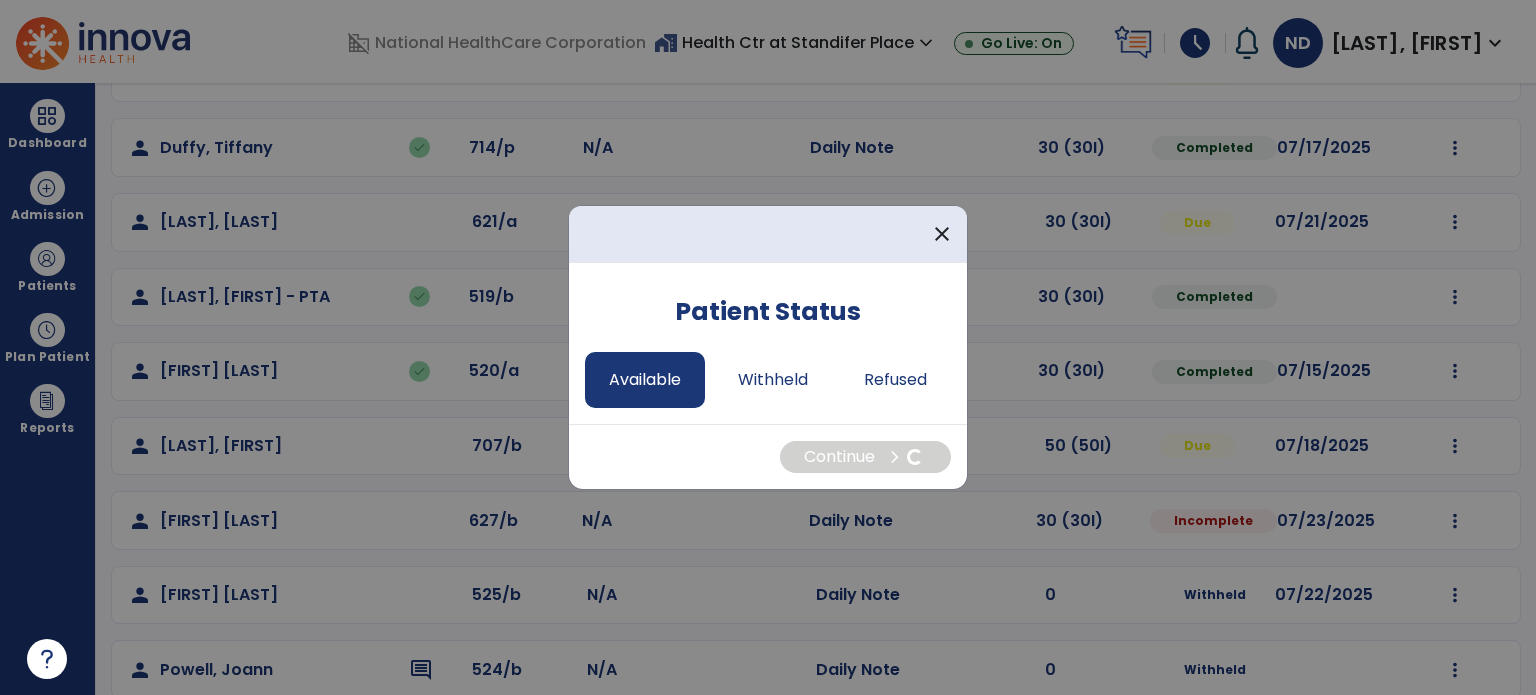 select on "*" 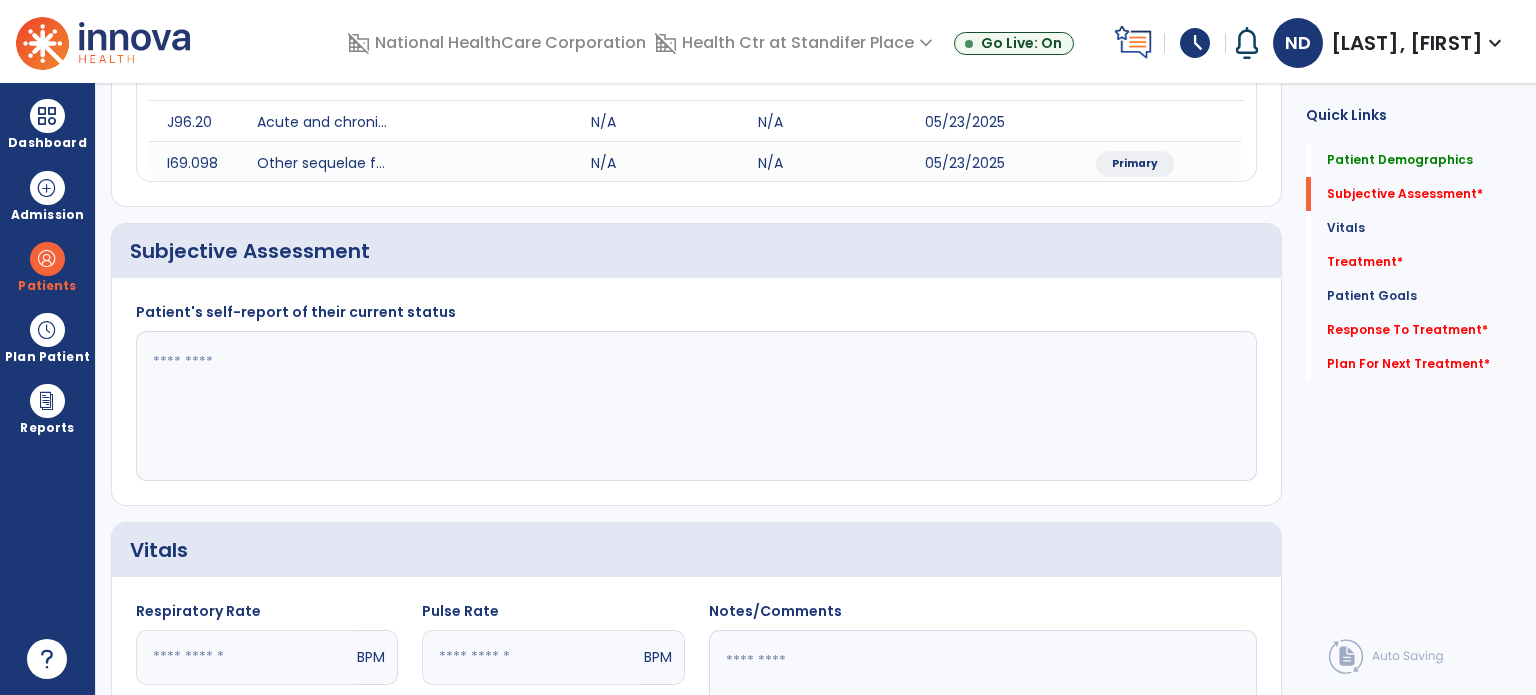 click 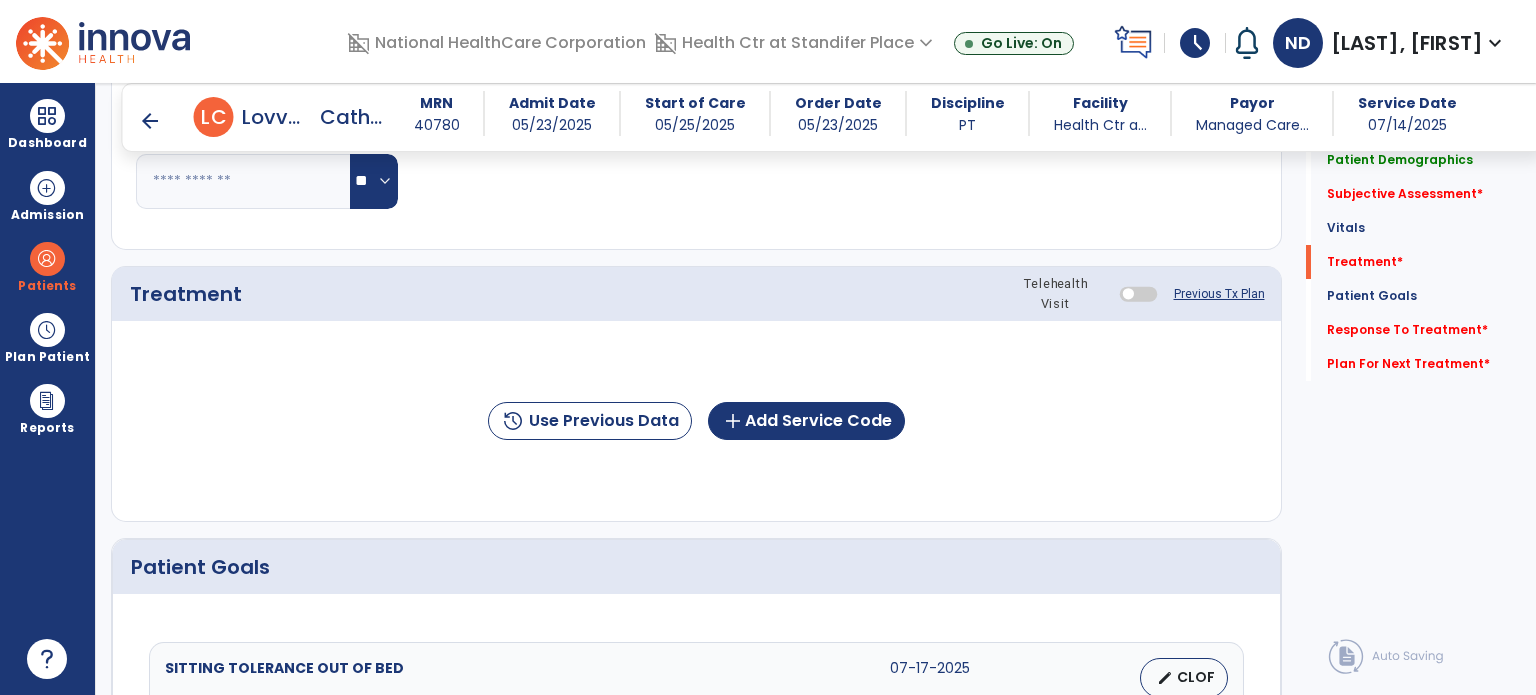 scroll, scrollTop: 1020, scrollLeft: 0, axis: vertical 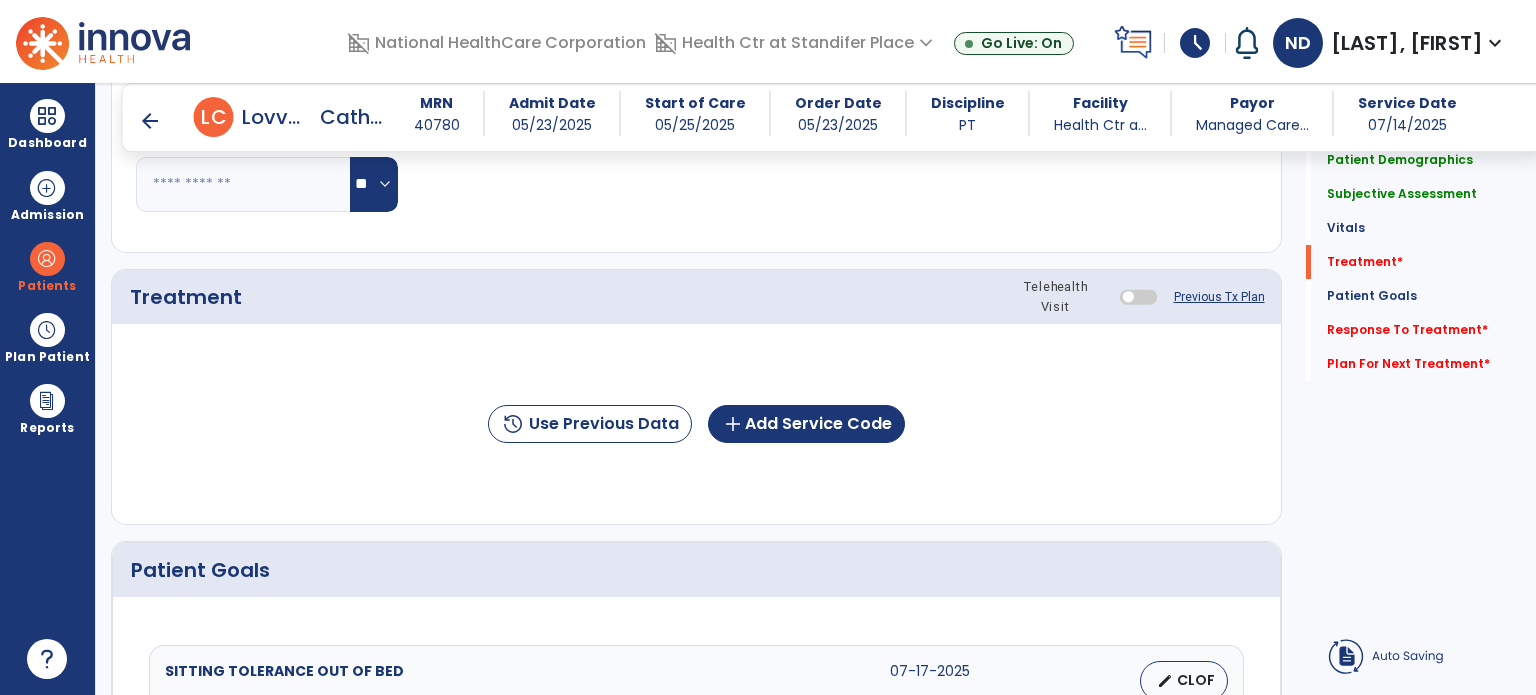 type on "**********" 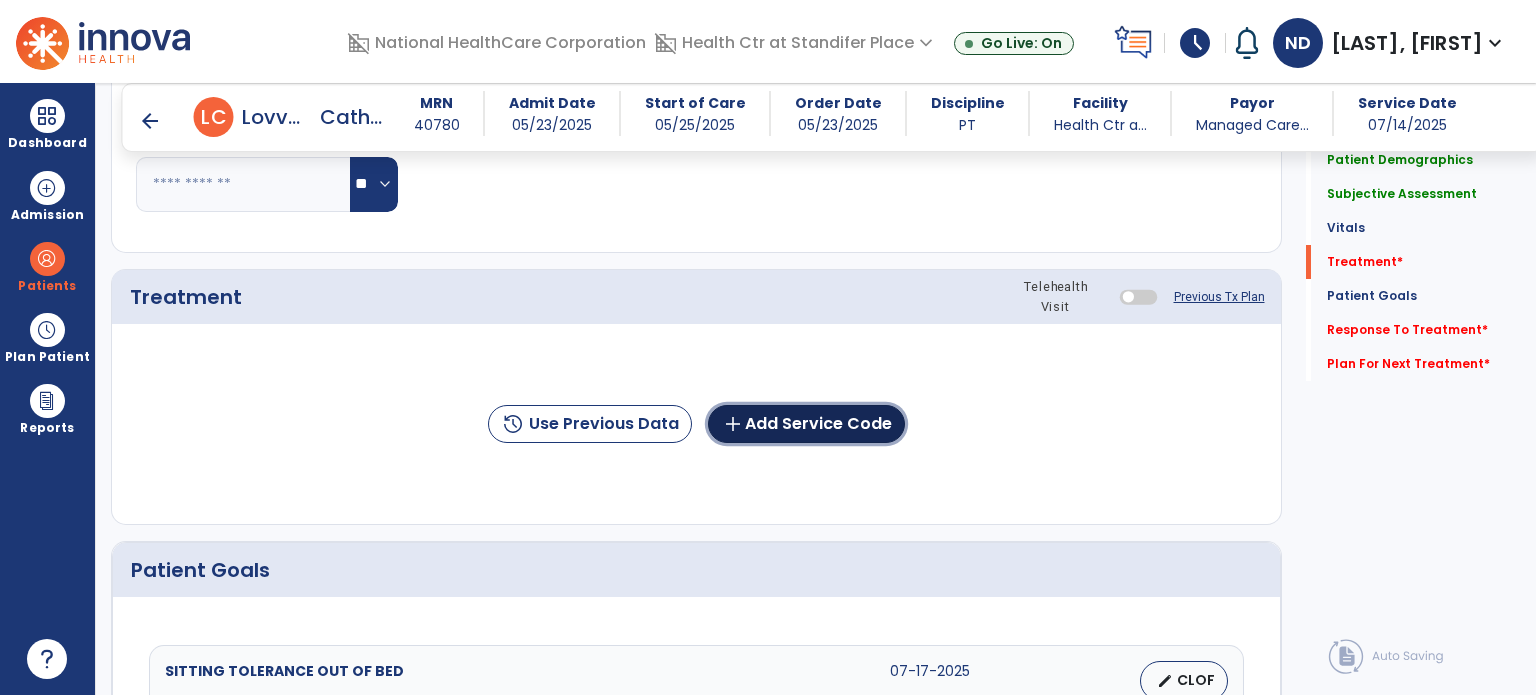 click on "add  Add Service Code" 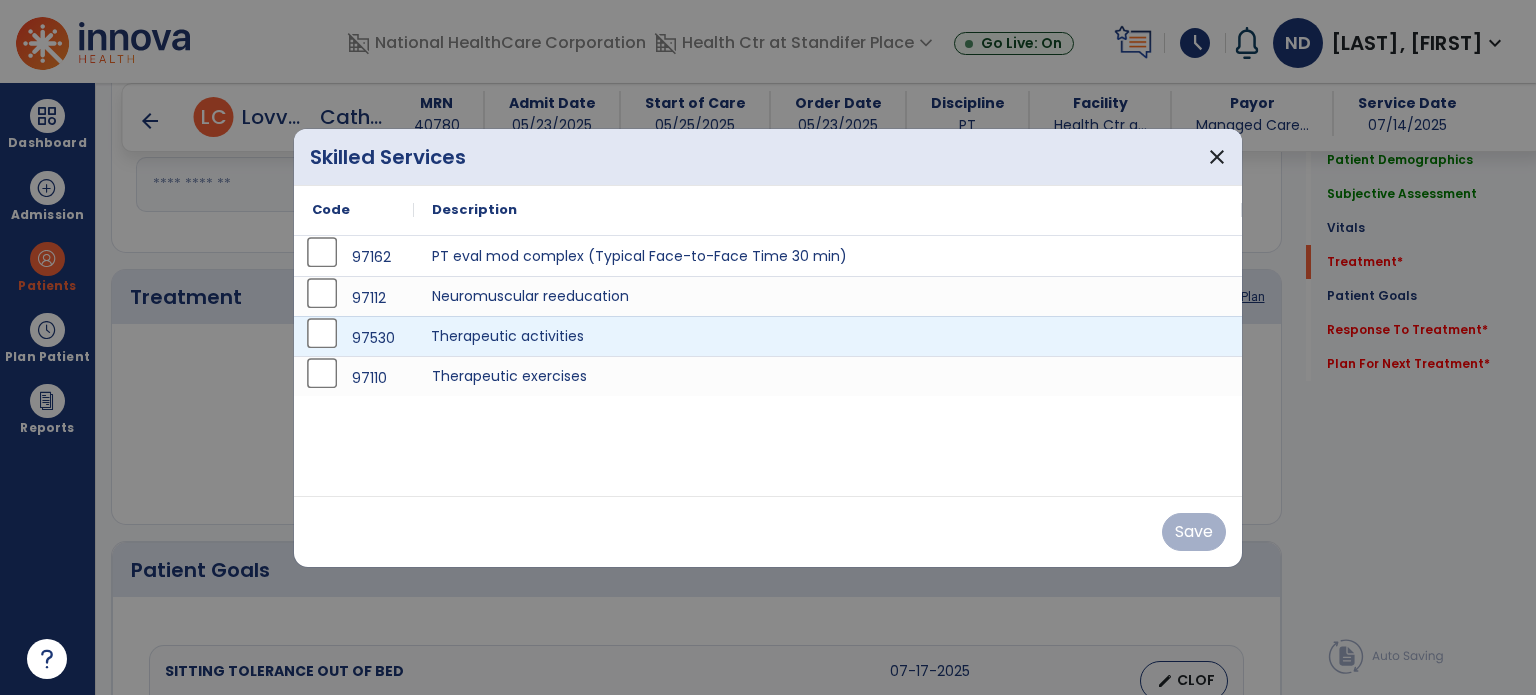 click on "Therapeutic activities" at bounding box center [828, 336] 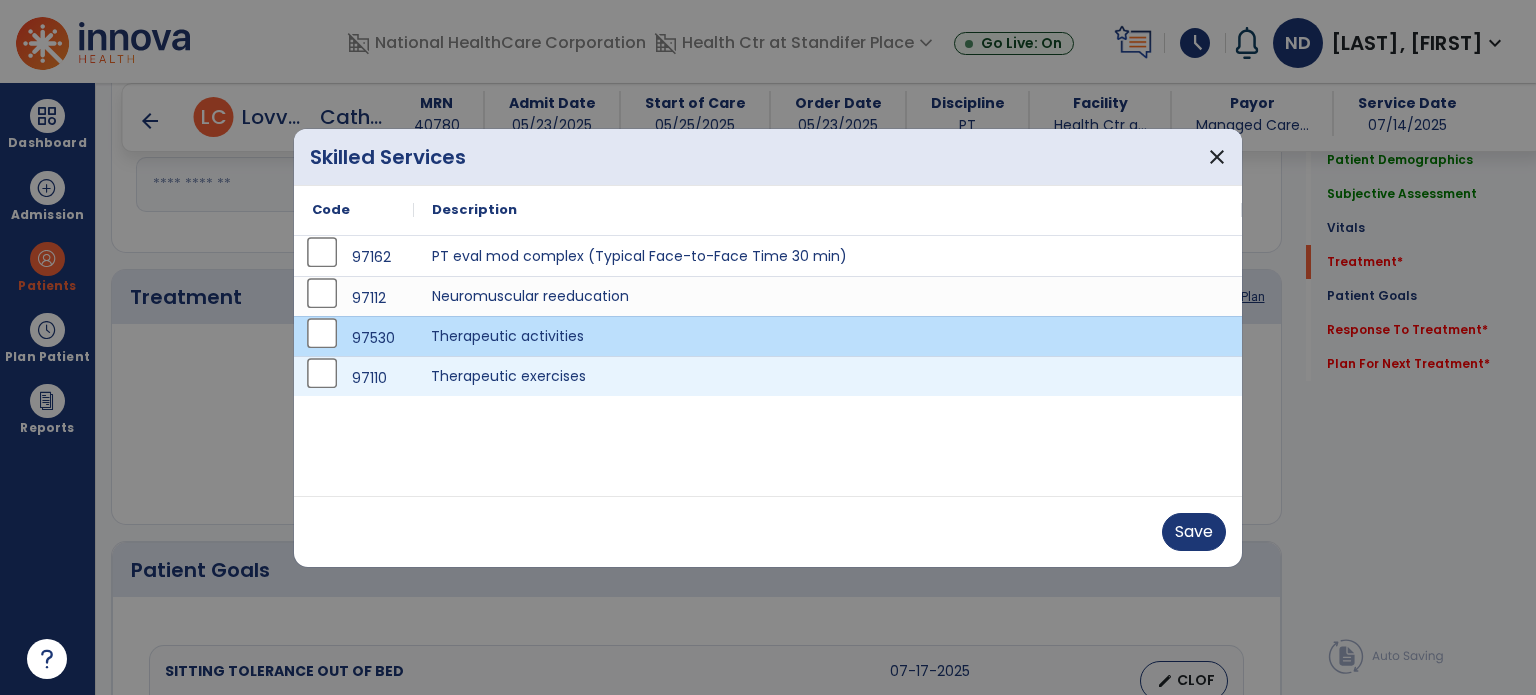 click on "Therapeutic exercises" at bounding box center [828, 376] 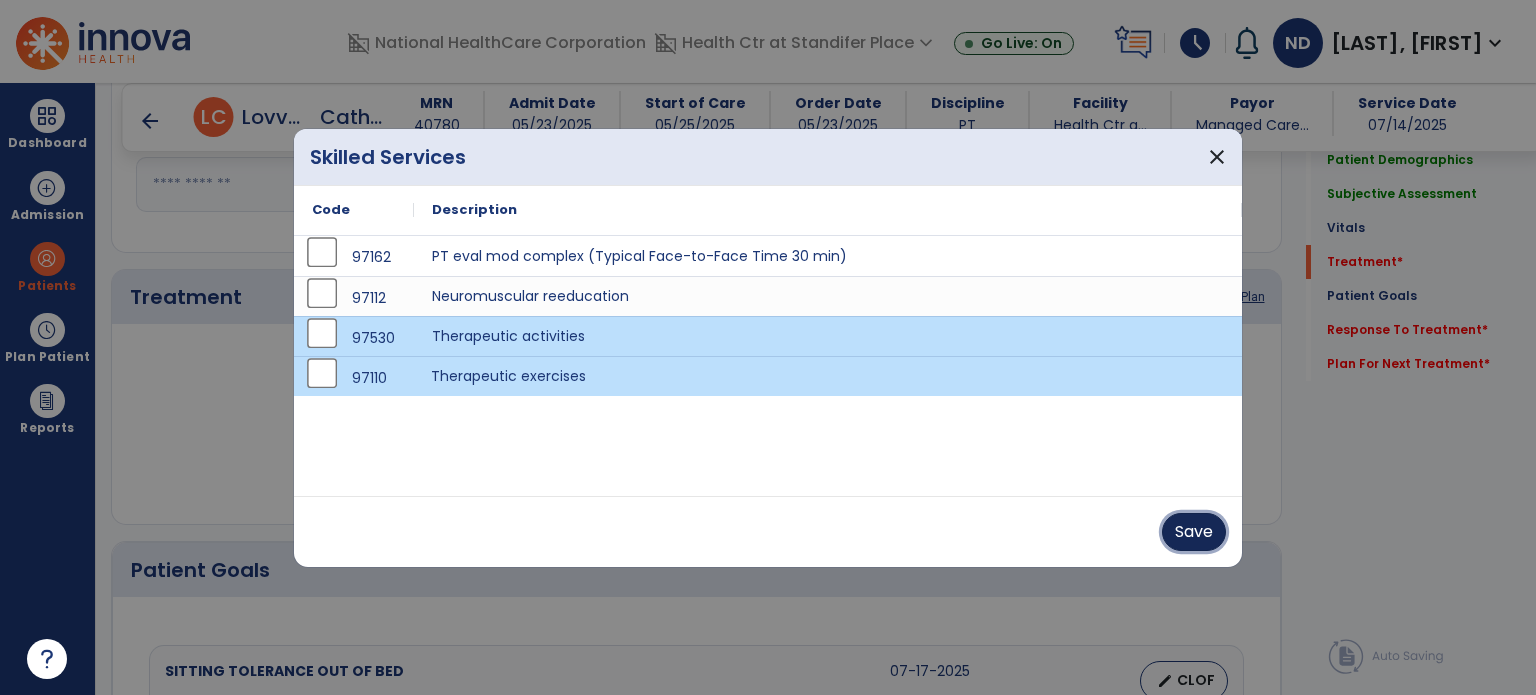 click on "Save" at bounding box center [1194, 532] 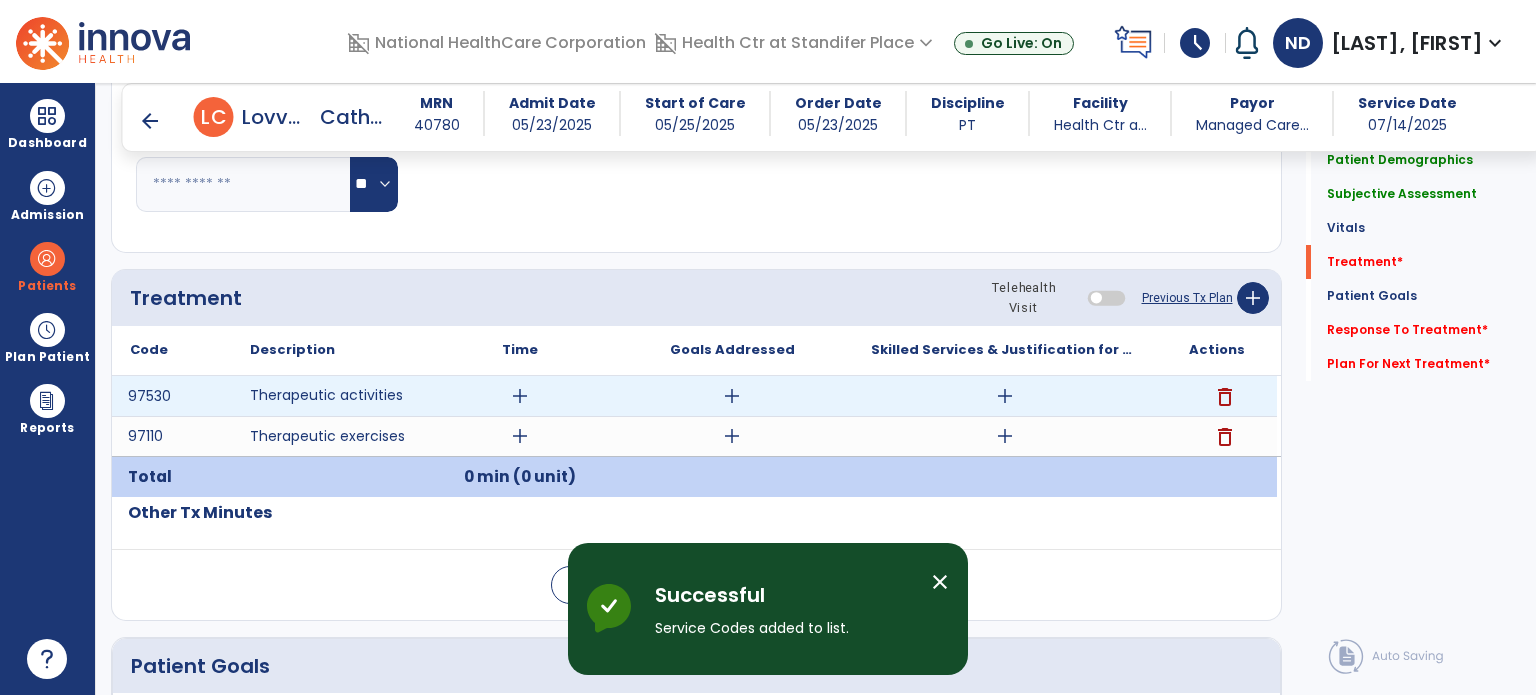 click on "add" at bounding box center (1004, 396) 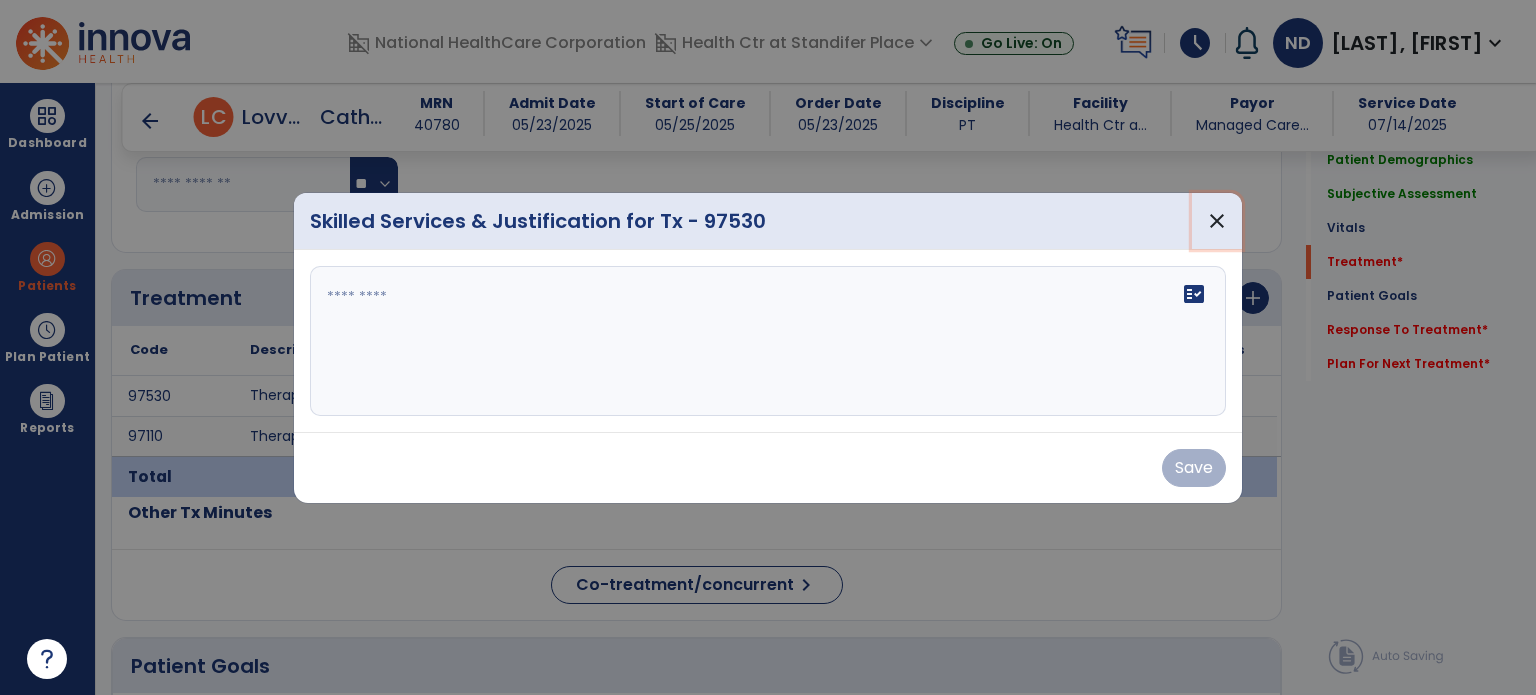 click on "close" at bounding box center (1217, 221) 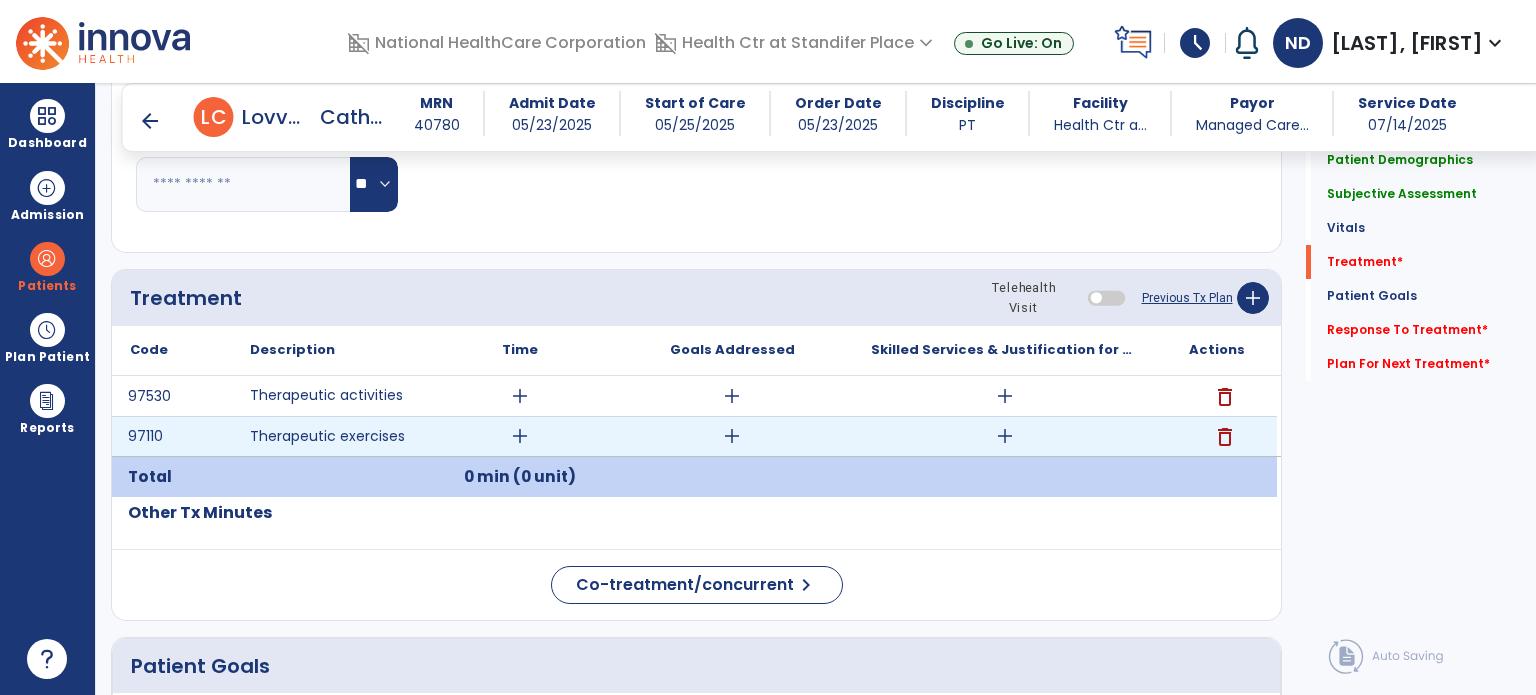 click on "add" at bounding box center [1005, 436] 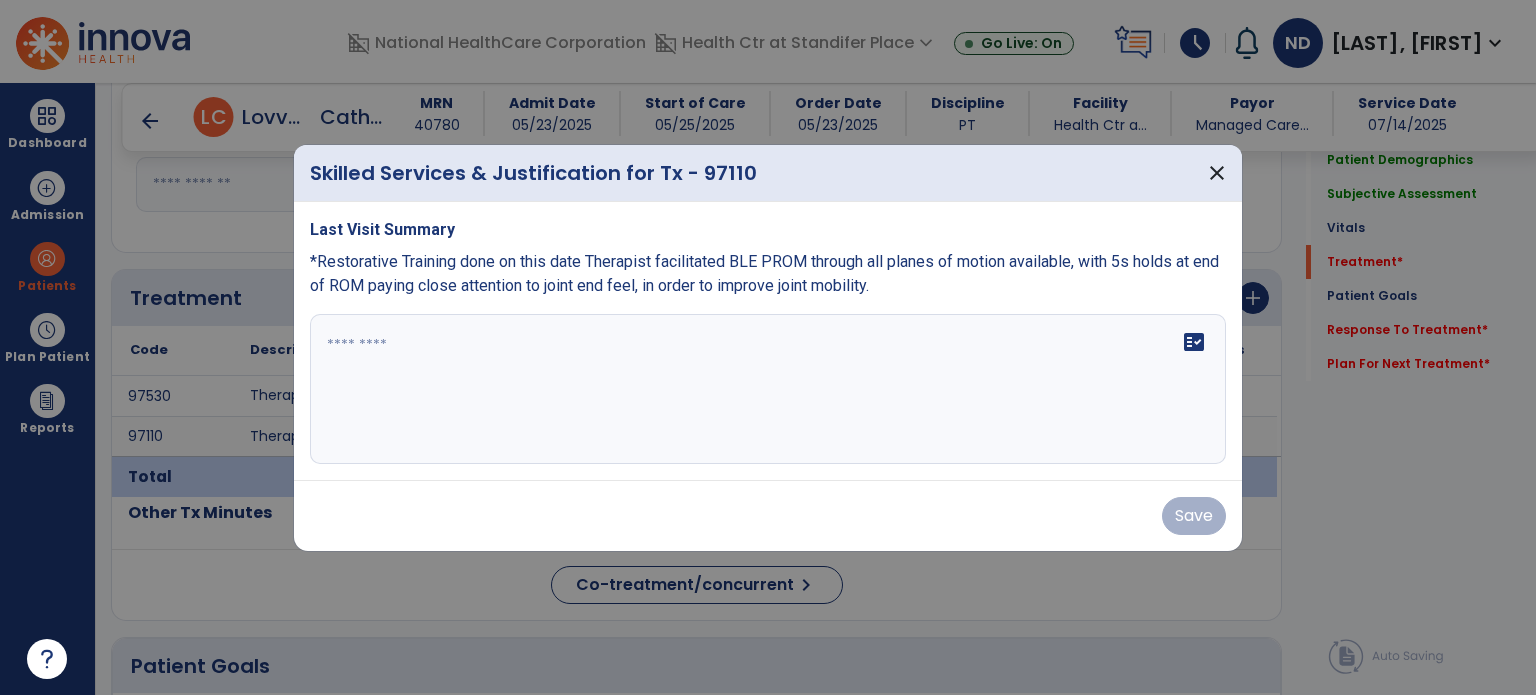 click on "fact_check" at bounding box center (768, 389) 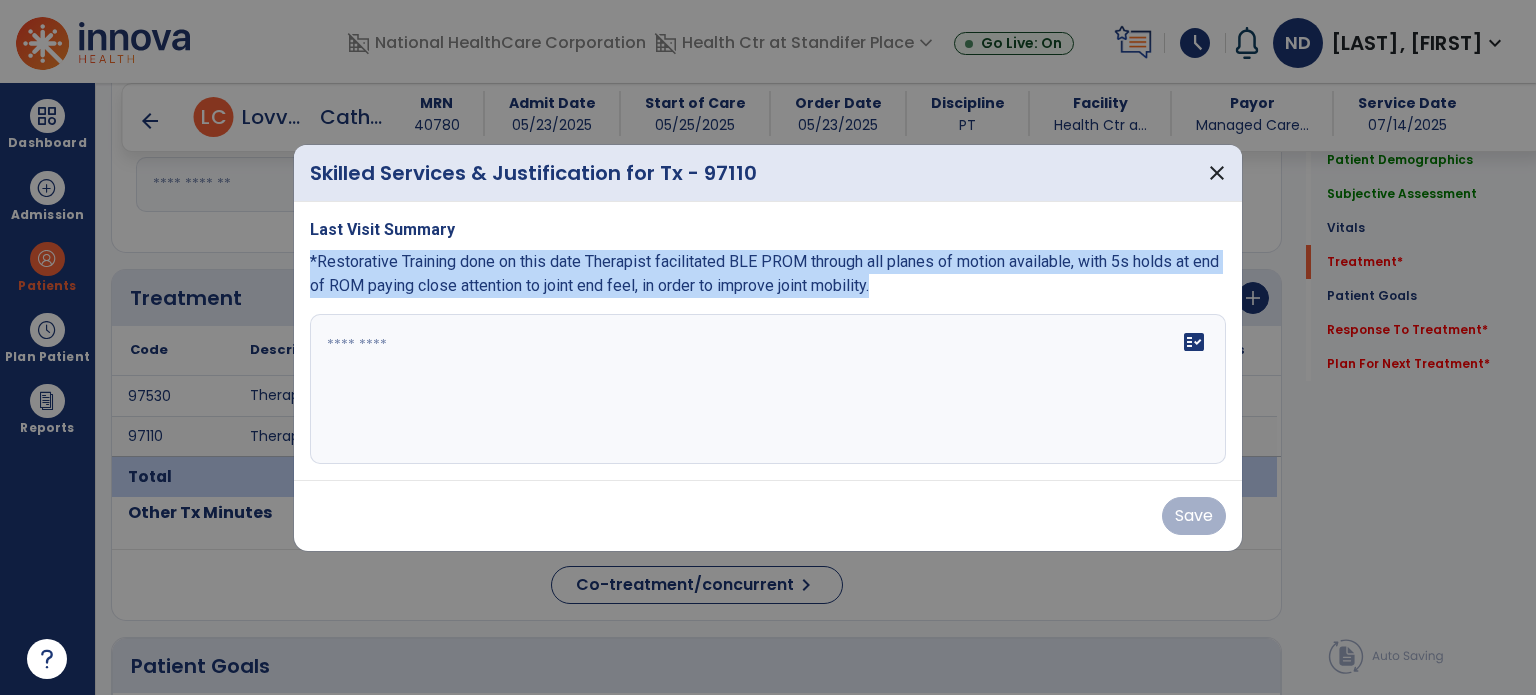 drag, startPoint x: 950, startPoint y: 287, endPoint x: 304, endPoint y: 253, distance: 646.8941 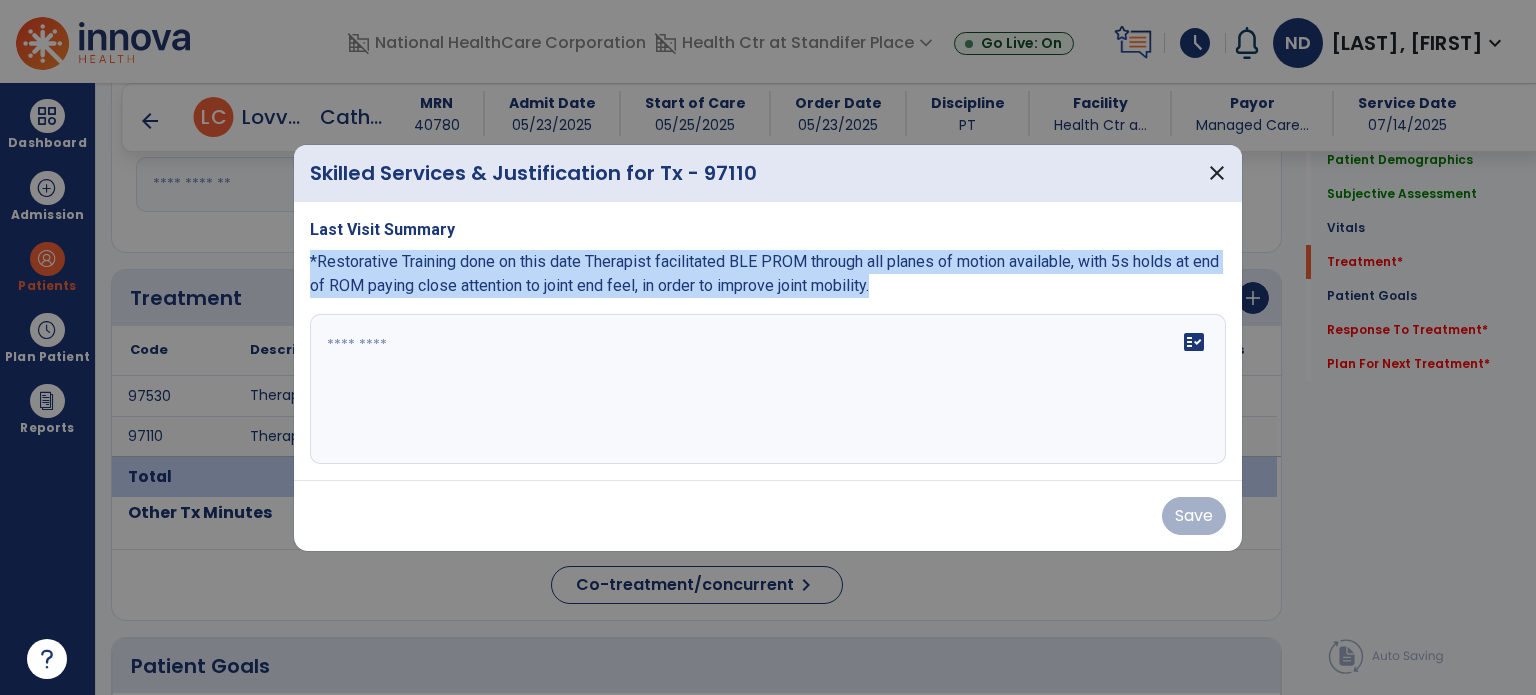 click on "Last Visit Summary *Restorative Training done on this date
Therapist facilitated BLE PROM through all planes of motion available, with 5s holds at end of ROM paying close attention to joint end feel, in order to improve joint mobility.    fact_check" at bounding box center (768, 341) 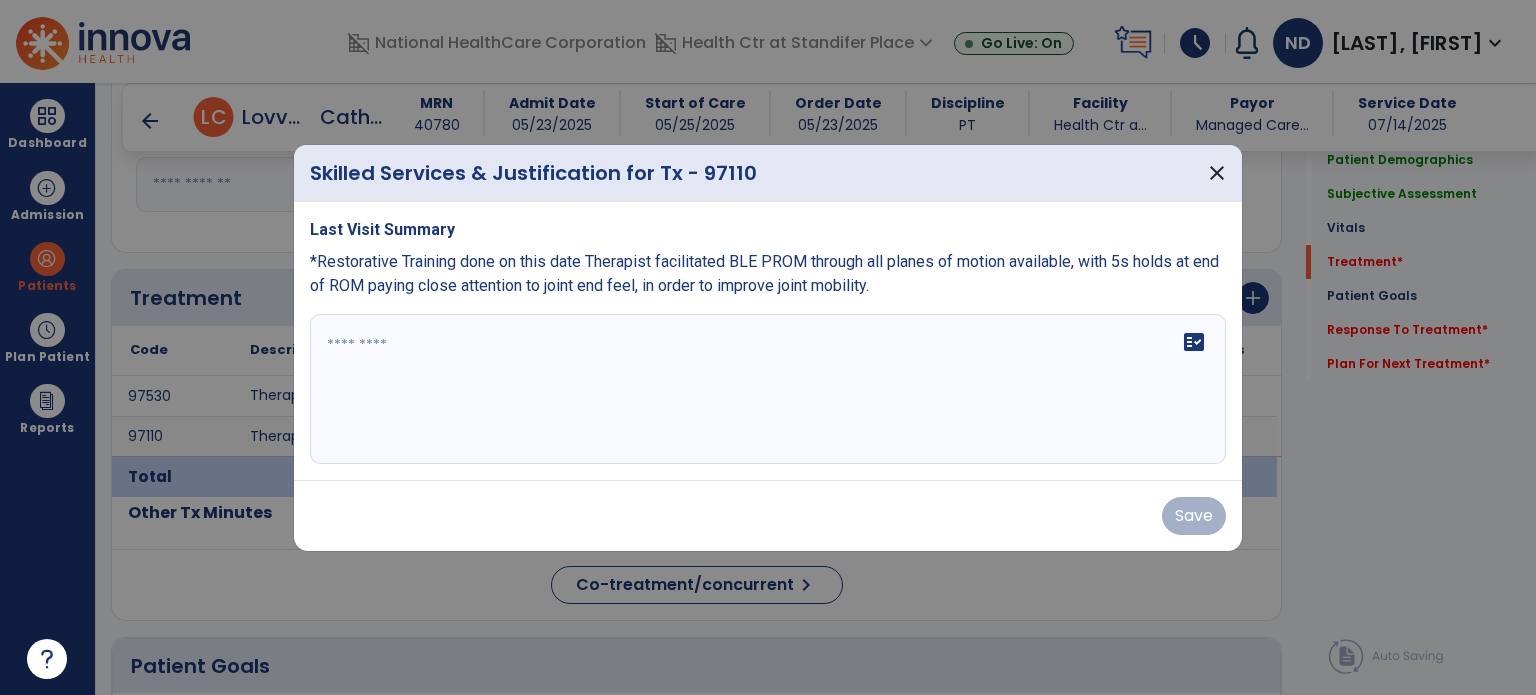 paste on "**********" 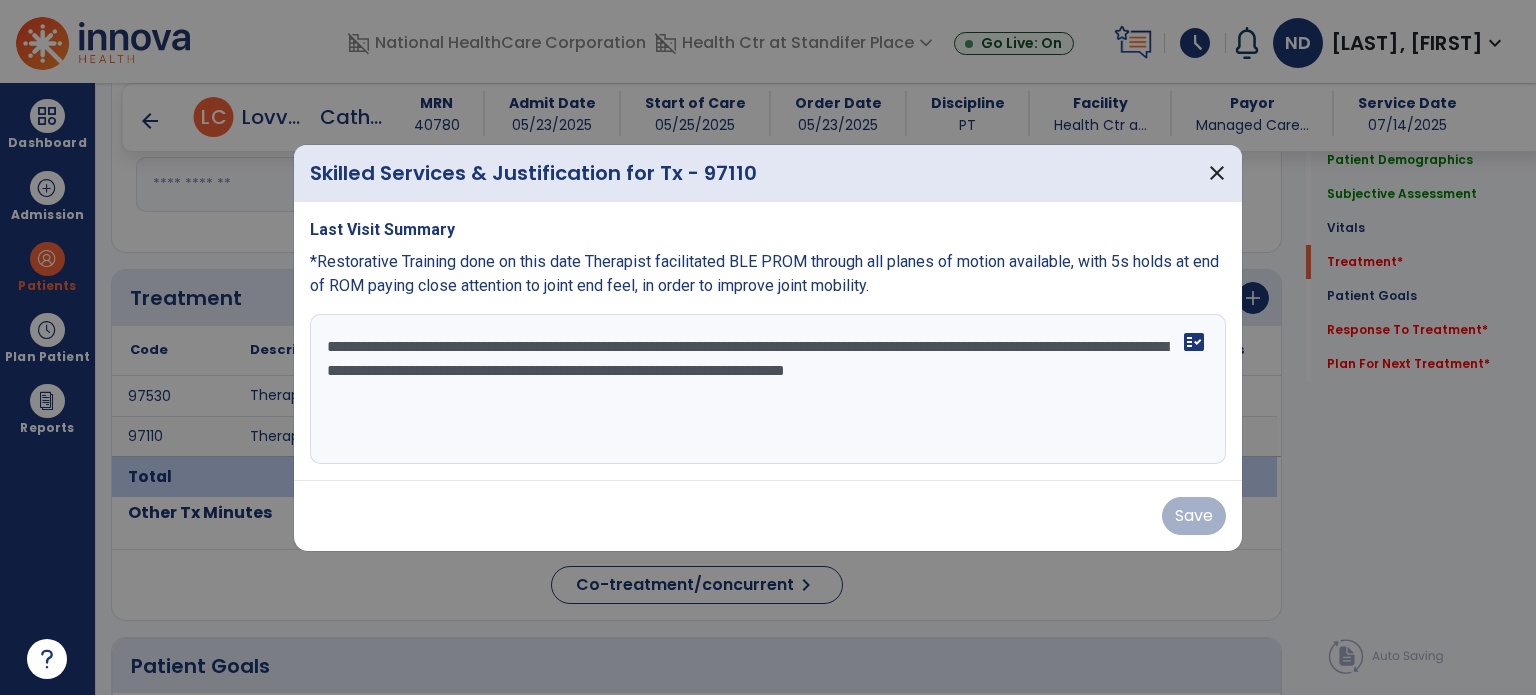click on "fact_check" at bounding box center [768, 389] 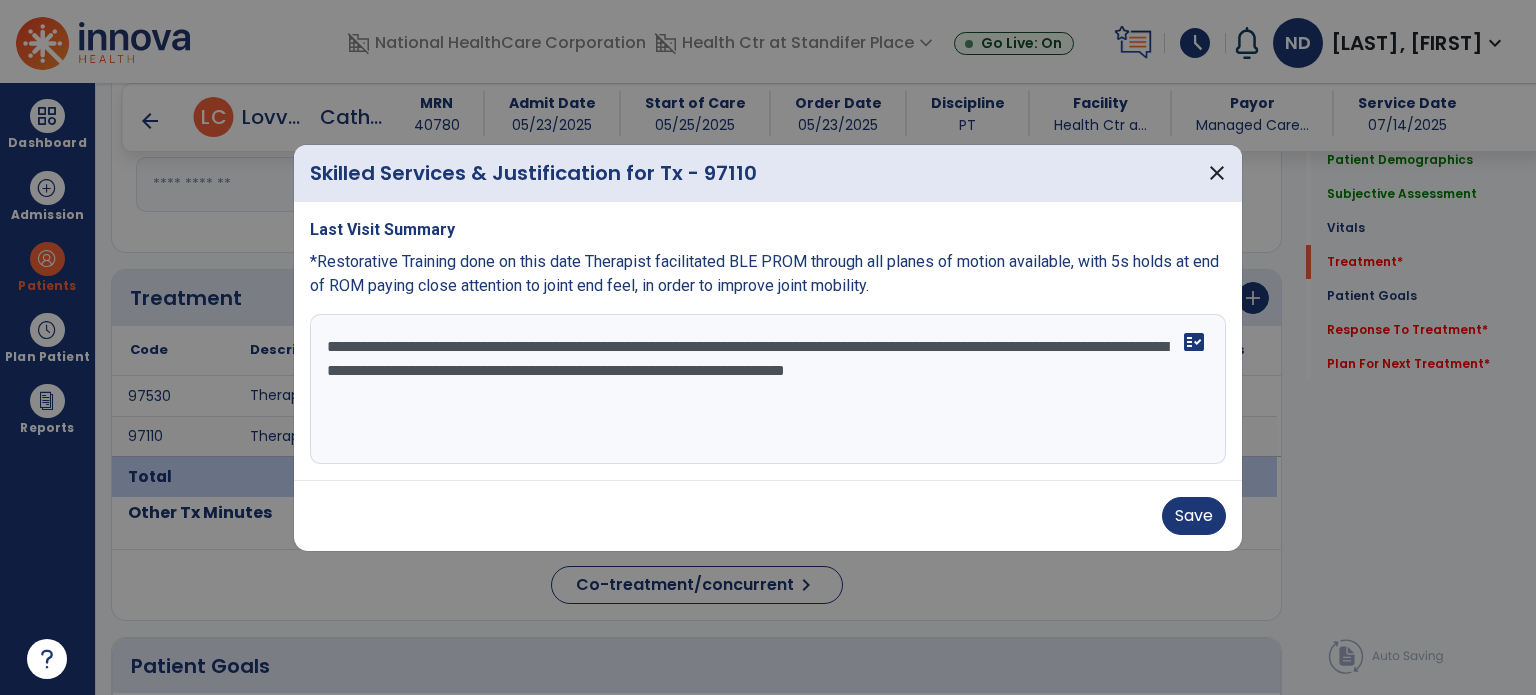 click on "**********" at bounding box center (768, 389) 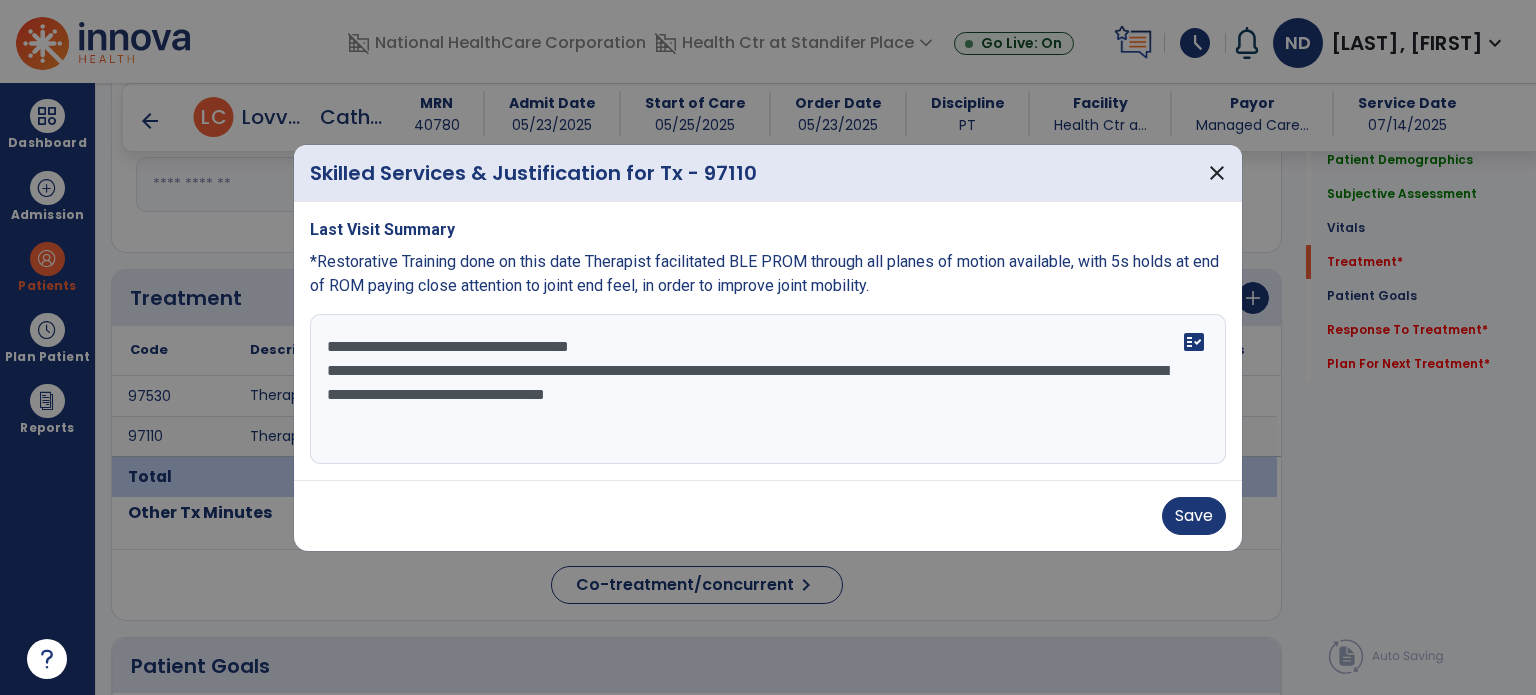 click on "**********" at bounding box center (768, 389) 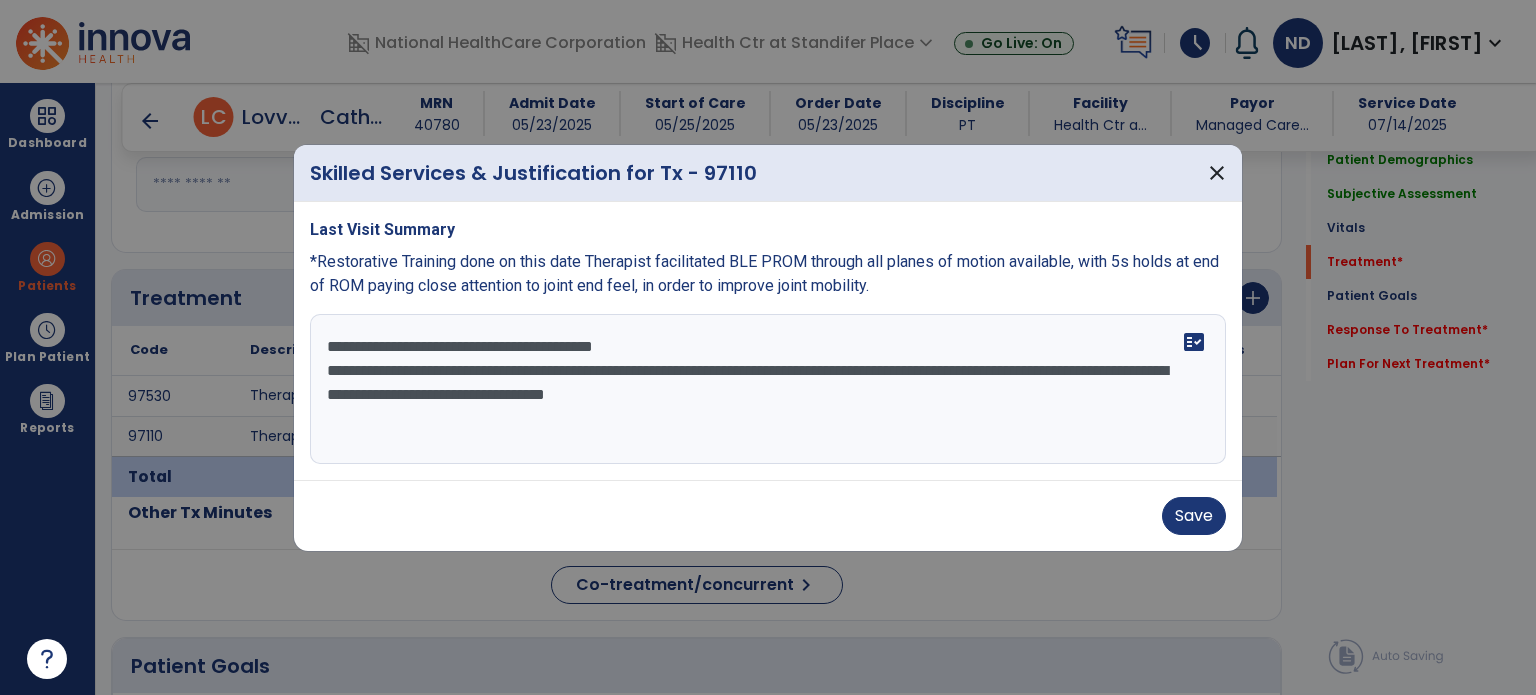 click on "**********" at bounding box center [768, 389] 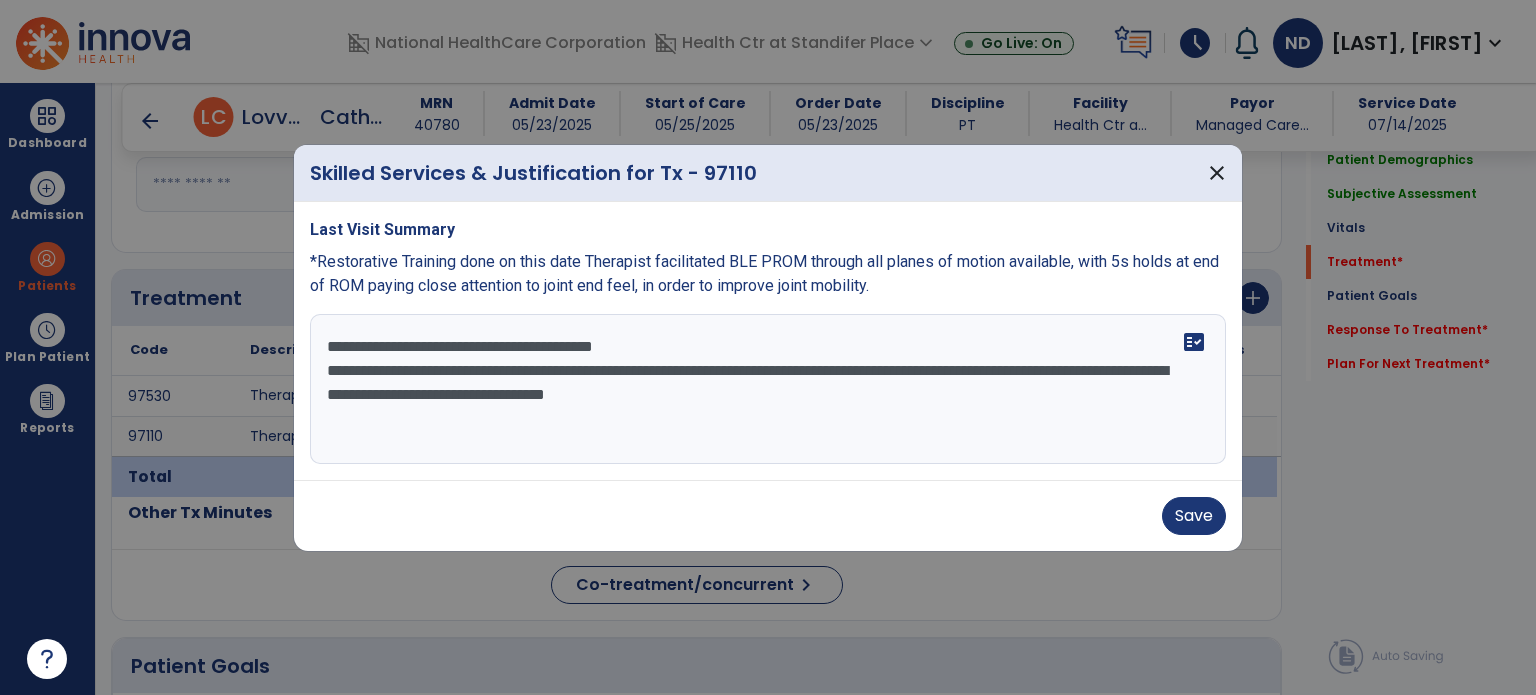 click on "**********" at bounding box center (768, 389) 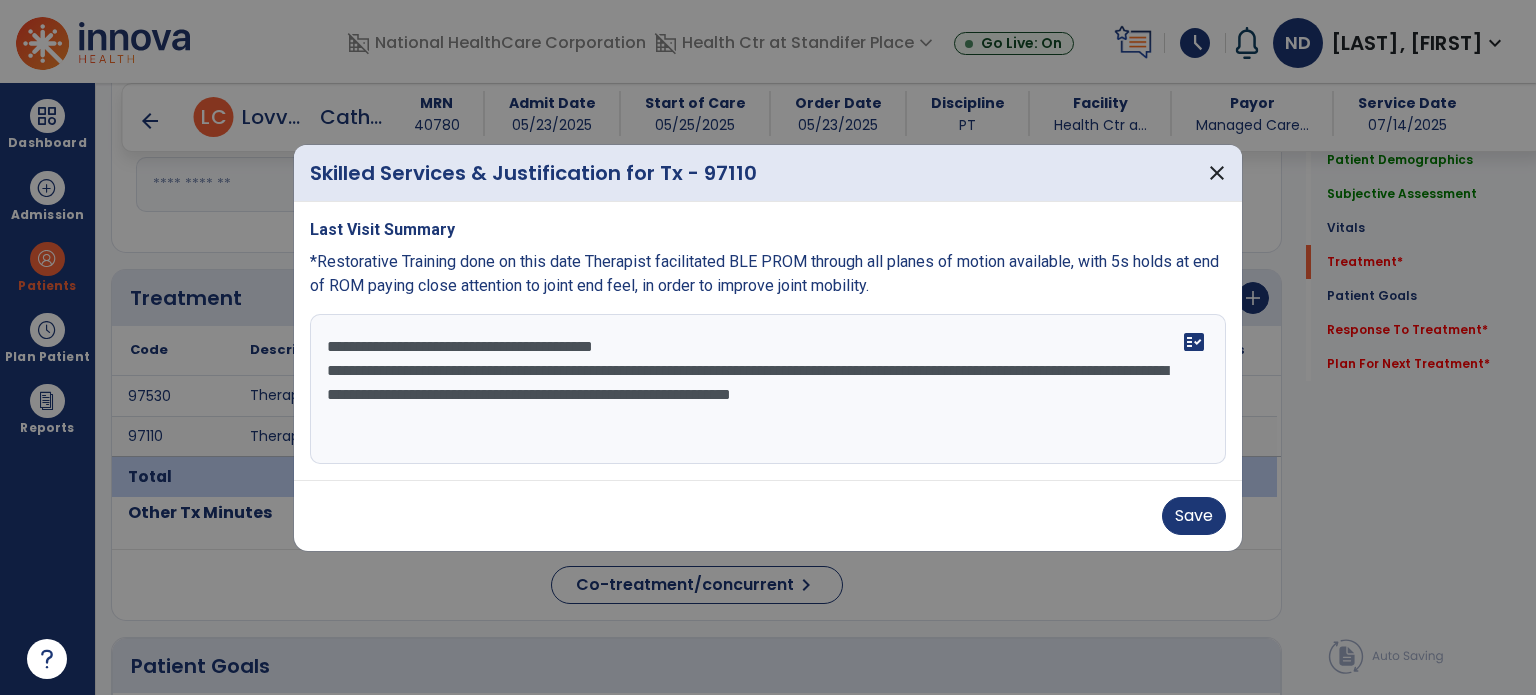 type on "**********" 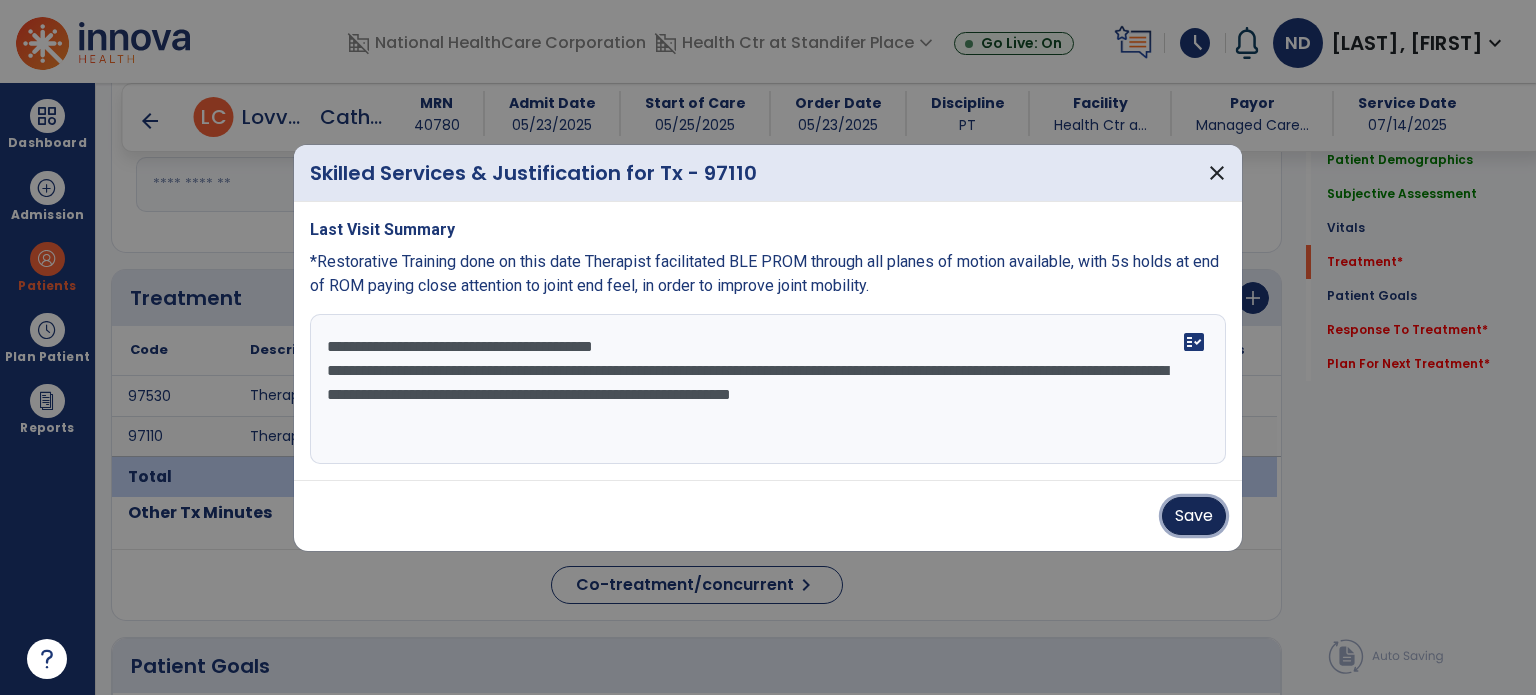 click on "Save" at bounding box center (1194, 516) 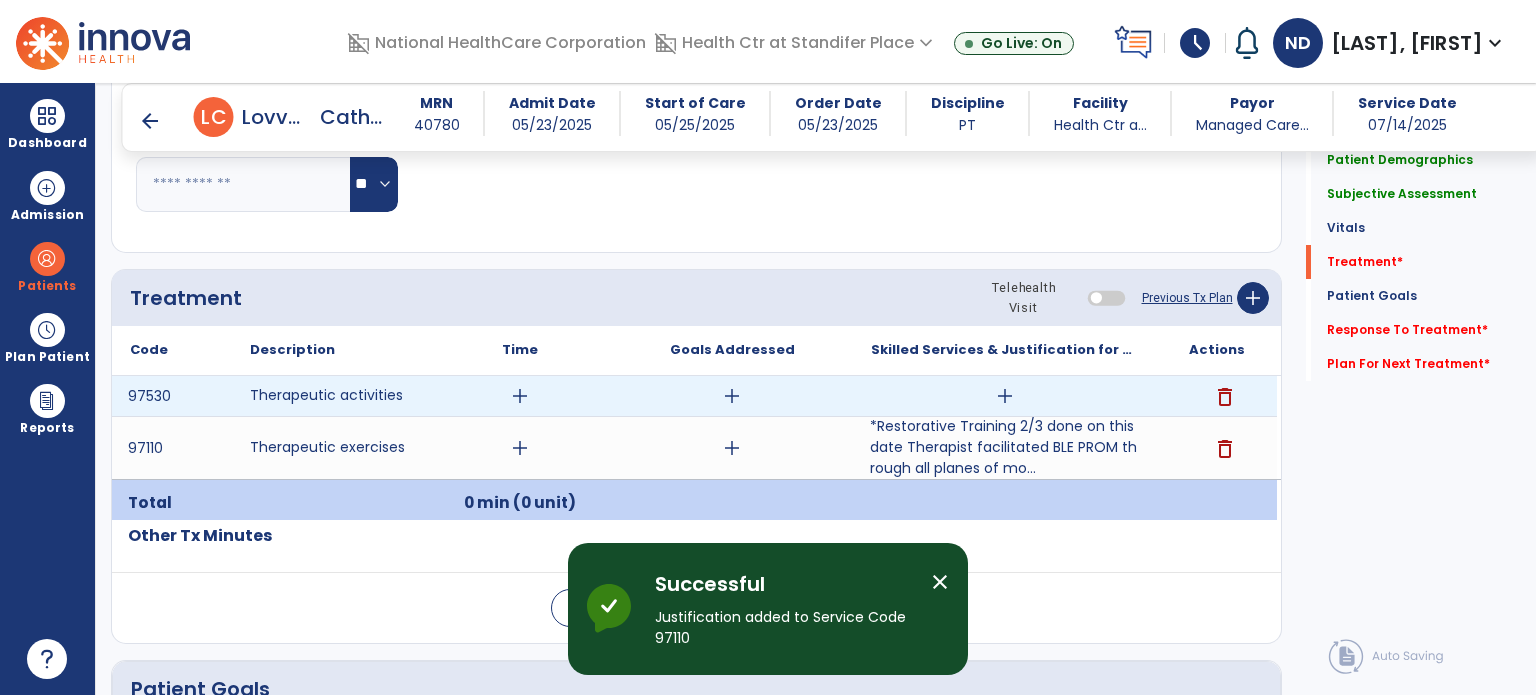 click on "add" at bounding box center [1005, 396] 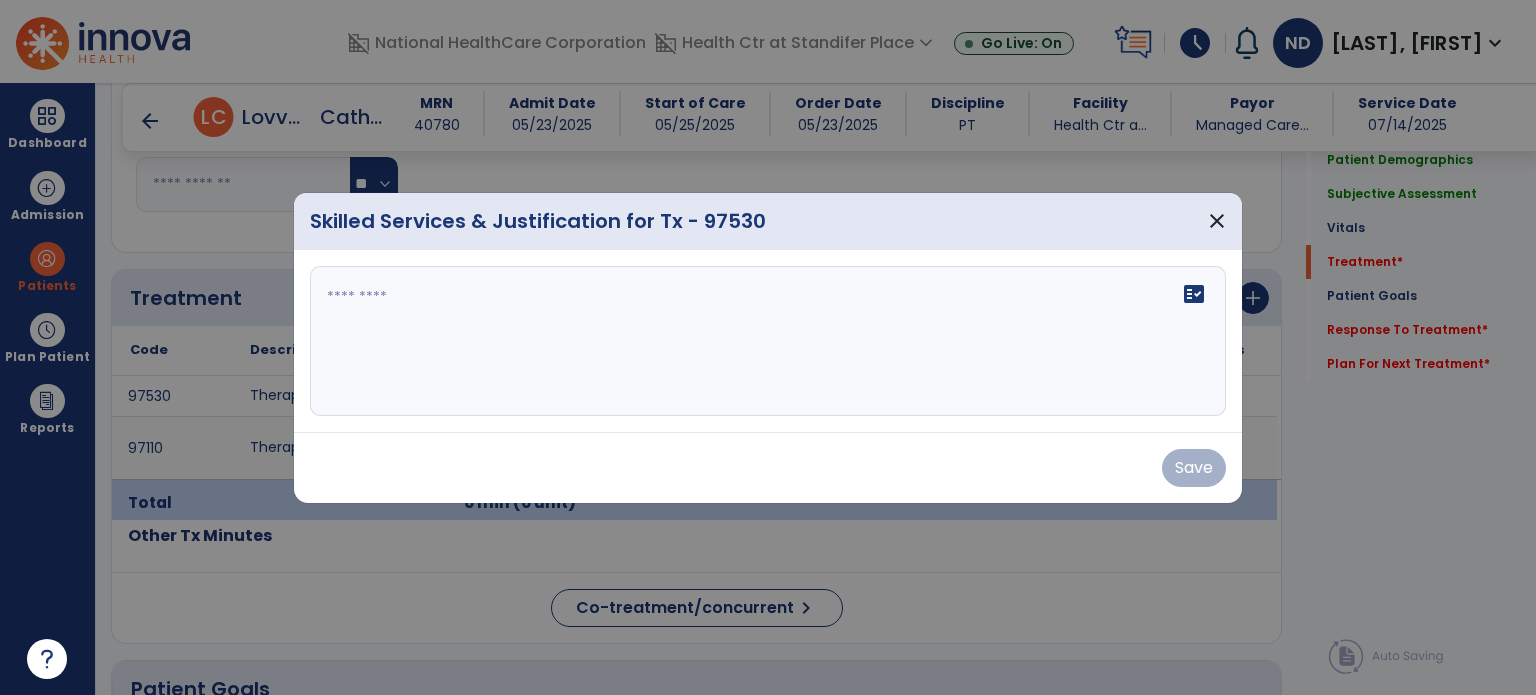click on "fact_check" at bounding box center [768, 341] 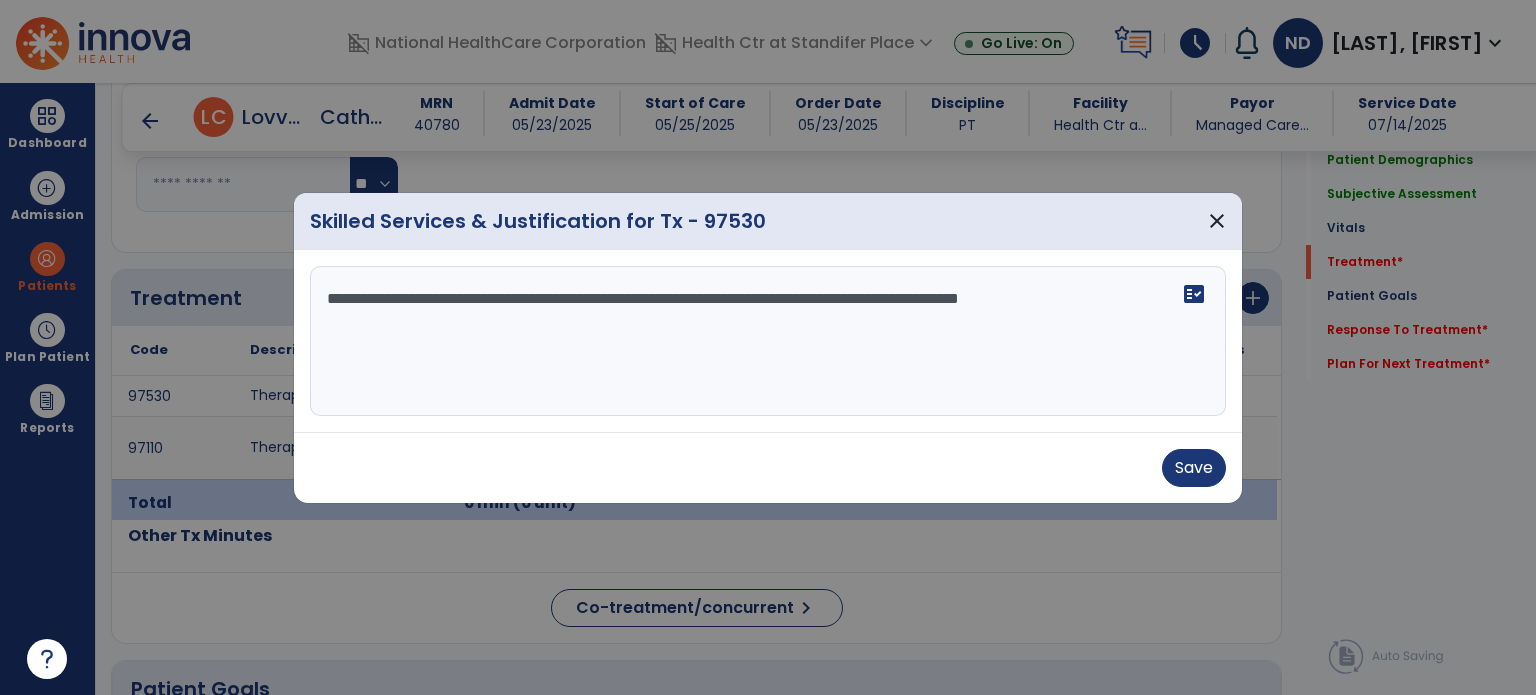 click on "**********" at bounding box center (768, 341) 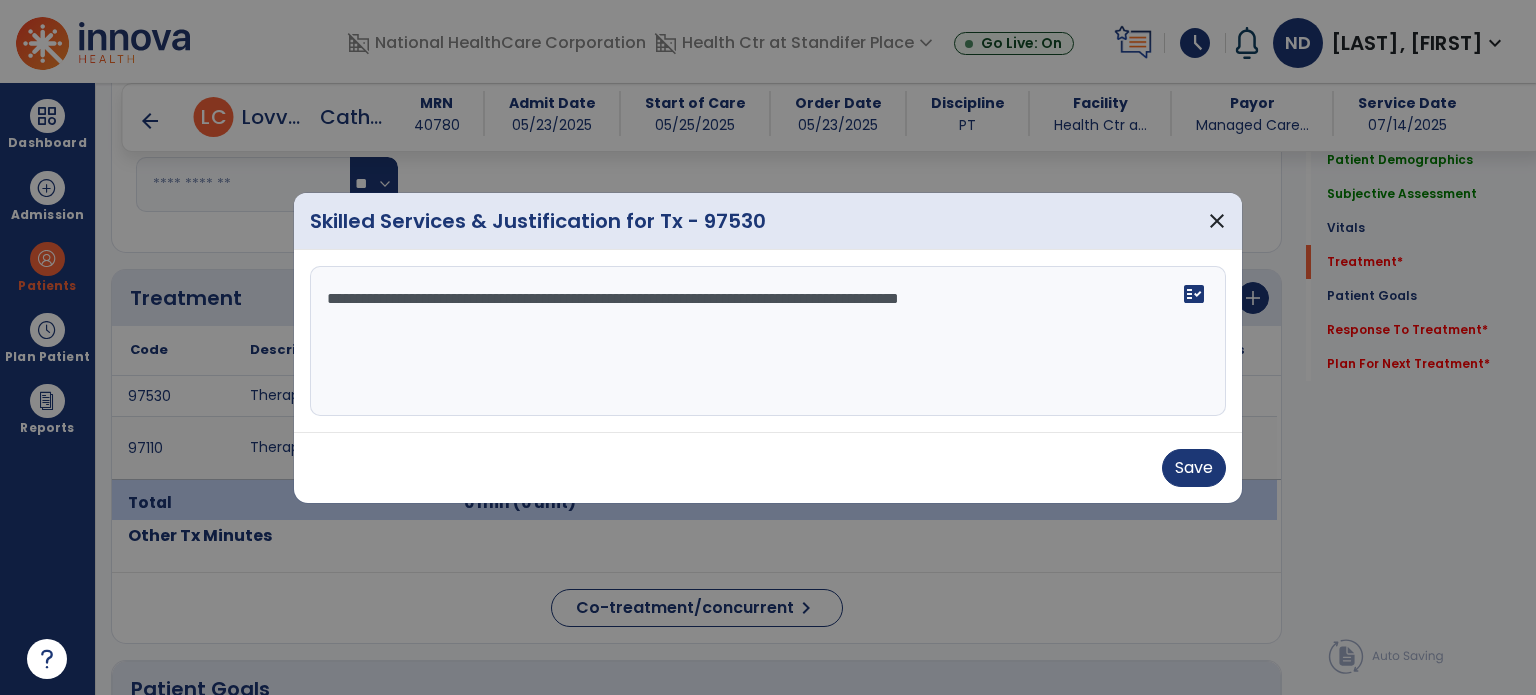 click on "**********" at bounding box center [768, 341] 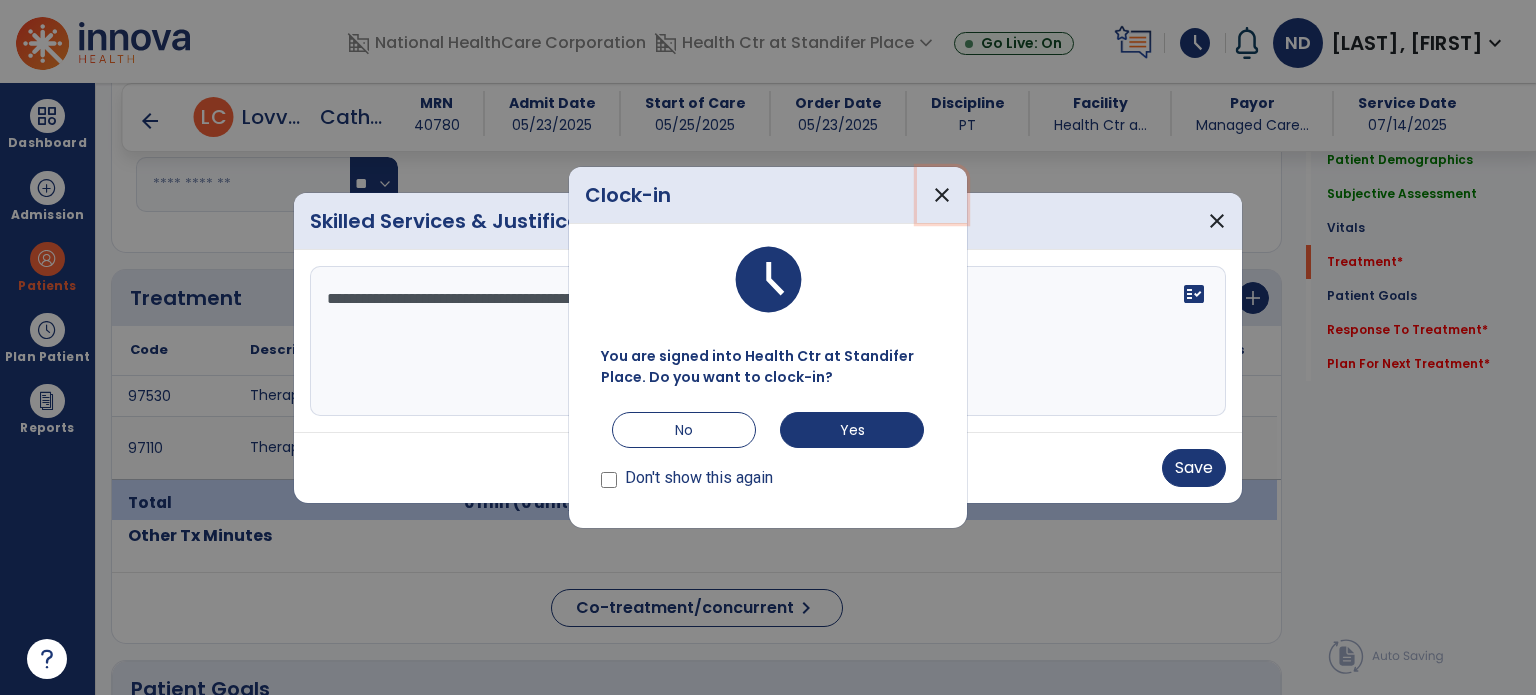 click on "close" at bounding box center (942, 195) 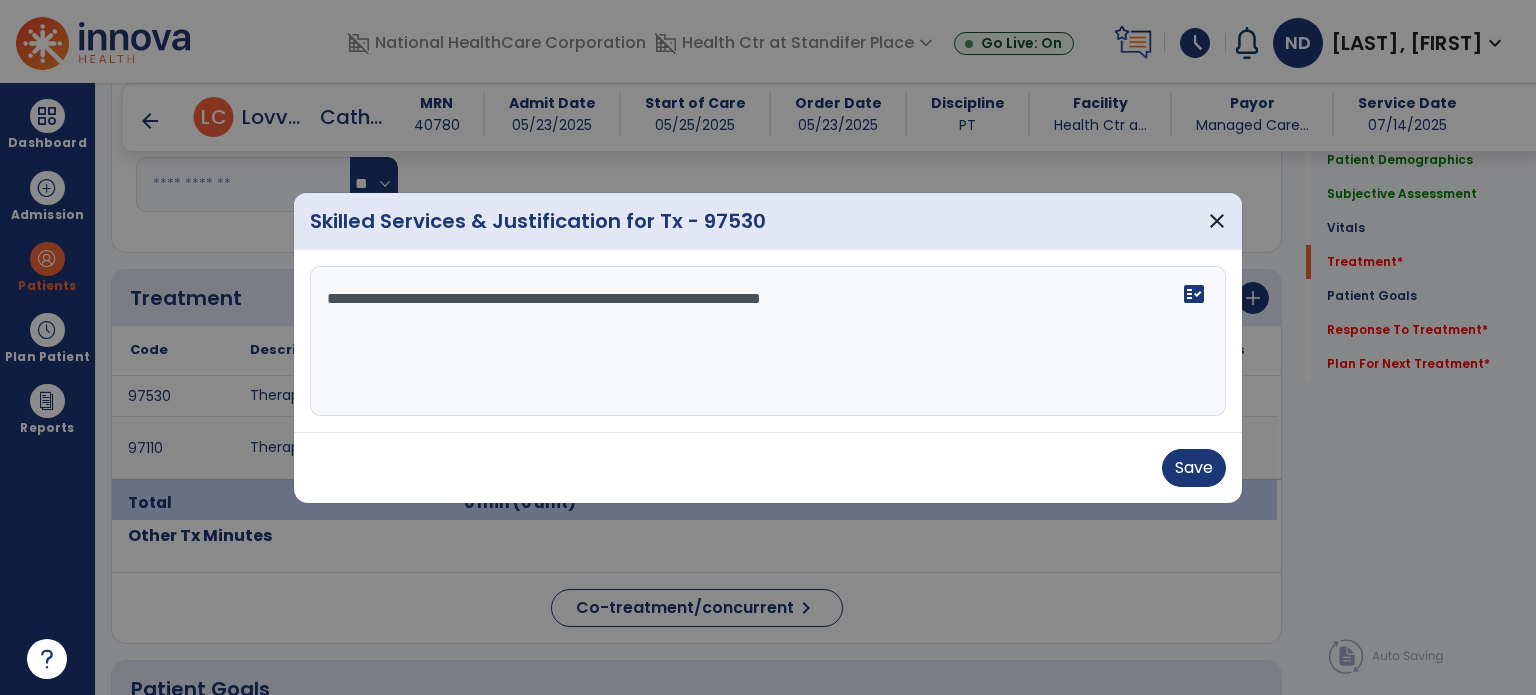 click on "**********" at bounding box center [768, 341] 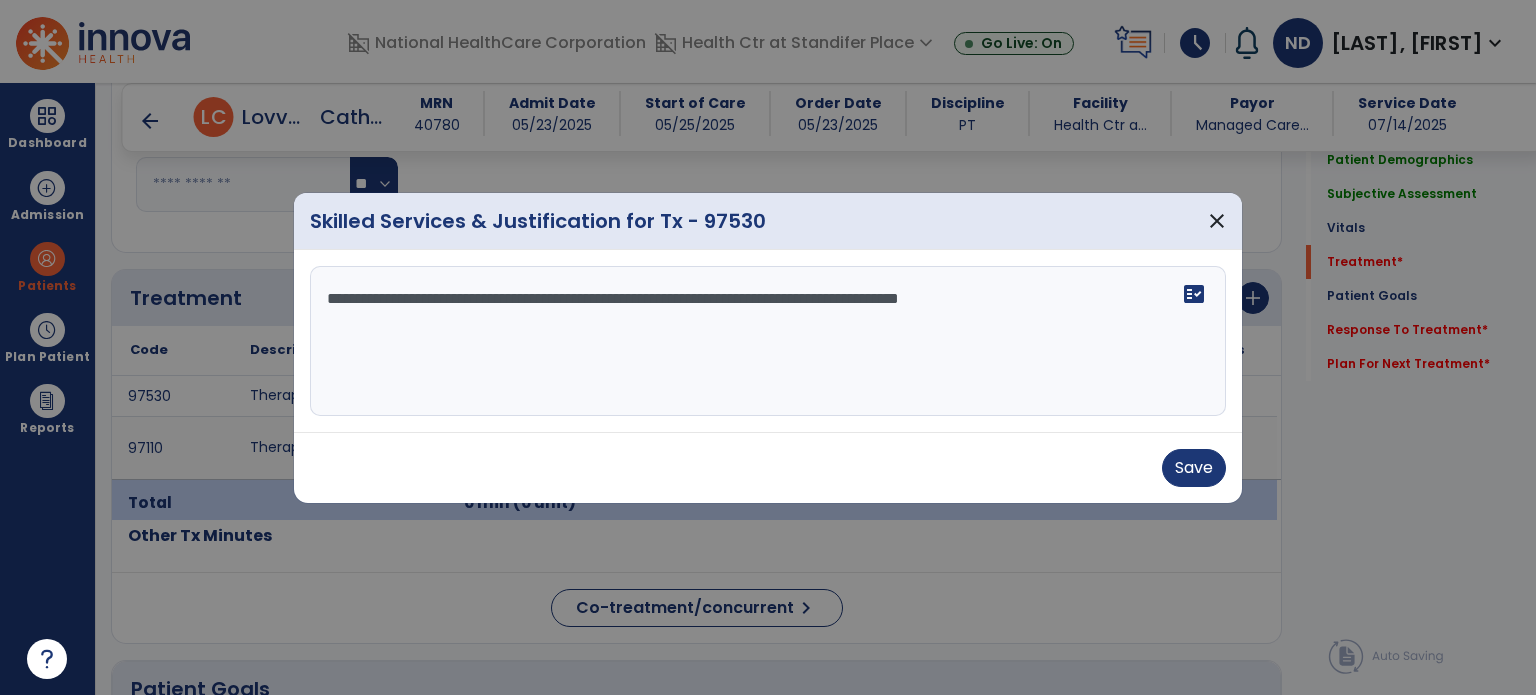 click on "**********" at bounding box center [768, 341] 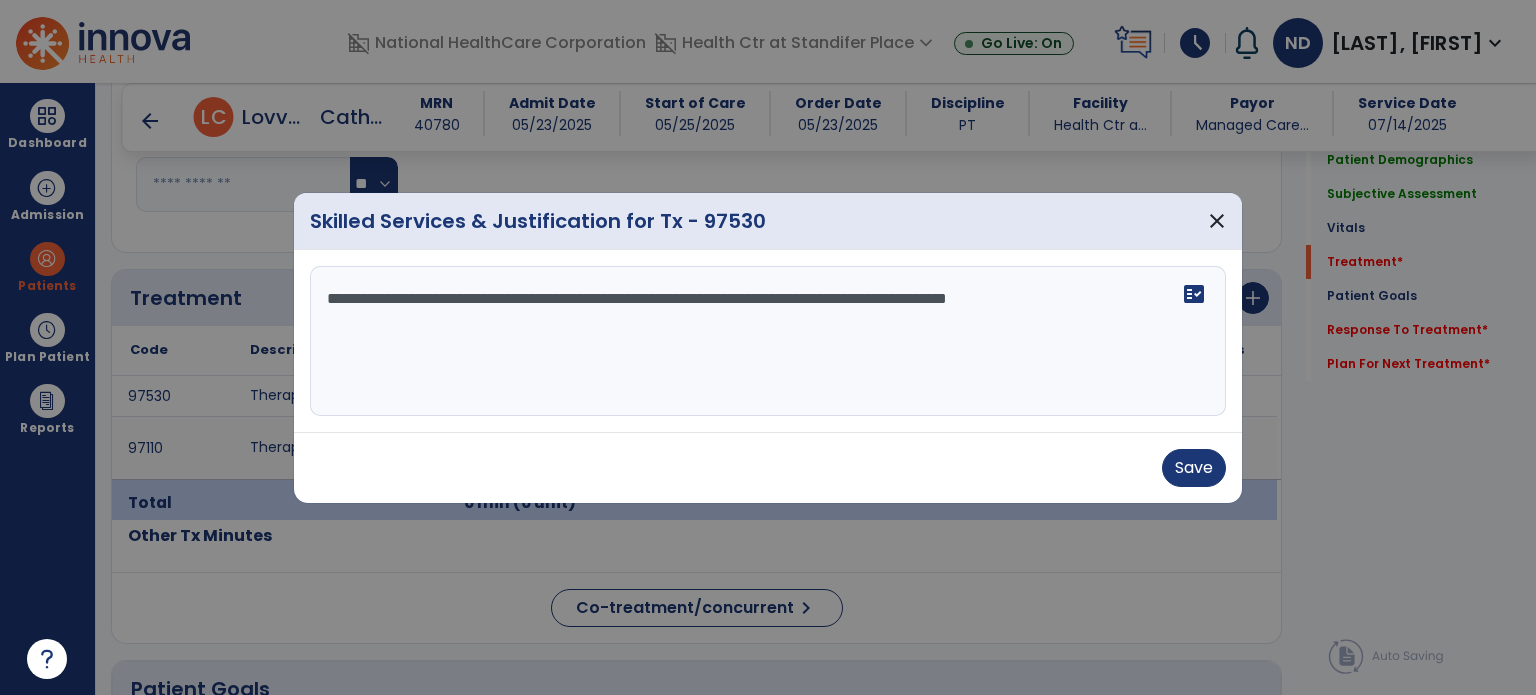 click on "**********" at bounding box center [768, 341] 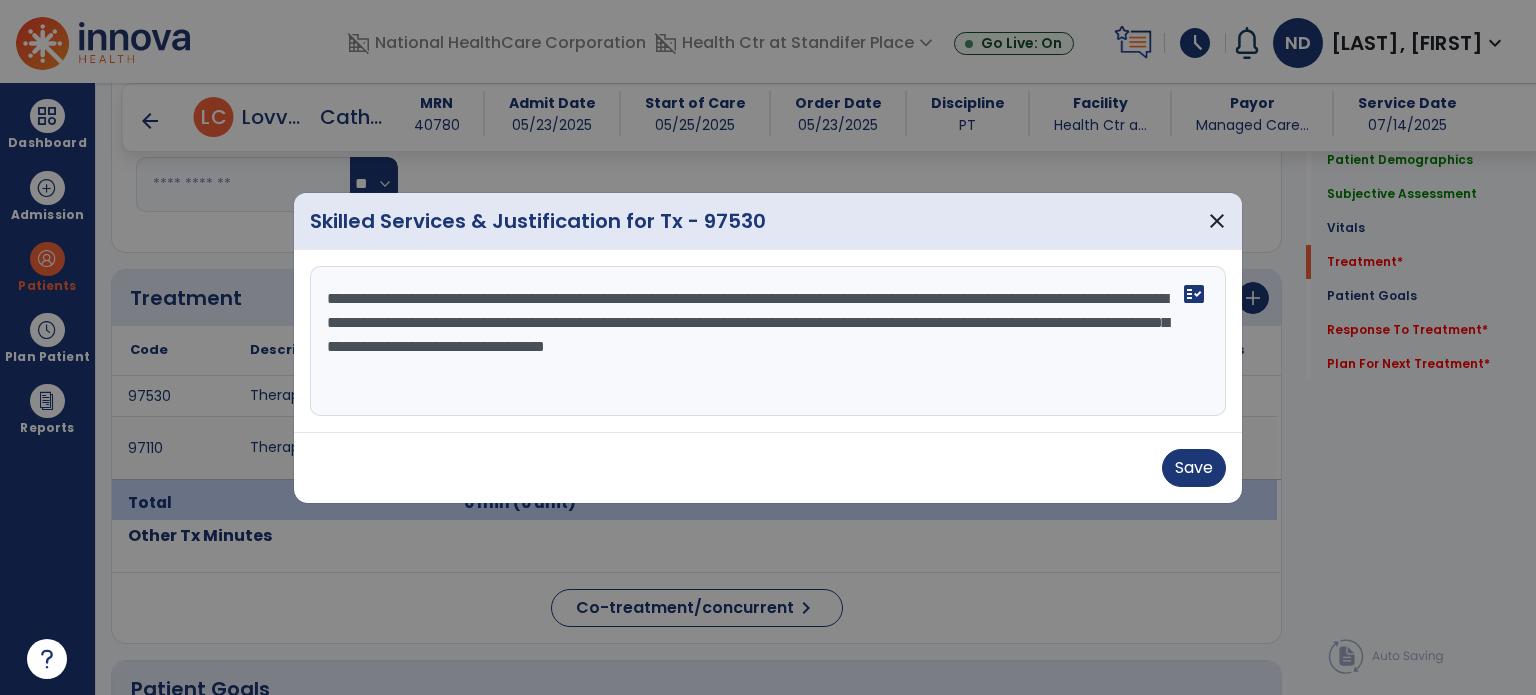 type on "**********" 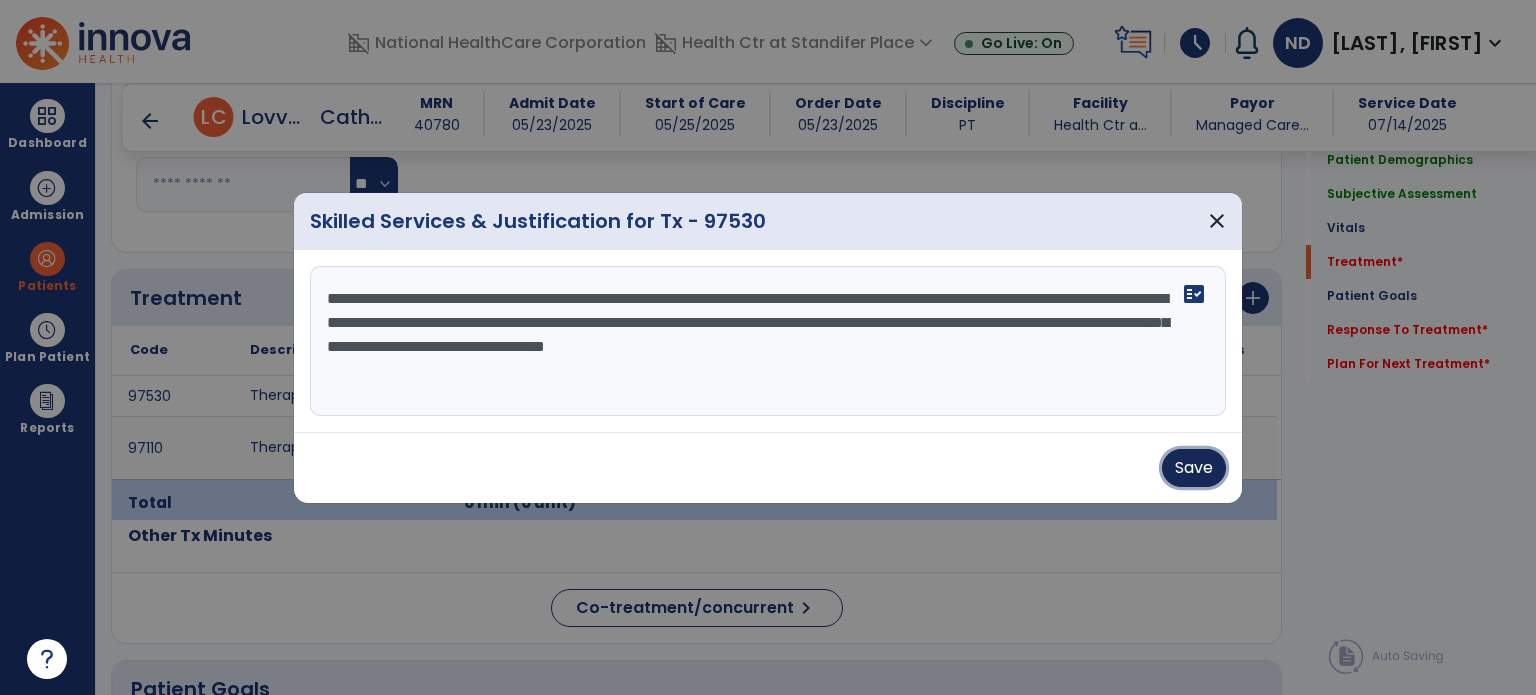 click on "Save" at bounding box center [1194, 468] 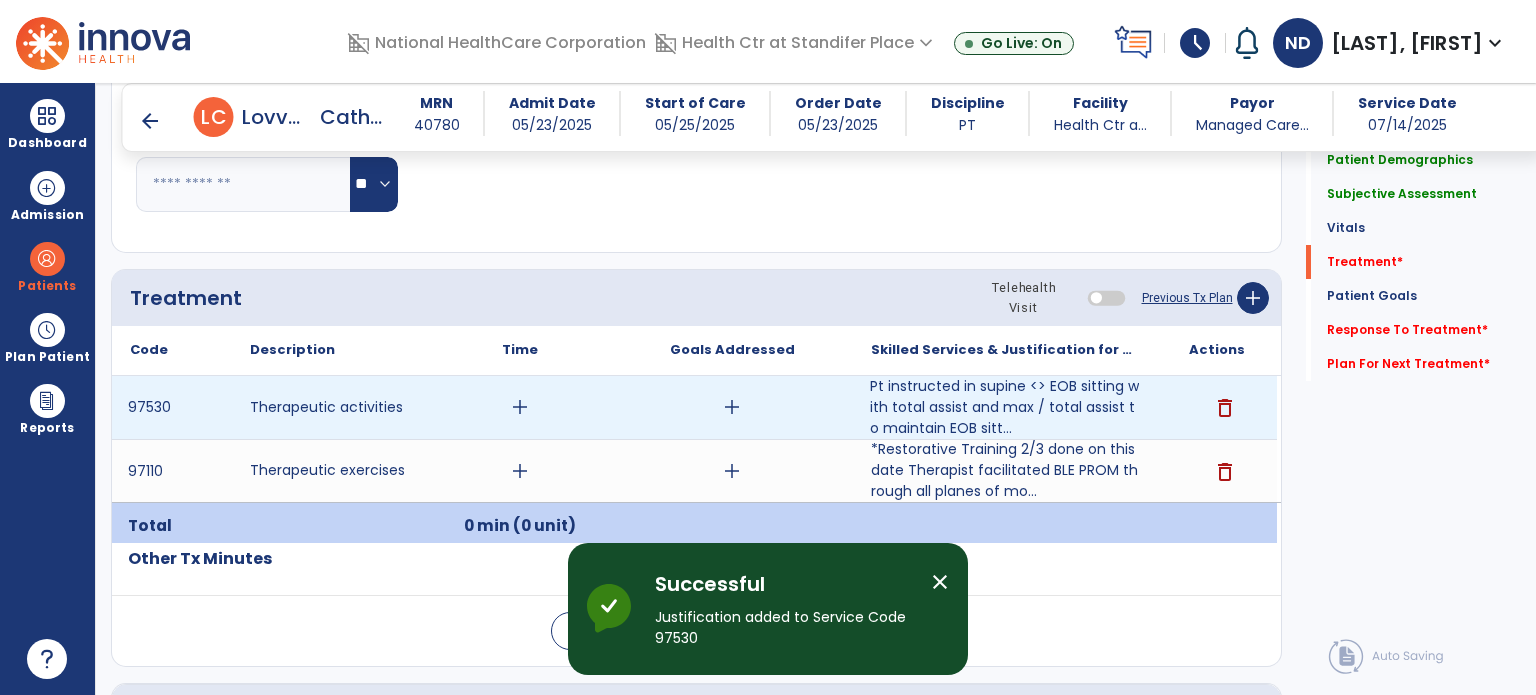 click on "add" at bounding box center (732, 407) 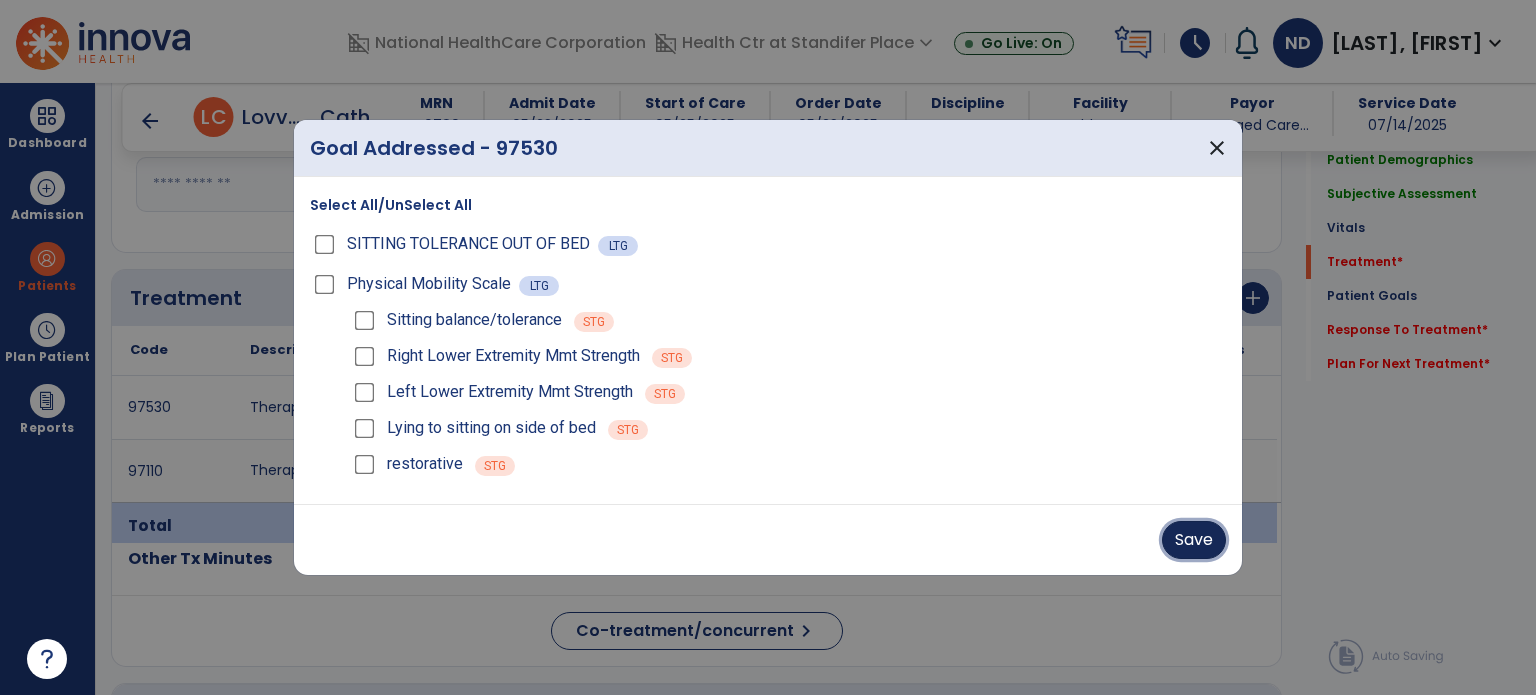 click on "Save" at bounding box center (1194, 540) 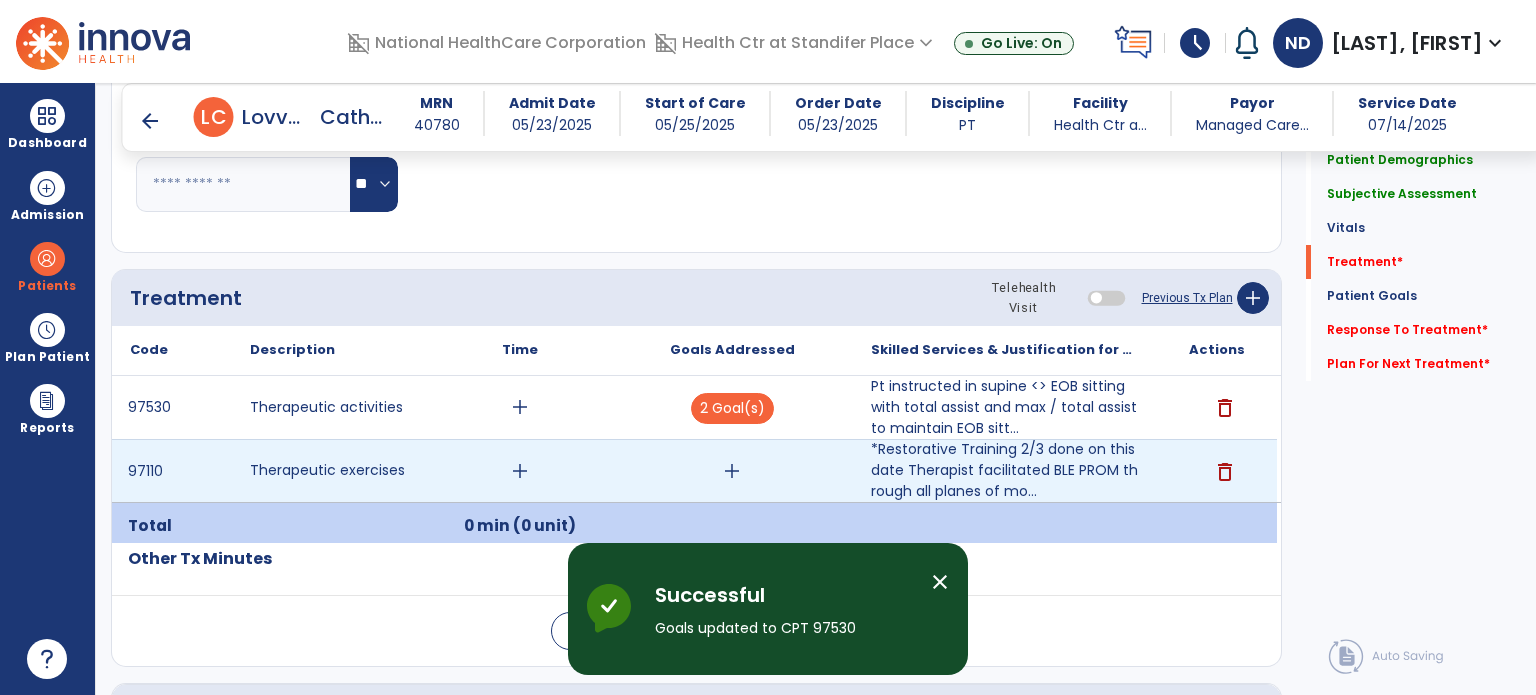 click on "add" at bounding box center [732, 471] 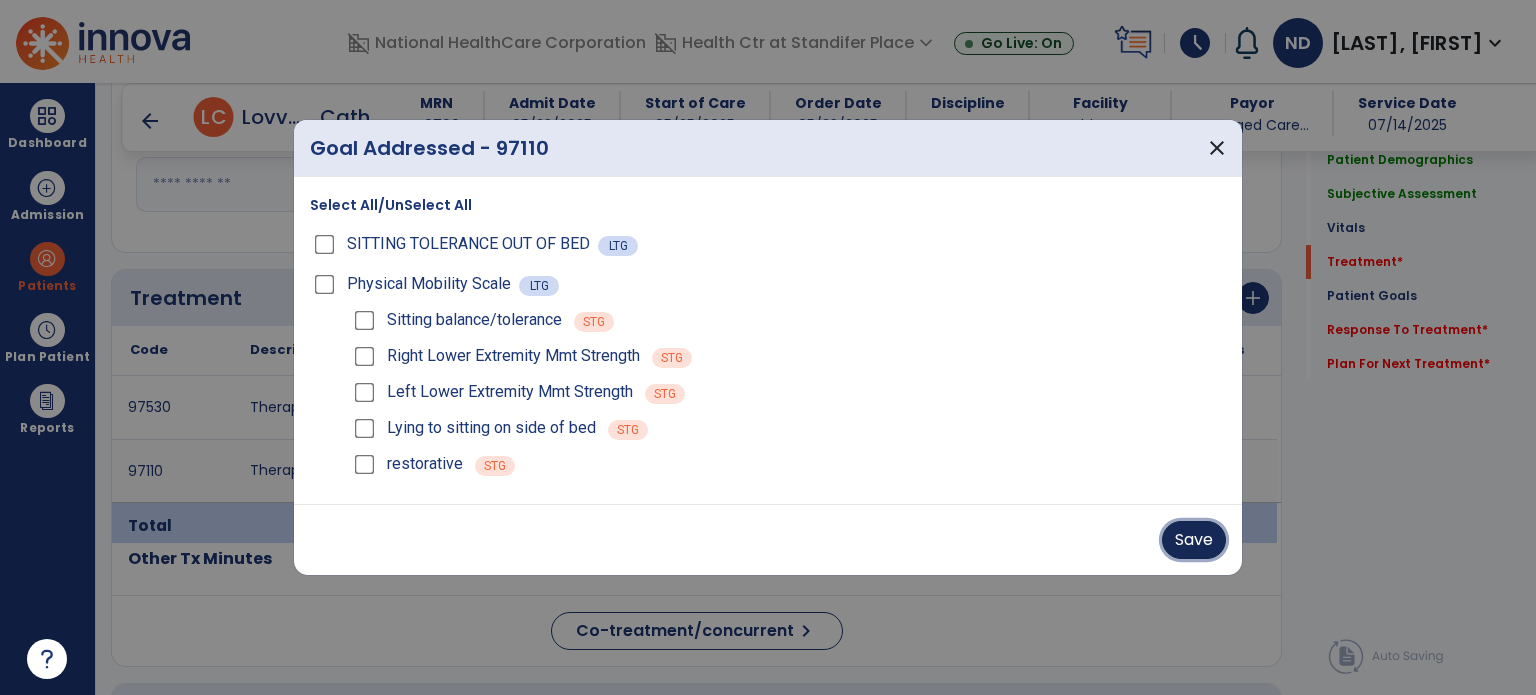 click on "Save" at bounding box center (1194, 540) 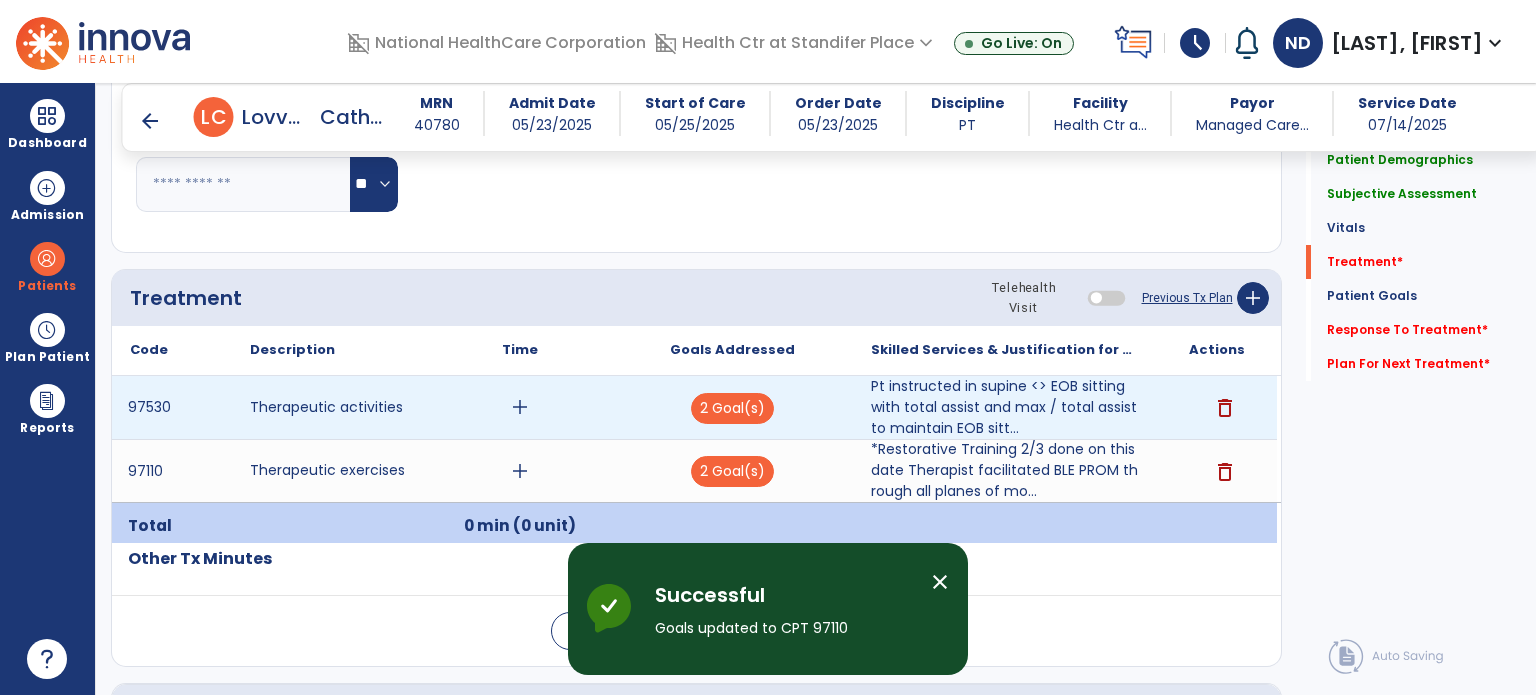 click on "add" at bounding box center (520, 407) 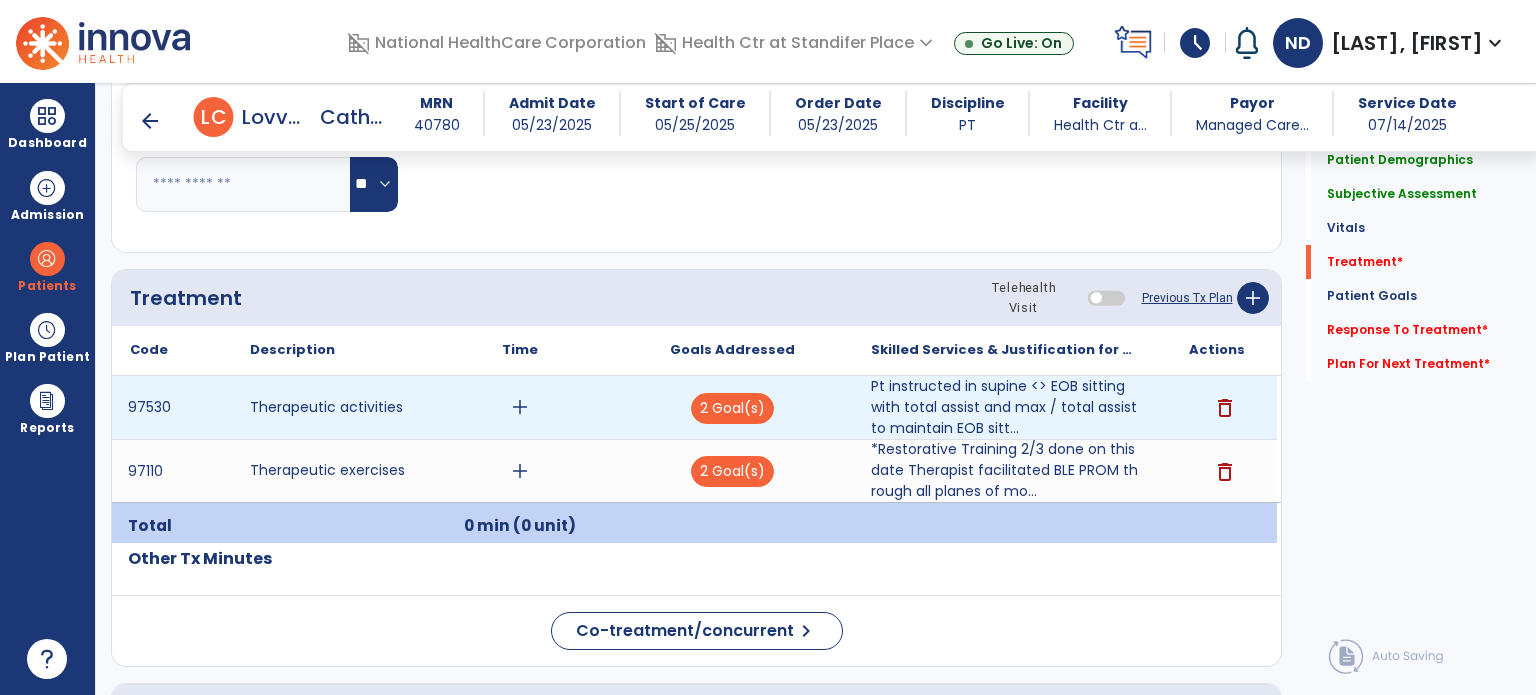 click on "add" at bounding box center [520, 407] 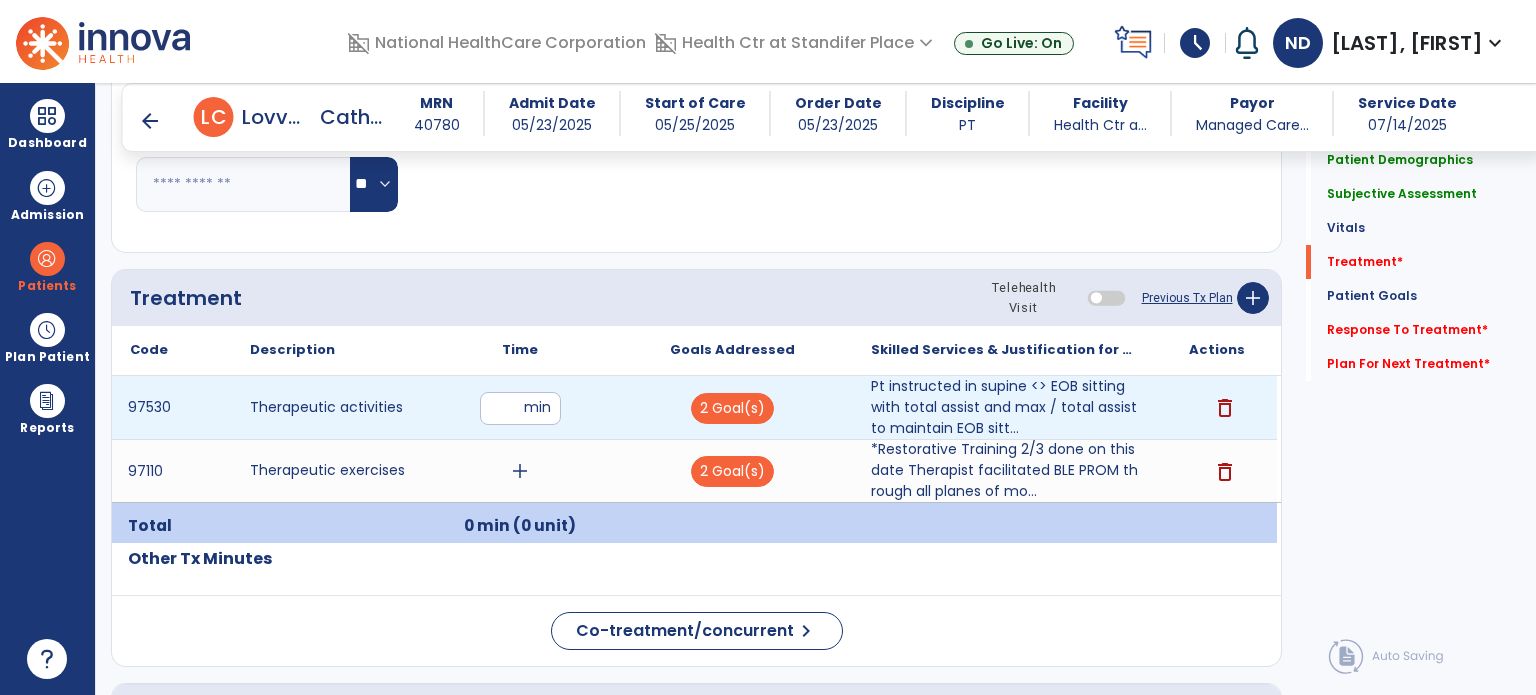 type on "*" 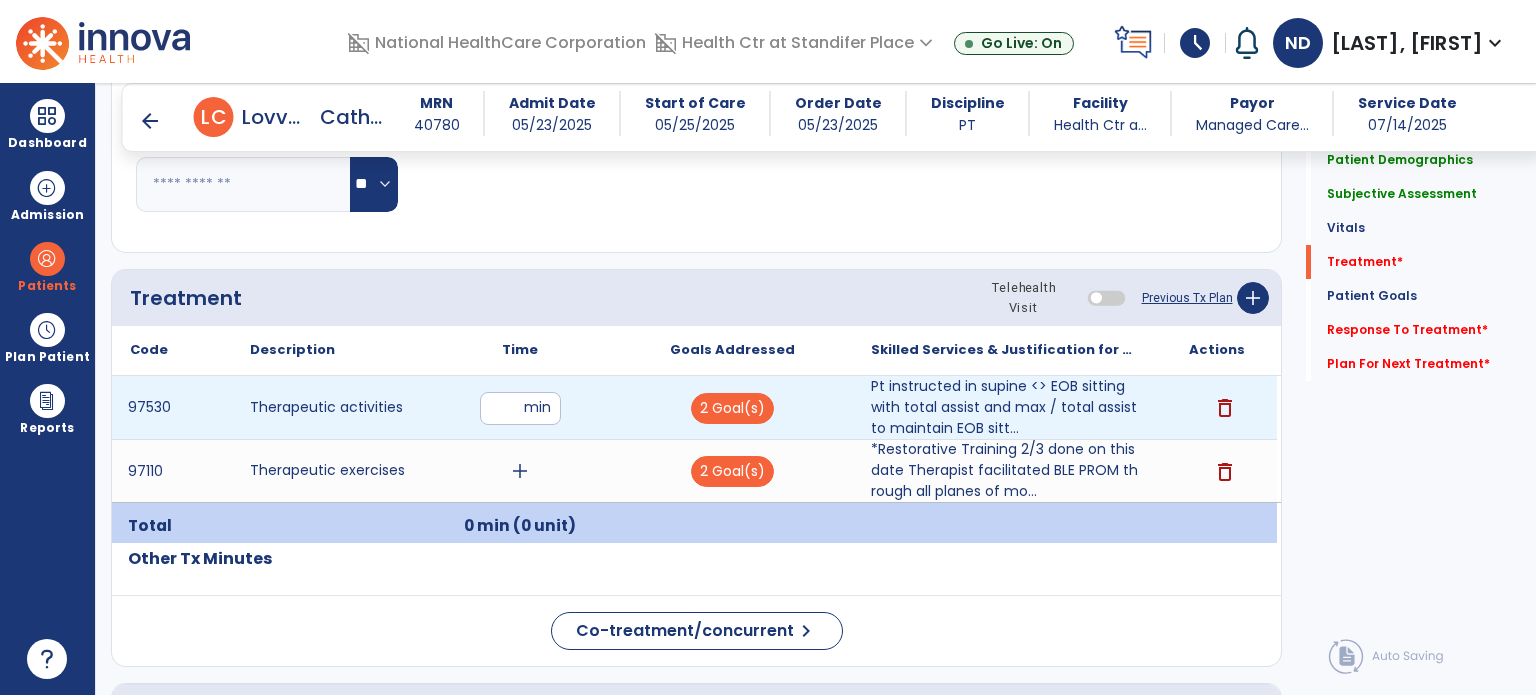 type on "**" 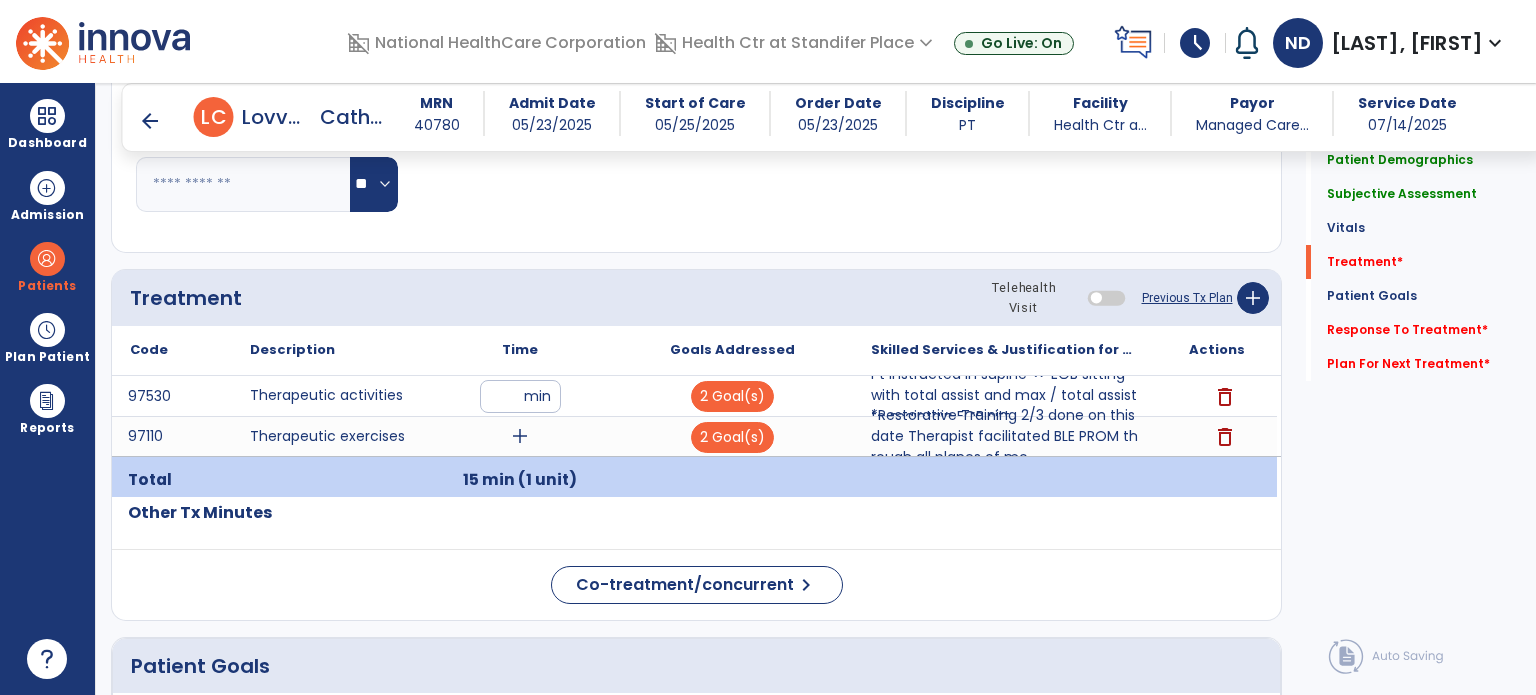 click on "15 min (1 unit)" at bounding box center (520, 480) 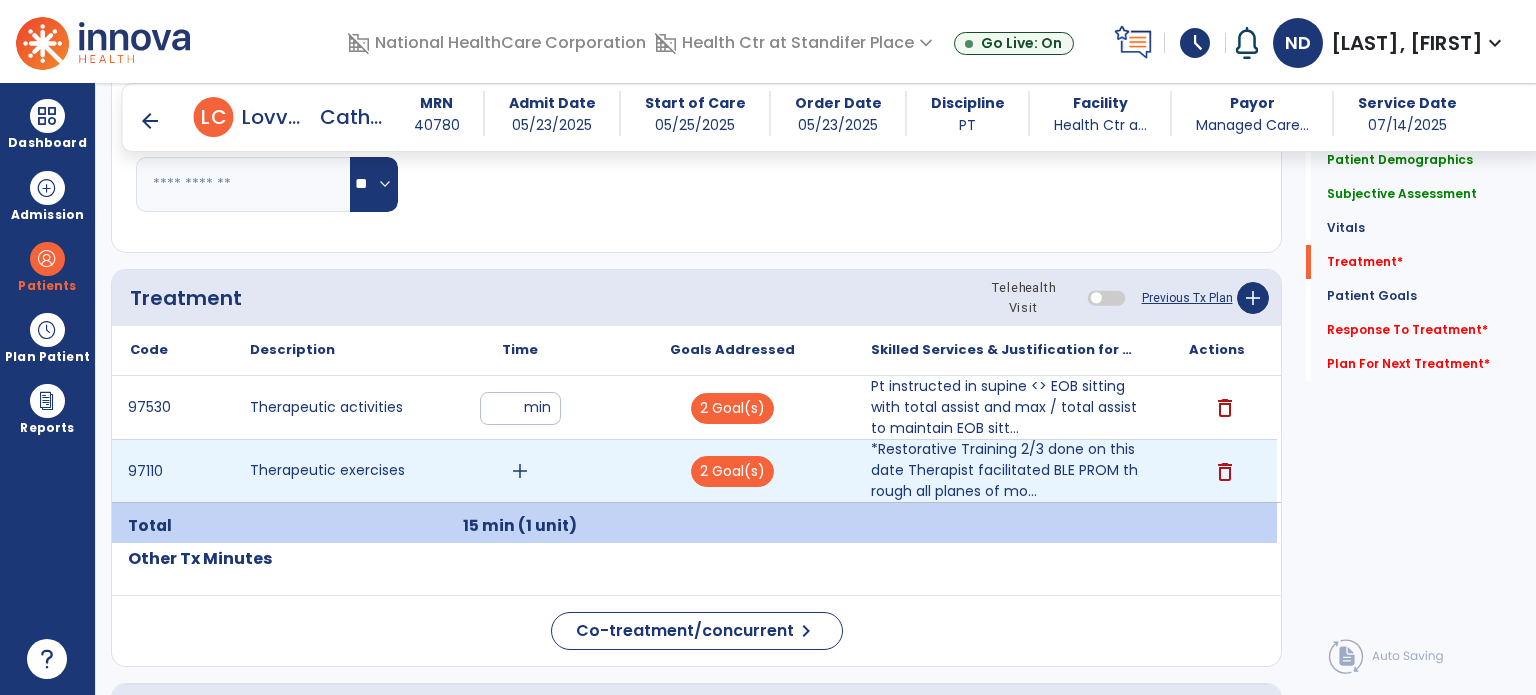 click on "add" at bounding box center [520, 471] 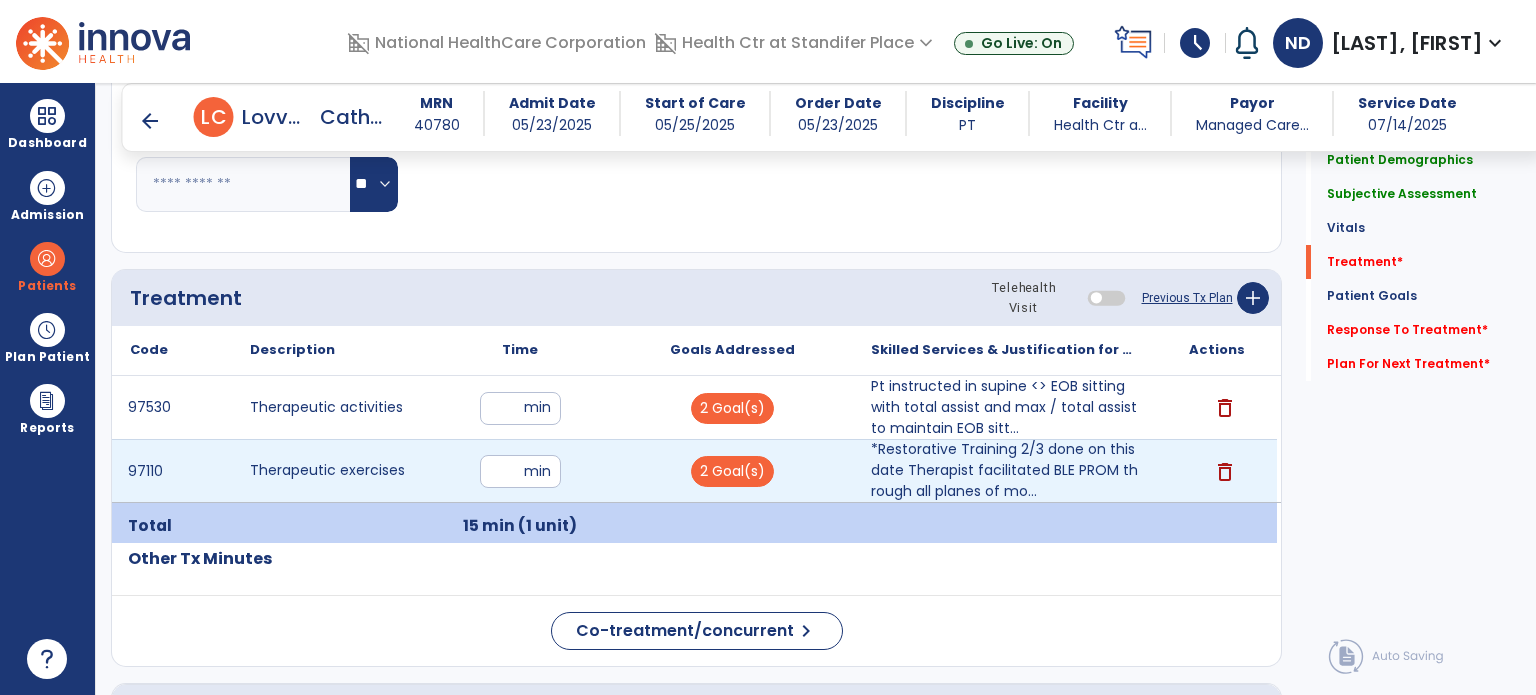 type on "**" 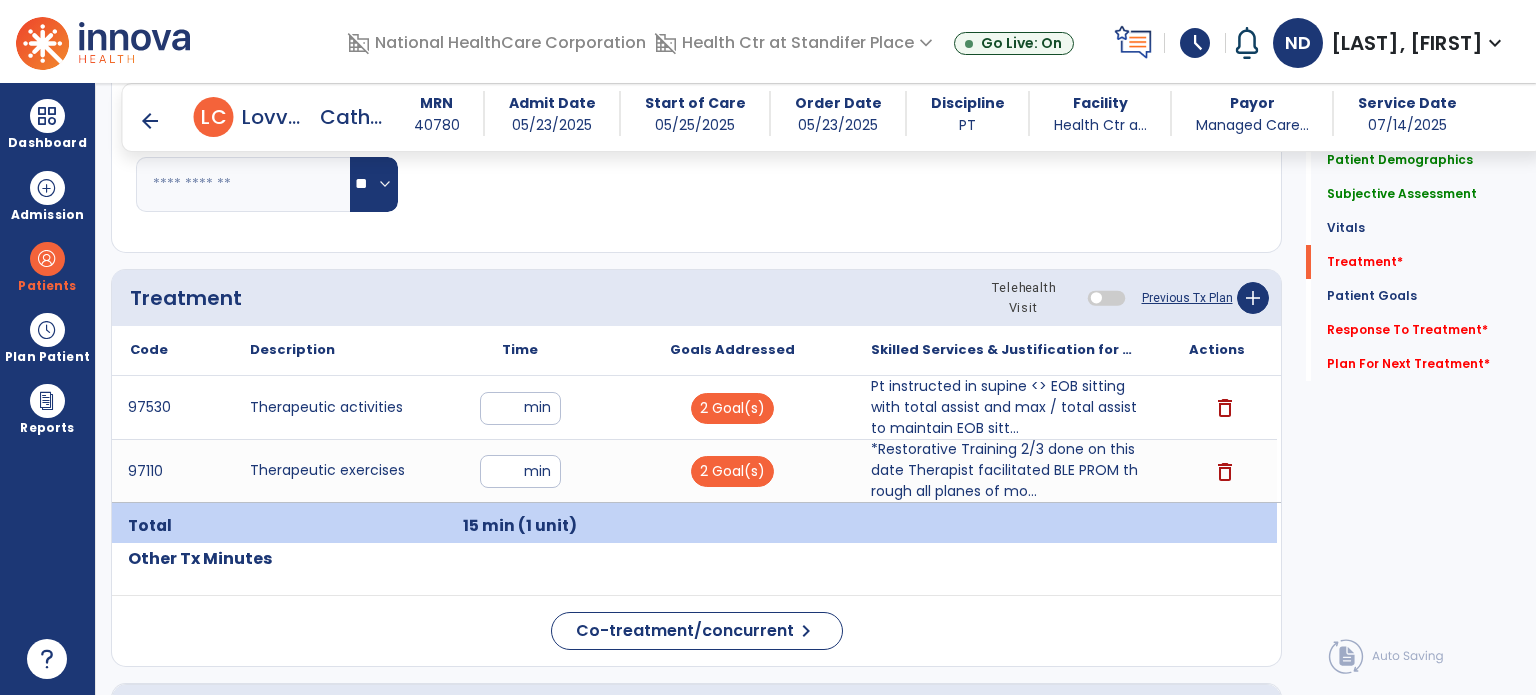 click on "Treatment Telehealth Visit  Previous Tx Plan   add" 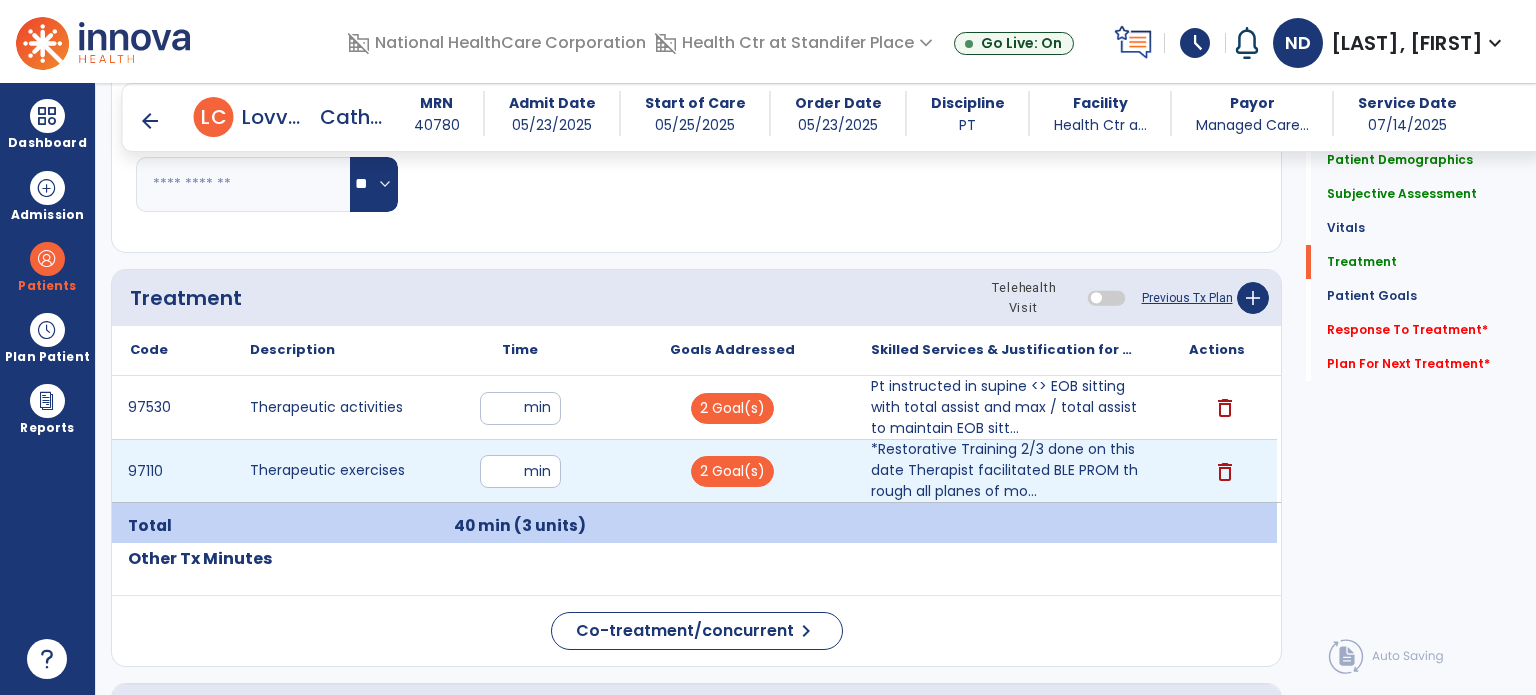 click on "**" at bounding box center [520, 471] 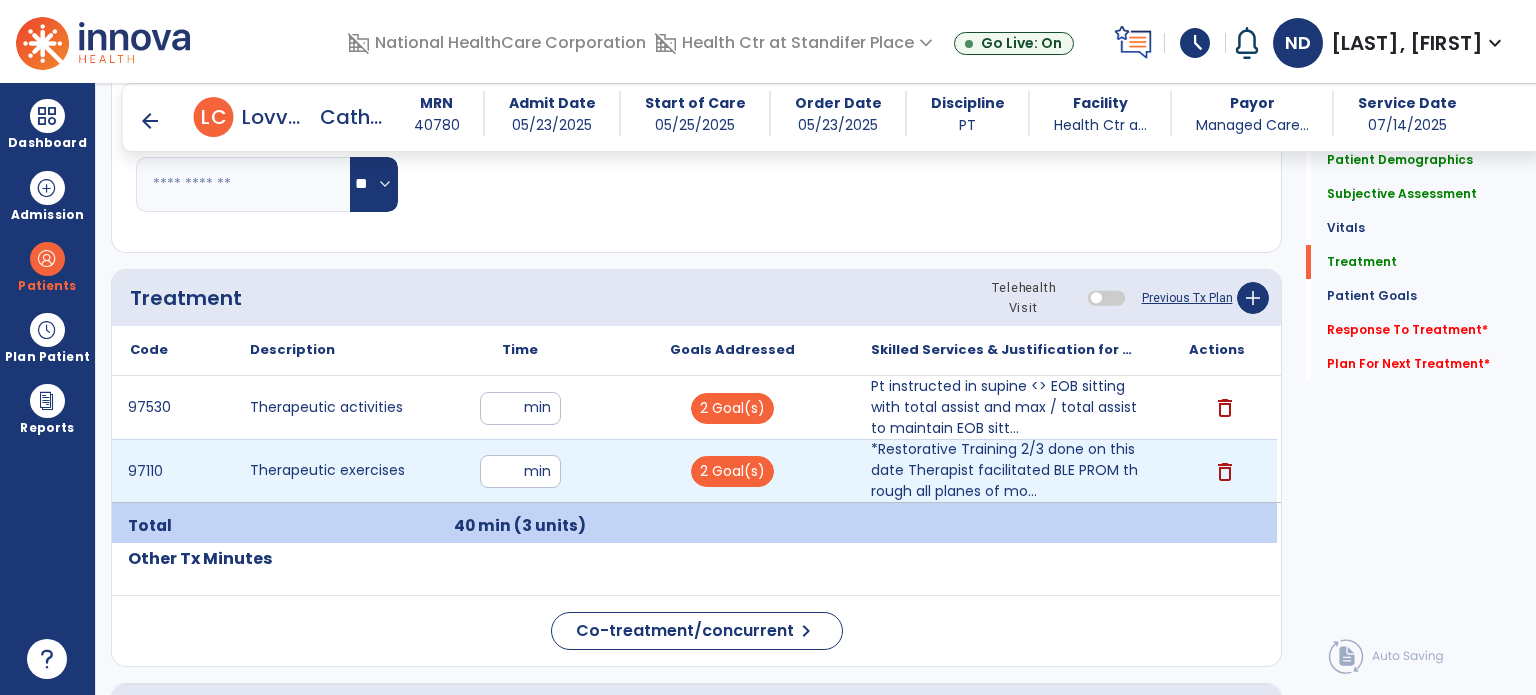 type on "**" 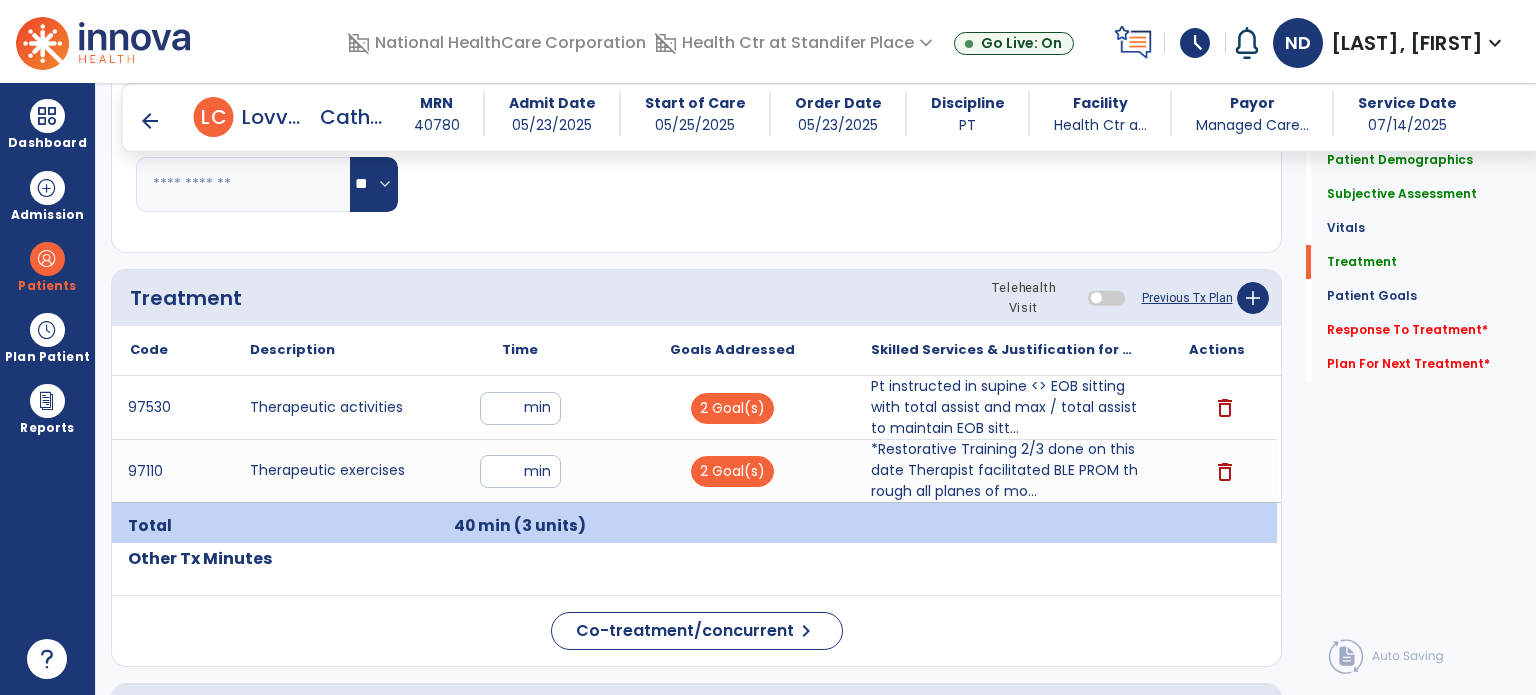 click on "Respiratory Rate  BPM Blood Pressure   SBP   DBP Temperature  ** ** Pulse Rate  BPM O2 Saturation  % Notes/Comments" 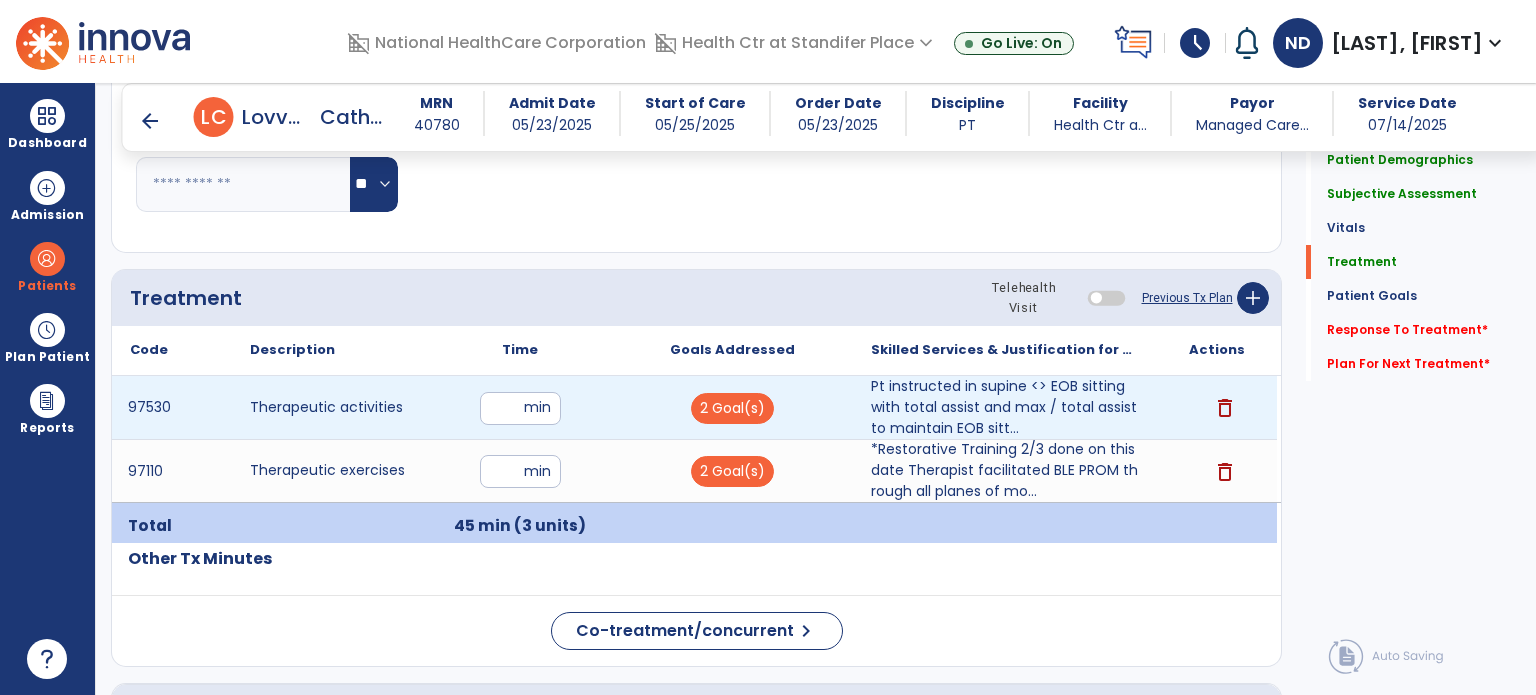 click on "**" at bounding box center [520, 408] 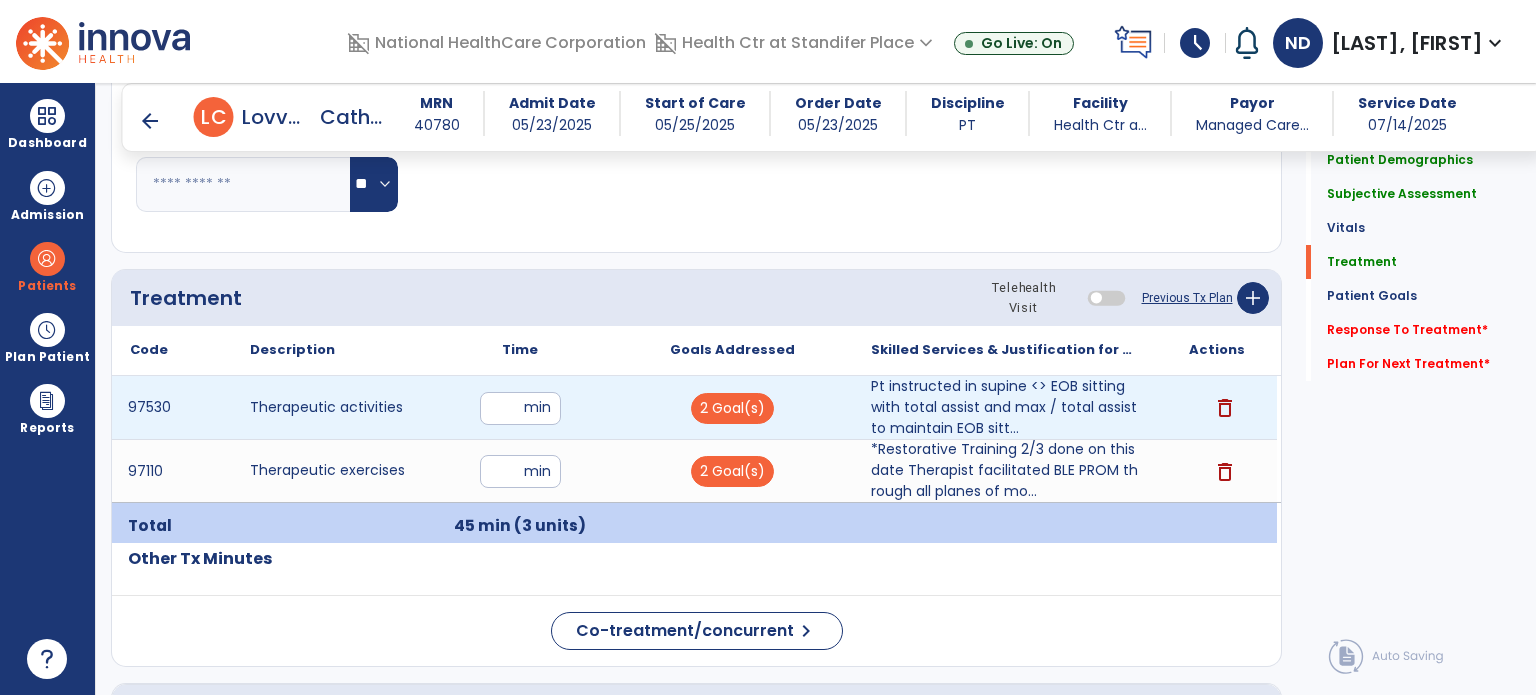 type on "**" 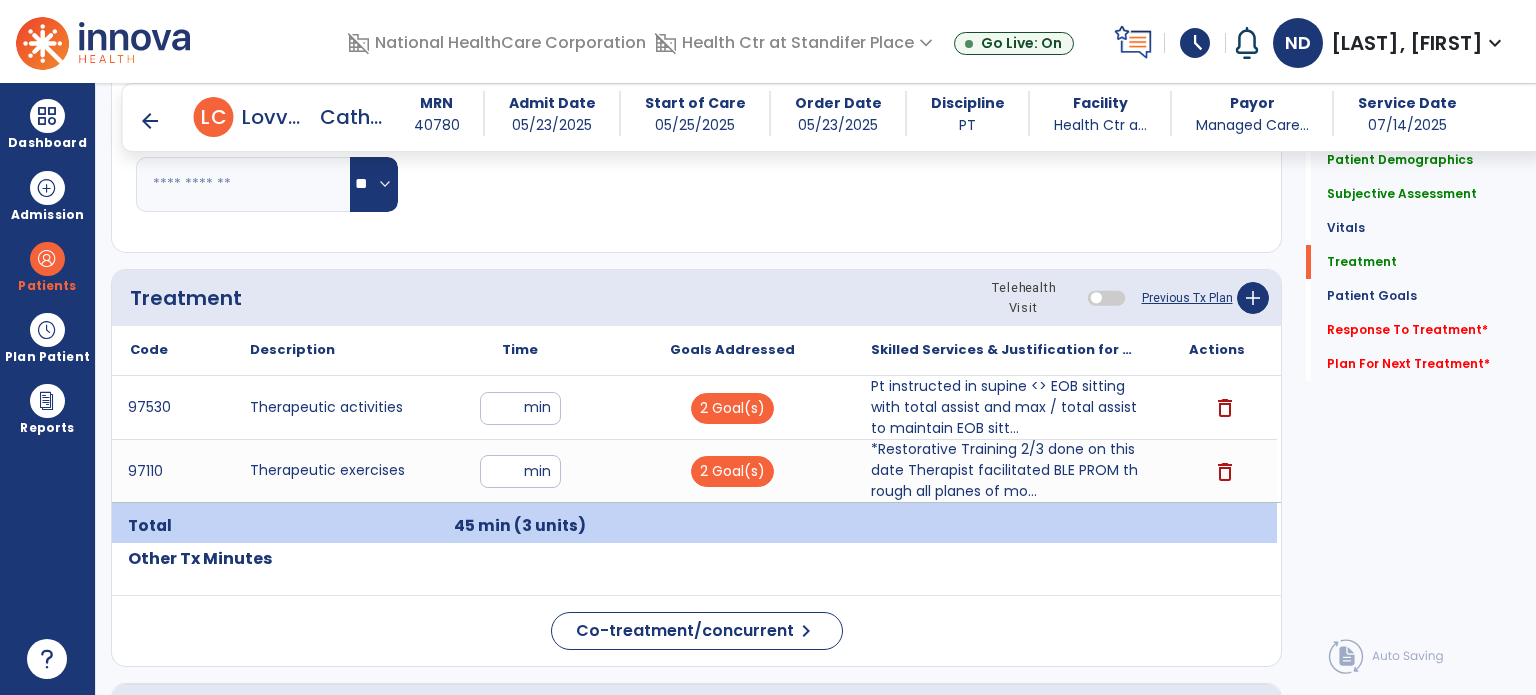 click on "Respiratory Rate  BPM Blood Pressure   SBP   DBP Temperature  ** ** Pulse Rate  BPM O2 Saturation  % Notes/Comments" 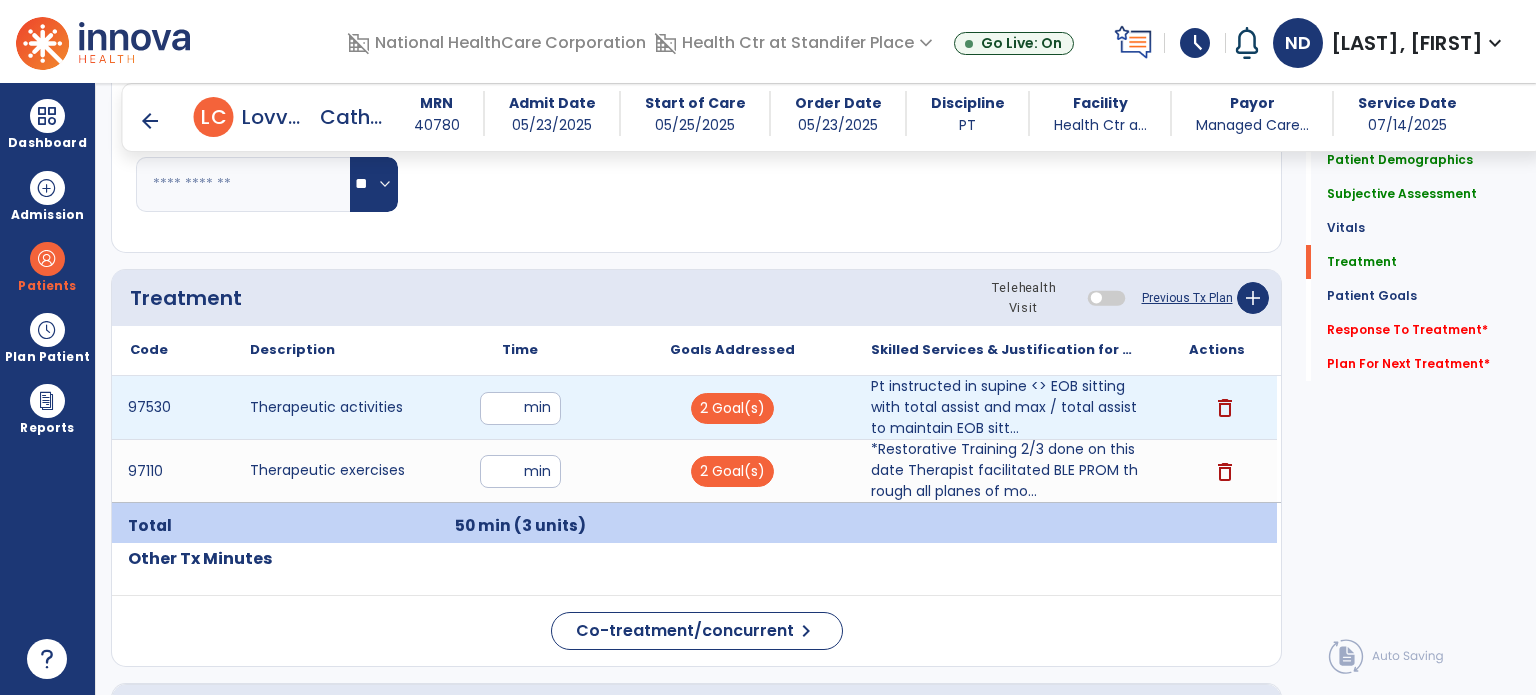 click on "**" at bounding box center [520, 408] 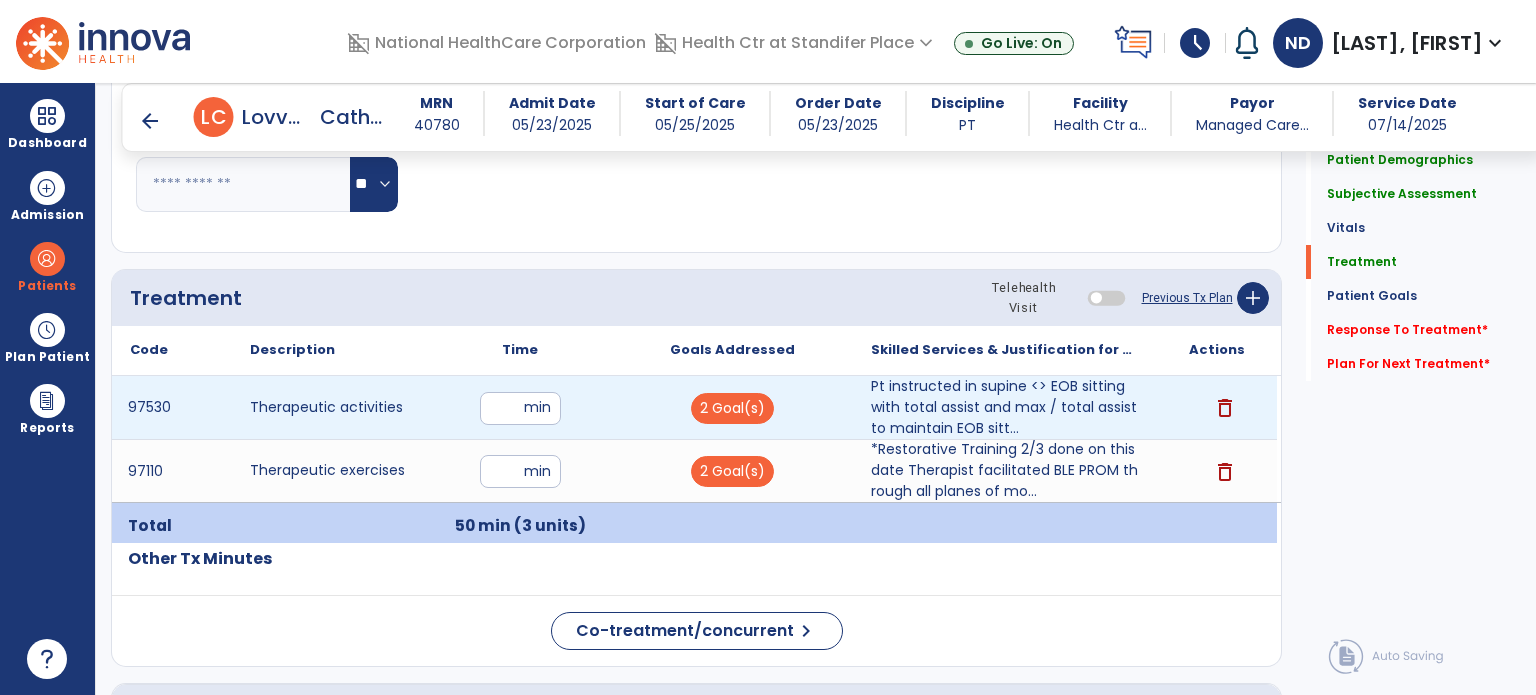 type on "**" 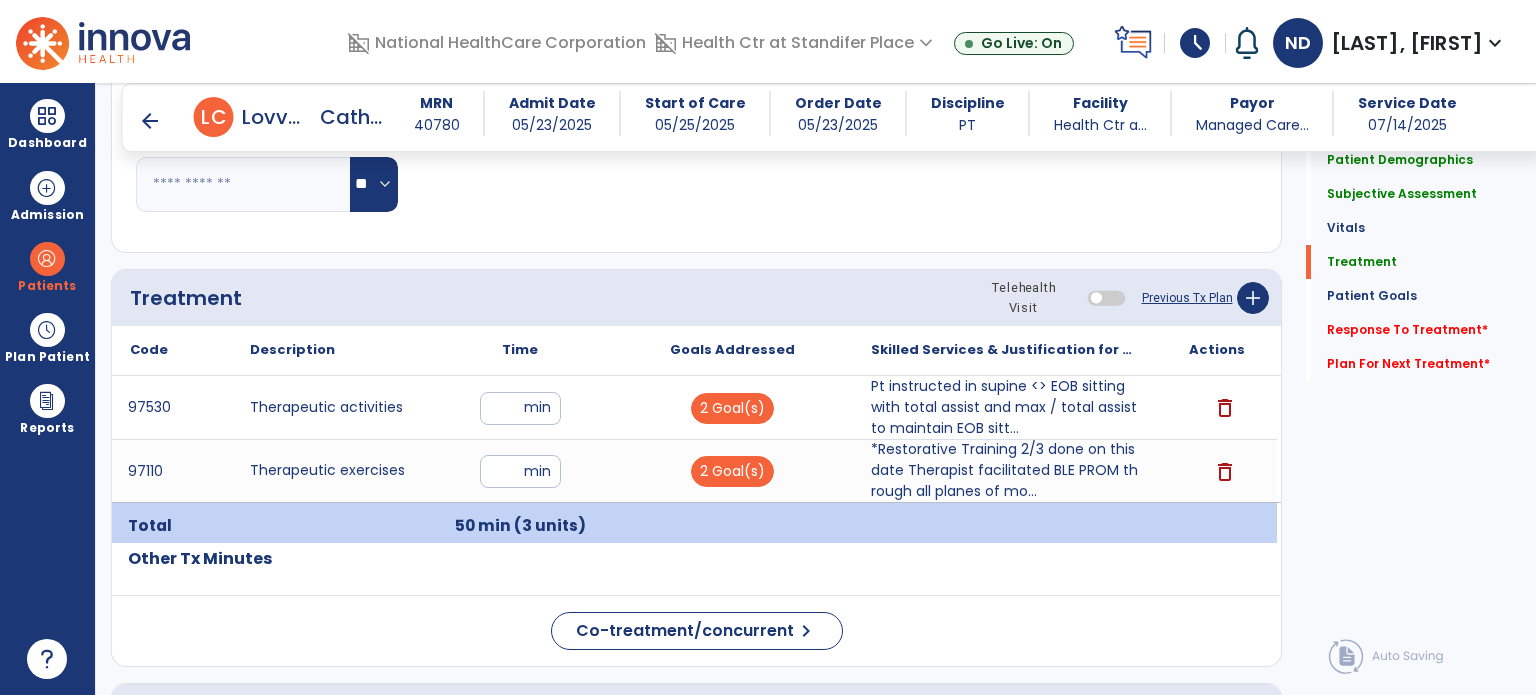 click on "Treatment Telehealth Visit  Previous Tx Plan   add" 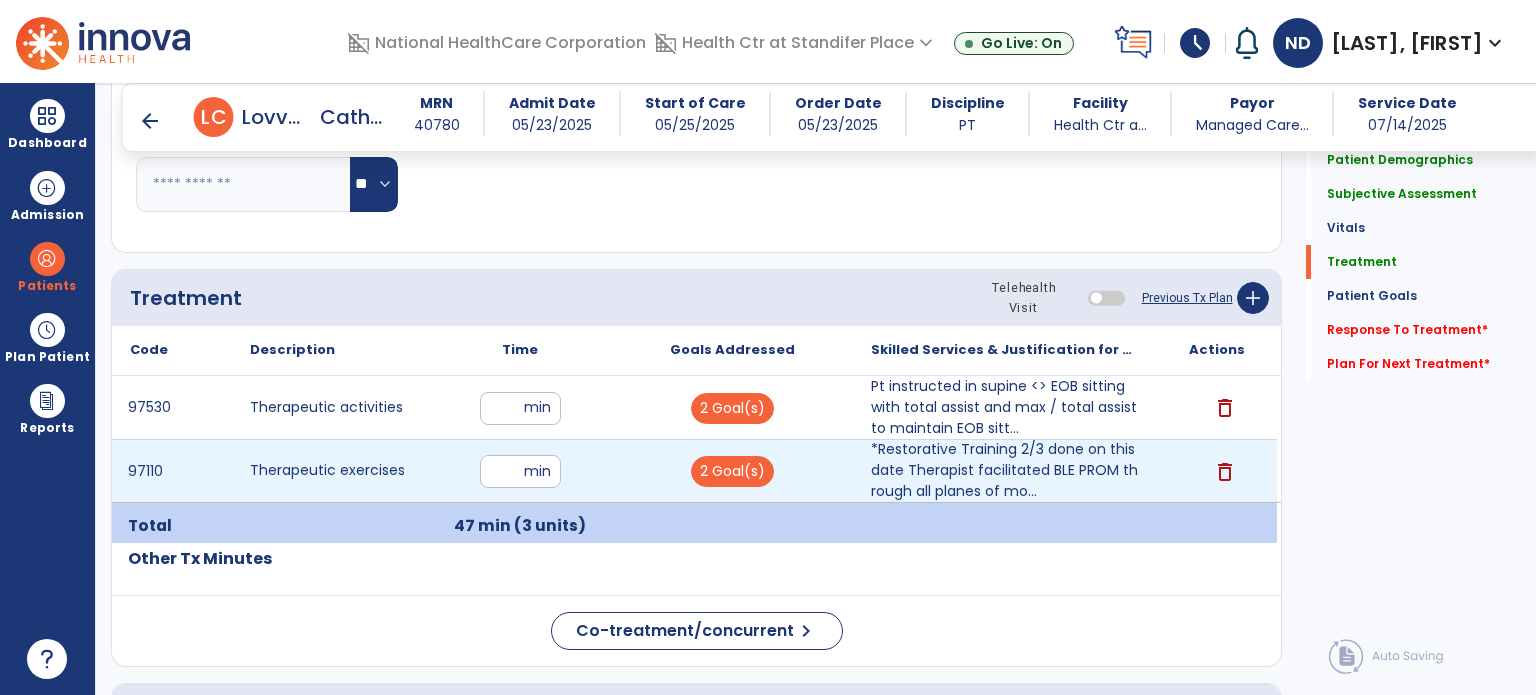 click on "**" at bounding box center [520, 471] 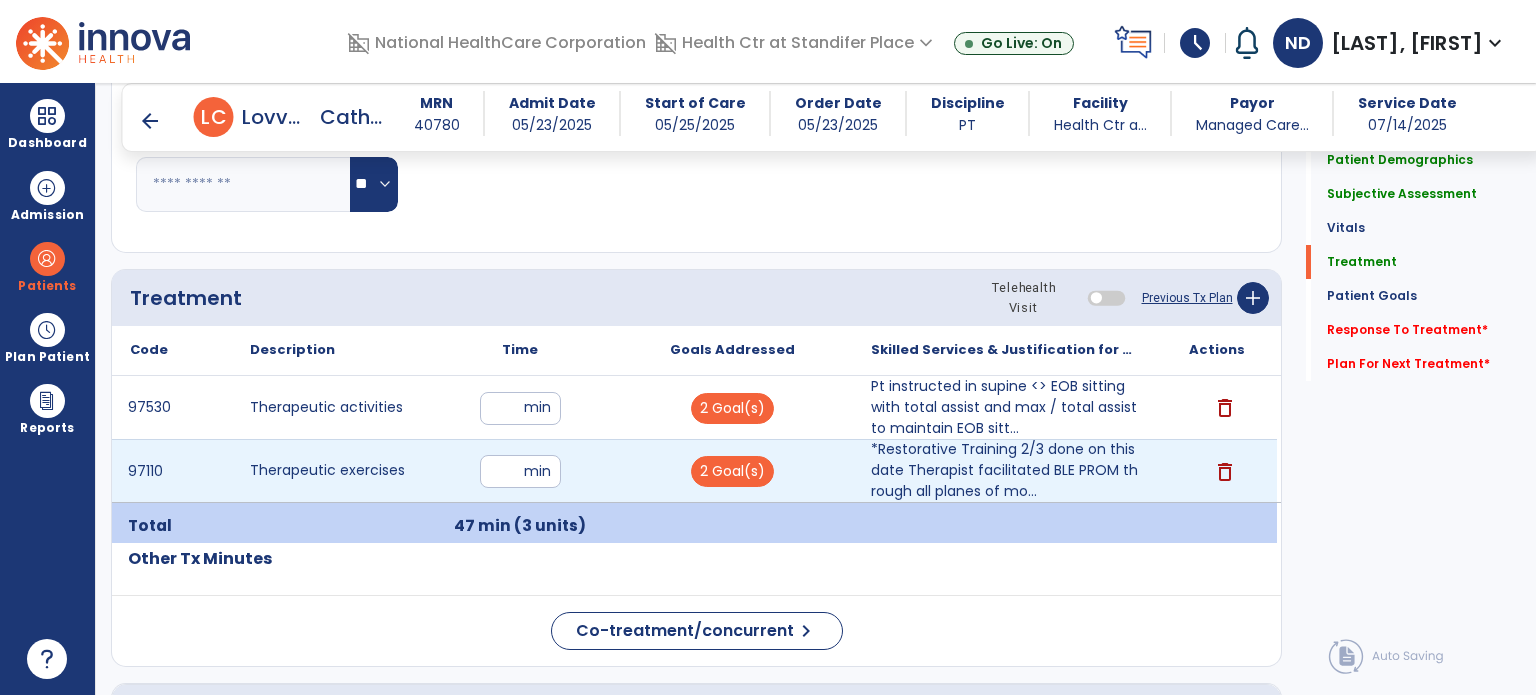 type on "**" 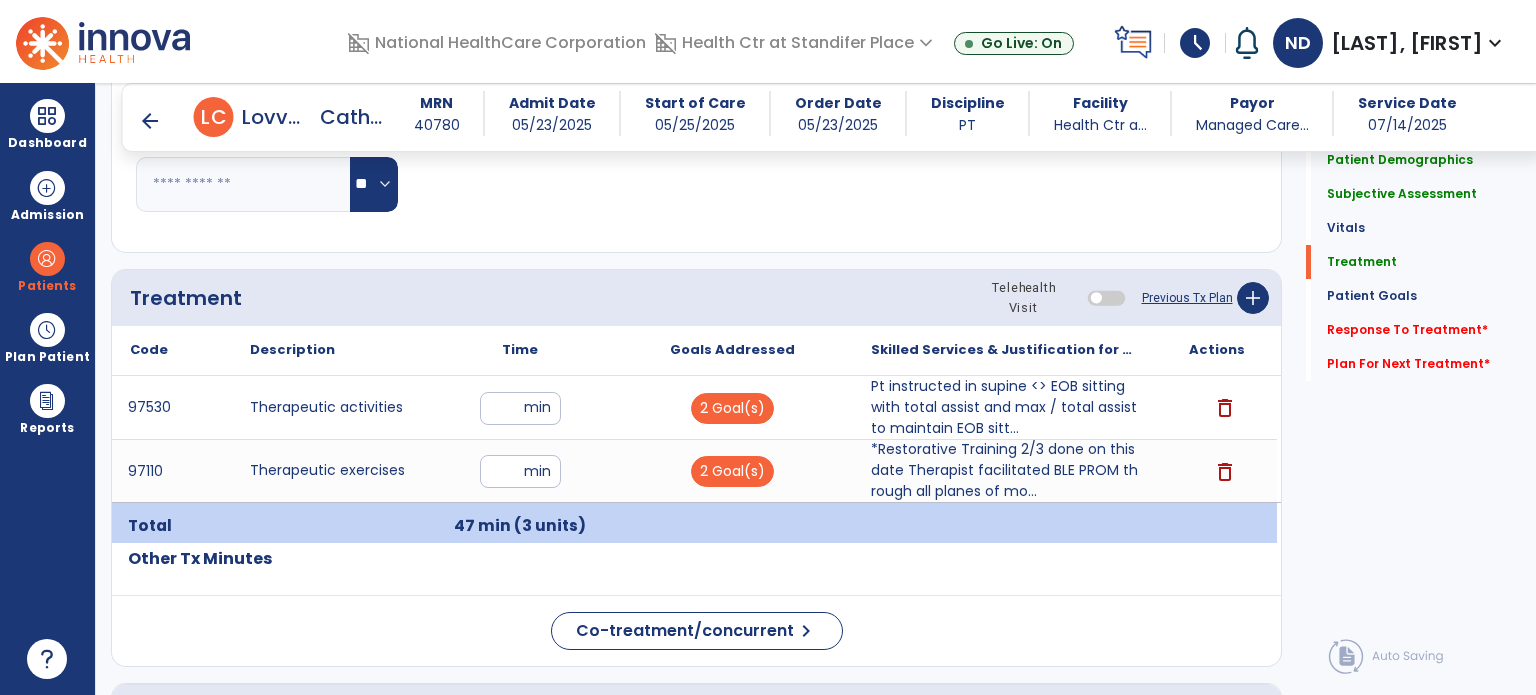 click on "Respiratory Rate  BPM Blood Pressure   SBP   DBP Temperature  ** ** Pulse Rate  BPM O2 Saturation  % Notes/Comments" 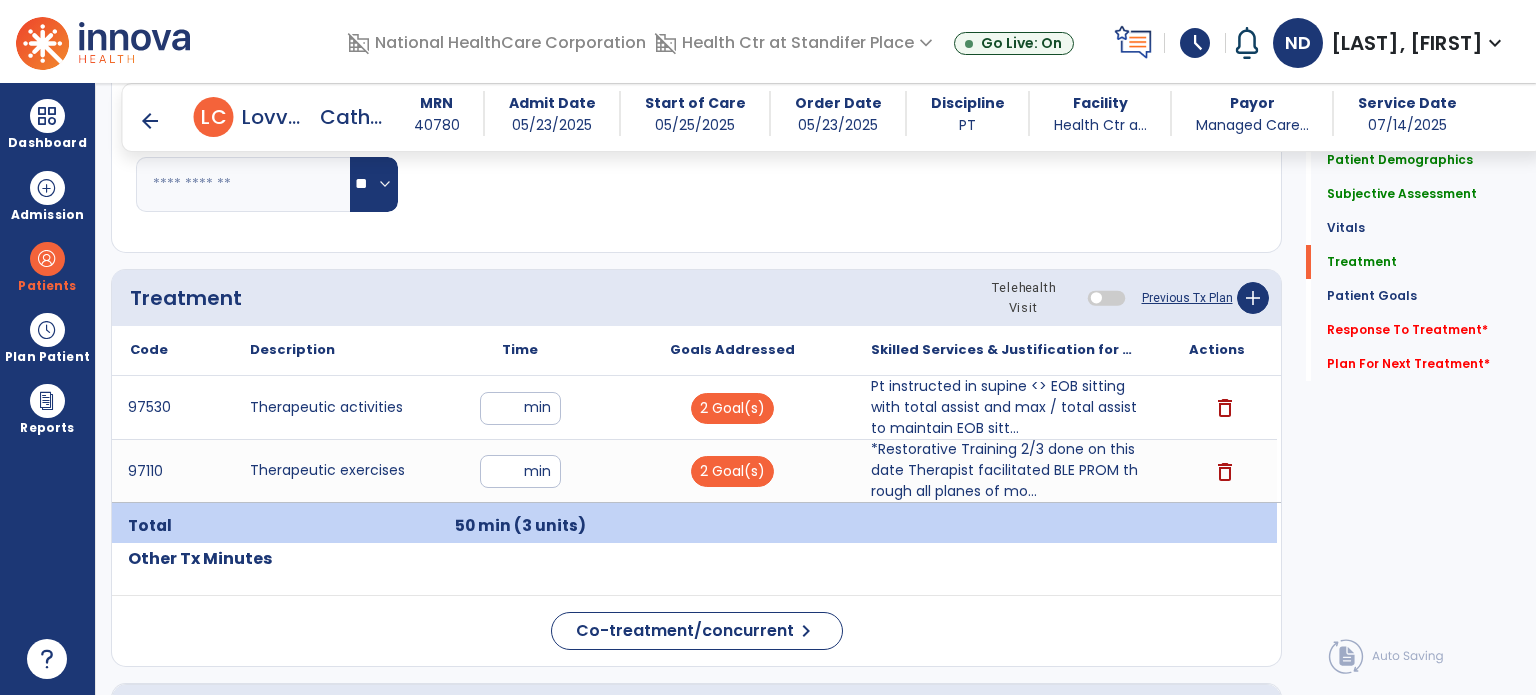 click on "Response To Treatment   *" 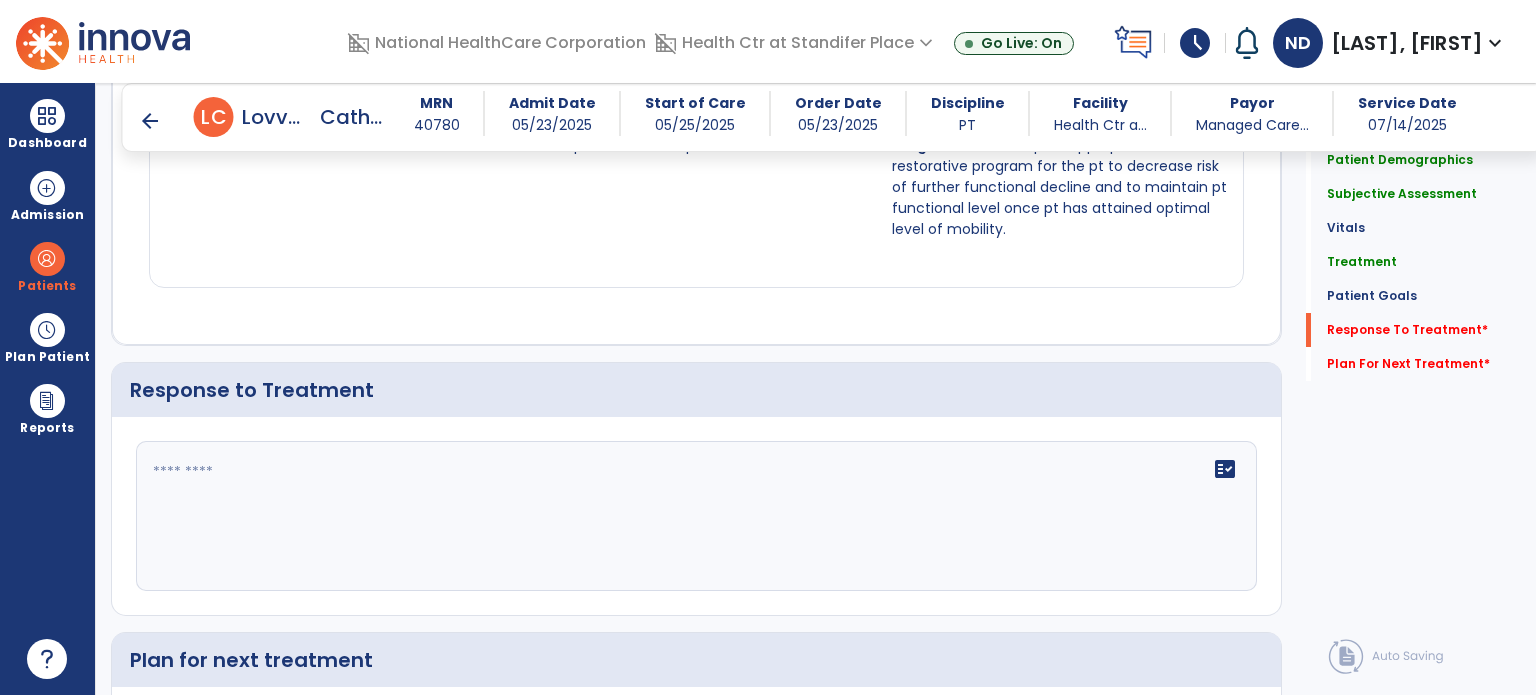 scroll, scrollTop: 2829, scrollLeft: 0, axis: vertical 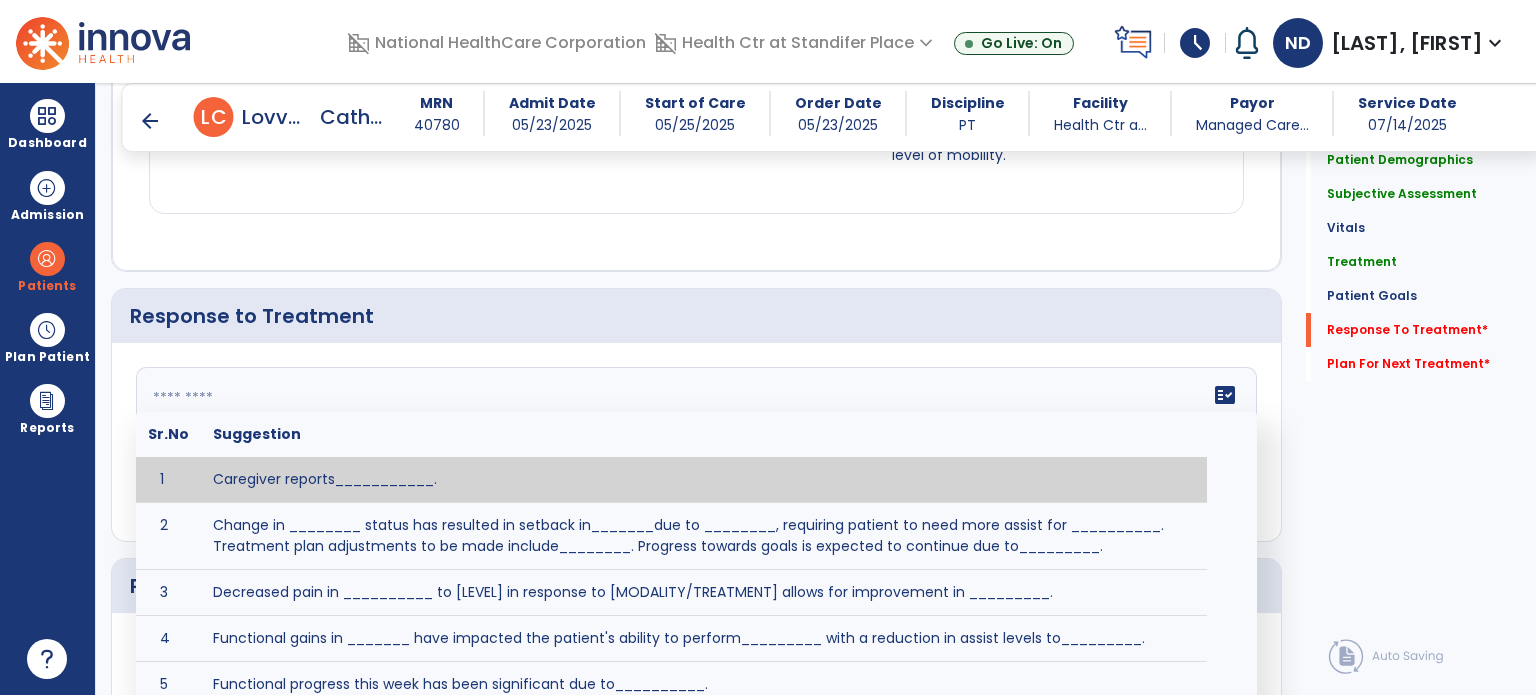 click on "fact_check  Sr.No Suggestion 1 Caregiver reports___________. 2 Change in ________ status has resulted in setback in_______due to ________, requiring patient to need more assist for __________.   Treatment plan adjustments to be made include________.  Progress towards goals is expected to continue due to_________. 3 Decreased pain in __________ to [LEVEL] in response to [MODALITY/TREATMENT] allows for improvement in _________. 4 Functional gains in _______ have impacted the patient's ability to perform_________ with a reduction in assist levels to_________. 5 Functional progress this week has been significant due to__________. 6 Gains in ________ have improved the patient's ability to perform ______with decreased levels of assist to___________. 7 Improvement in ________allows patient to tolerate higher levels of challenges in_________. 8 Pain in [AREA] has decreased to [LEVEL] in response to [TREATMENT/MODALITY], allowing fore ease in completing__________. 9 10 11 12 13 14 15 16 17 18 19 20 21" 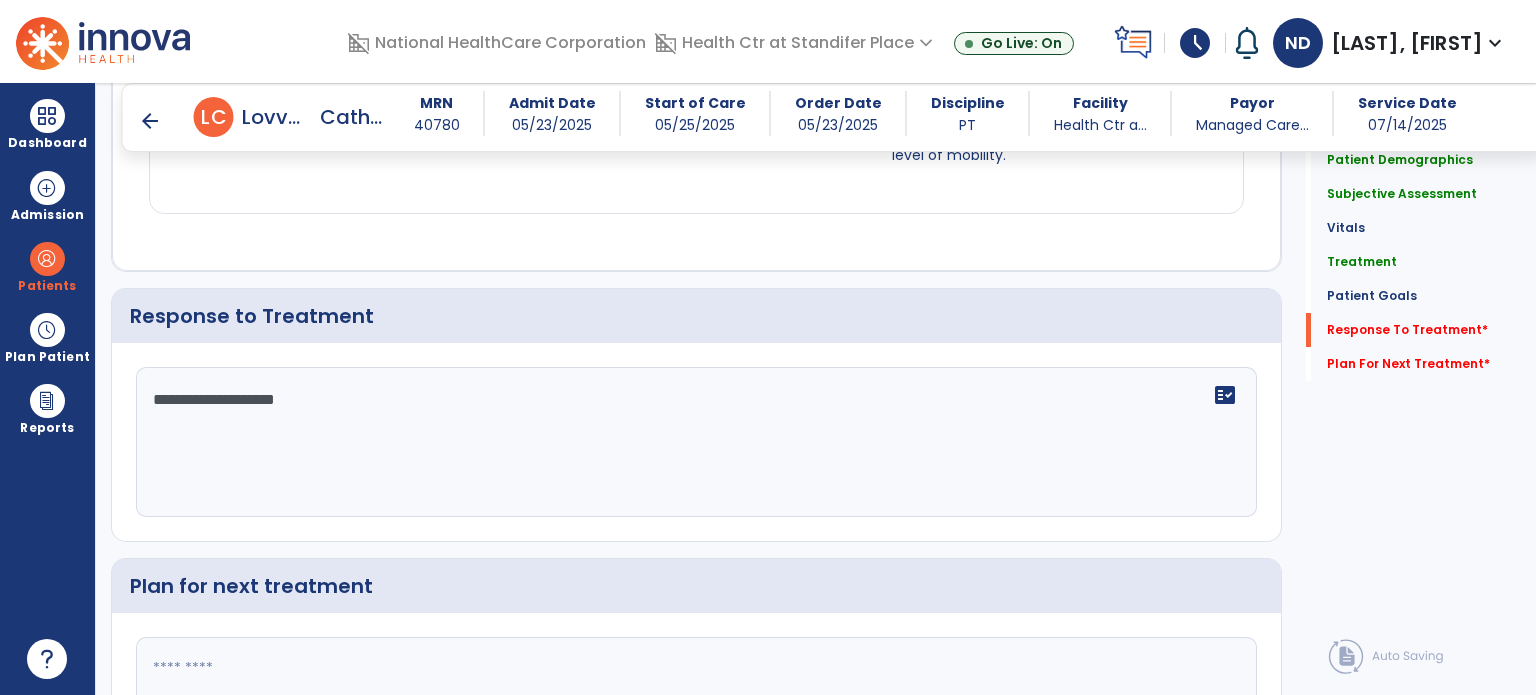 type on "**********" 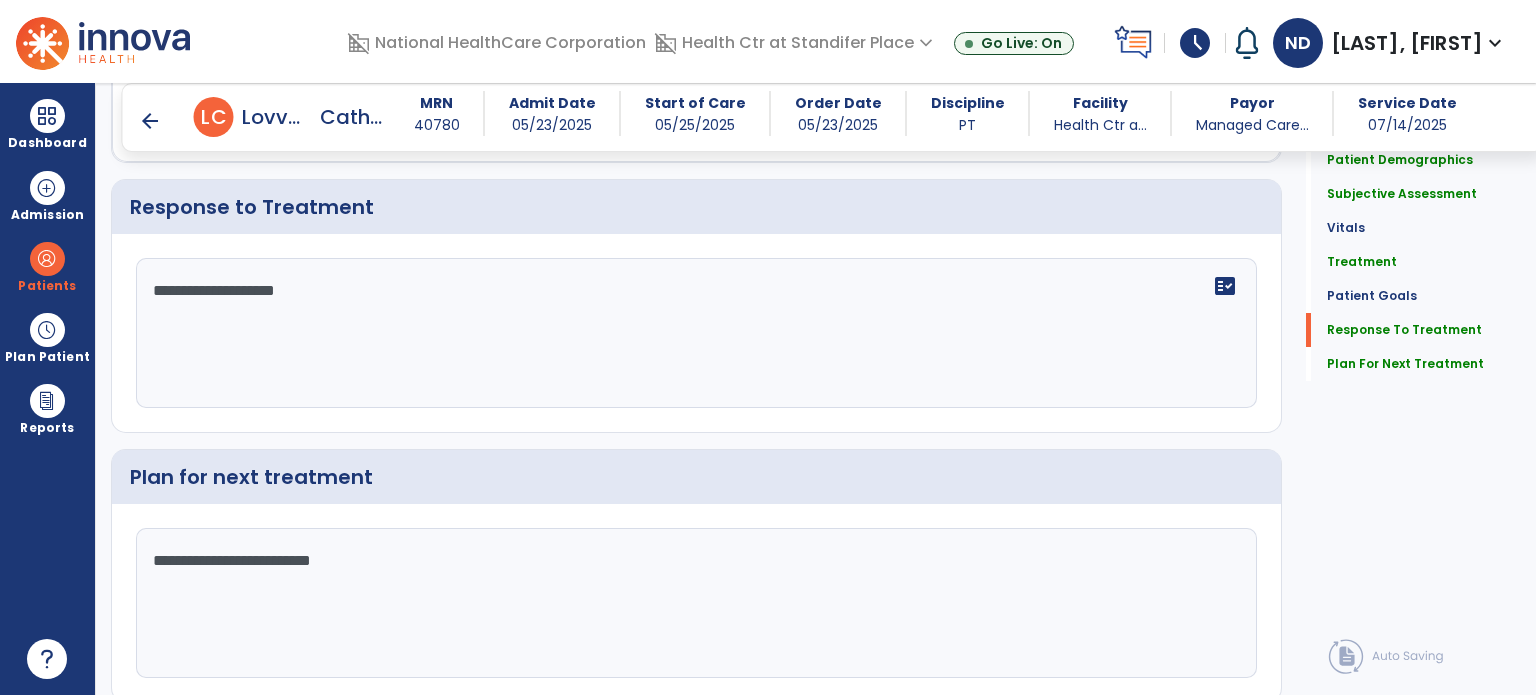 scroll, scrollTop: 2984, scrollLeft: 0, axis: vertical 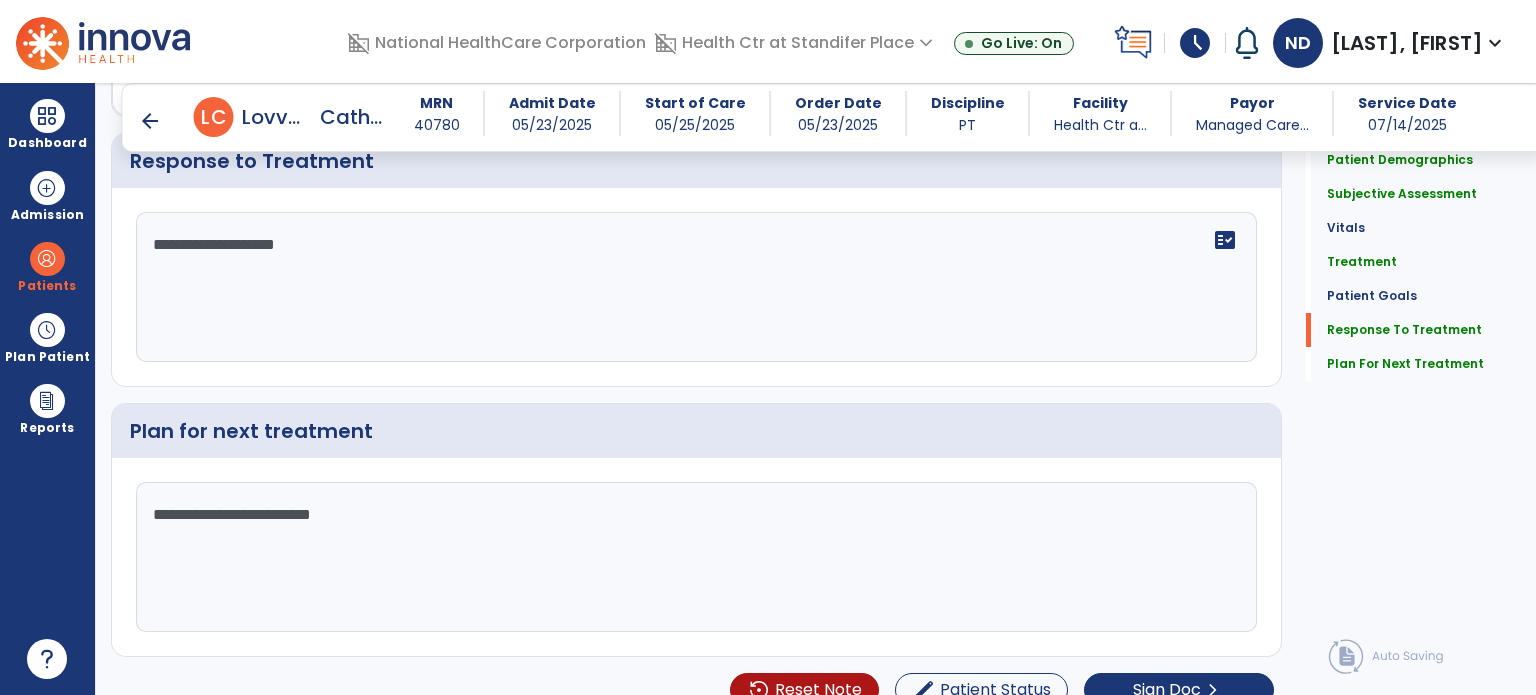 type on "**********" 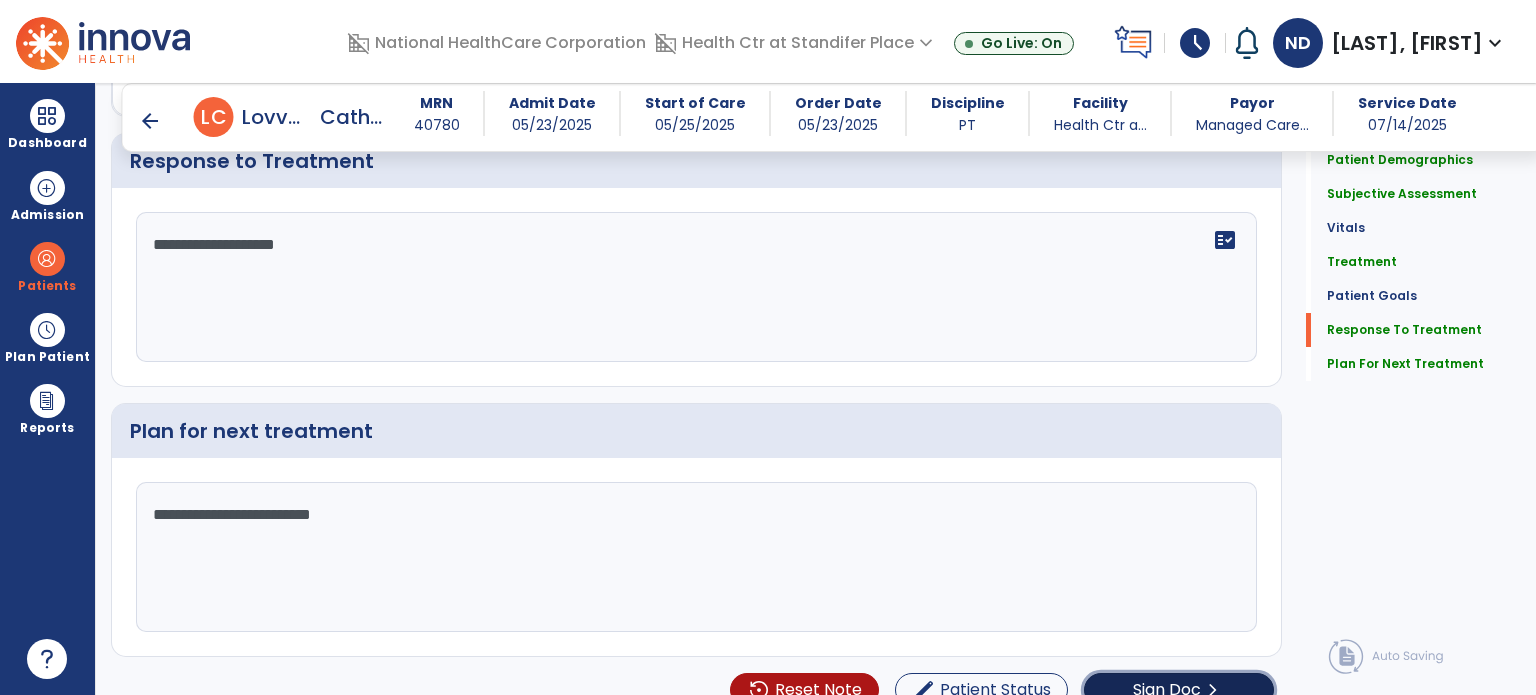 click on "Sign Doc  chevron_right" 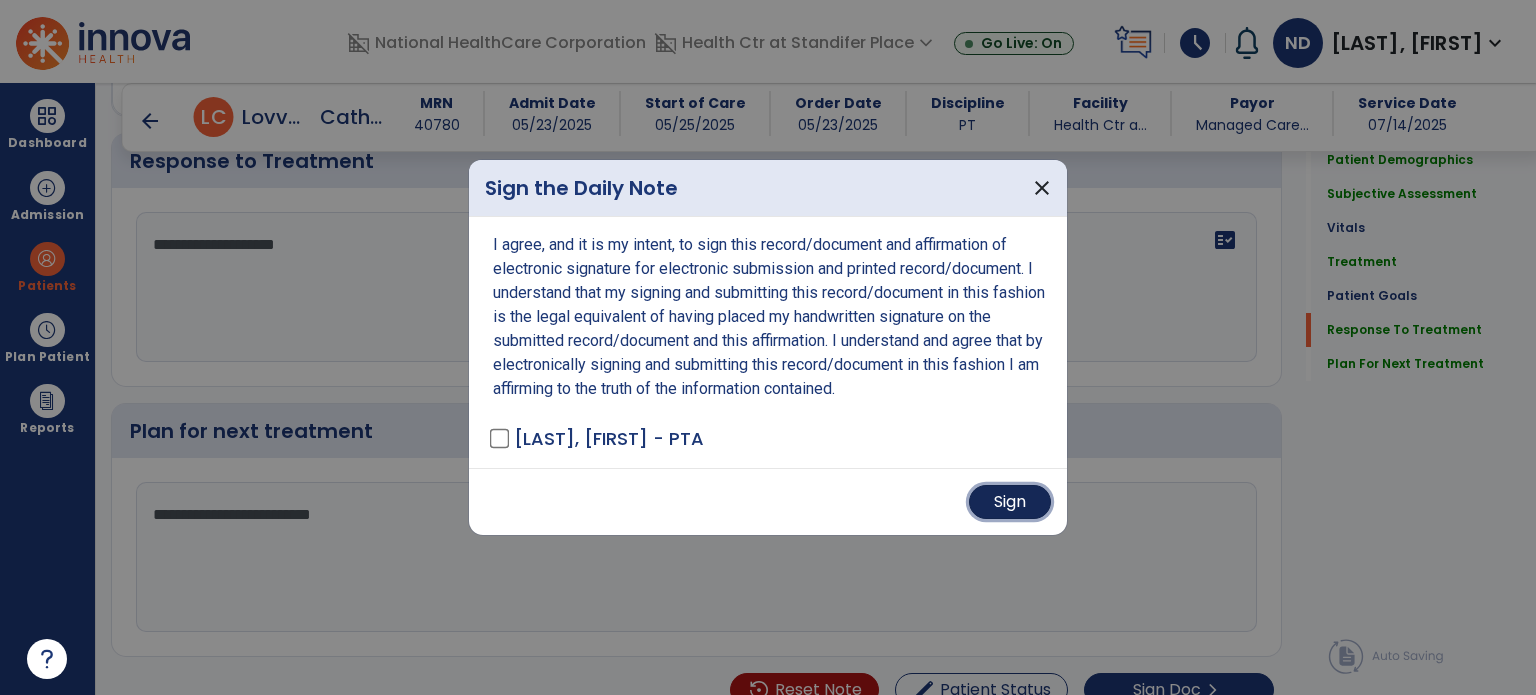 click on "Sign" at bounding box center [1010, 502] 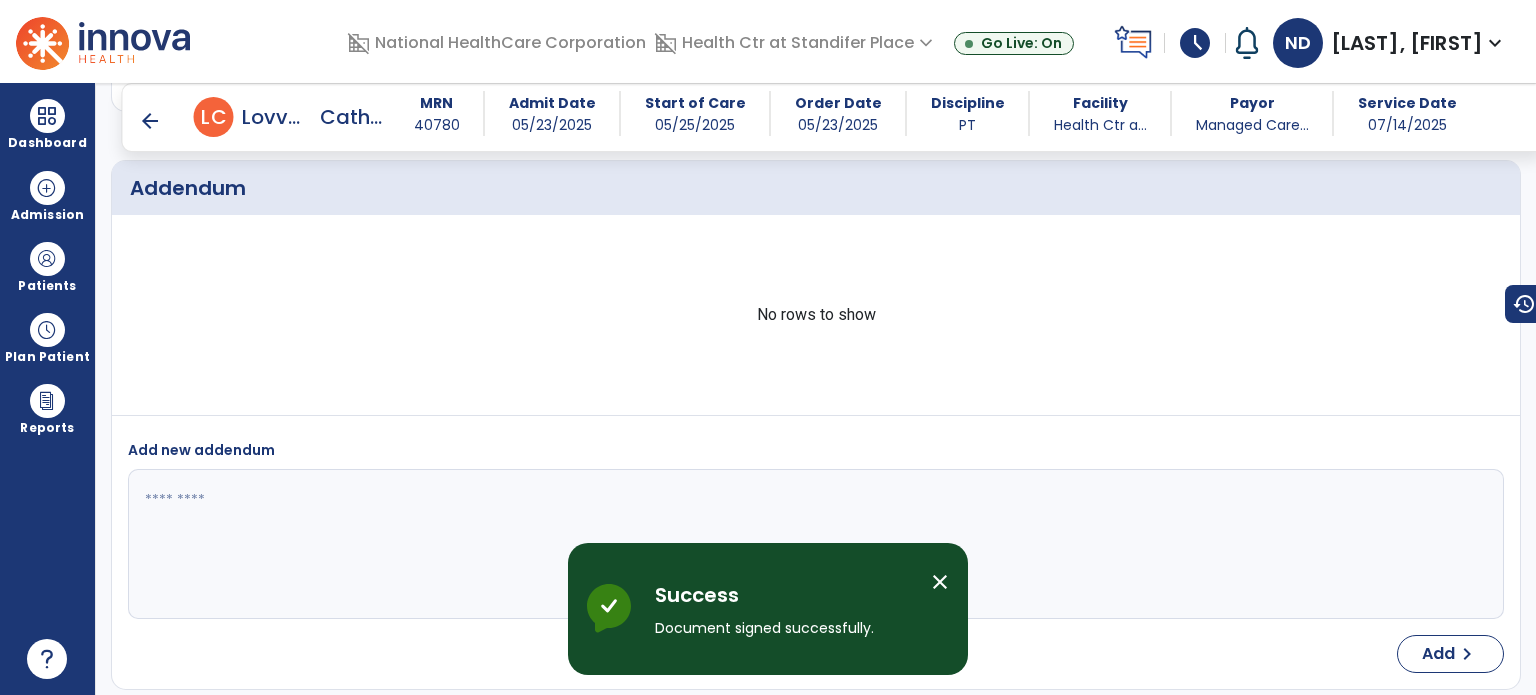 scroll, scrollTop: 4212, scrollLeft: 0, axis: vertical 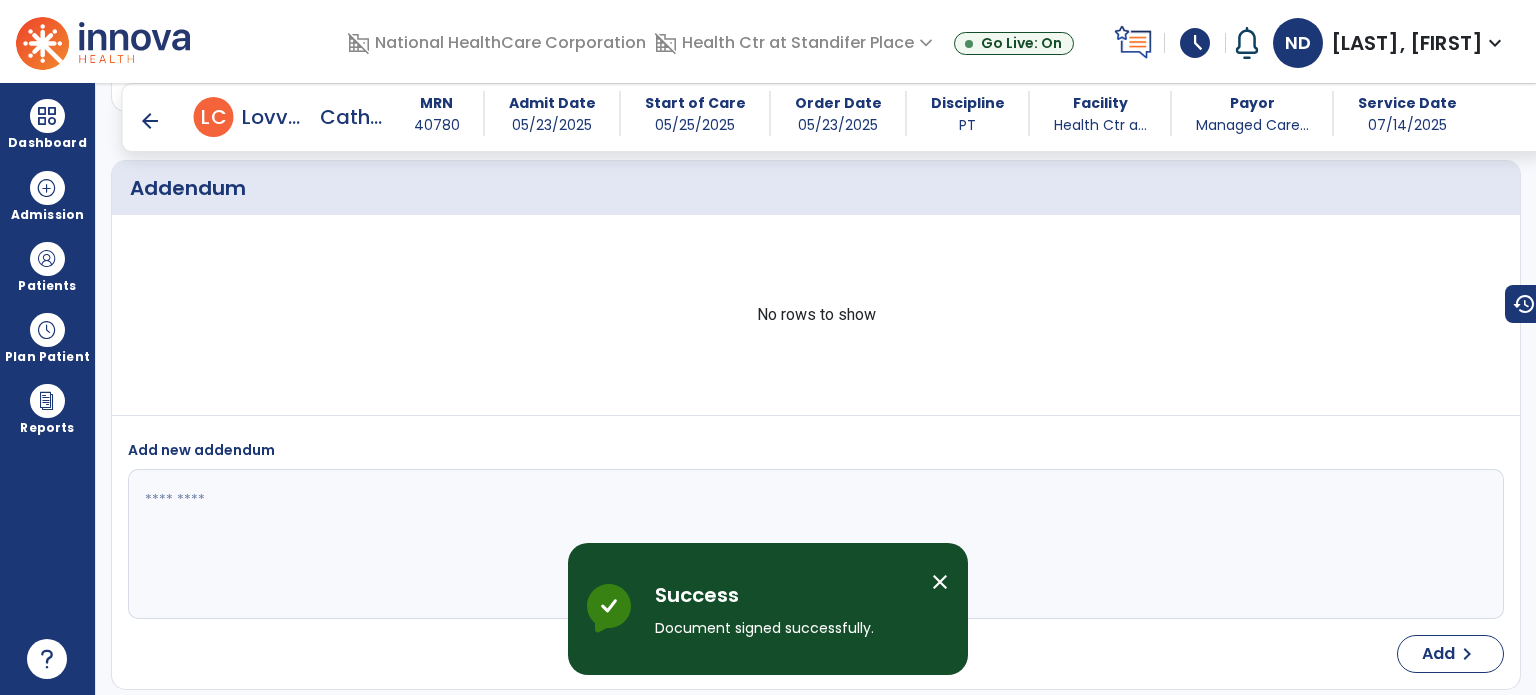 click on "arrow_back" at bounding box center [150, 121] 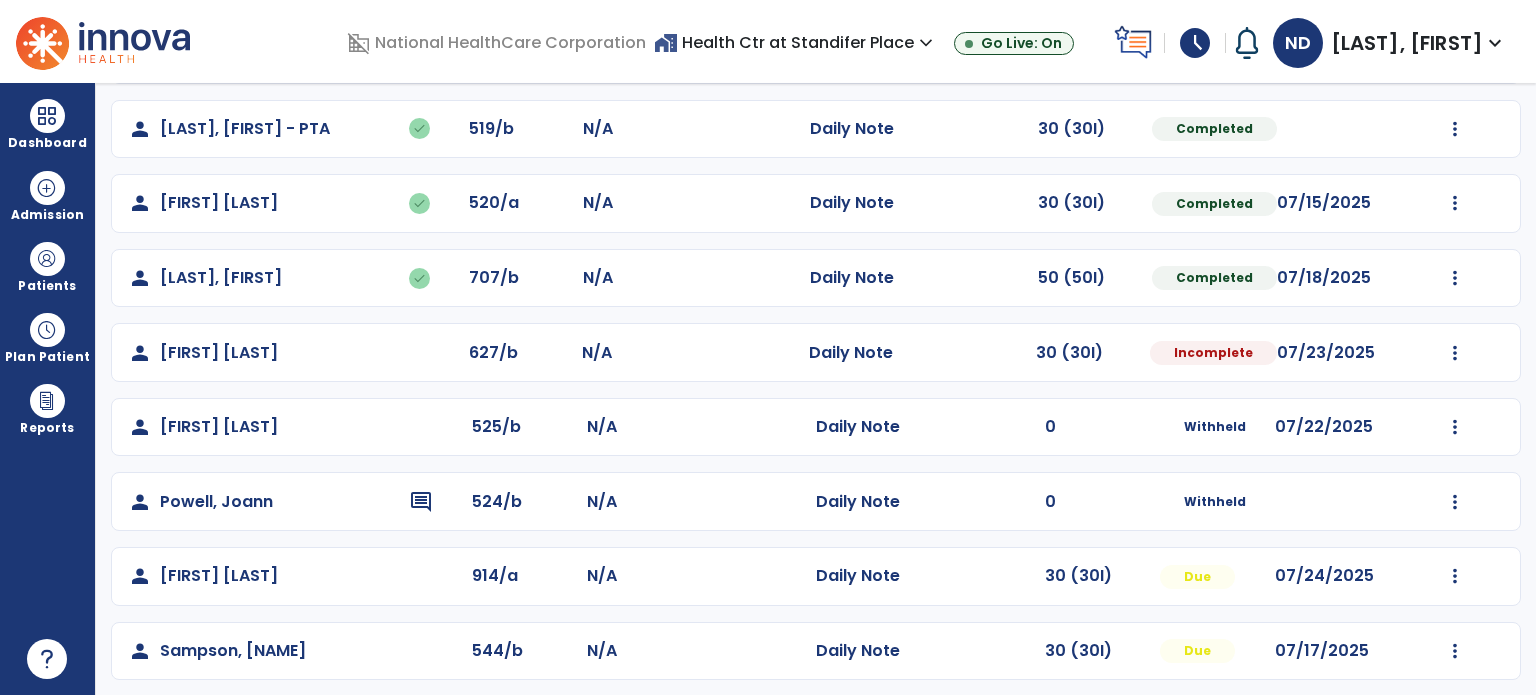 scroll, scrollTop: 540, scrollLeft: 0, axis: vertical 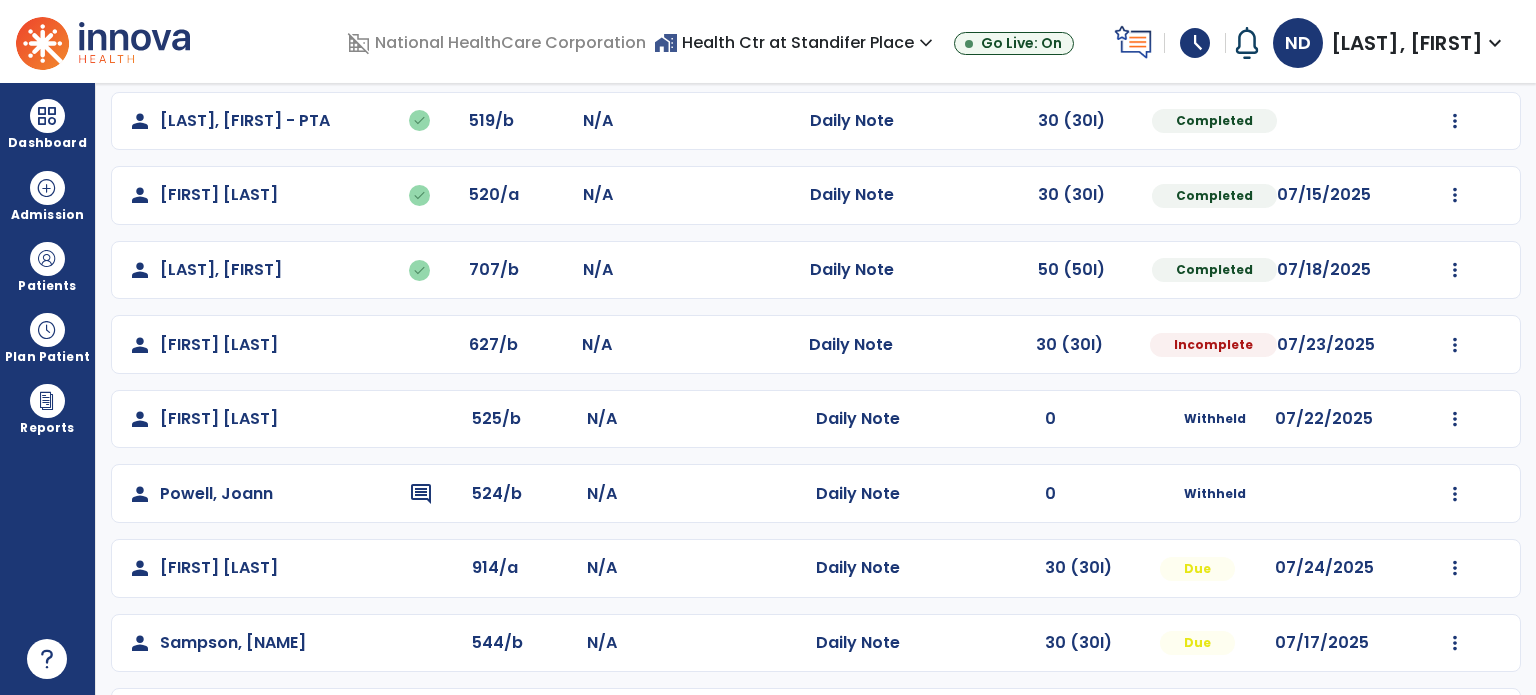 click on "person [LAST], [FIRST] 627/b N/A Daily Note 30 (30I) Incomplete 07/23/2025 Mark Visit As Complete Reset Note Open Document G + C Mins" 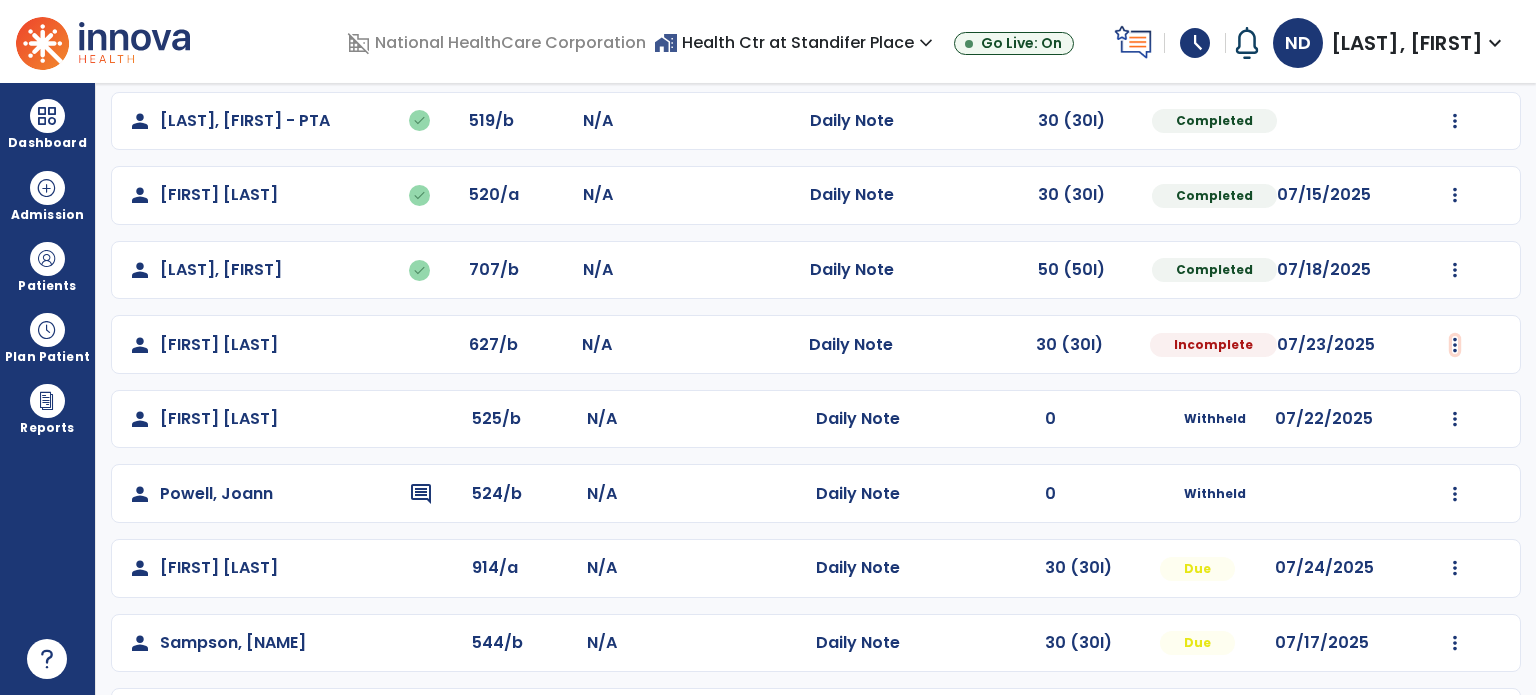 click at bounding box center [1455, -252] 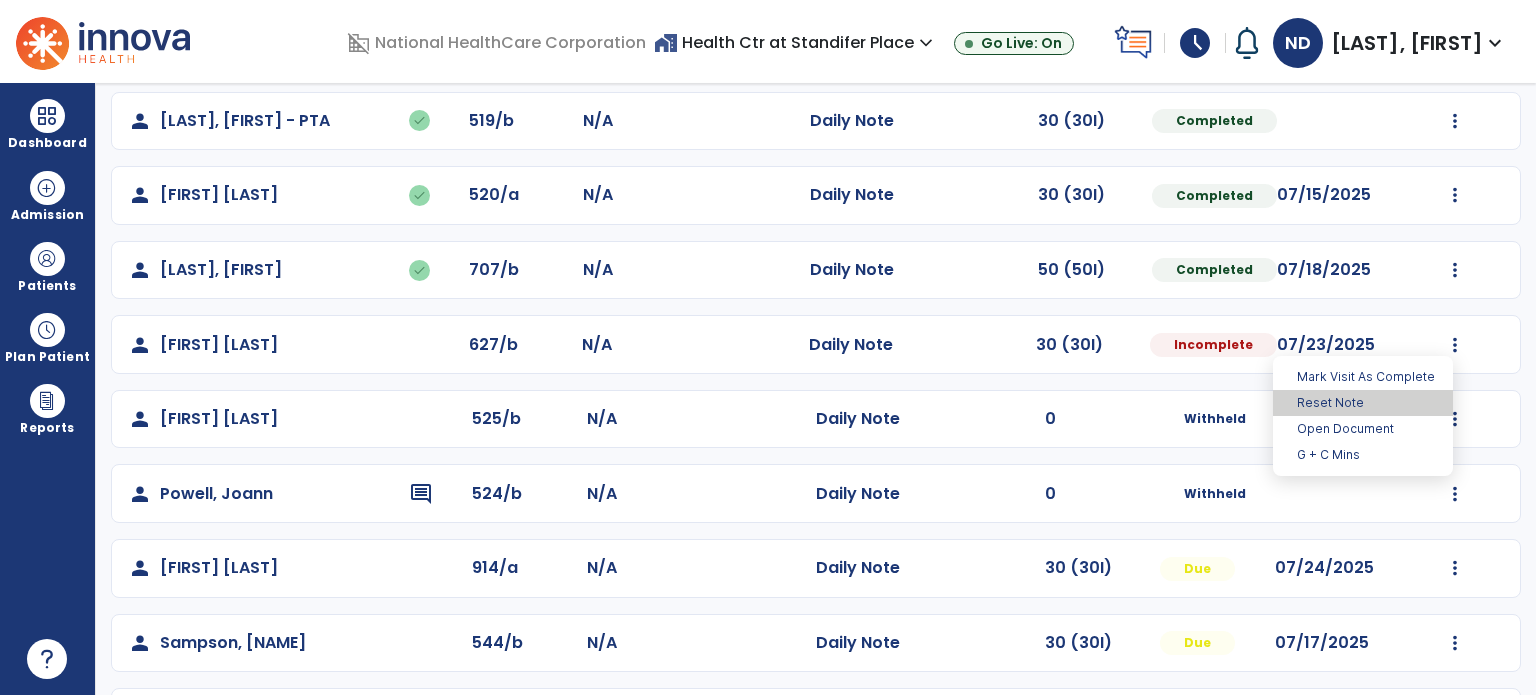 click on "Reset Note" at bounding box center (1363, 403) 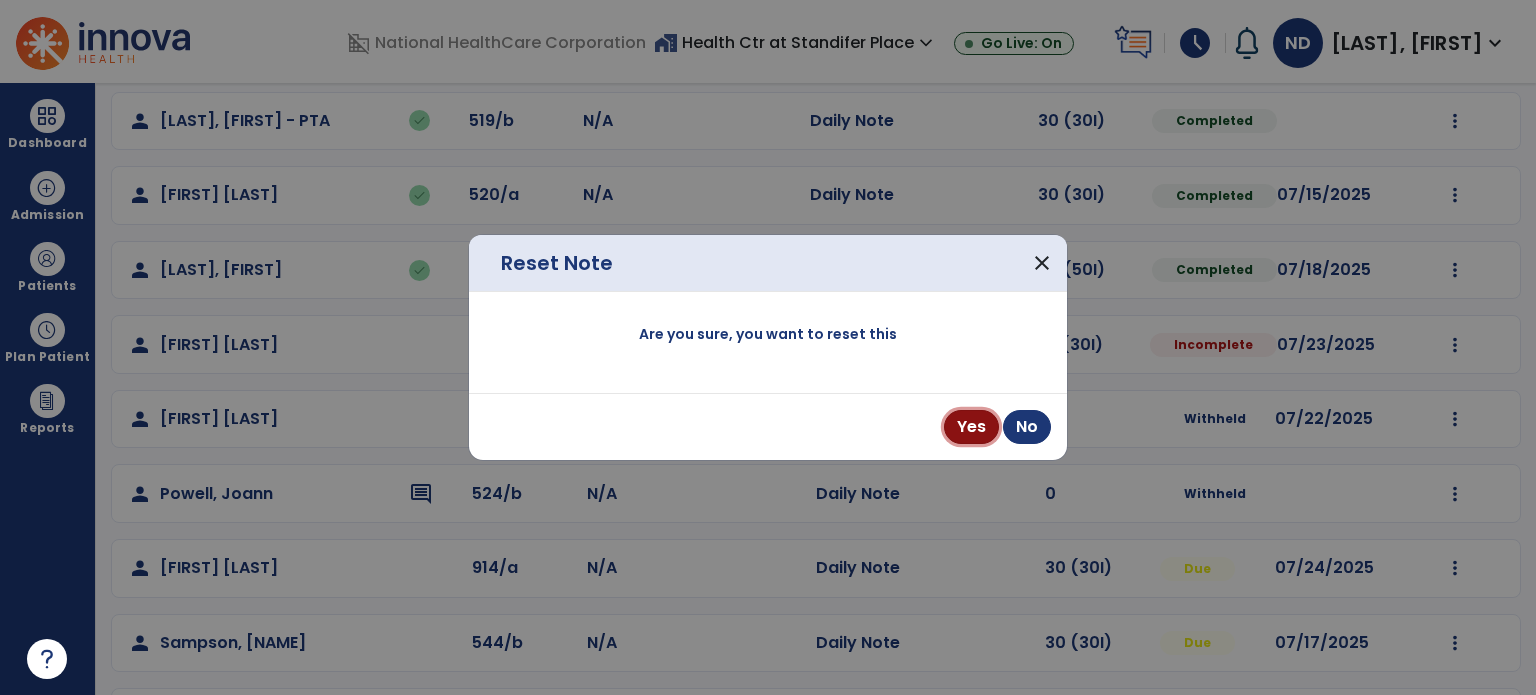 click on "Yes" at bounding box center (971, 427) 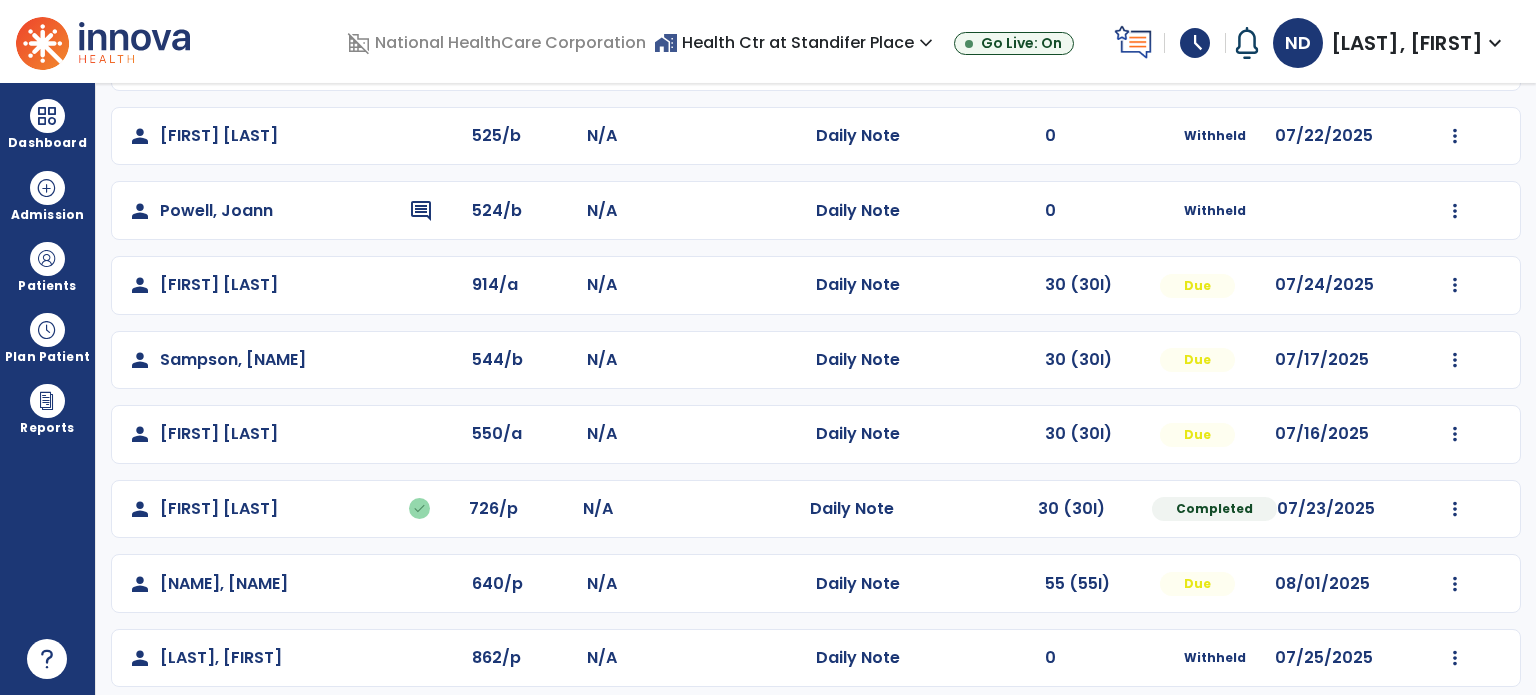 scroll, scrollTop: 842, scrollLeft: 0, axis: vertical 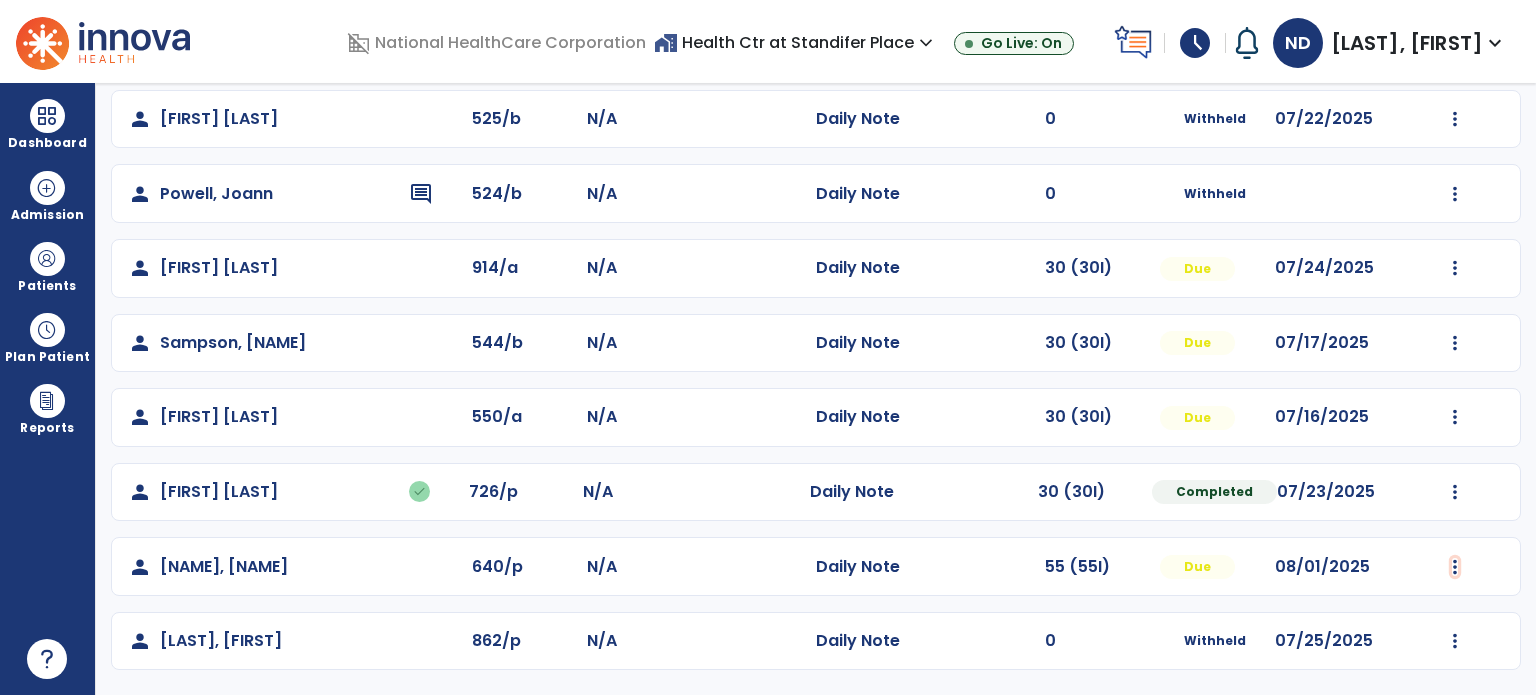 click at bounding box center [1455, -552] 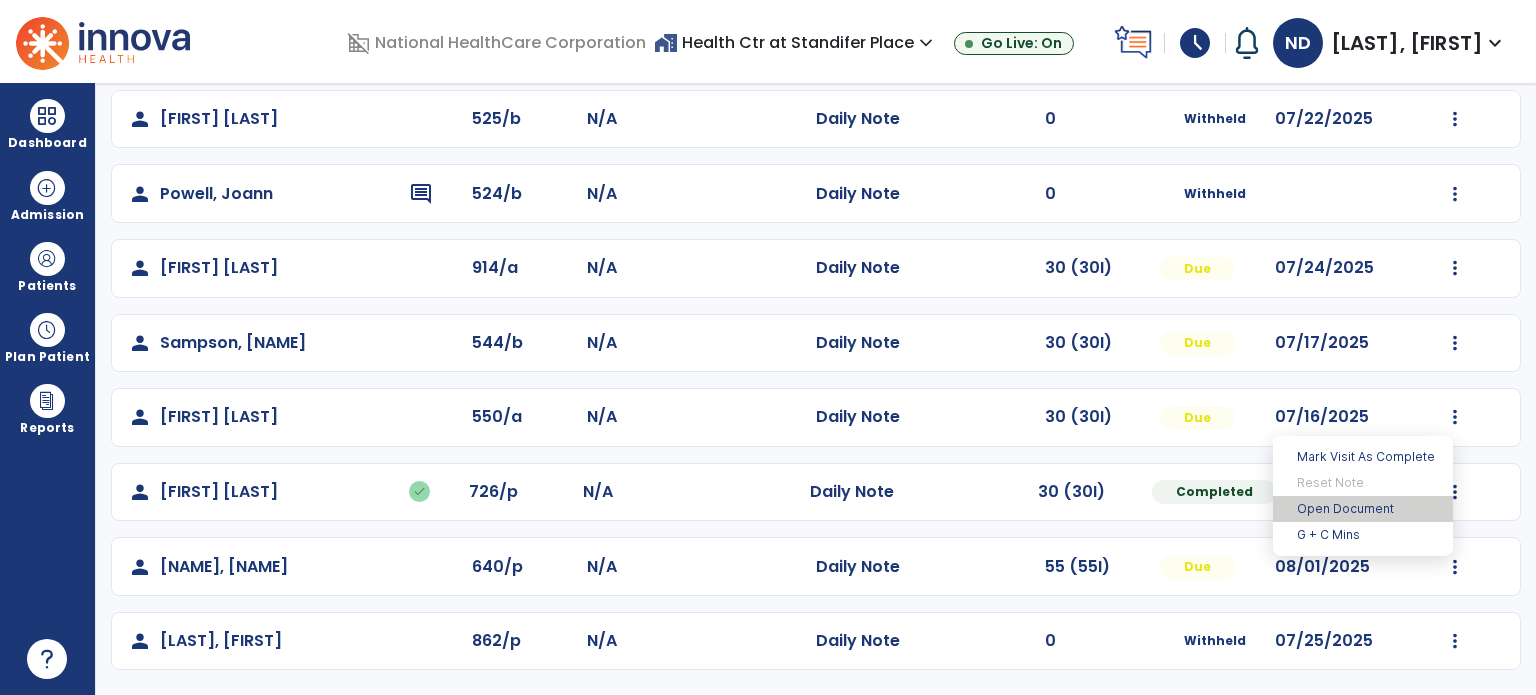 click on "Open Document" at bounding box center [1363, 509] 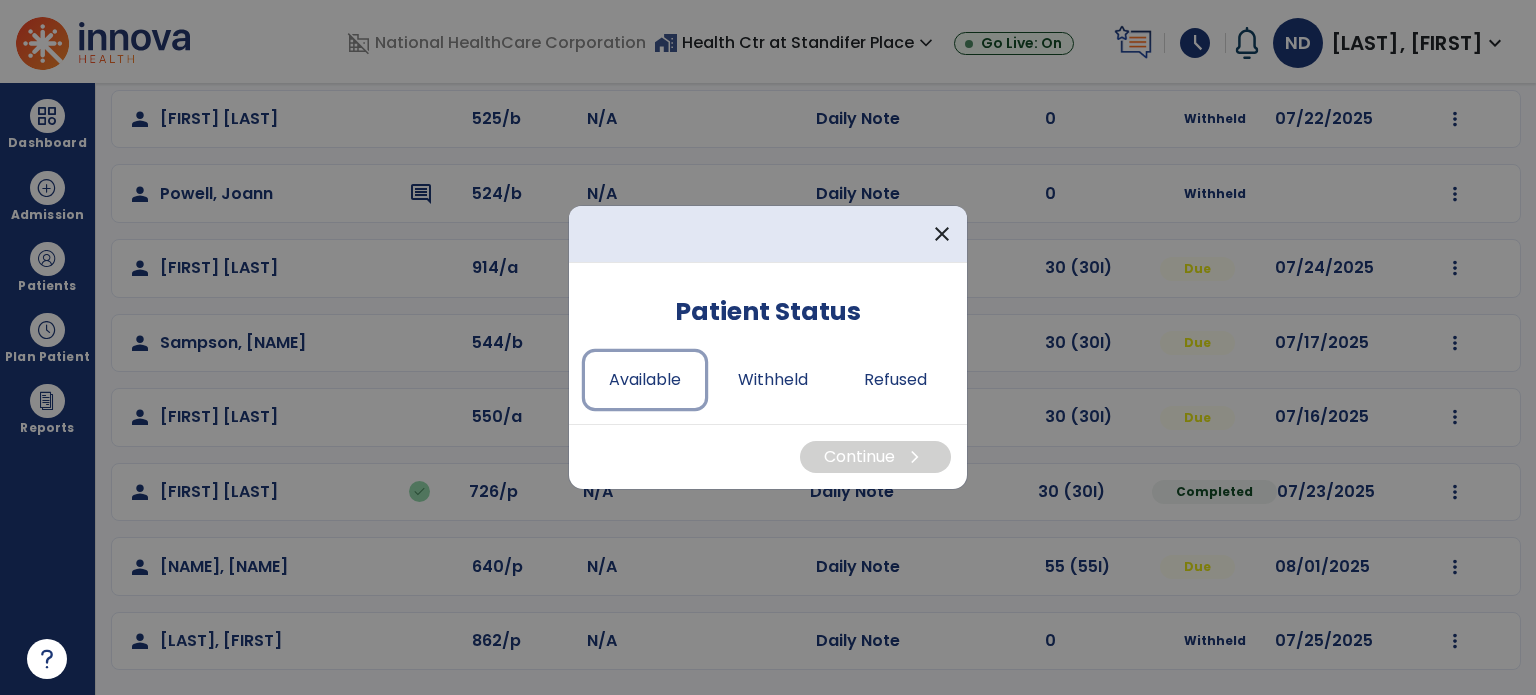 click on "Available" at bounding box center [645, 380] 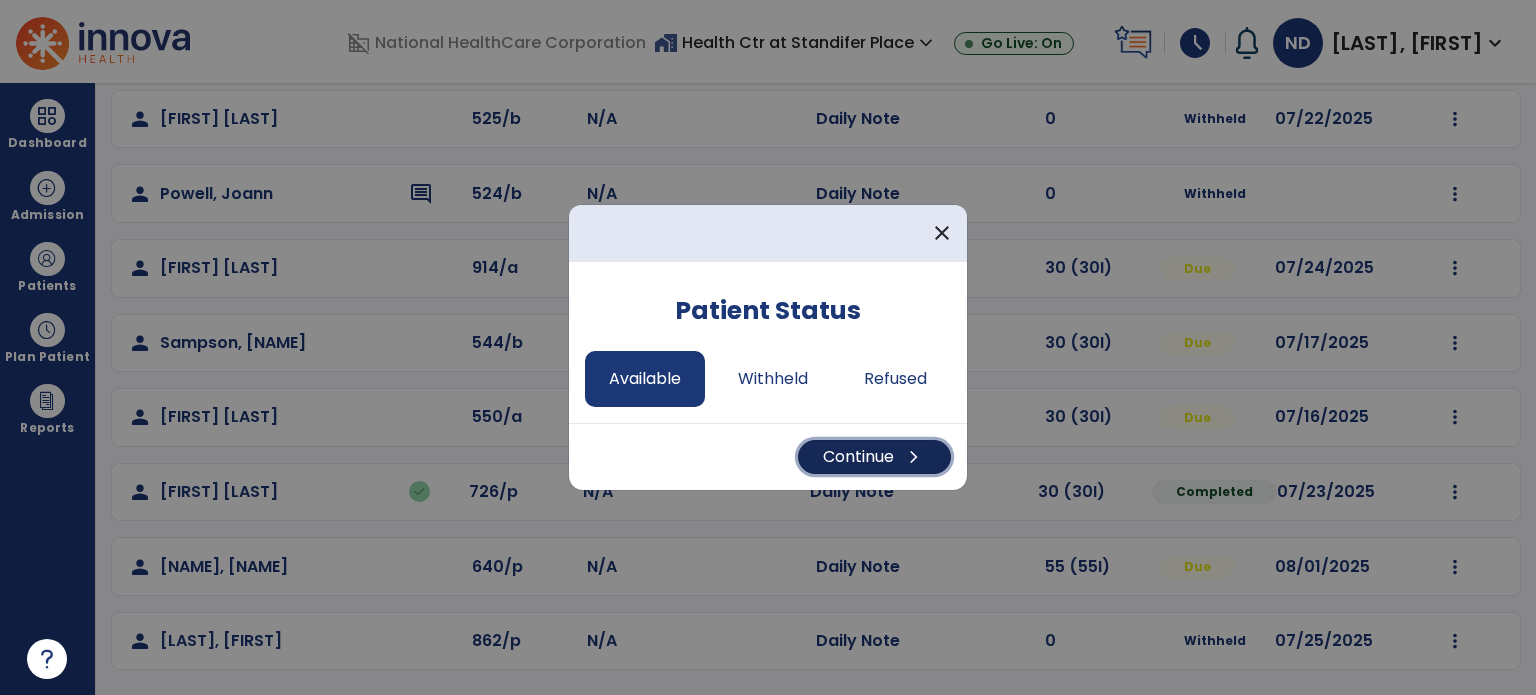 click on "Continue   chevron_right" at bounding box center [874, 457] 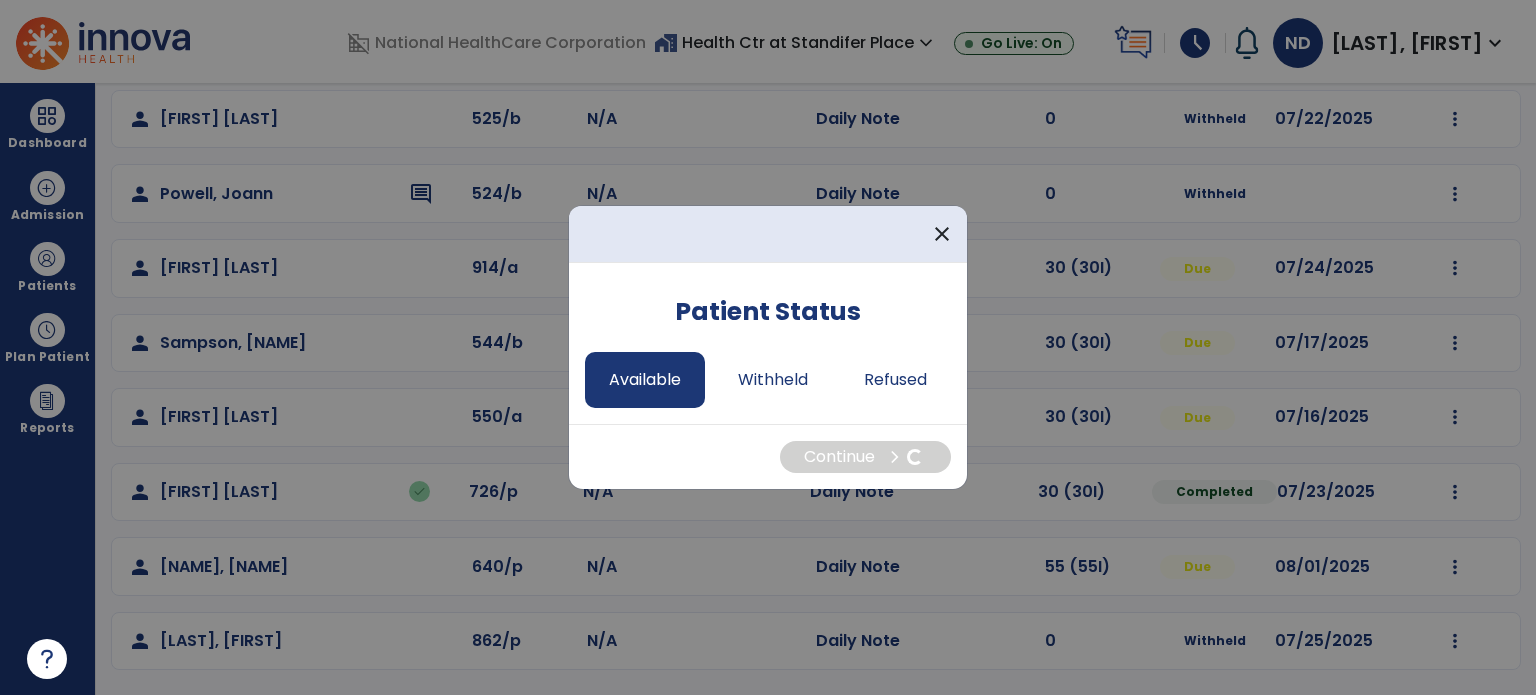 select on "*" 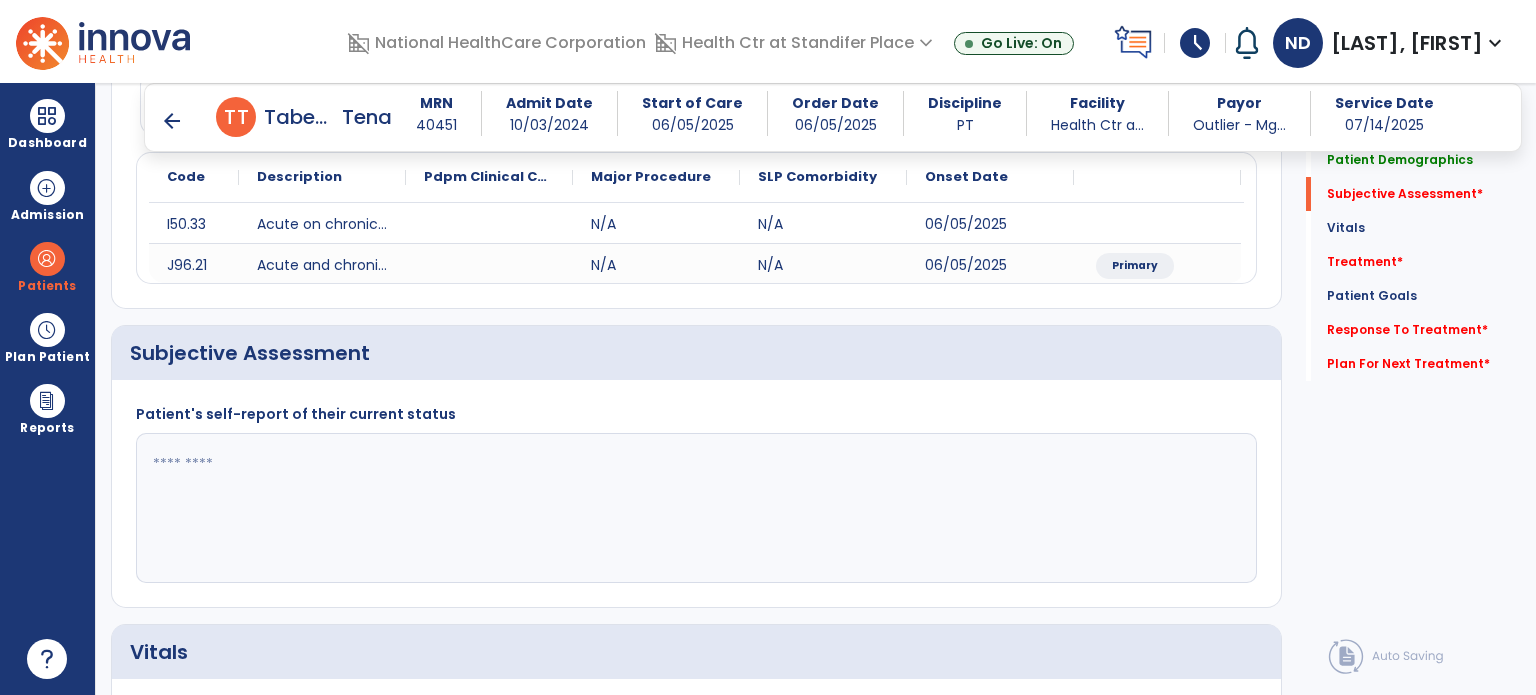 scroll, scrollTop: 241, scrollLeft: 0, axis: vertical 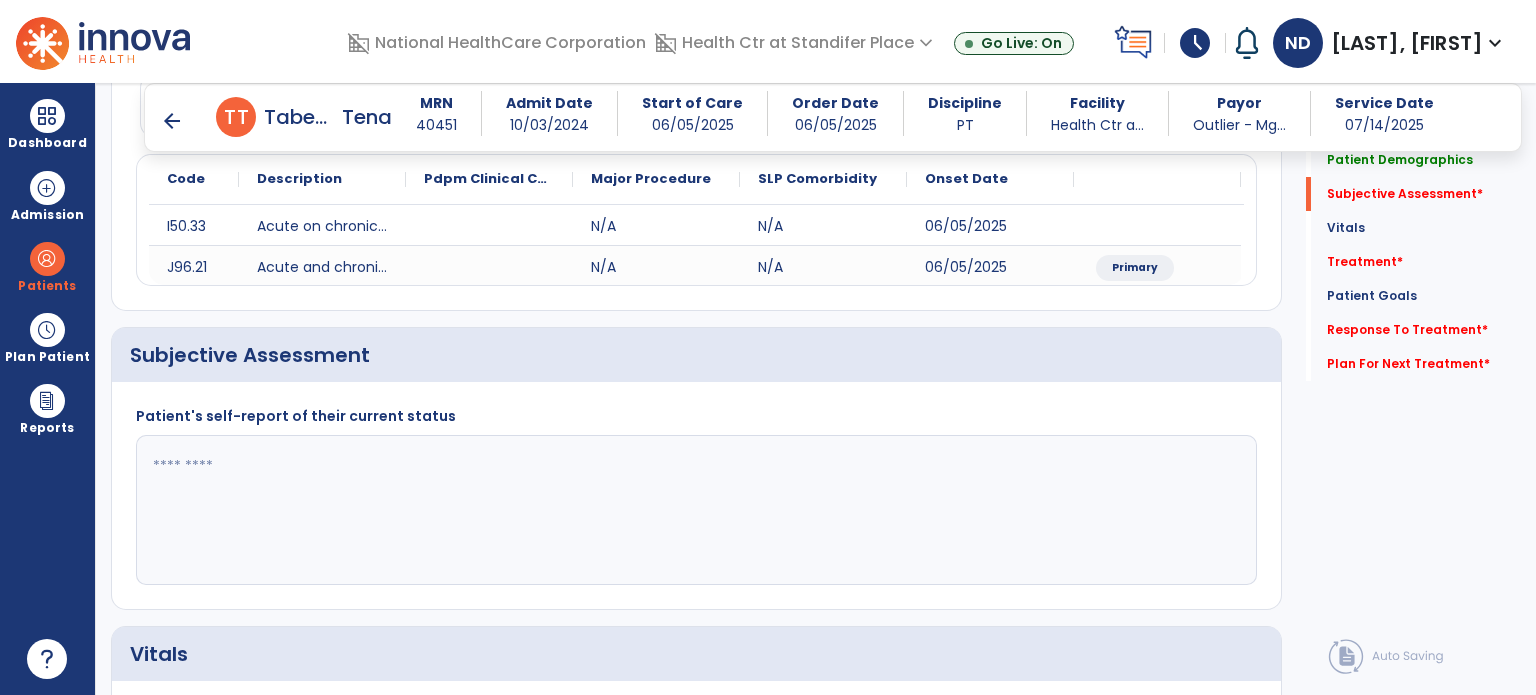 click 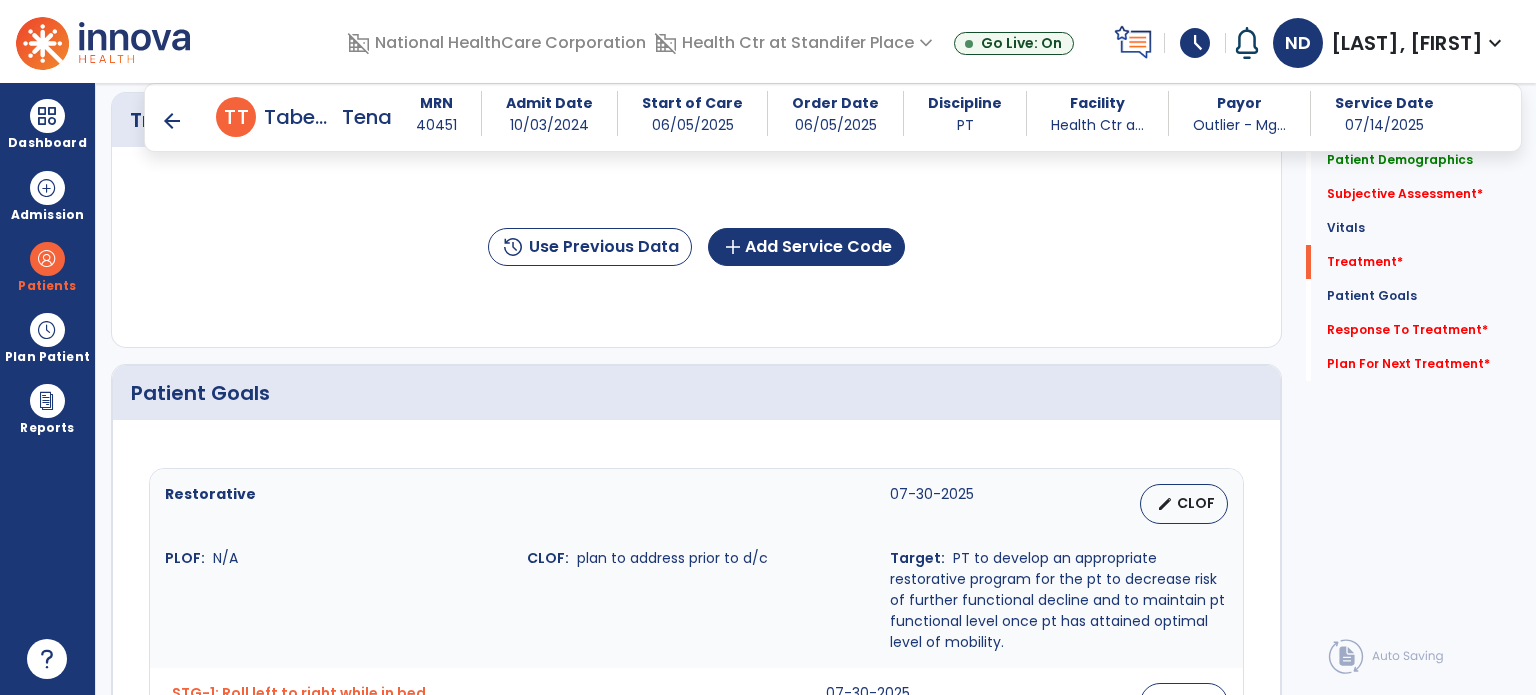scroll, scrollTop: 1197, scrollLeft: 0, axis: vertical 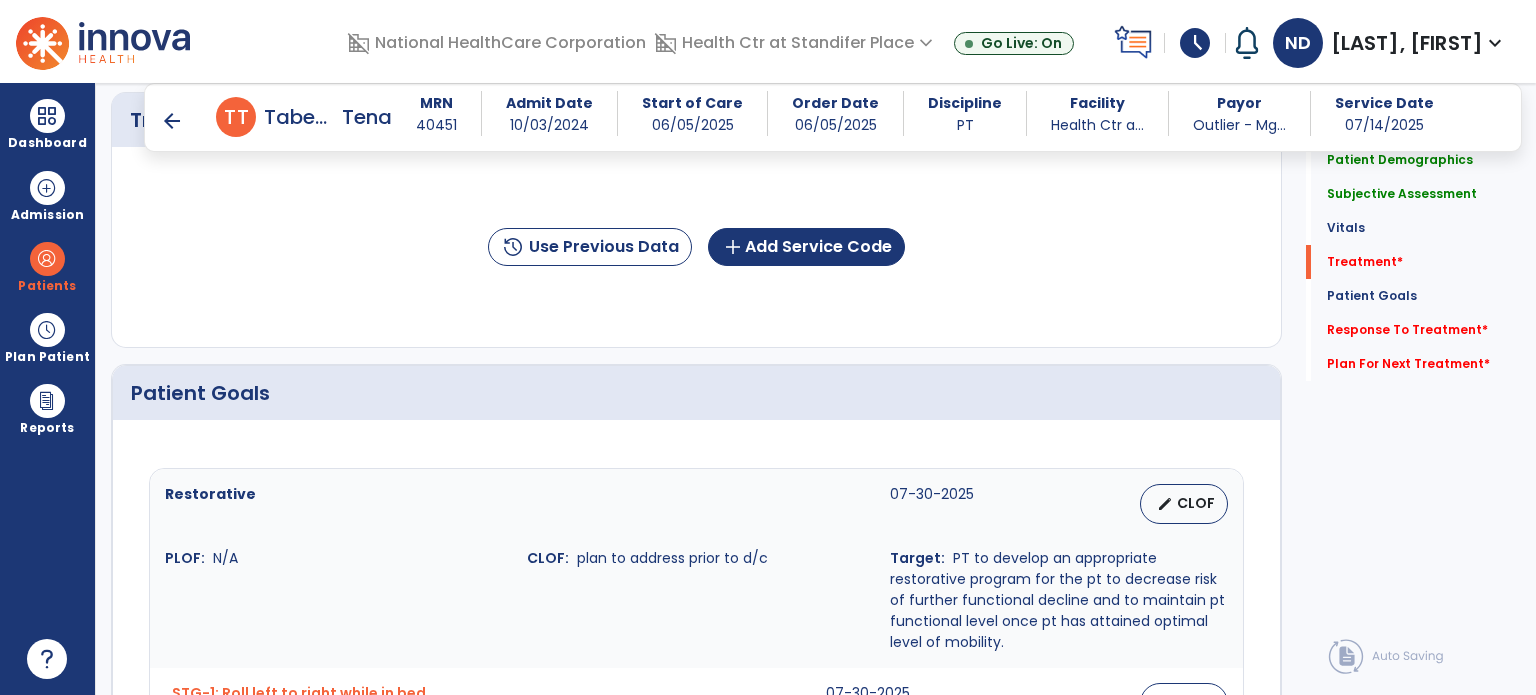 type on "**********" 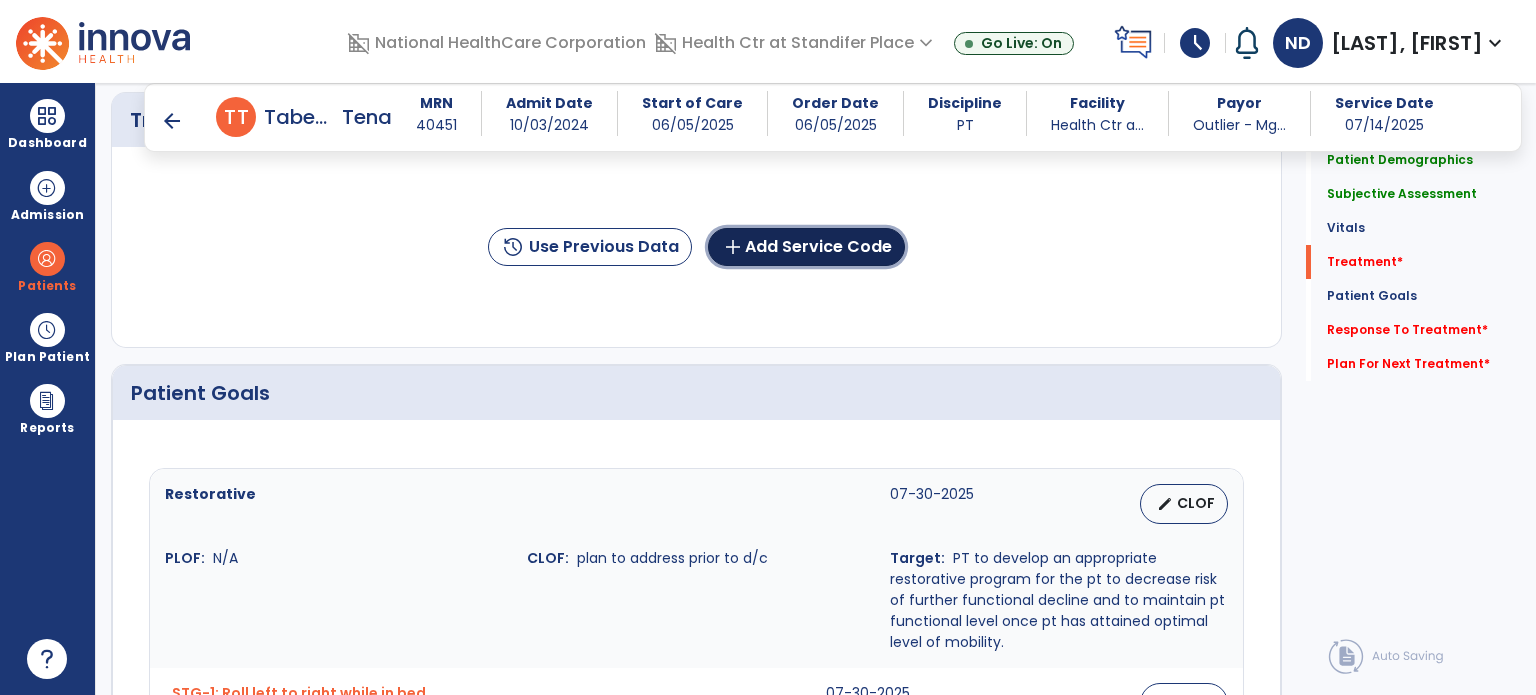 click on "add  Add Service Code" 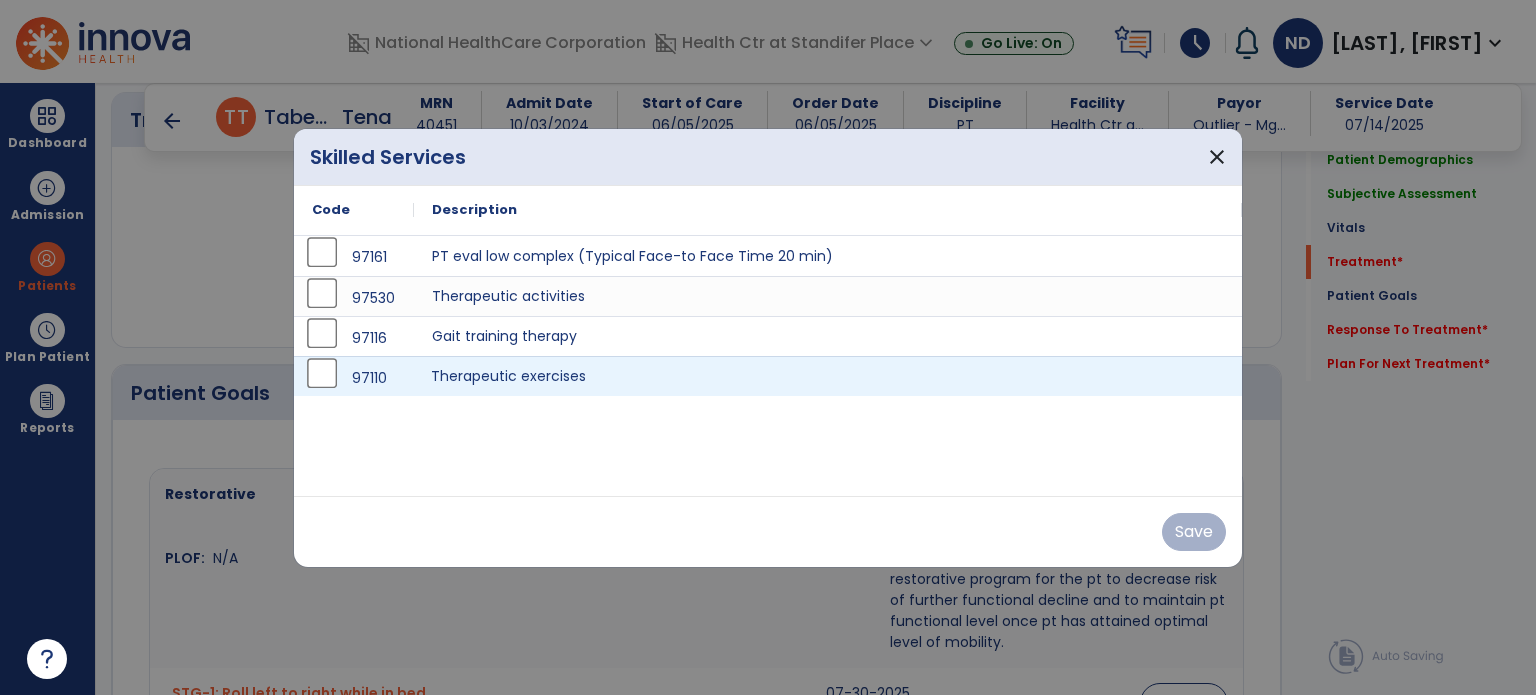 click on "Therapeutic exercises" at bounding box center [828, 376] 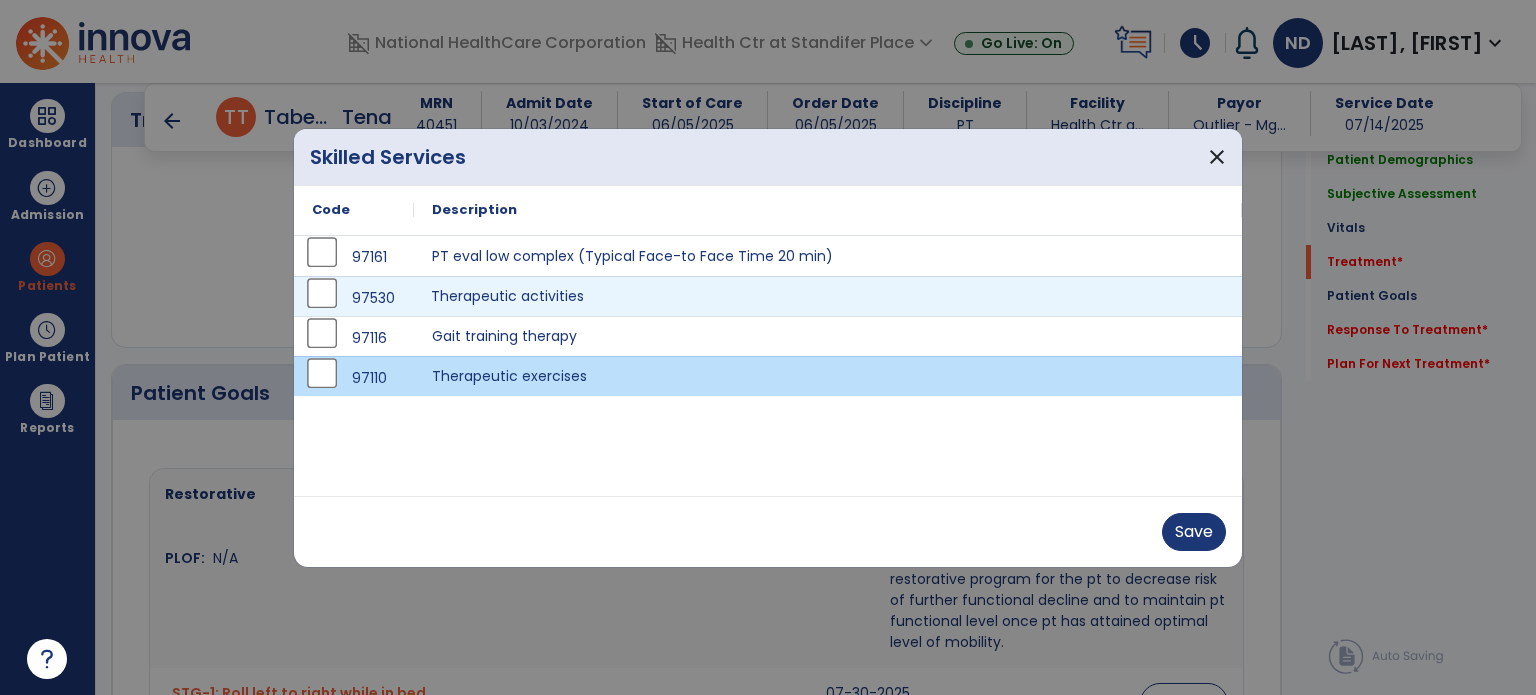 click on "Therapeutic activities" at bounding box center (828, 296) 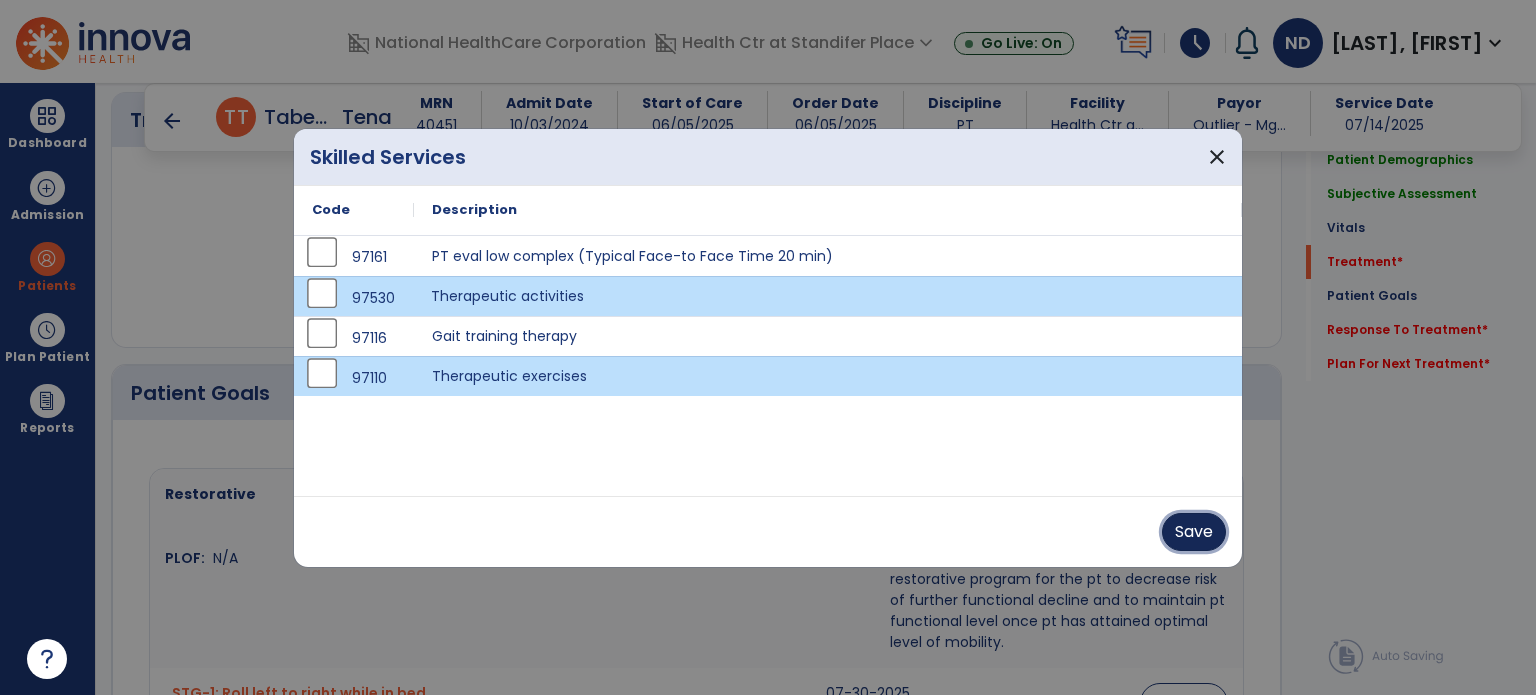 click on "Save" at bounding box center (1194, 532) 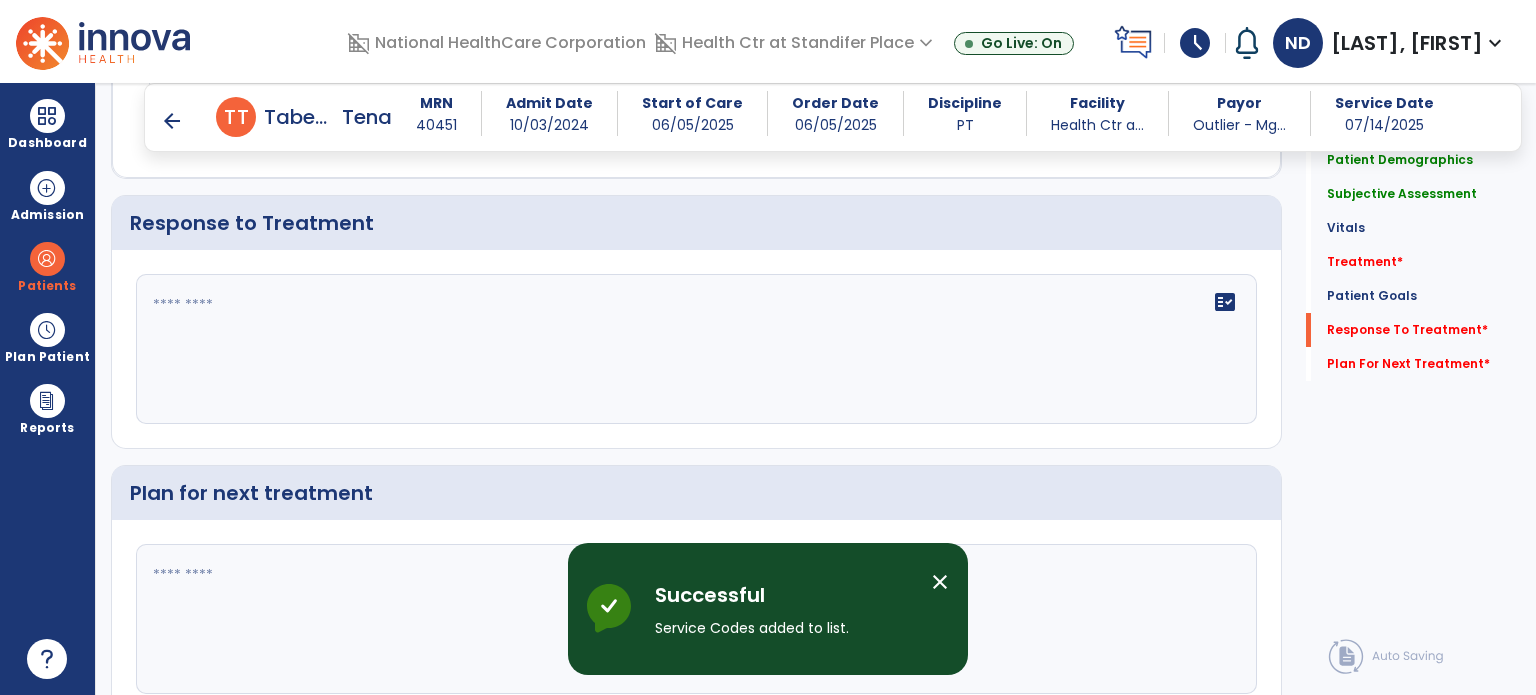 scroll, scrollTop: 2504, scrollLeft: 0, axis: vertical 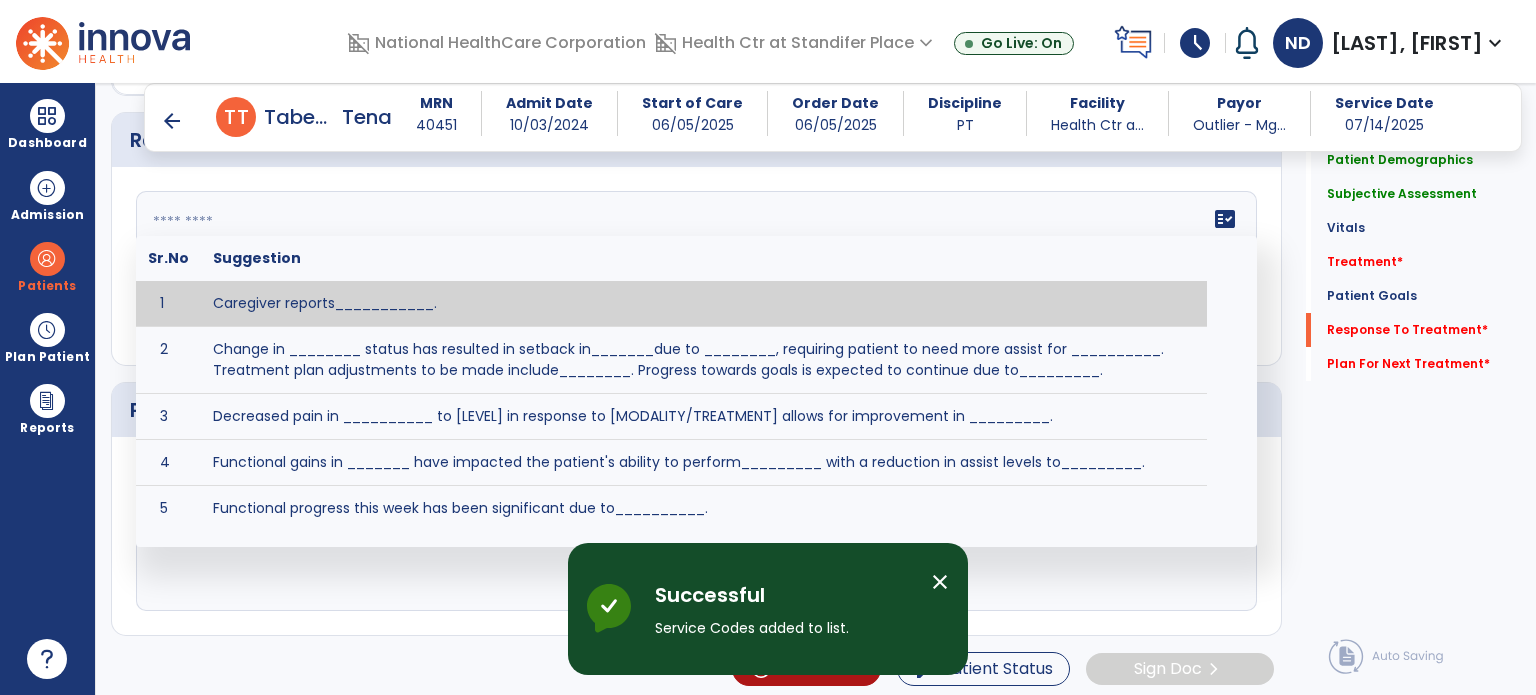 click on "fact_check  Sr.No Suggestion 1 Caregiver reports___________. 2 Change in ________ status has resulted in setback in_______due to ________, requiring patient to need more assist for __________.   Treatment plan adjustments to be made include________.  Progress towards goals is expected to continue due to_________. 3 Decreased pain in __________ to [LEVEL] in response to [MODALITY/TREATMENT] allows for improvement in _________. 4 Functional gains in _______ have impacted the patient's ability to perform_________ with a reduction in assist levels to_________. 5 Functional progress this week has been significant due to__________. 6 Gains in ________ have improved the patient's ability to perform ______with decreased levels of assist to___________. 7 Improvement in ________allows patient to tolerate higher levels of challenges in_________. 8 Pain in [AREA] has decreased to [LEVEL] in response to [TREATMENT/MODALITY], allowing fore ease in completing__________. 9 10 11 12 13 14 15 16 17 18 19 20 21" 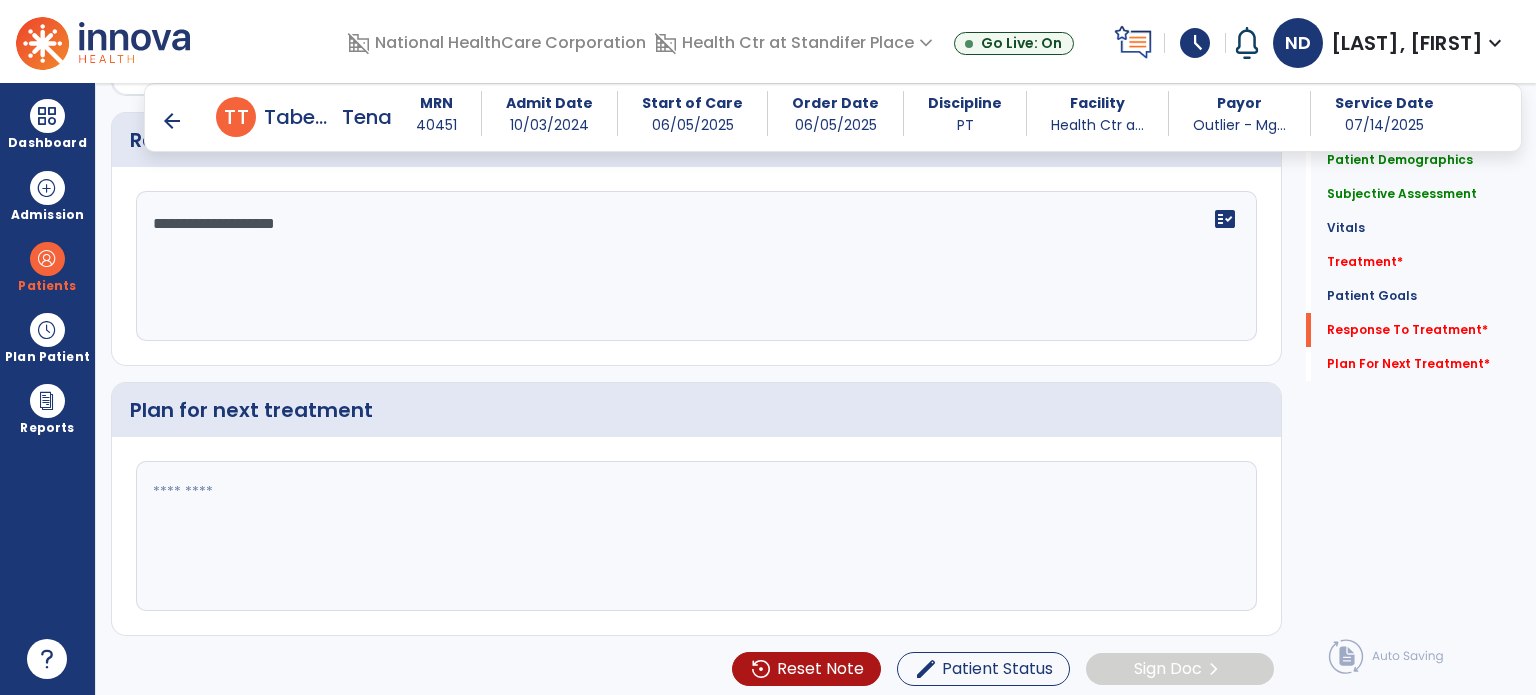 type on "**********" 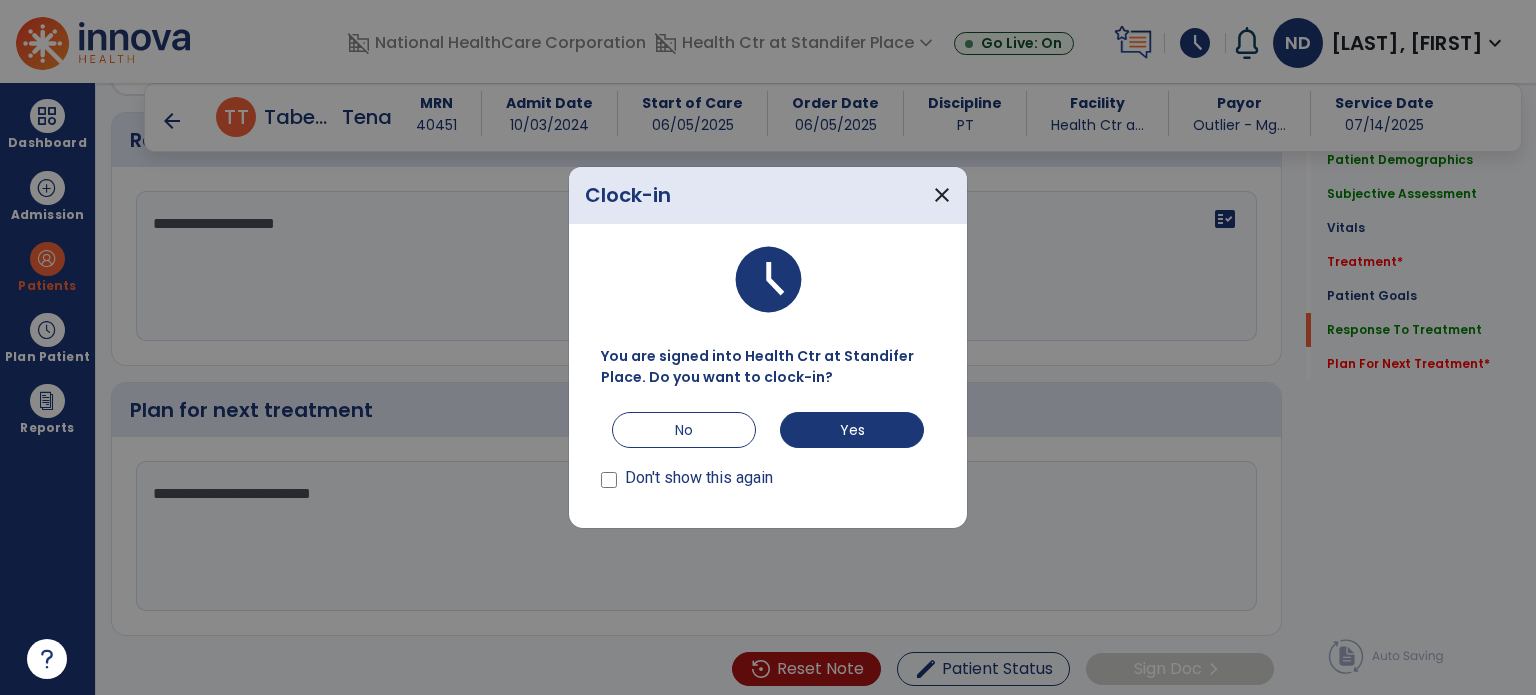 type on "**********" 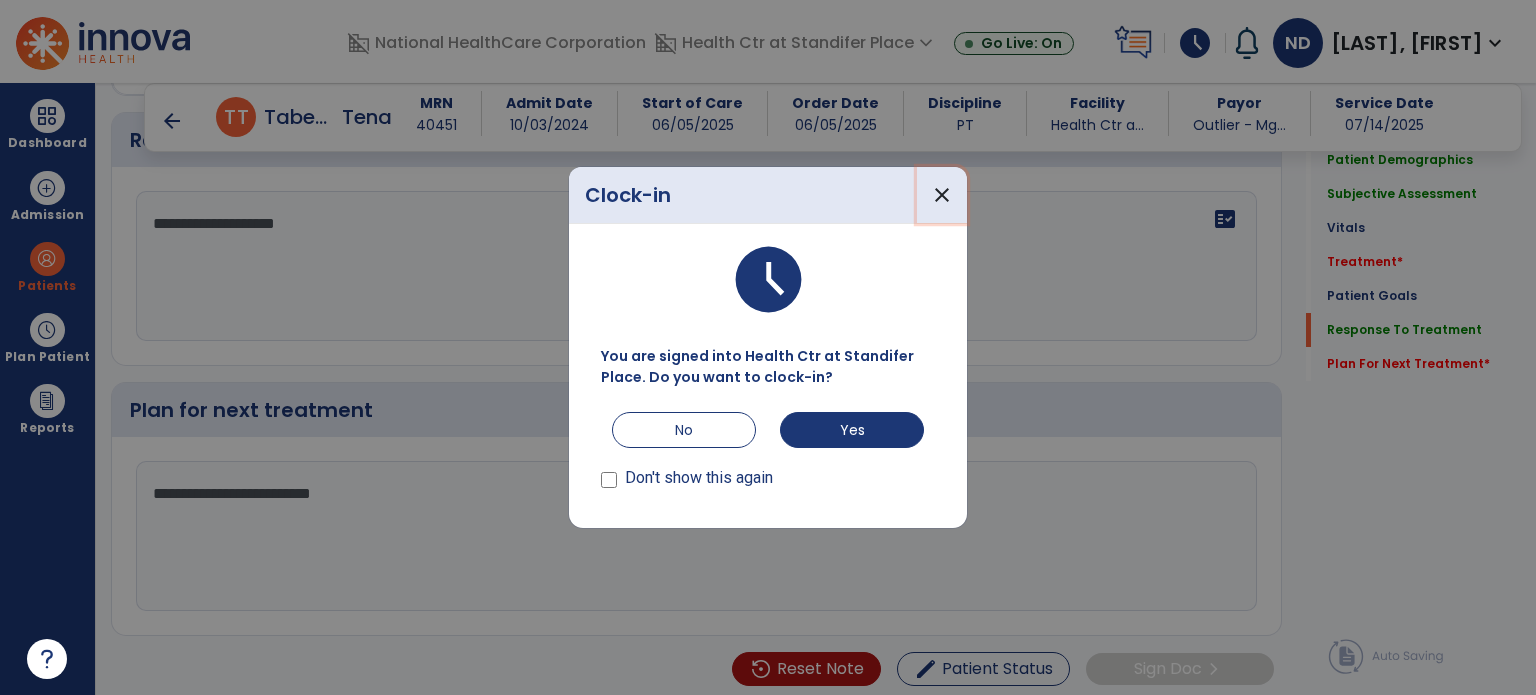 click on "close" at bounding box center (942, 195) 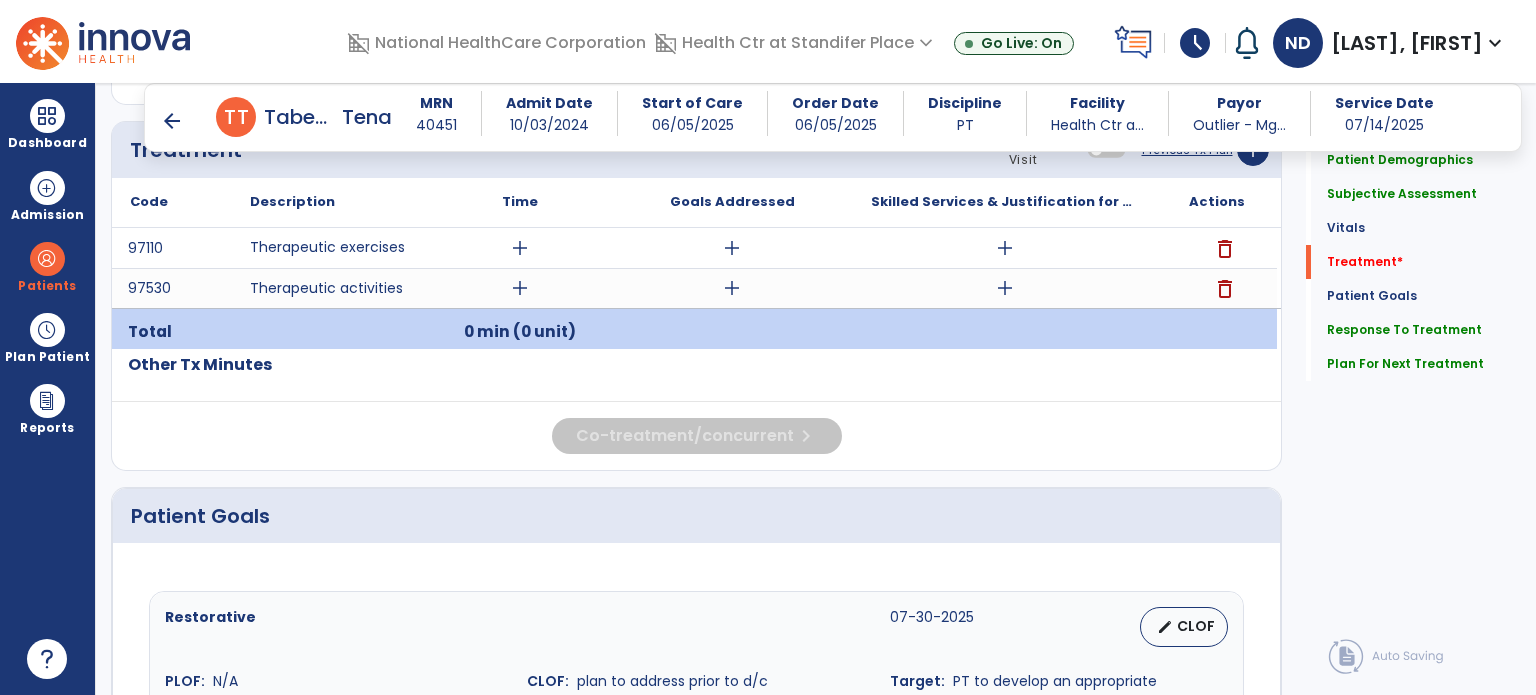 scroll, scrollTop: 1180, scrollLeft: 0, axis: vertical 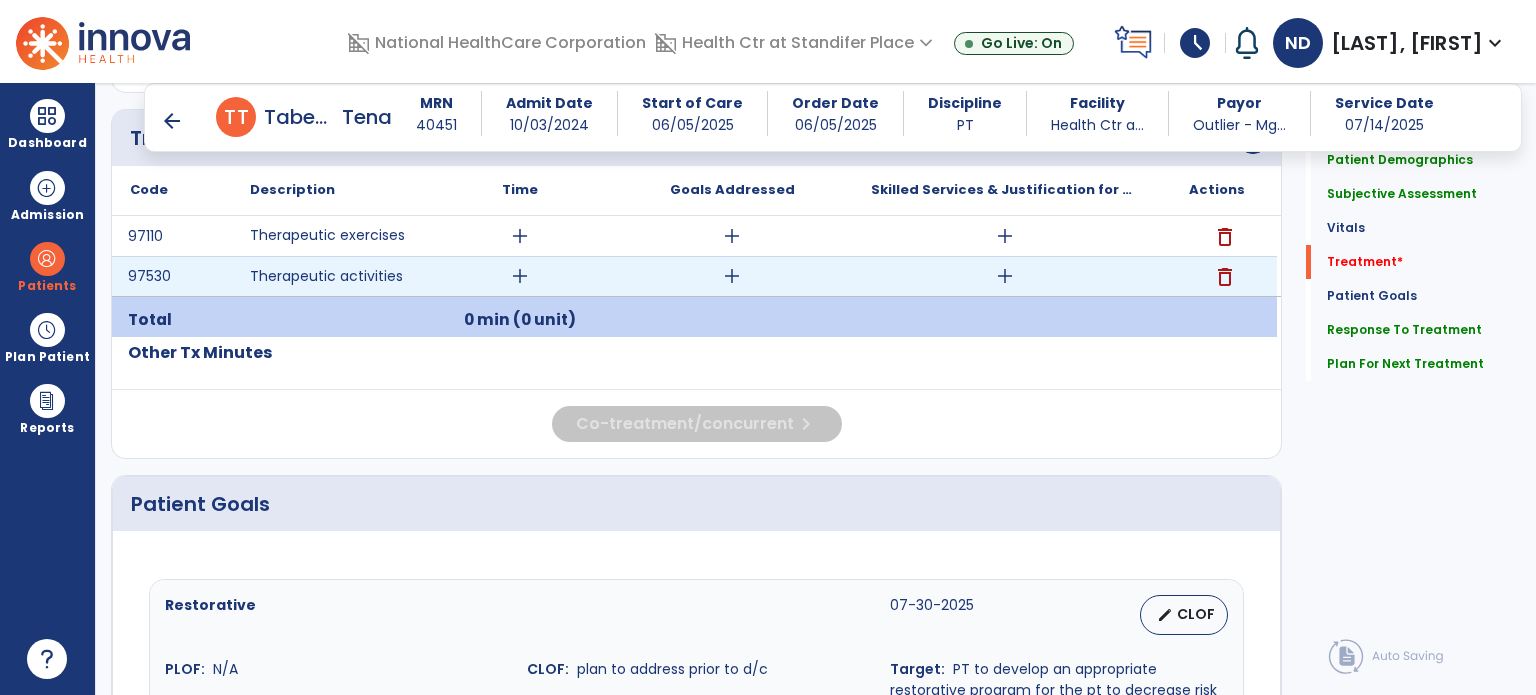 click on "add" at bounding box center (1005, 276) 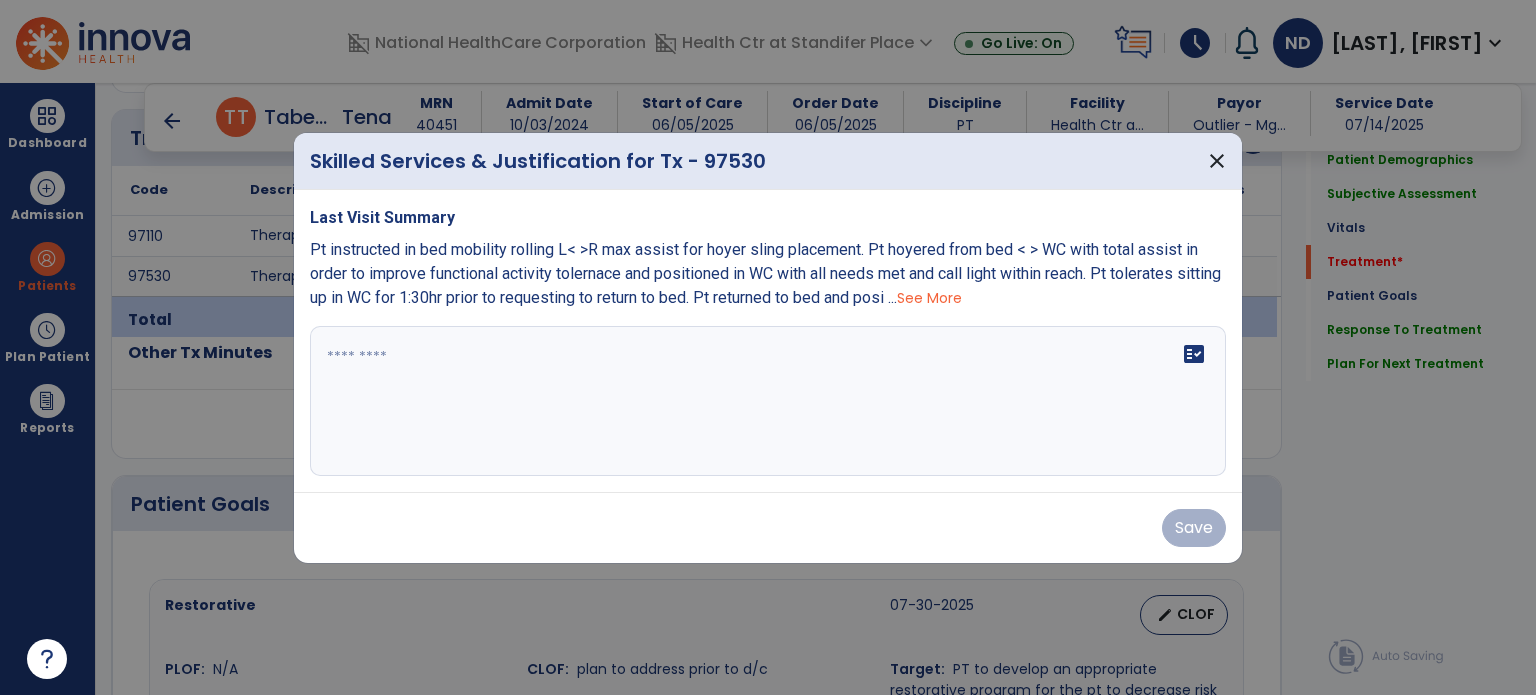 click on "fact_check" at bounding box center [768, 401] 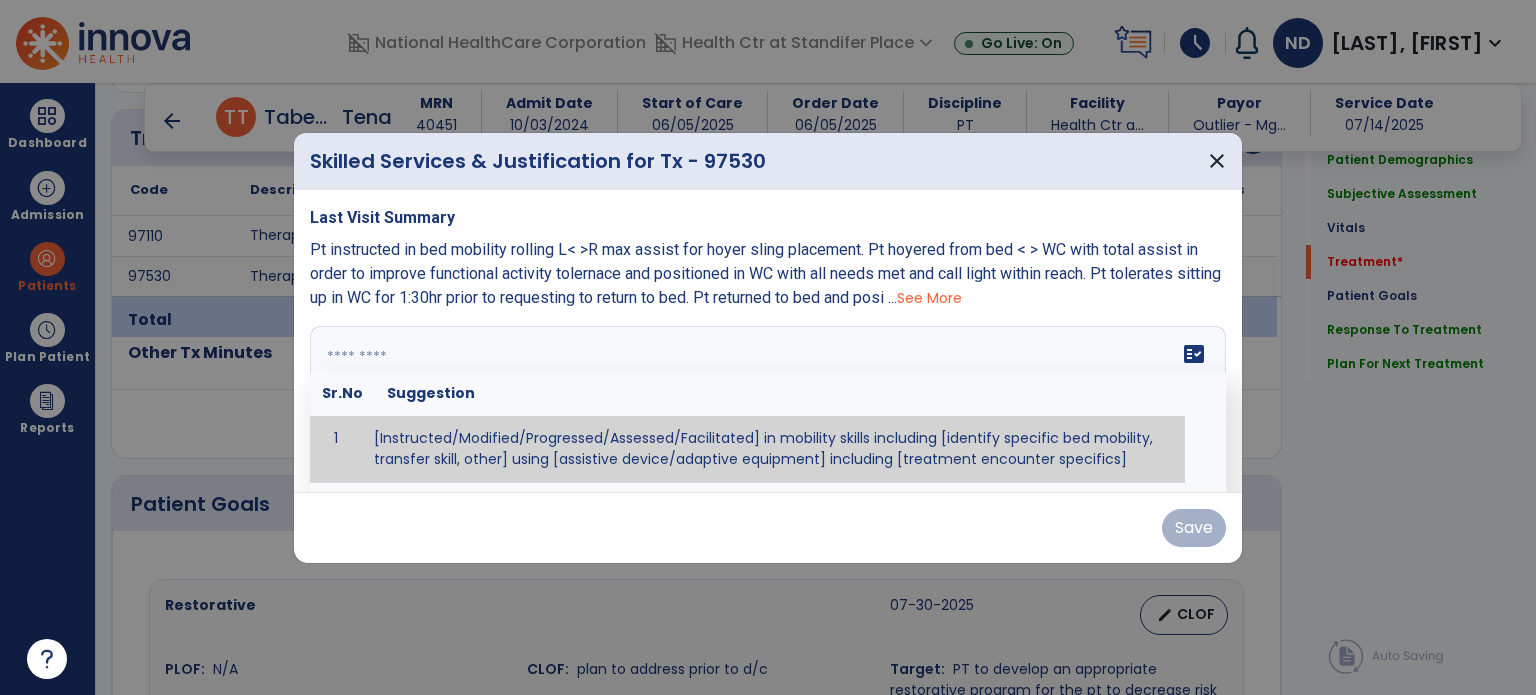 click on "See More" at bounding box center [929, 298] 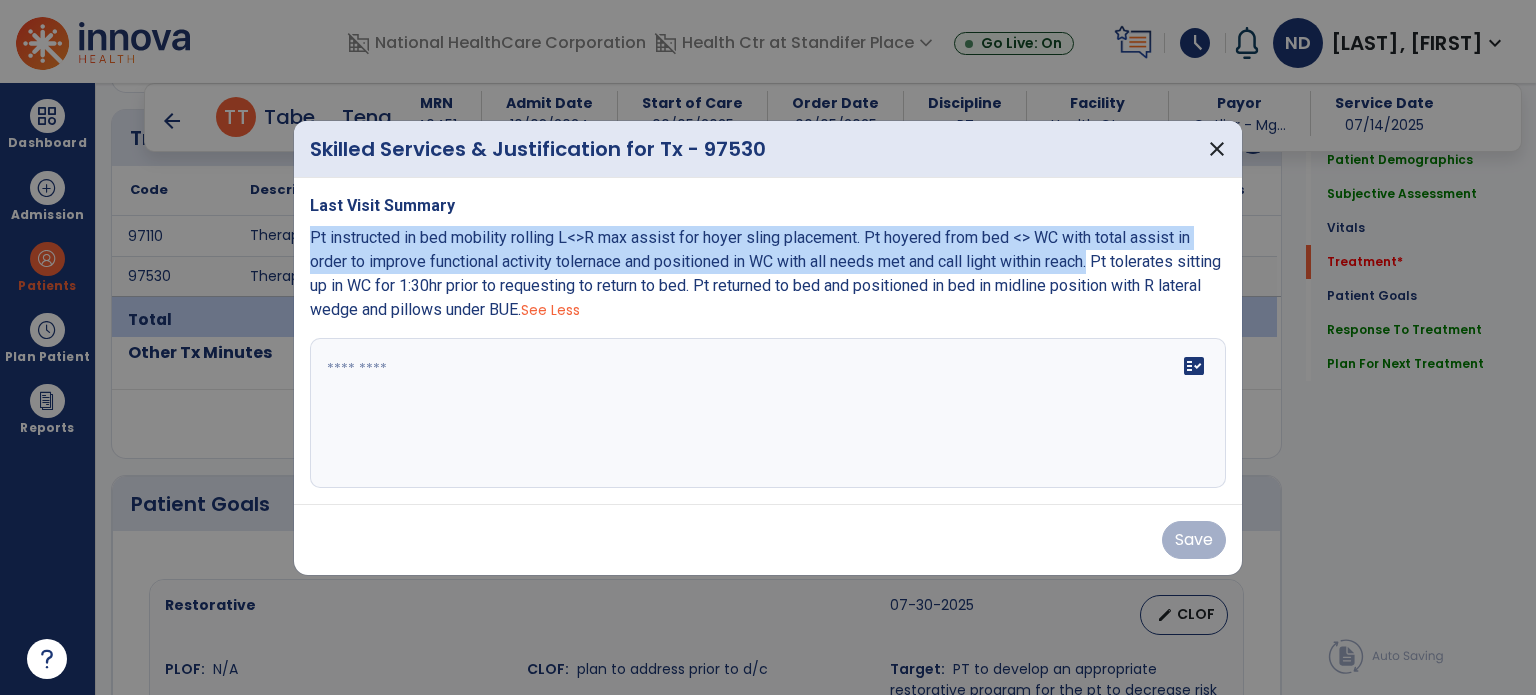 drag, startPoint x: 309, startPoint y: 235, endPoint x: 1107, endPoint y: 263, distance: 798.4911 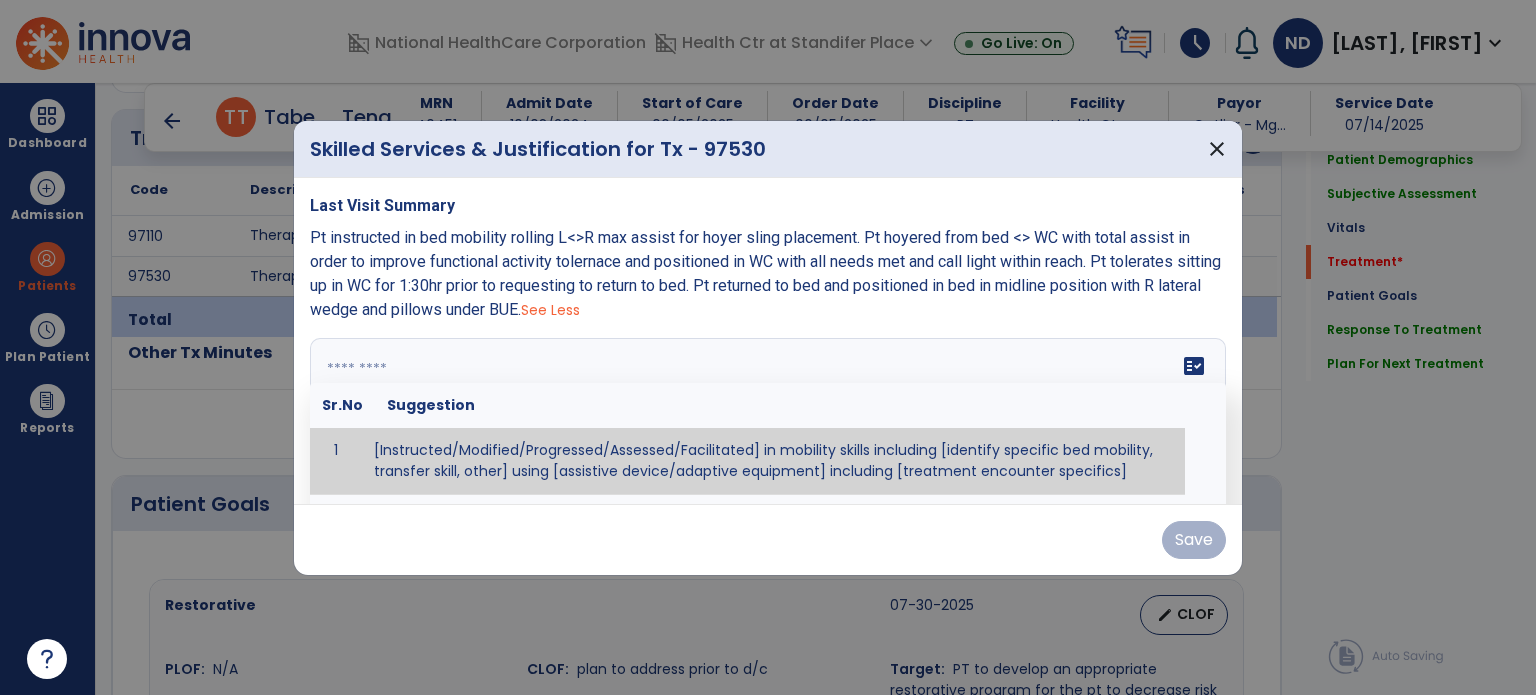 paste on "**********" 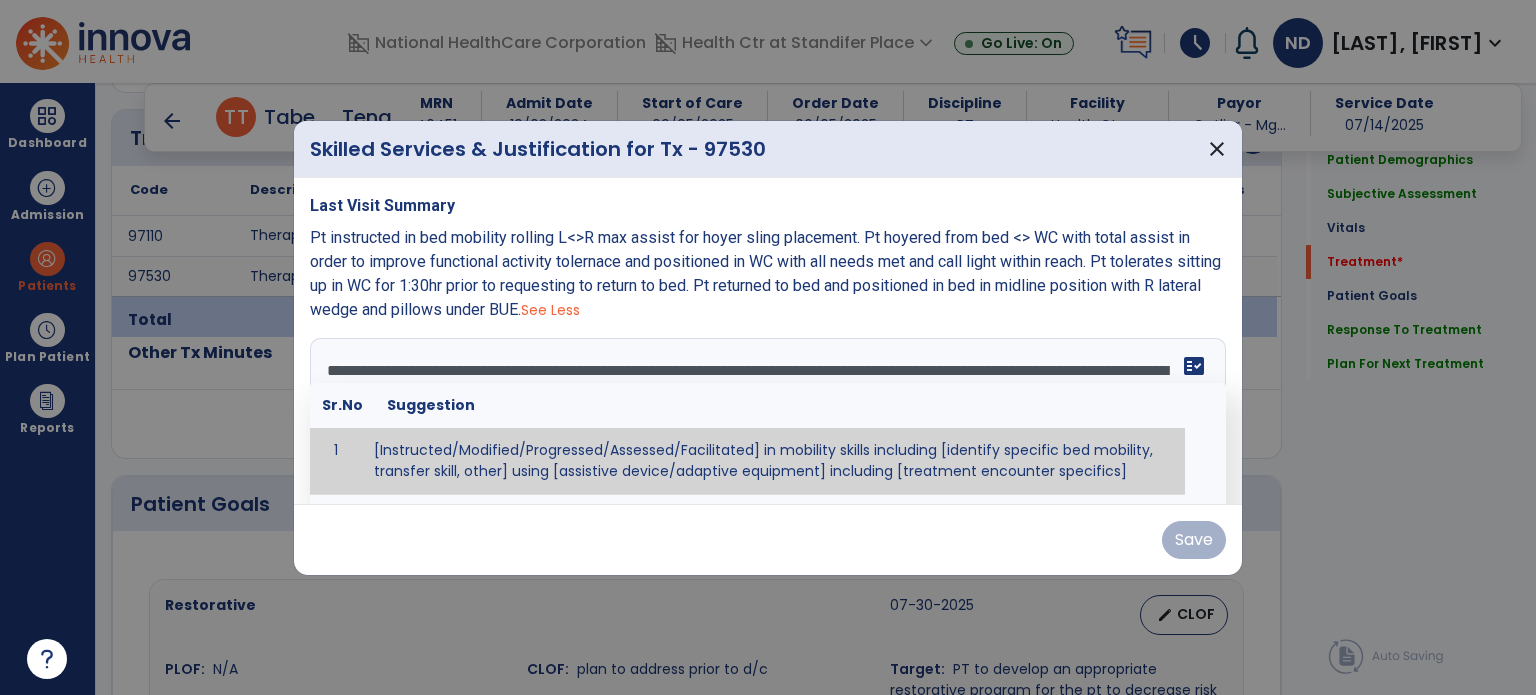 click at bounding box center (768, 413) 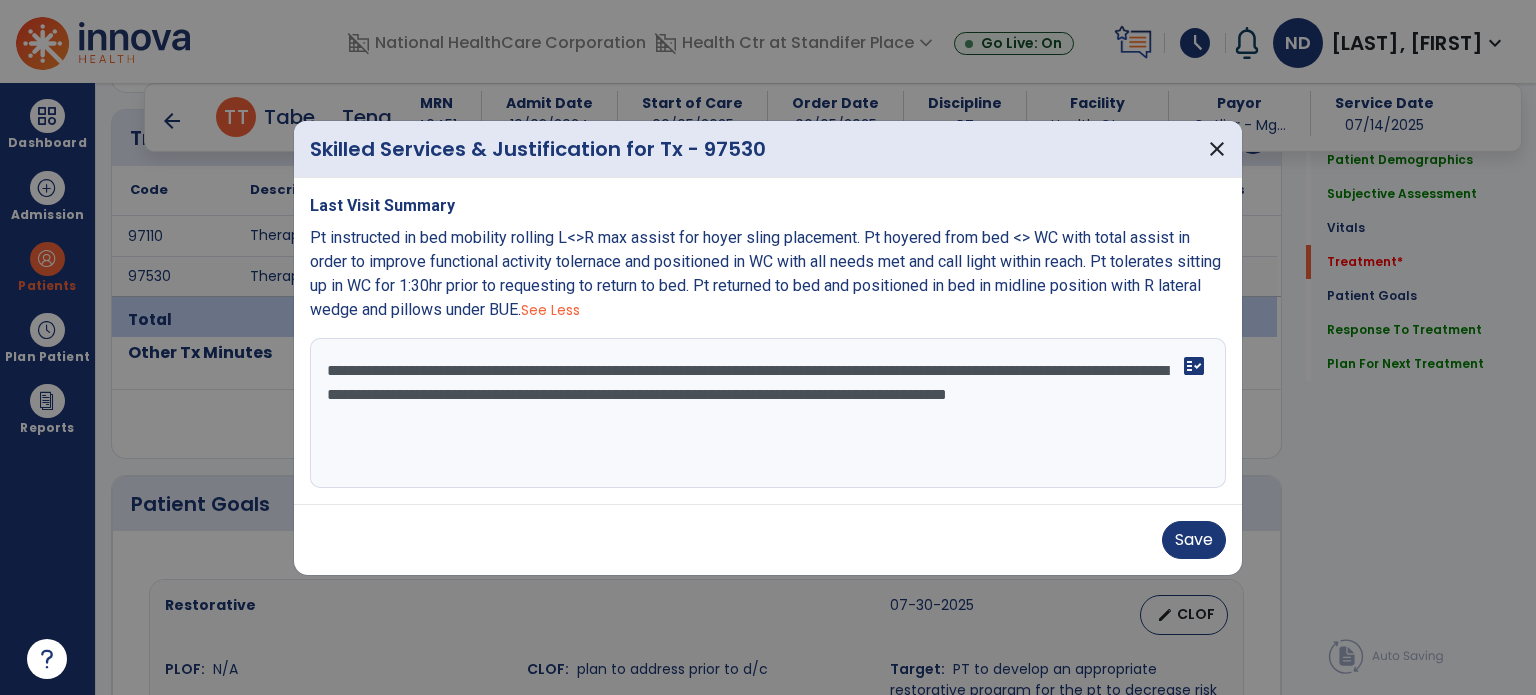 type on "**********" 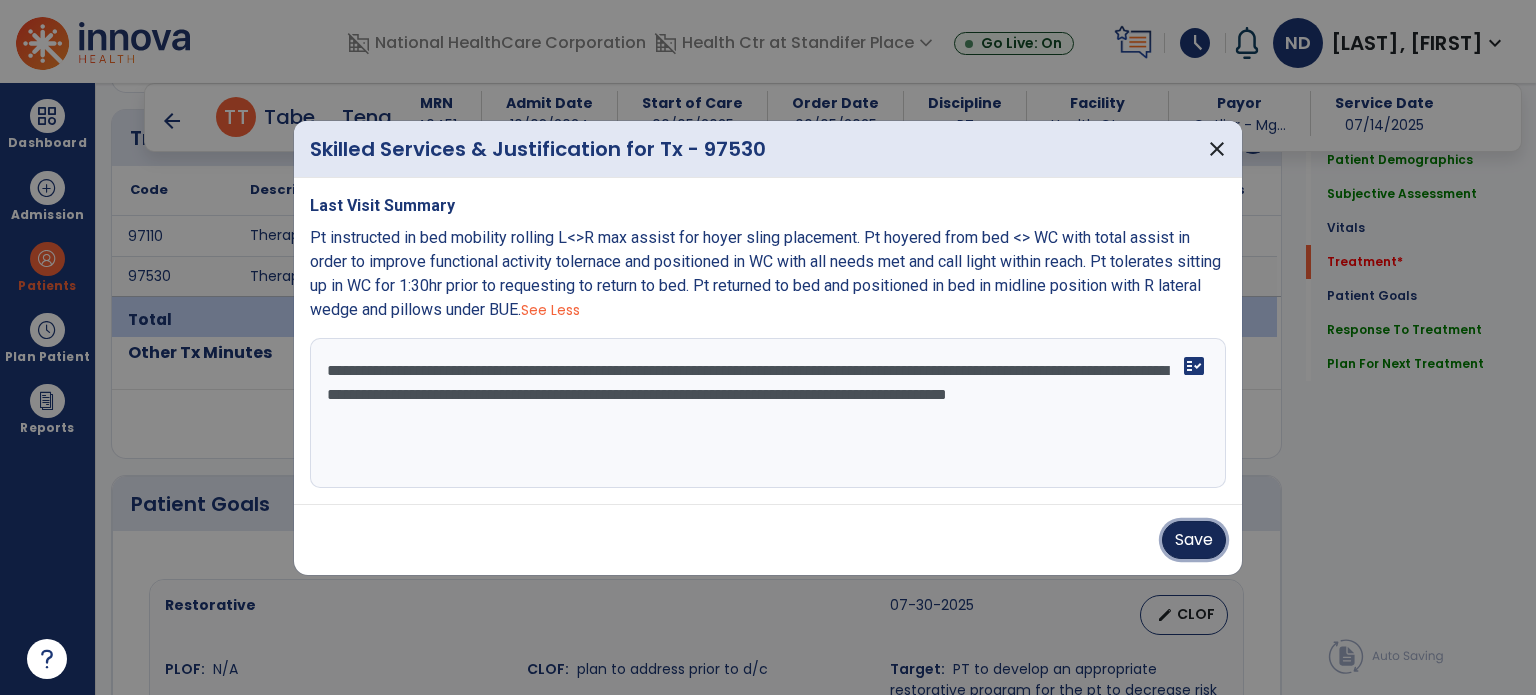 click on "Save" at bounding box center (1194, 540) 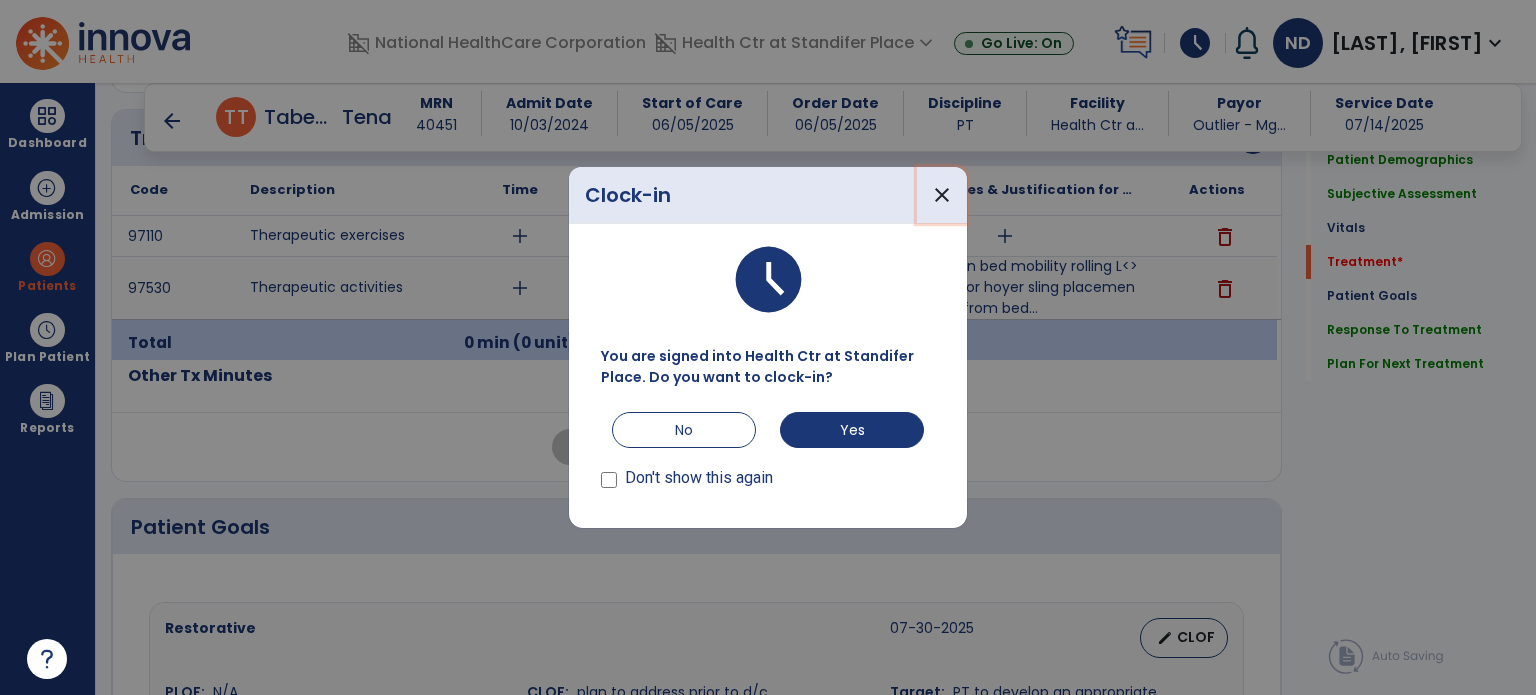 click on "close" at bounding box center [942, 195] 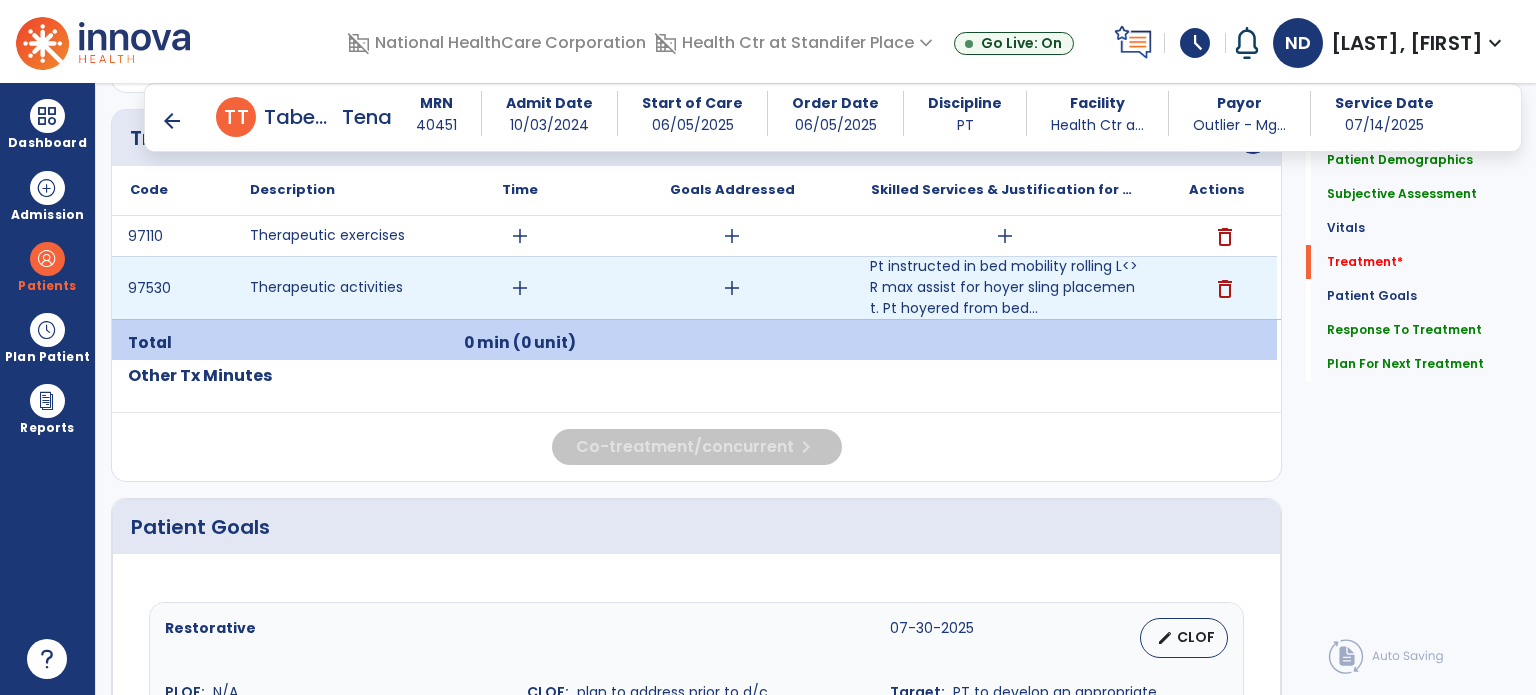 click on "add" at bounding box center [520, 288] 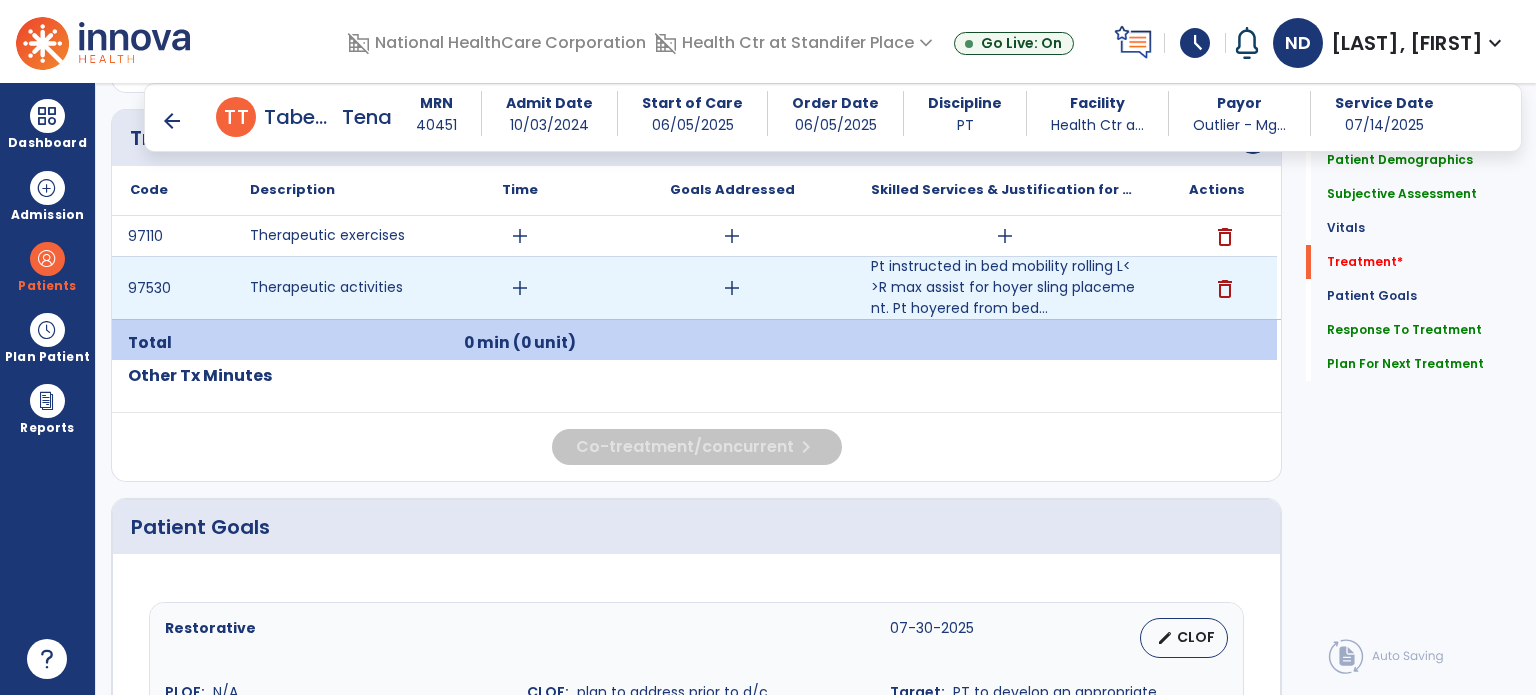 click on "add" at bounding box center [732, 288] 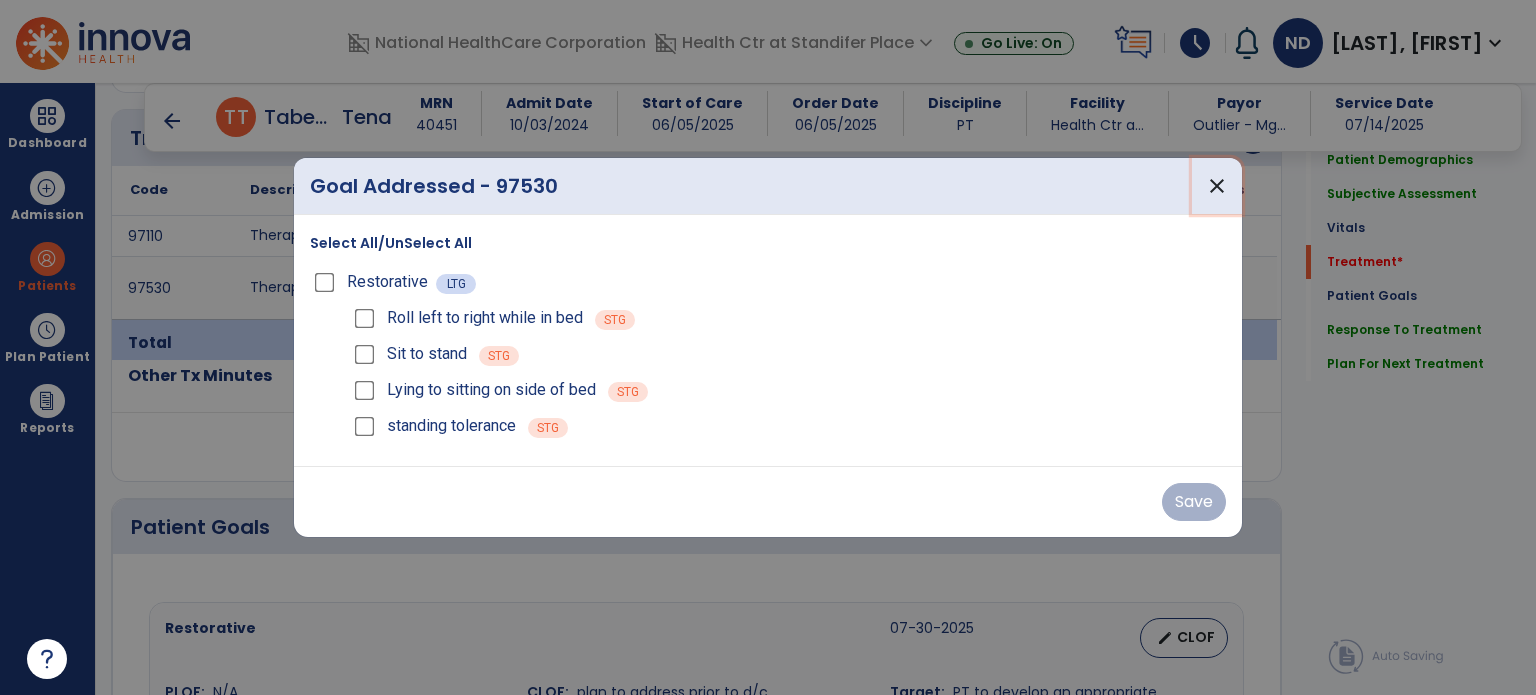 click on "close" at bounding box center (1217, 186) 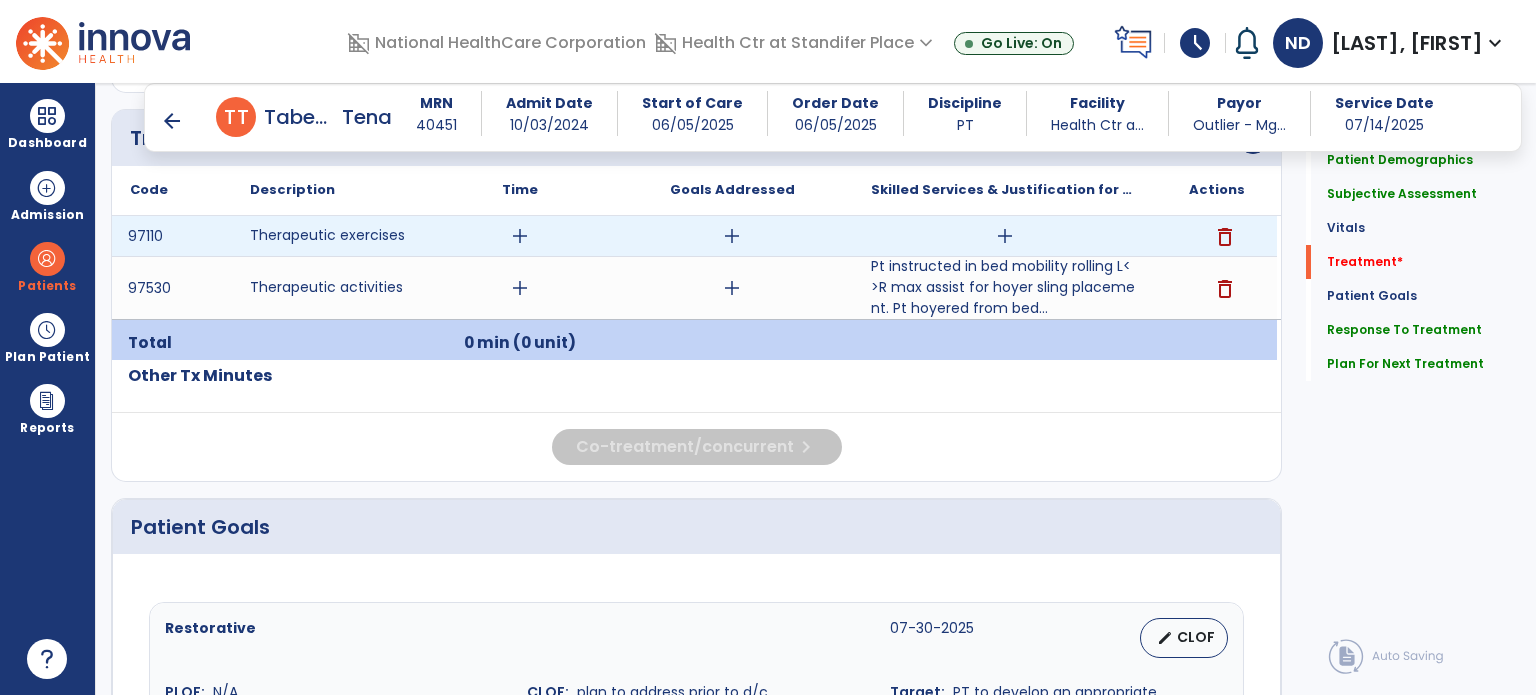 click on "delete" at bounding box center [1225, 237] 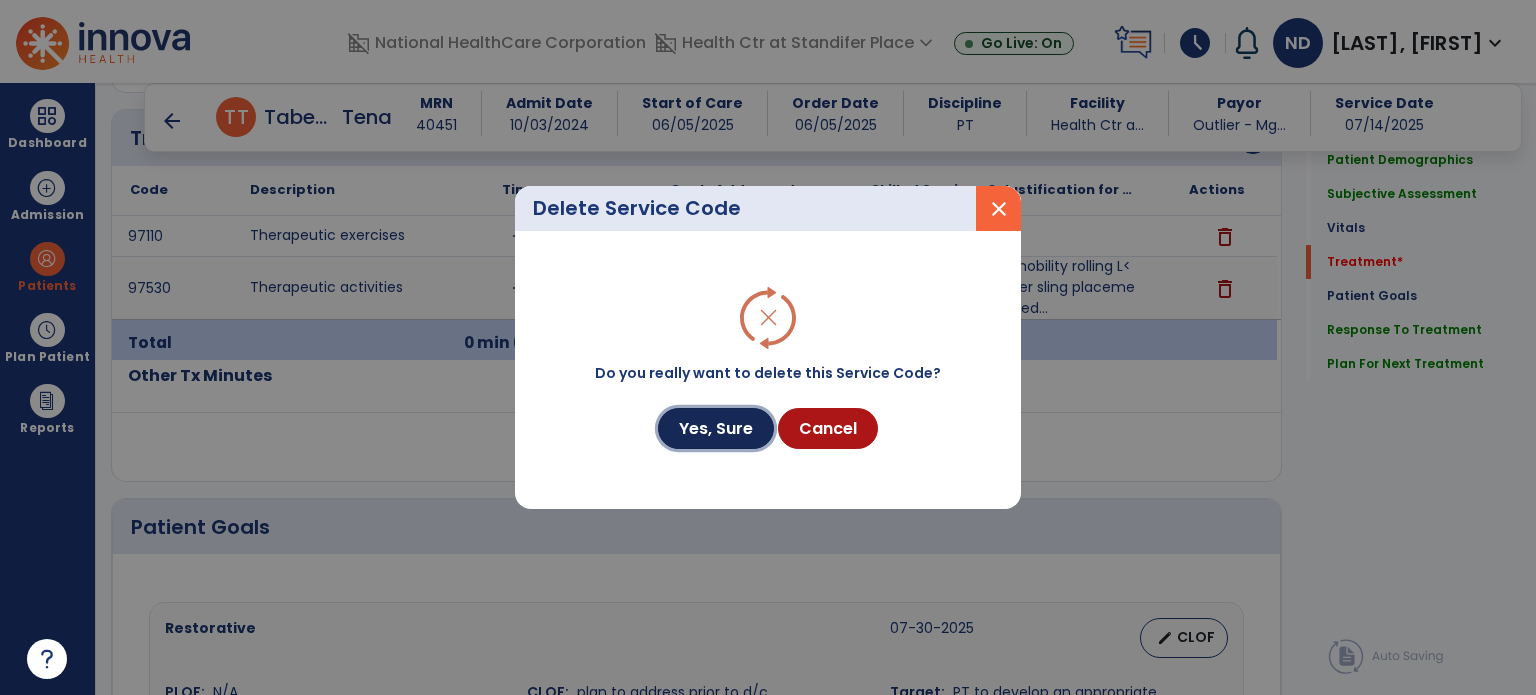 click on "Yes, Sure" at bounding box center [716, 428] 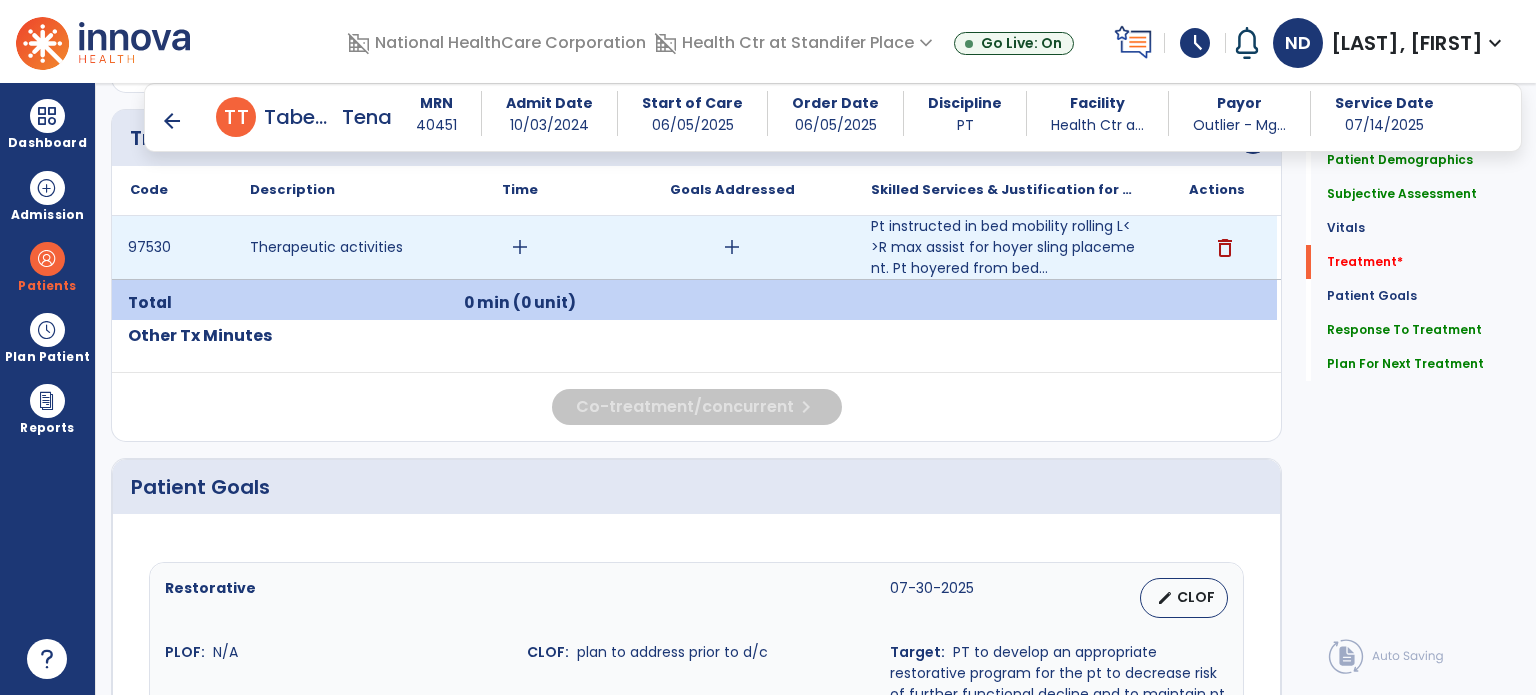 click on "add" at bounding box center [732, 247] 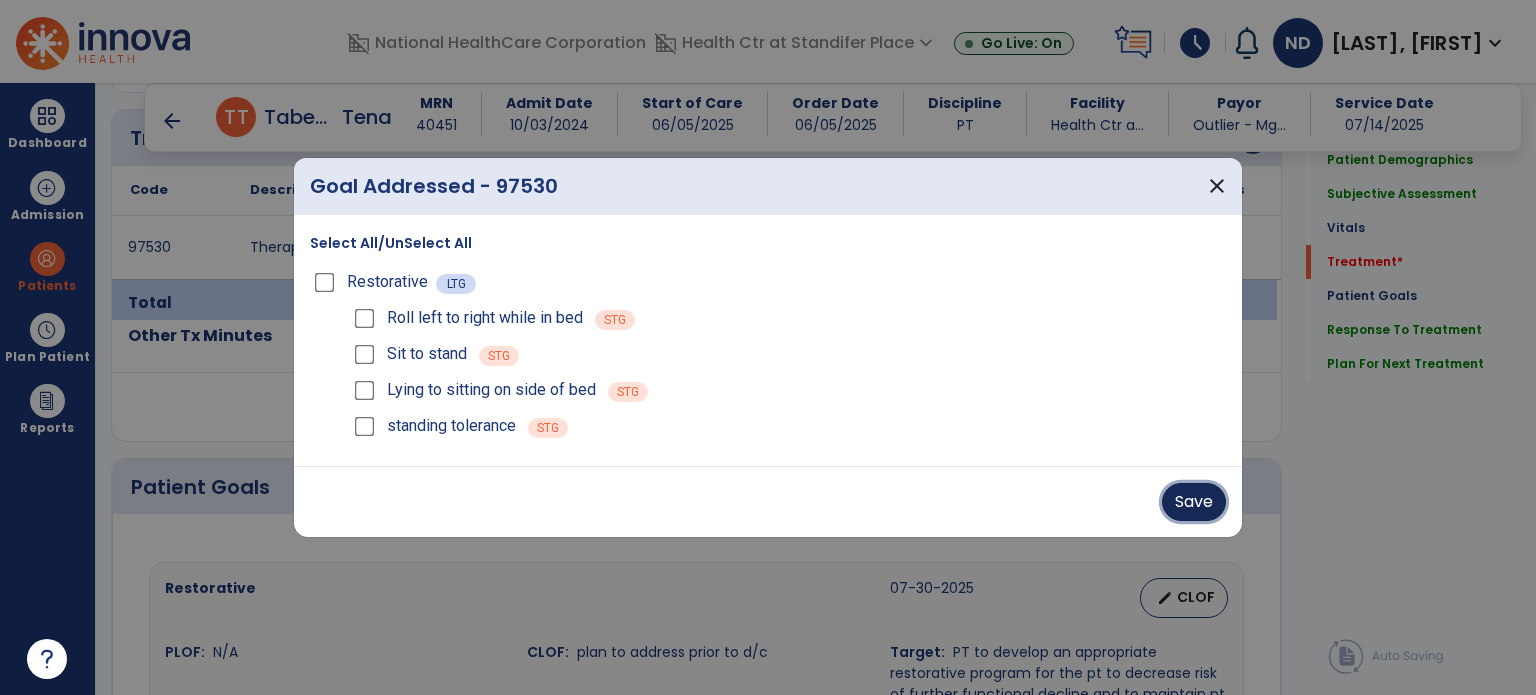 click on "Save" at bounding box center (1194, 502) 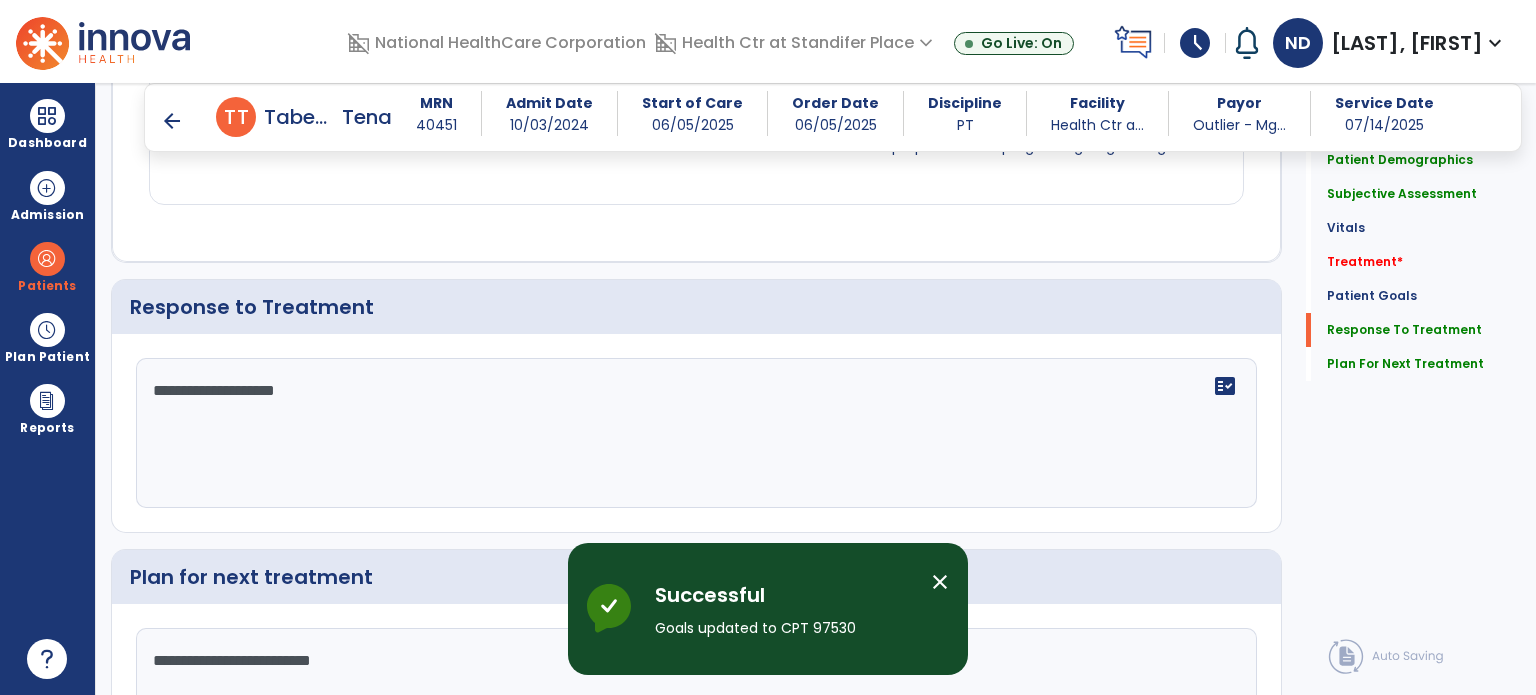 scroll, scrollTop: 2488, scrollLeft: 0, axis: vertical 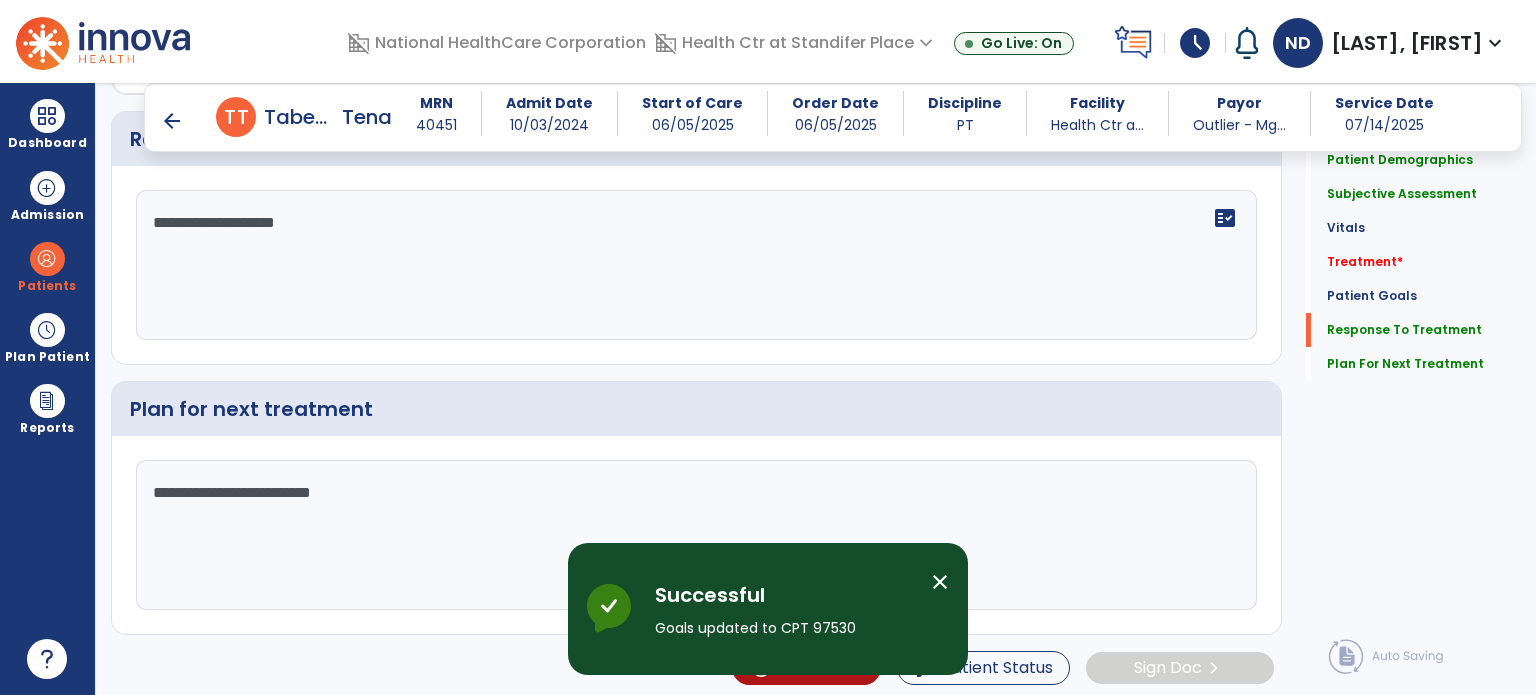click on "arrow_back" at bounding box center (172, 121) 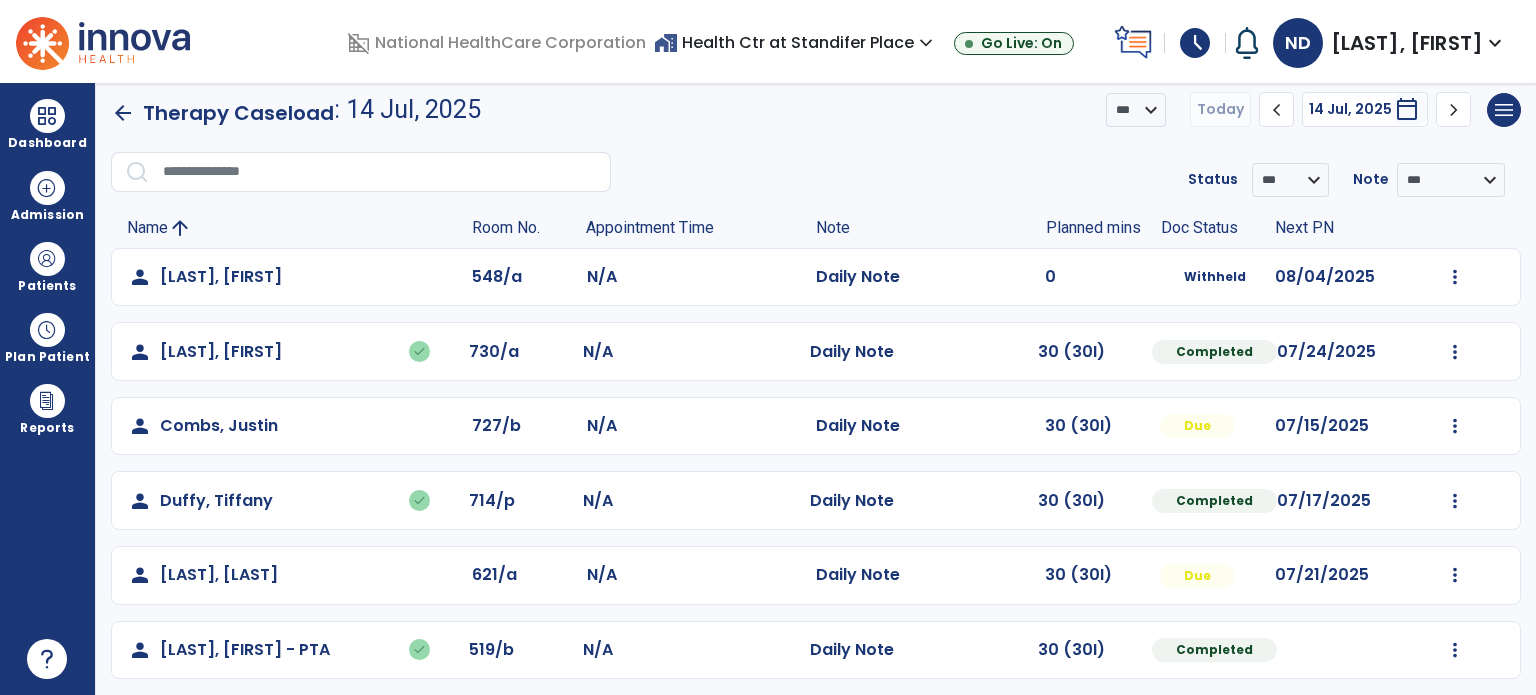 scroll, scrollTop: 0, scrollLeft: 0, axis: both 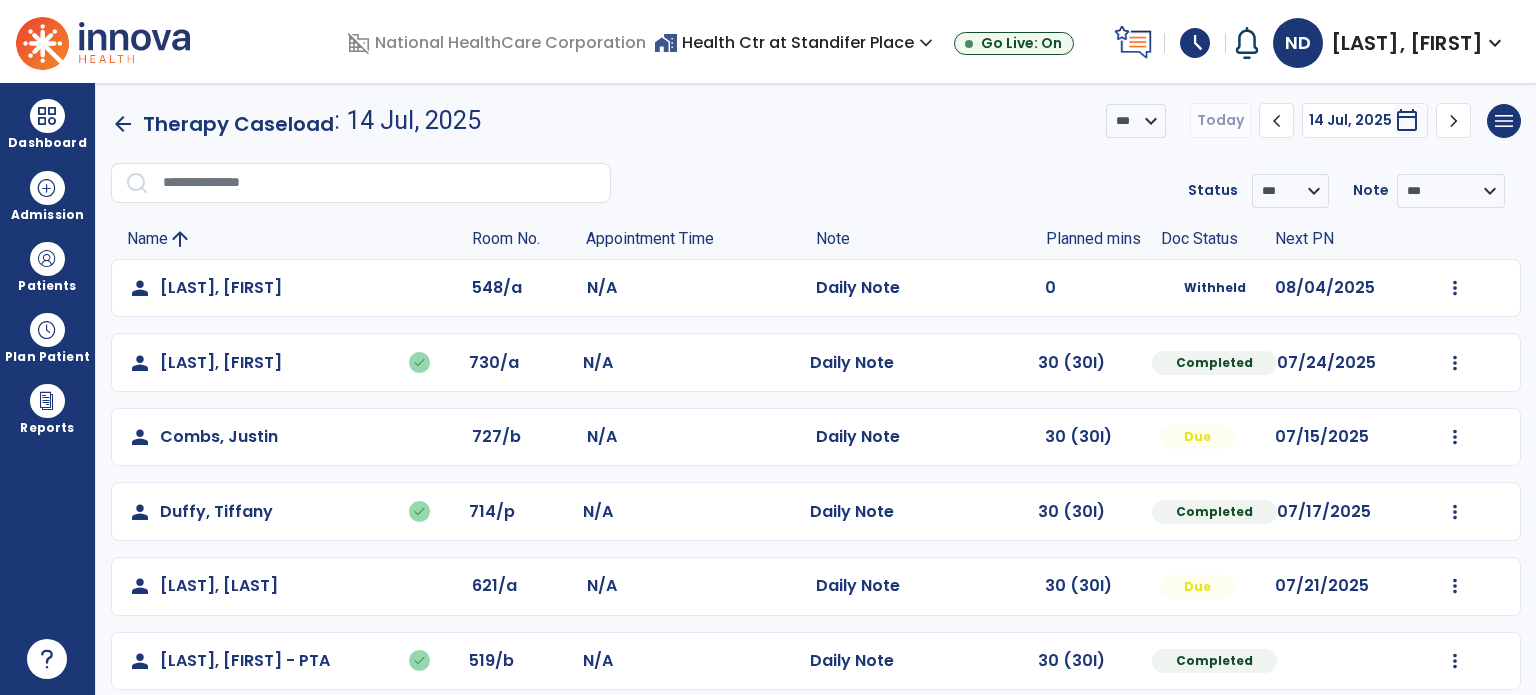 click at bounding box center (47, 116) 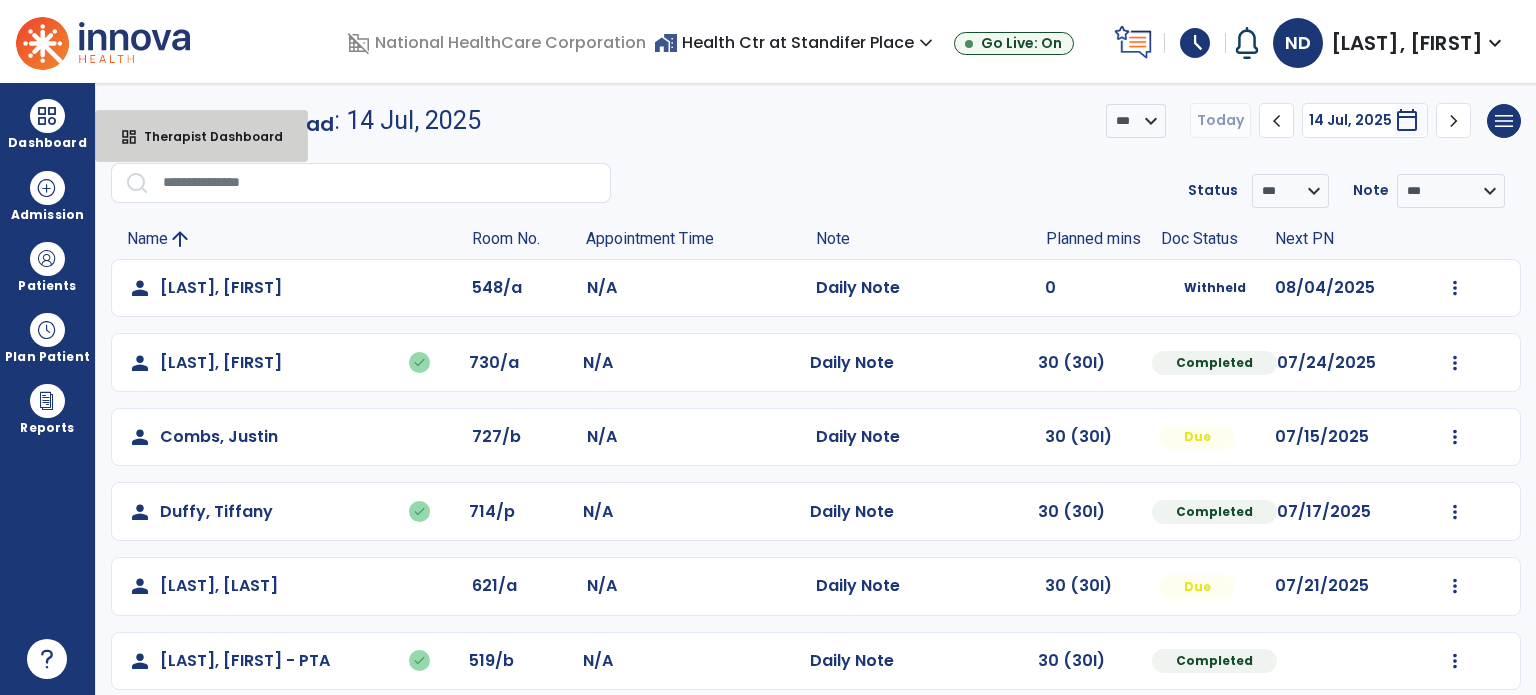 click on "Therapist Dashboard" at bounding box center [205, 136] 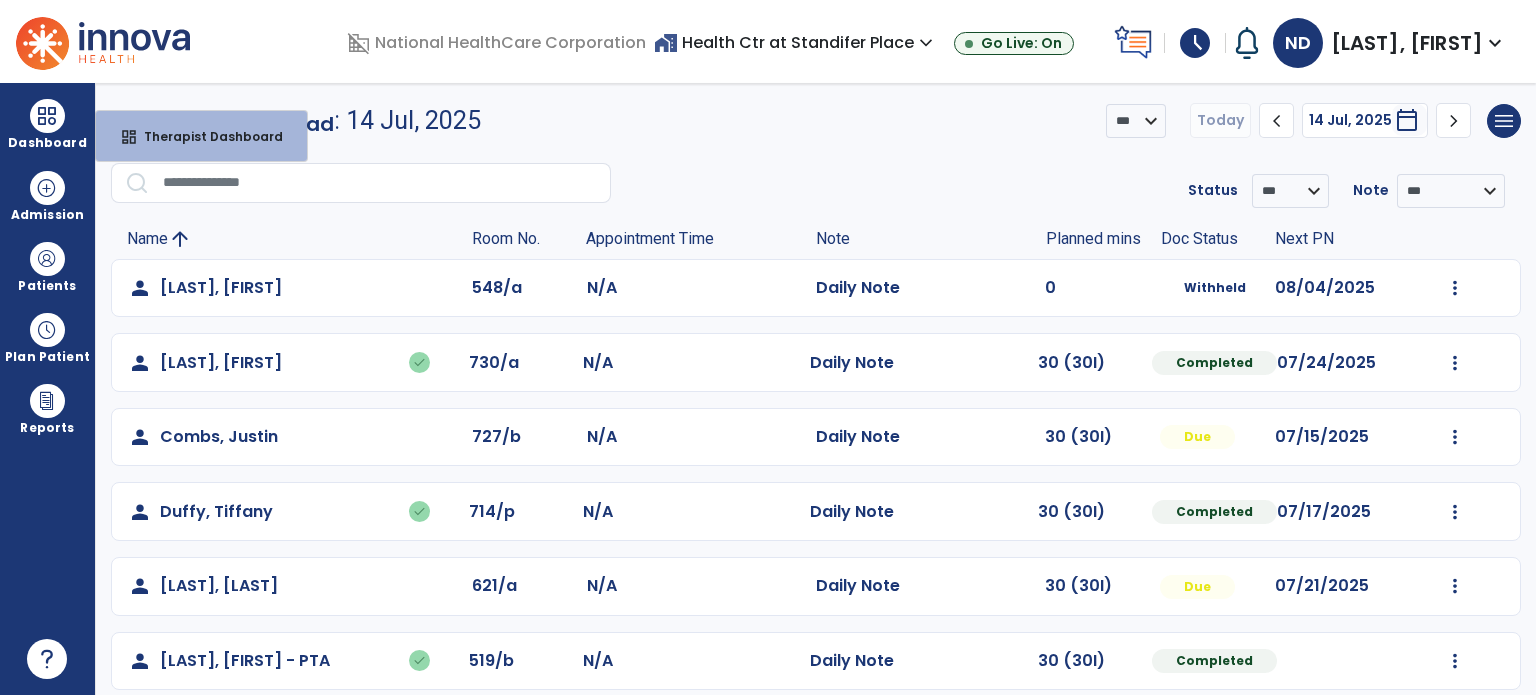 select on "****" 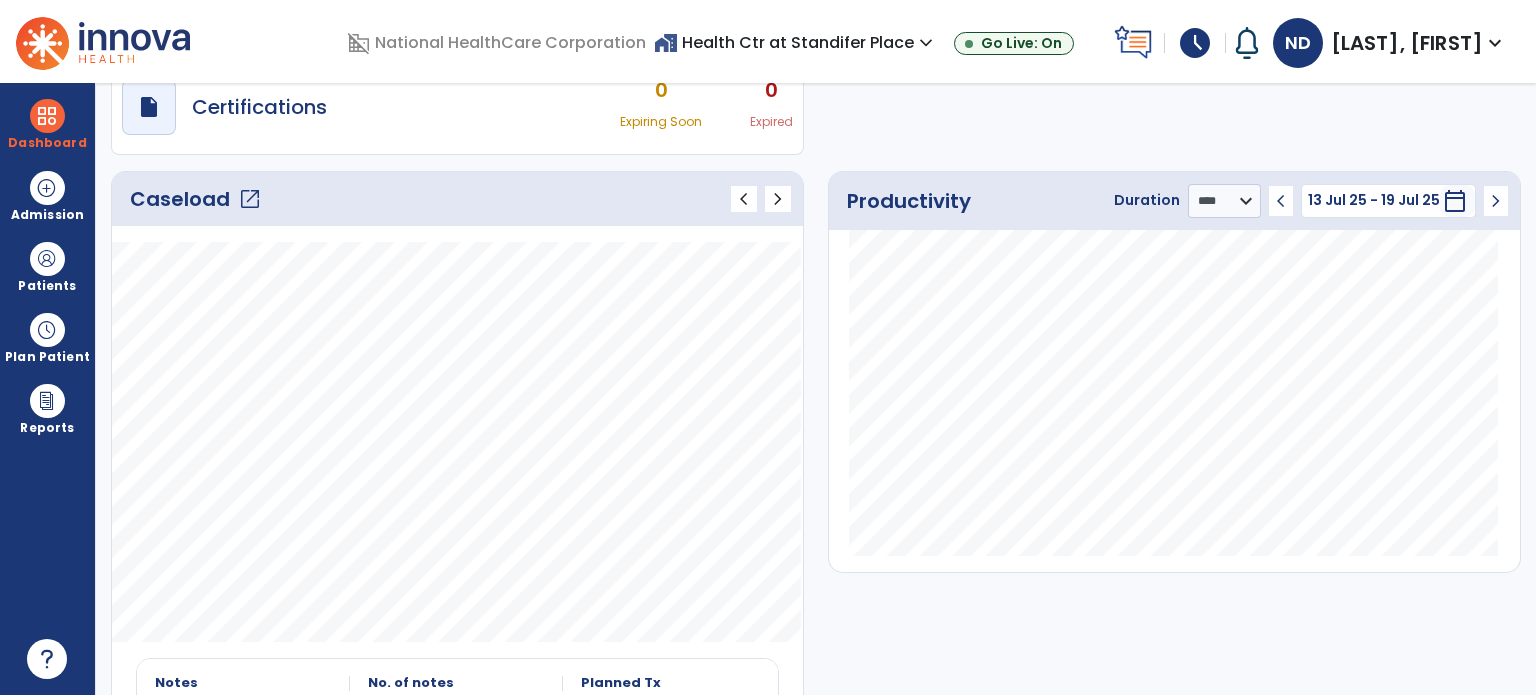 scroll, scrollTop: 196, scrollLeft: 0, axis: vertical 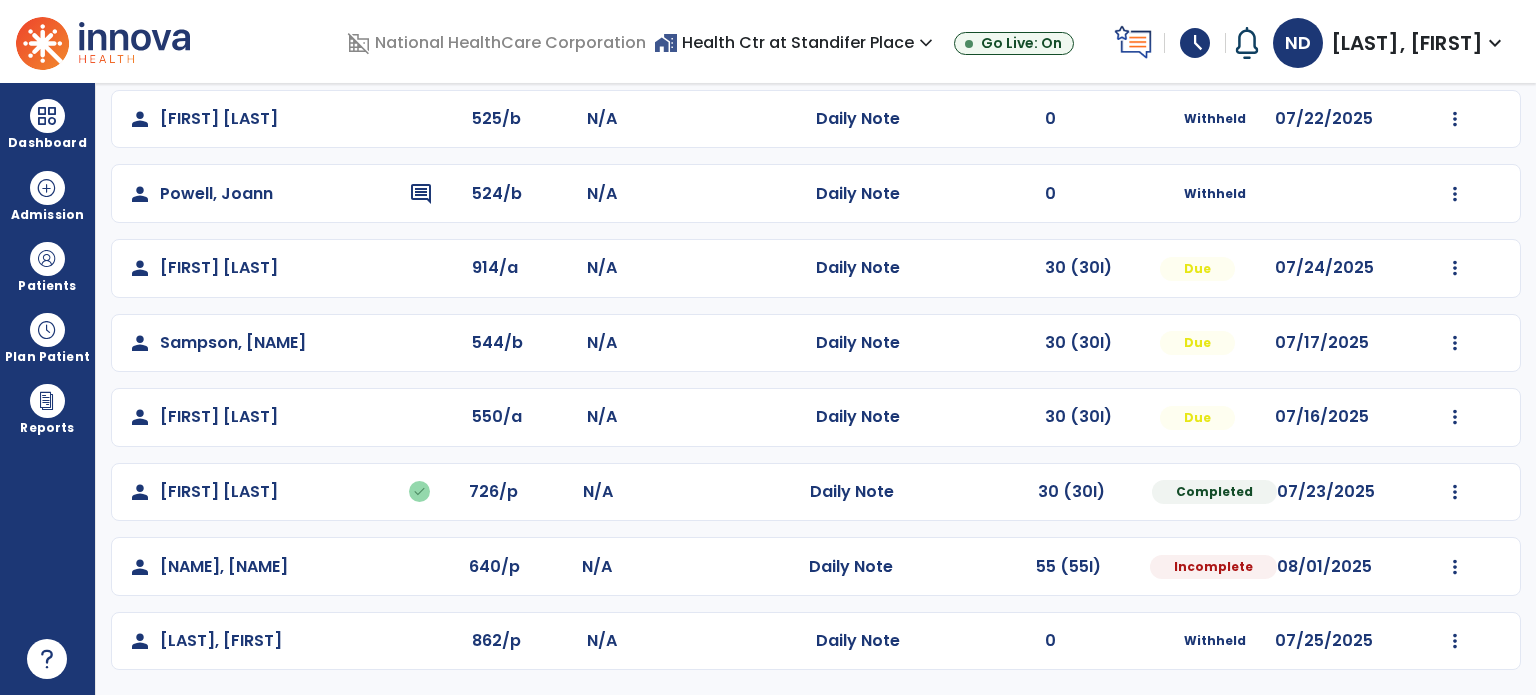 click at bounding box center (47, 116) 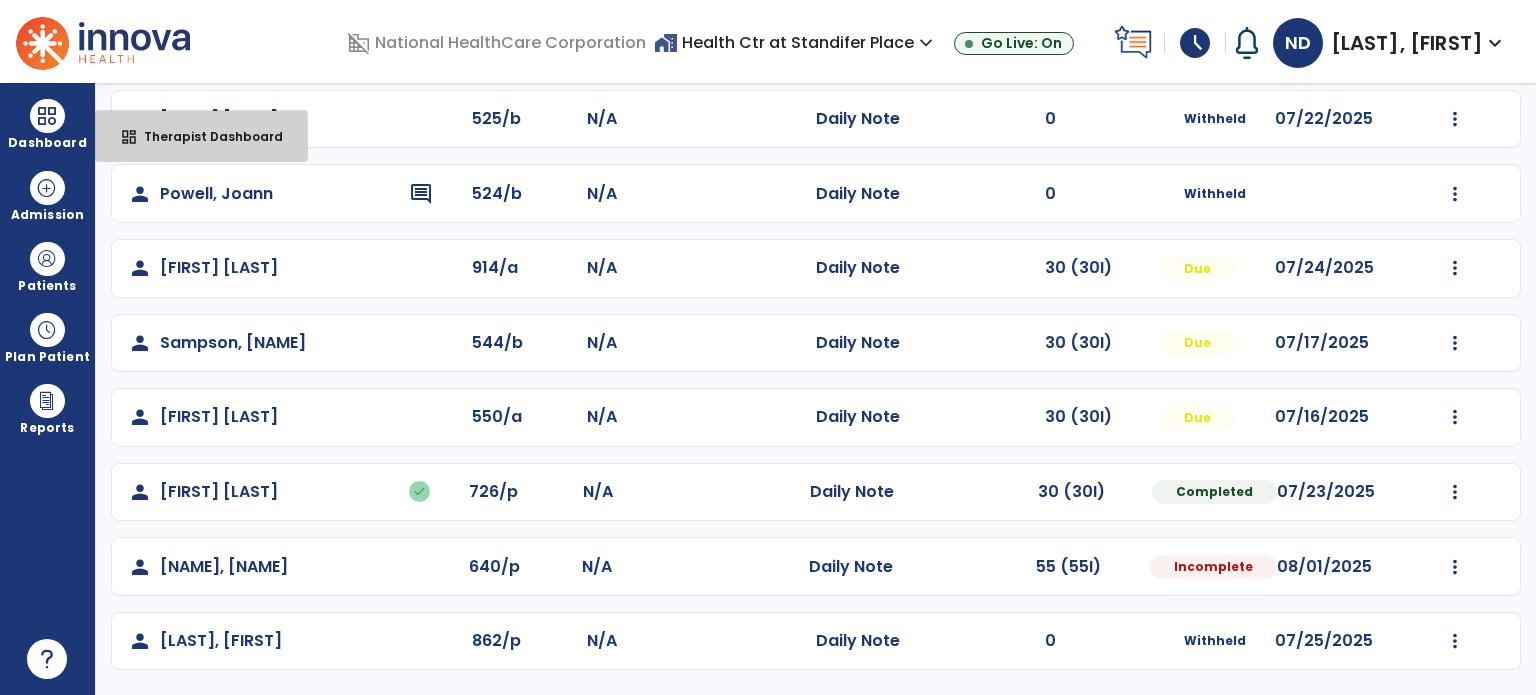 click on "Therapist Dashboard" at bounding box center [205, 136] 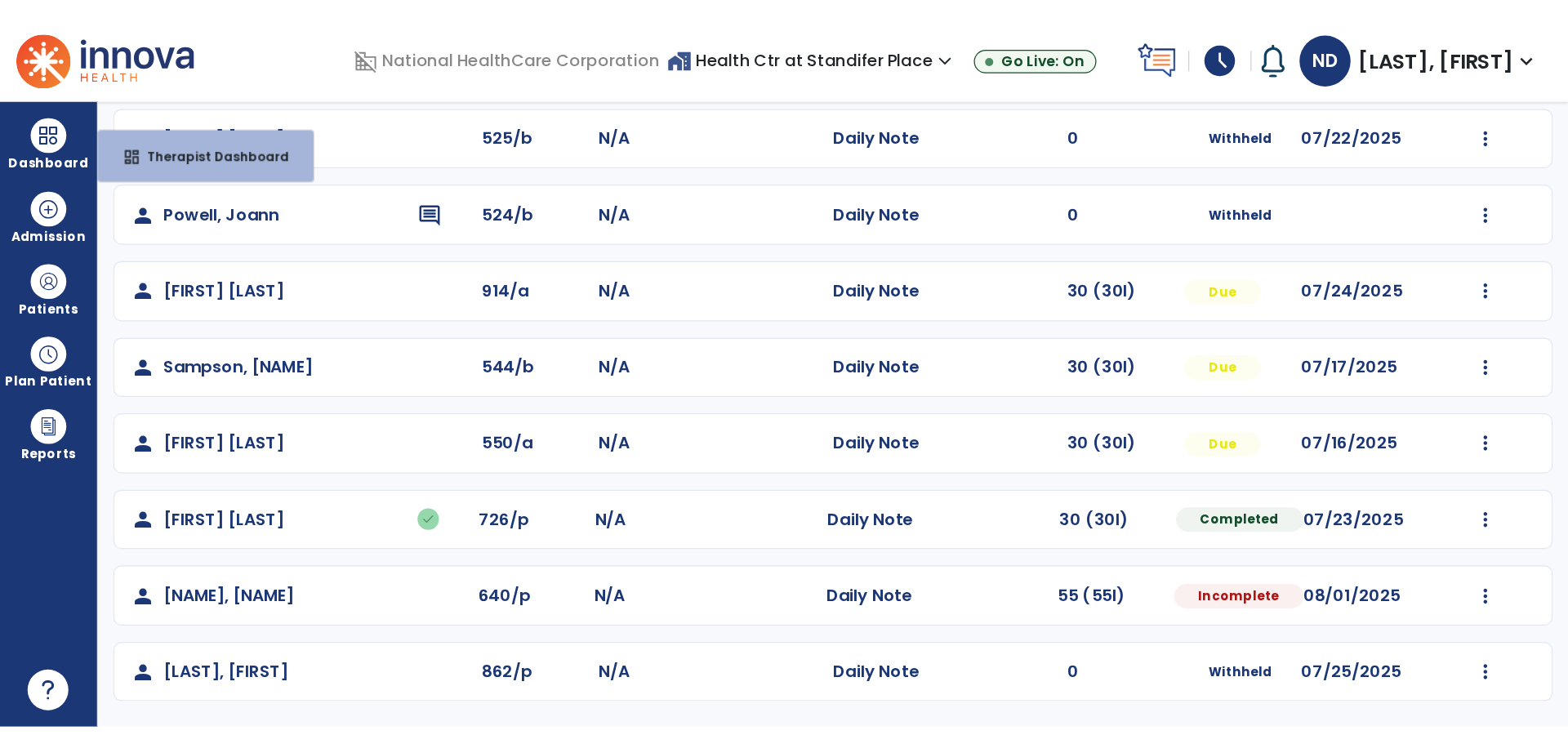 scroll, scrollTop: 89, scrollLeft: 0, axis: vertical 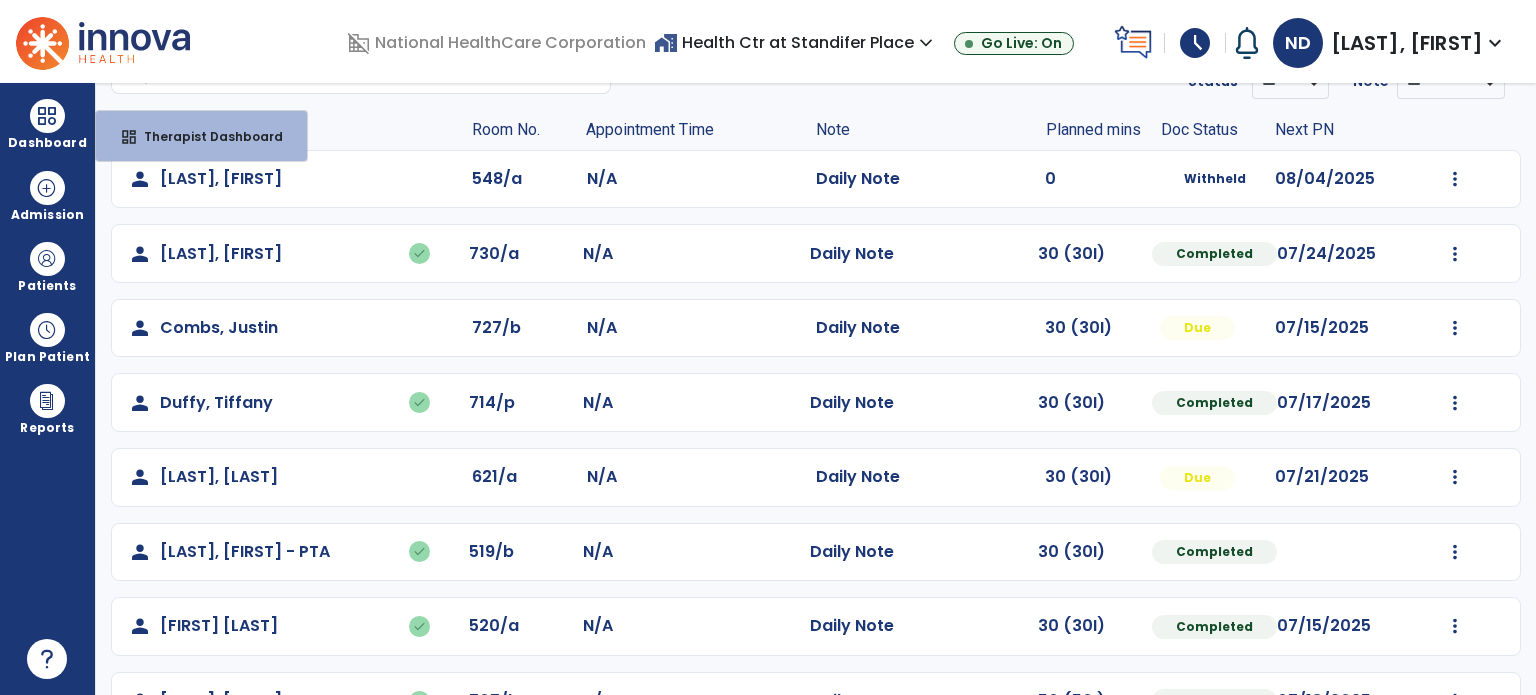 select on "****" 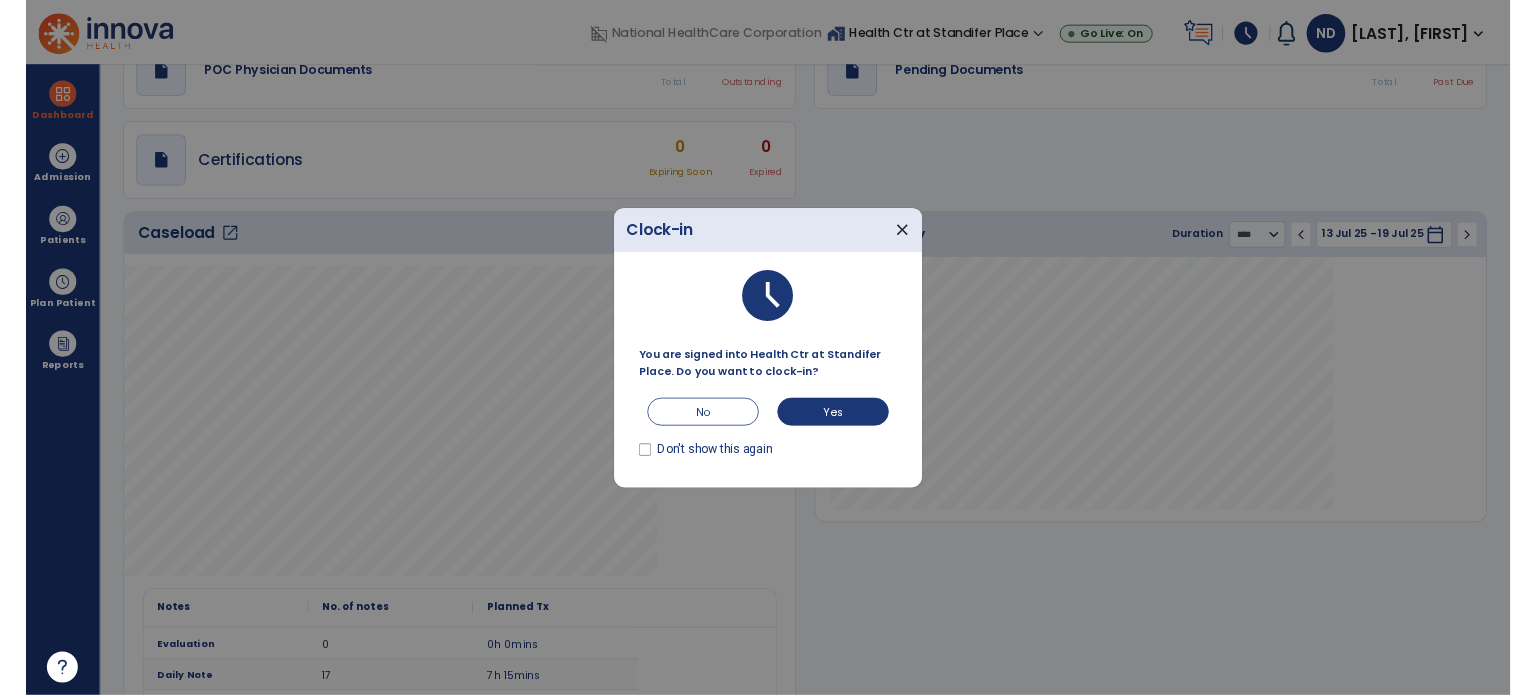 scroll, scrollTop: 110, scrollLeft: 0, axis: vertical 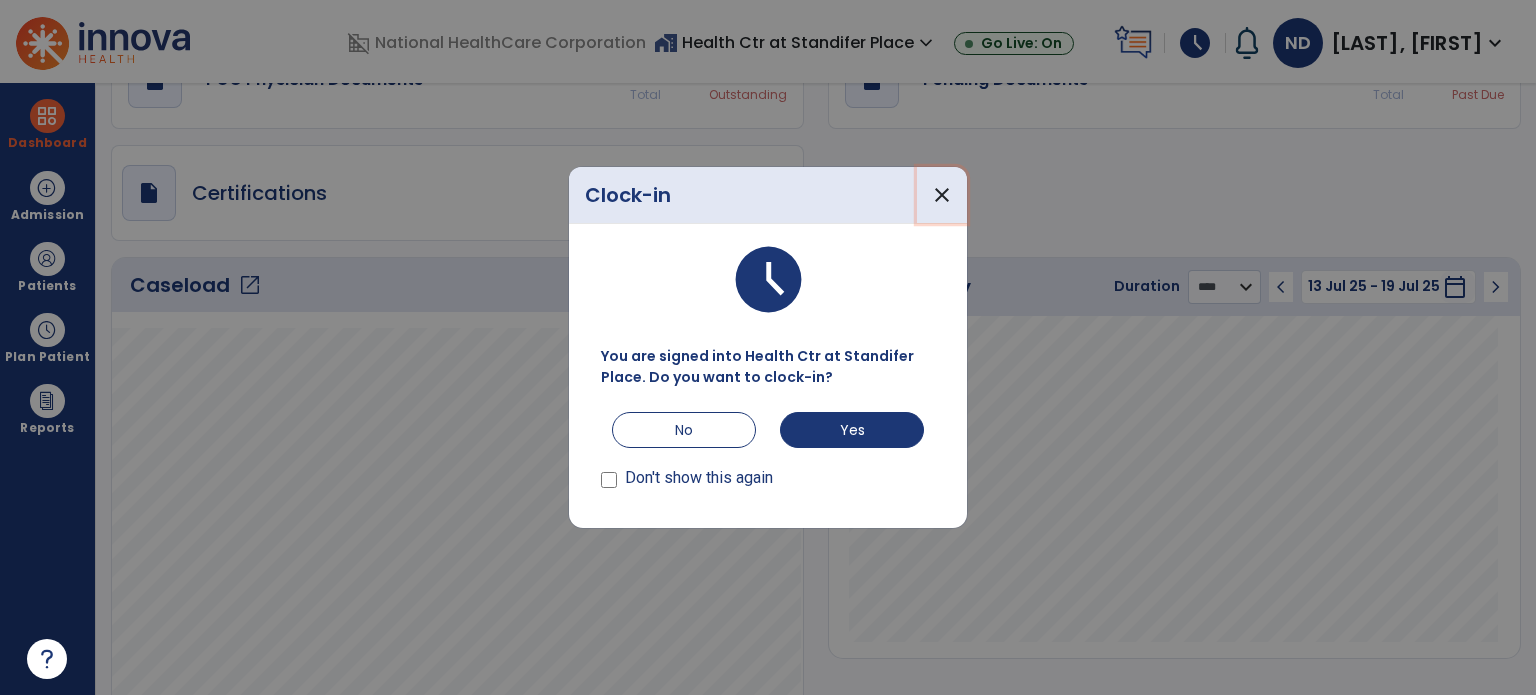 click on "close" at bounding box center [942, 195] 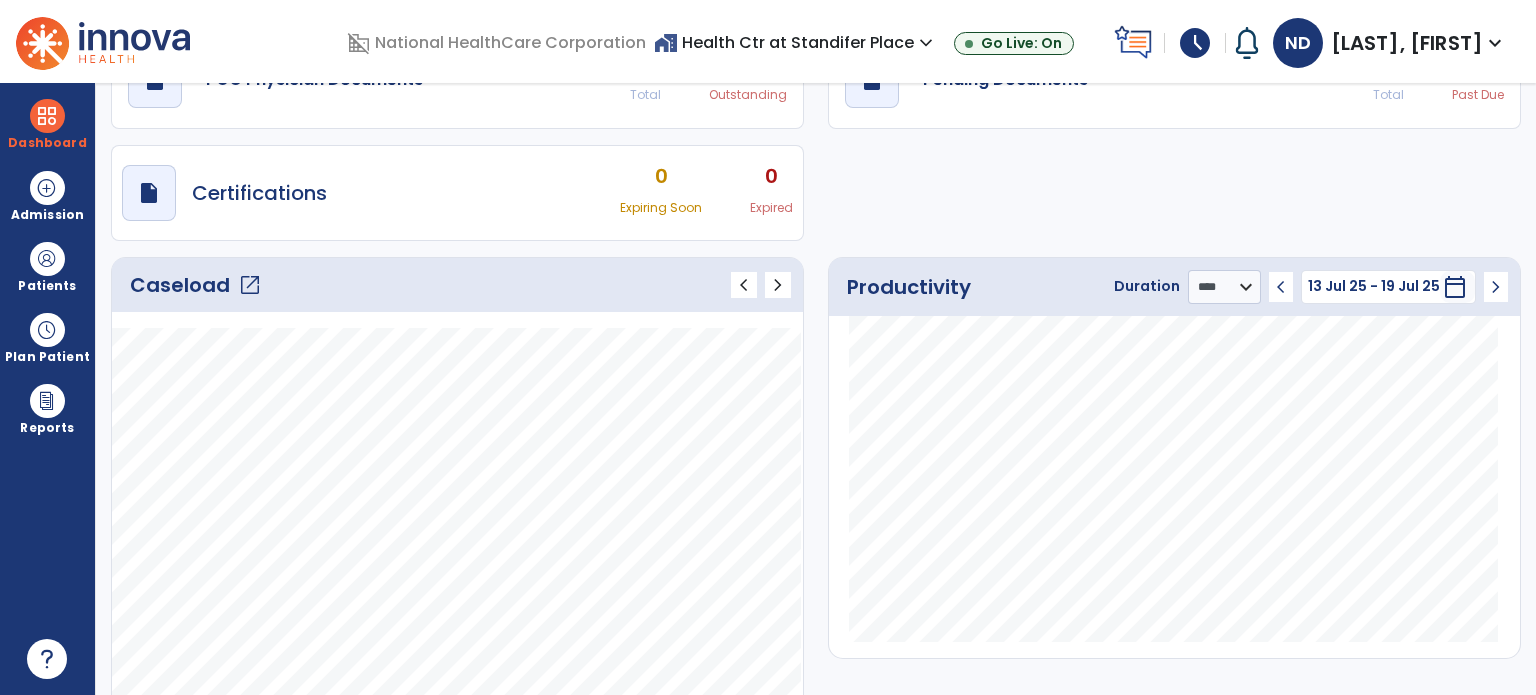 click on "open_in_new" 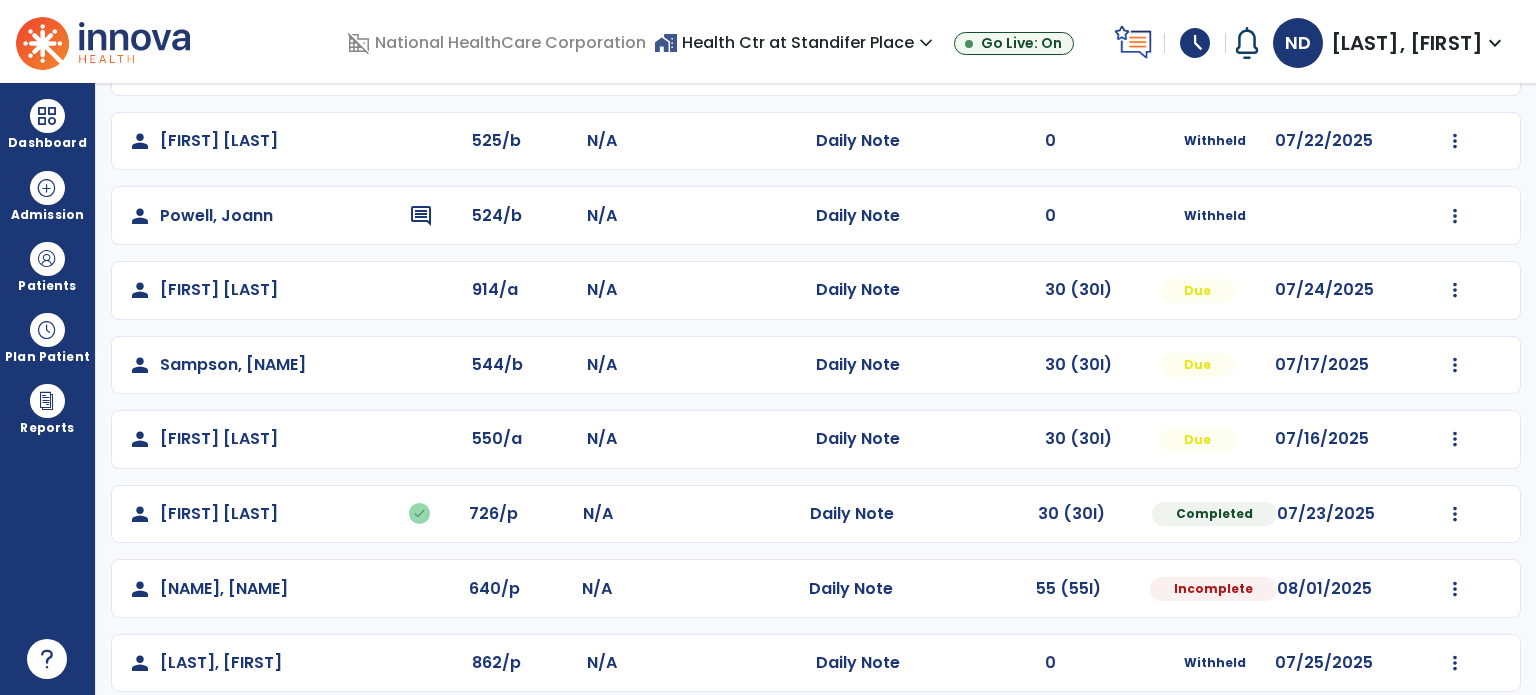 scroll, scrollTop: 835, scrollLeft: 0, axis: vertical 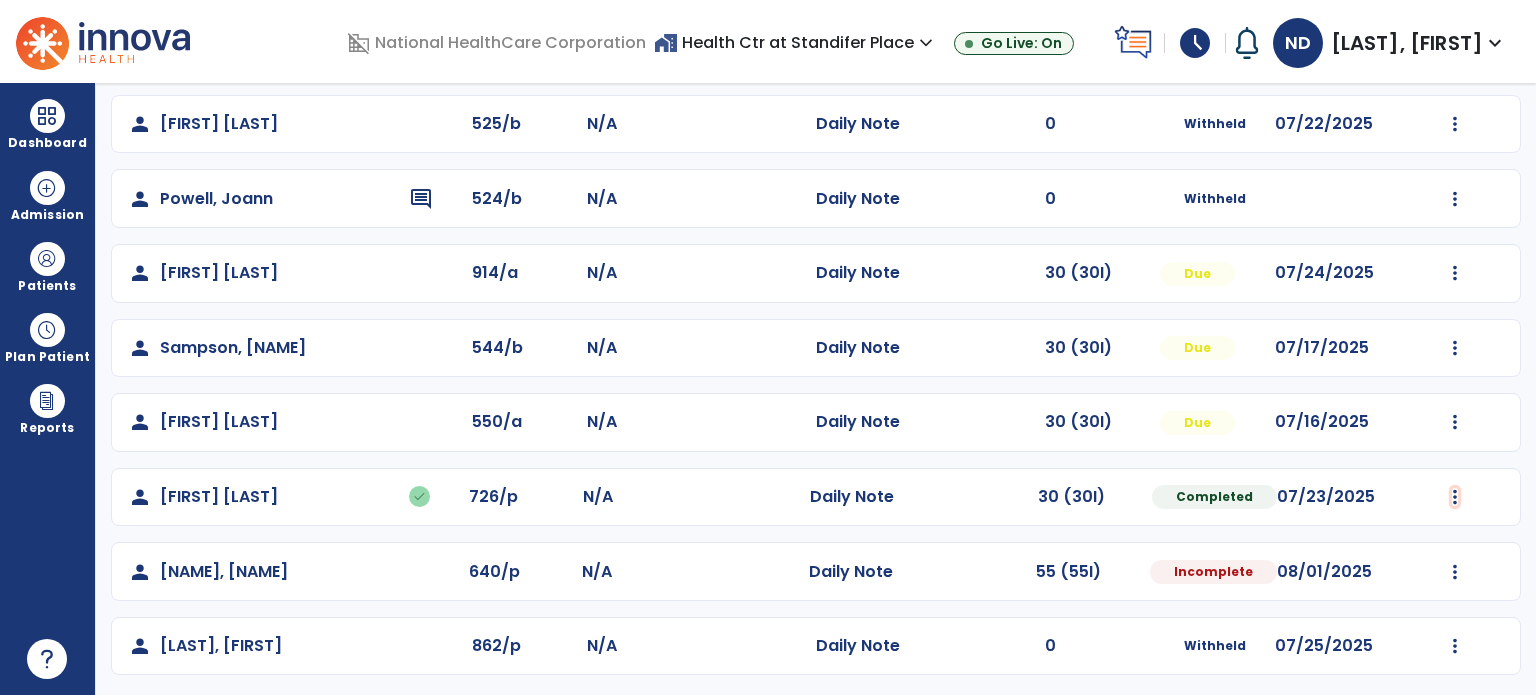 click at bounding box center [1455, -547] 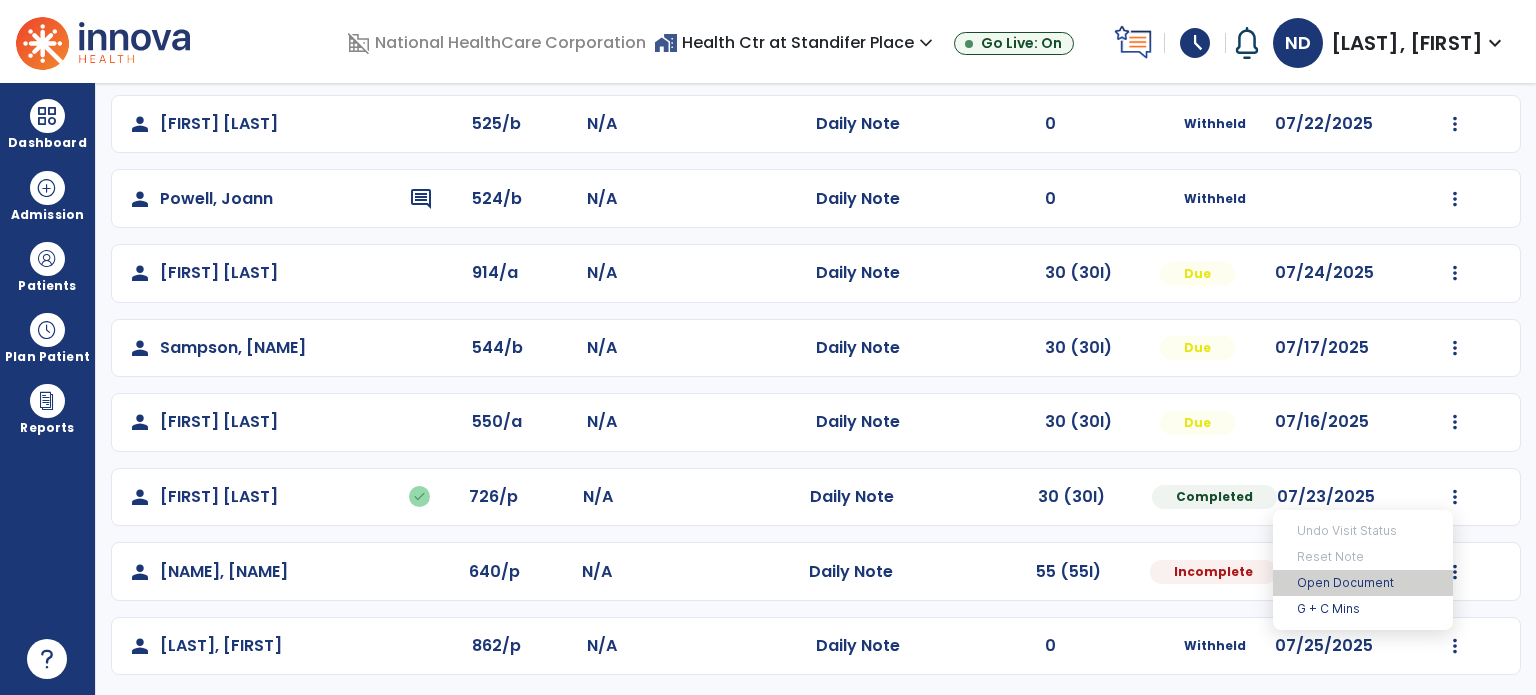 click on "Open Document" at bounding box center (1363, 583) 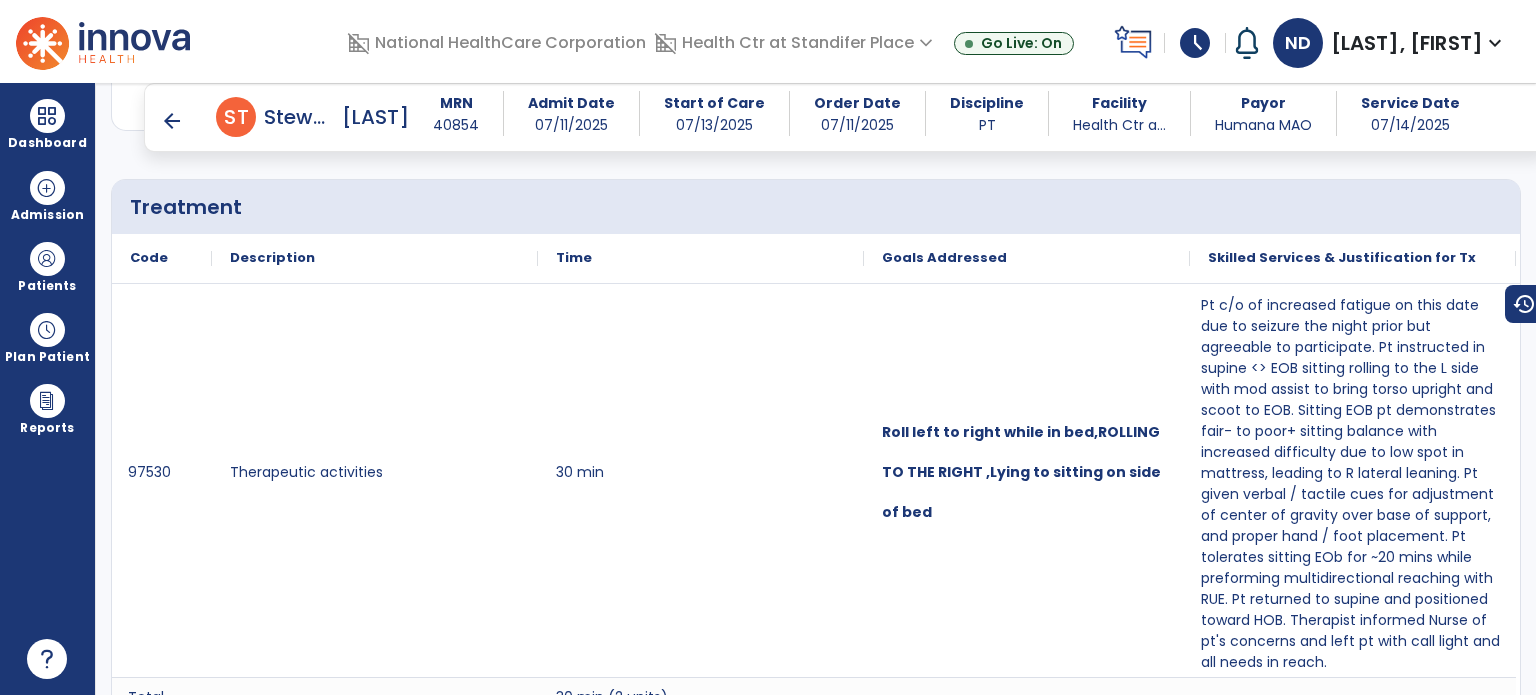 scroll, scrollTop: 1288, scrollLeft: 0, axis: vertical 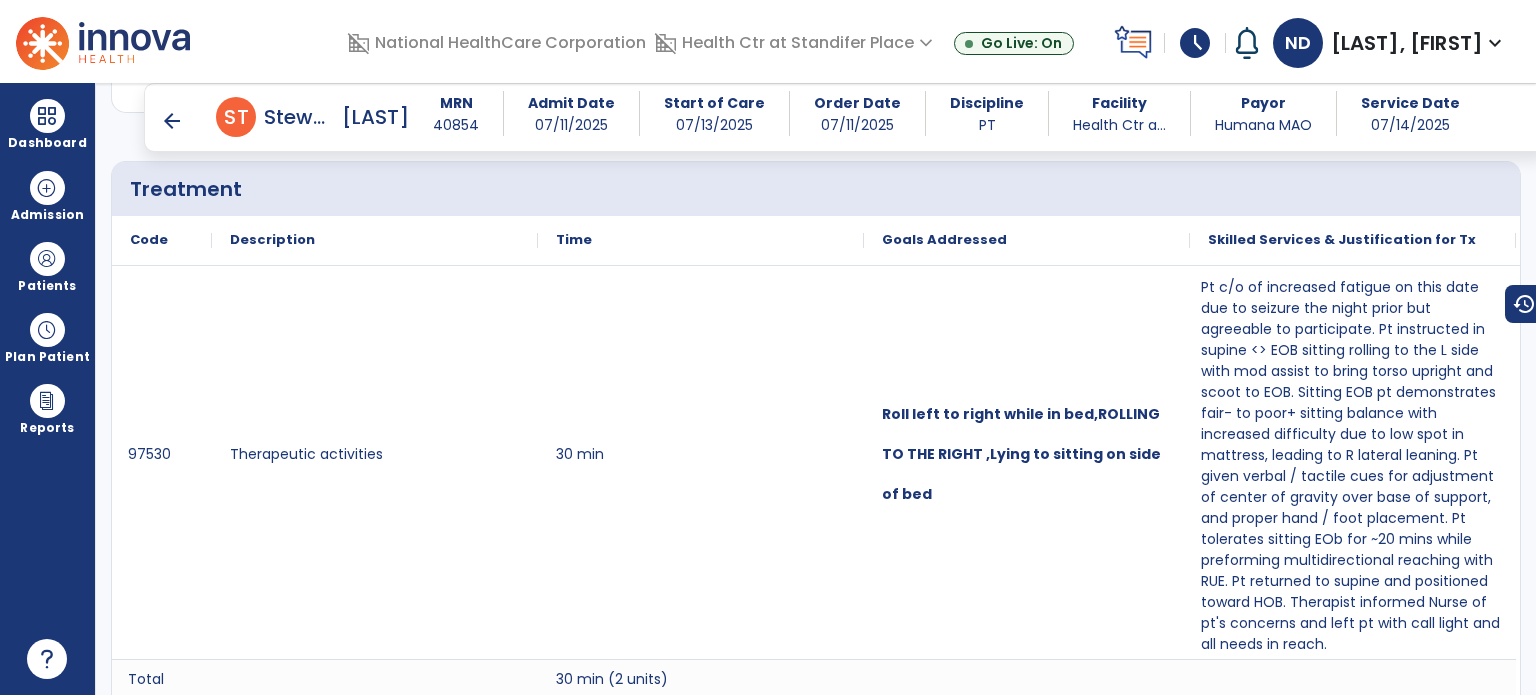 click on "Dashboard" at bounding box center [47, 124] 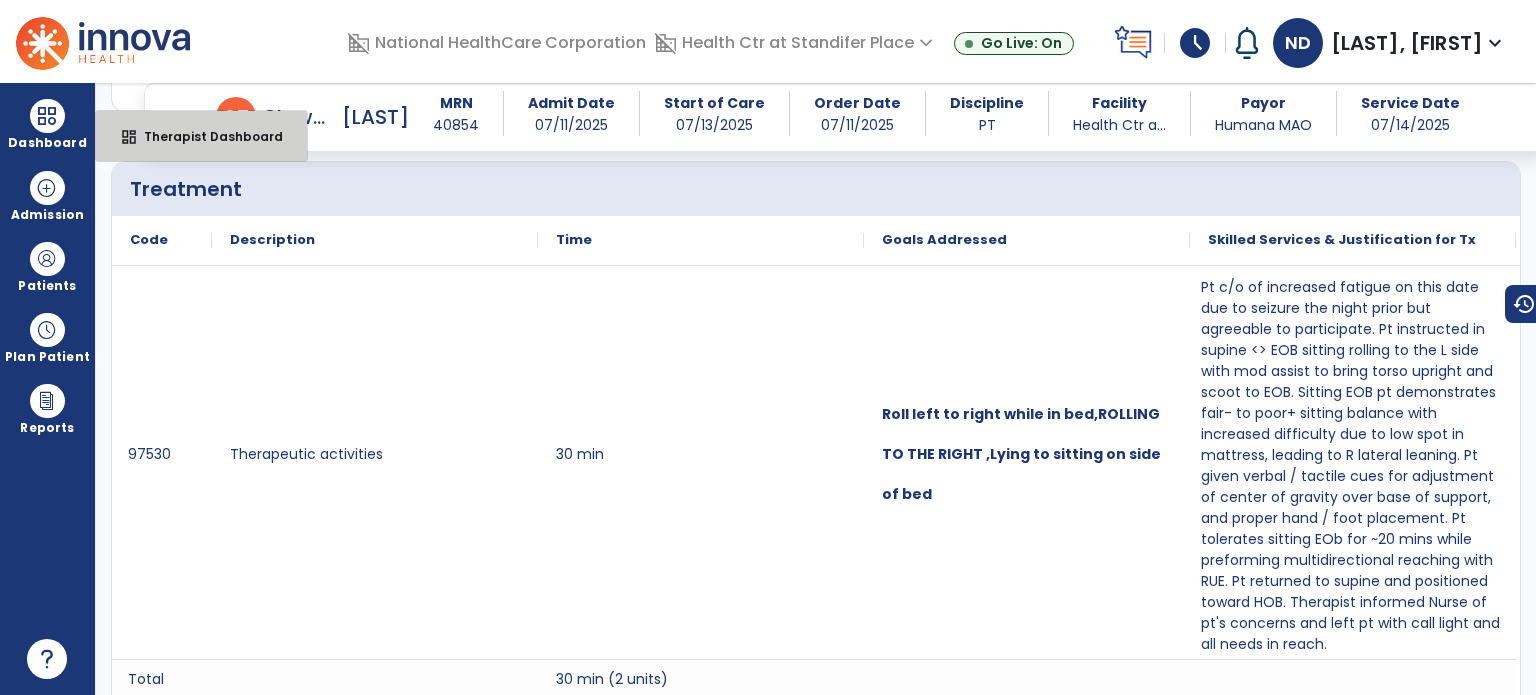 click on "Therapist Dashboard" at bounding box center (205, 136) 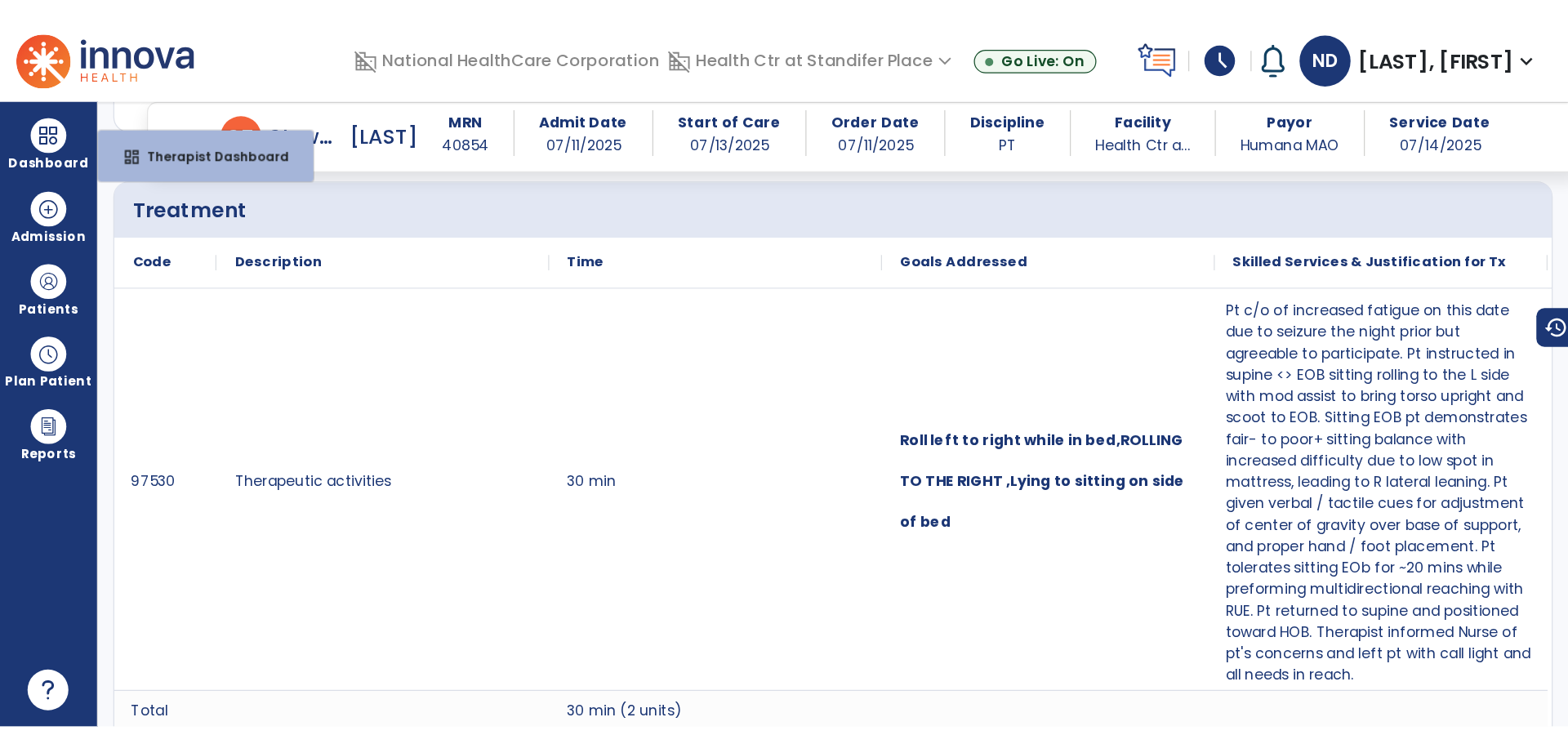 scroll, scrollTop: 40, scrollLeft: 0, axis: vertical 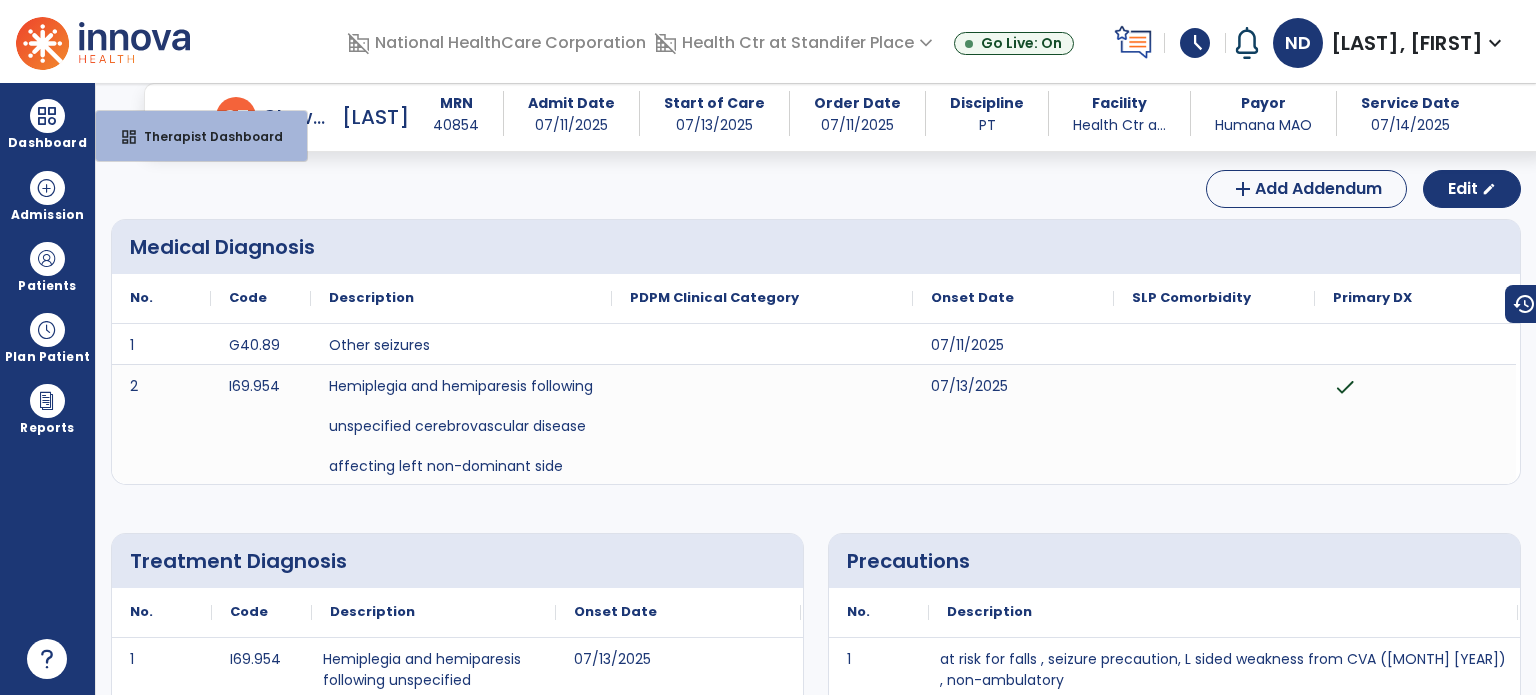 select on "****" 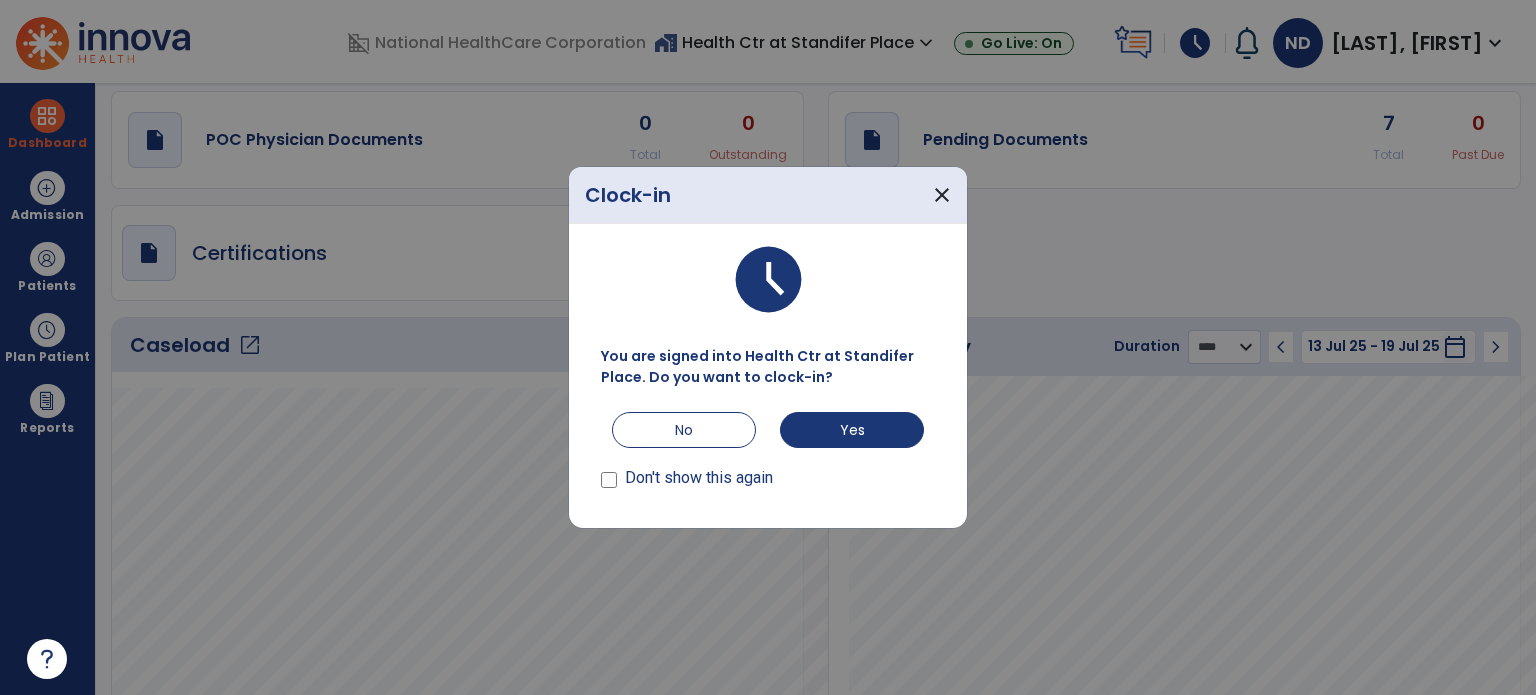 scroll, scrollTop: 50, scrollLeft: 0, axis: vertical 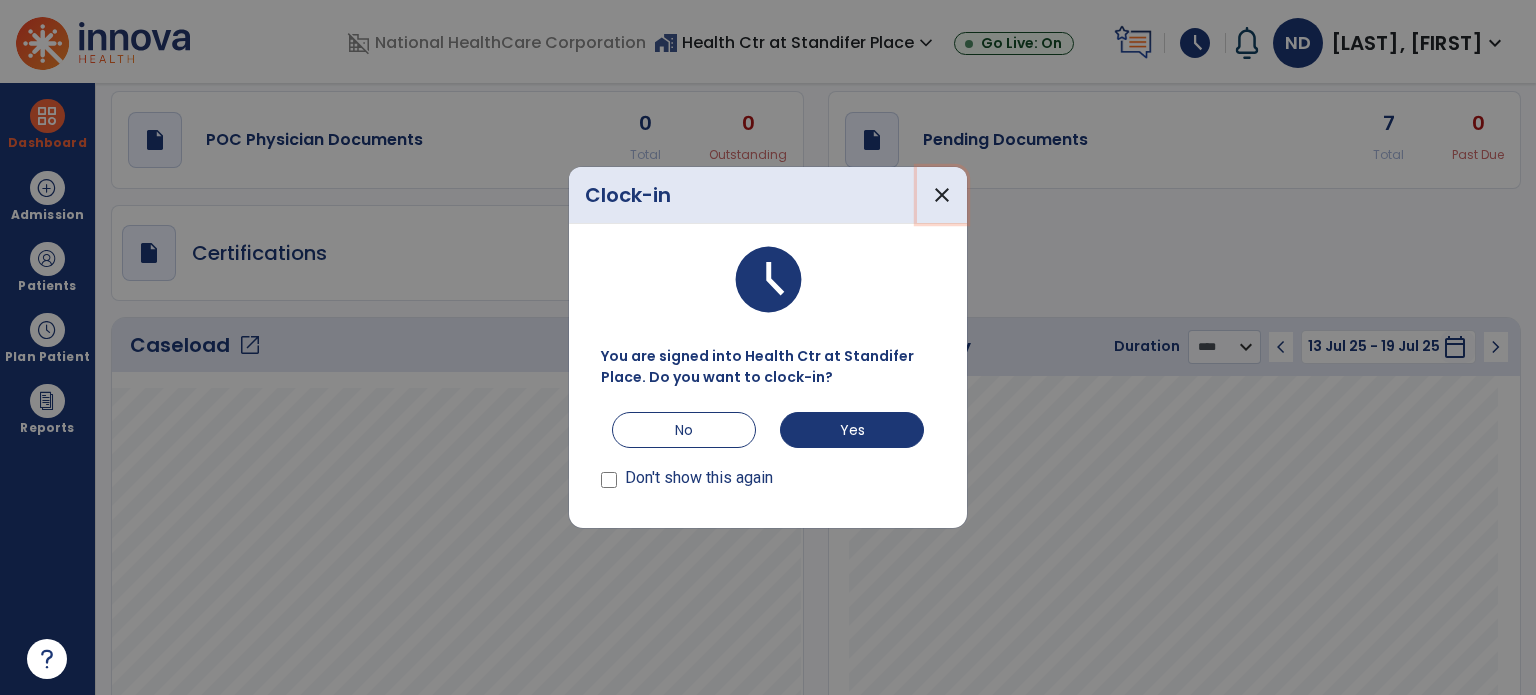 click on "close" at bounding box center [942, 195] 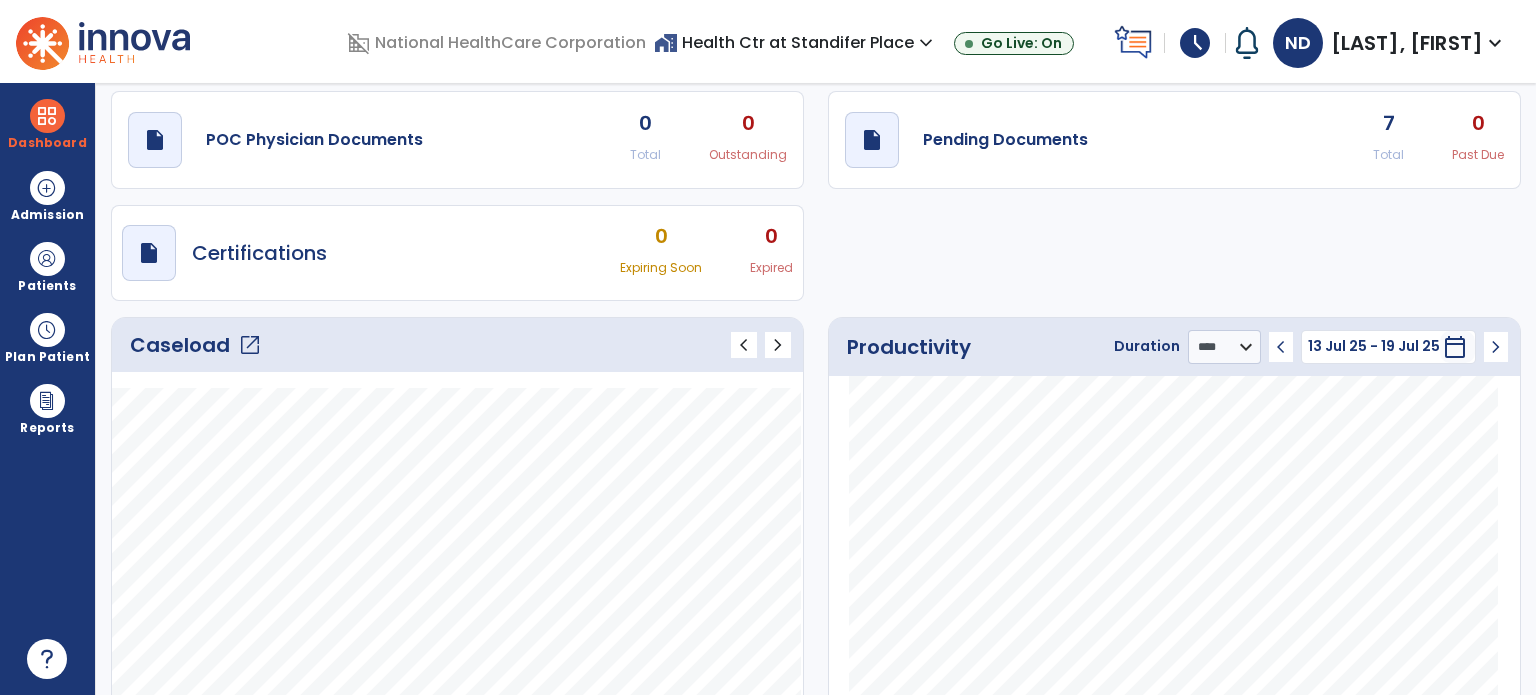 click on "schedule" at bounding box center [1195, 43] 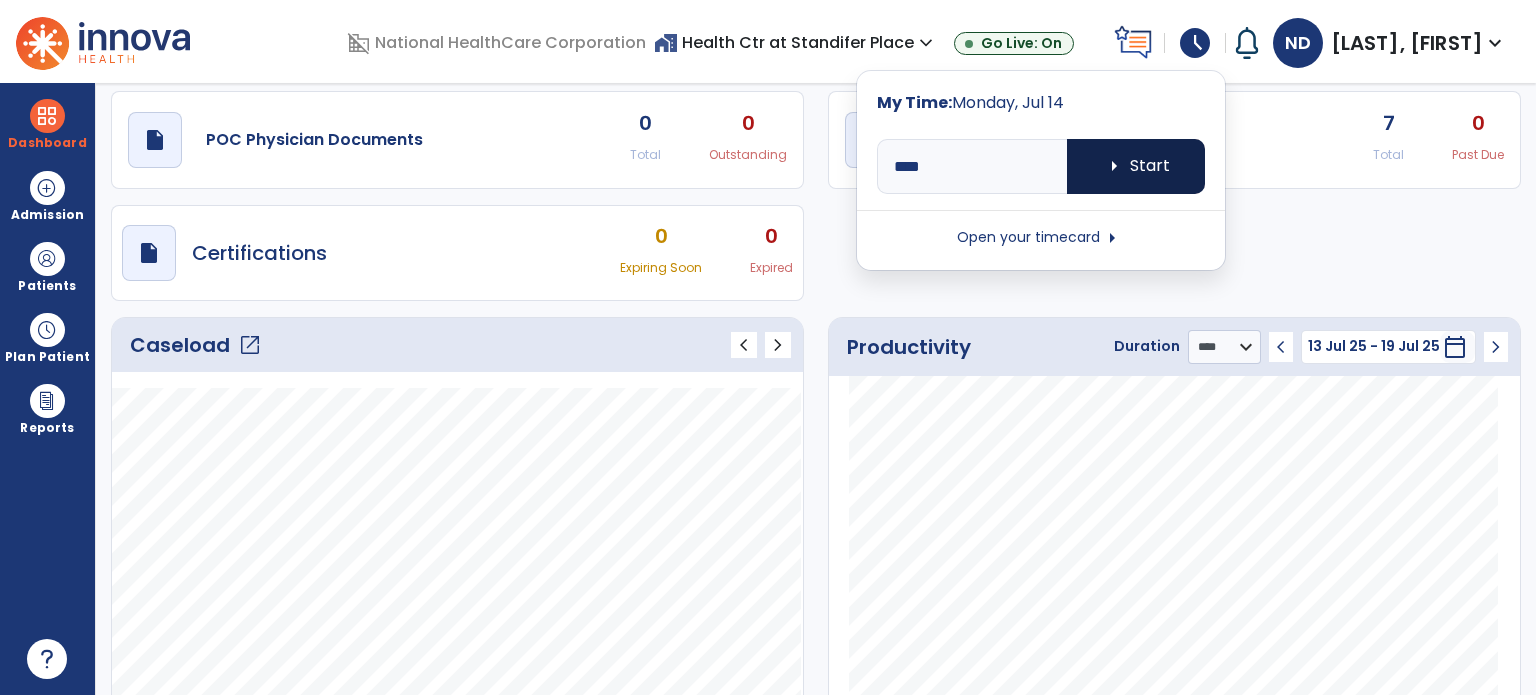 click on "arrow_right  Start" at bounding box center [1136, 166] 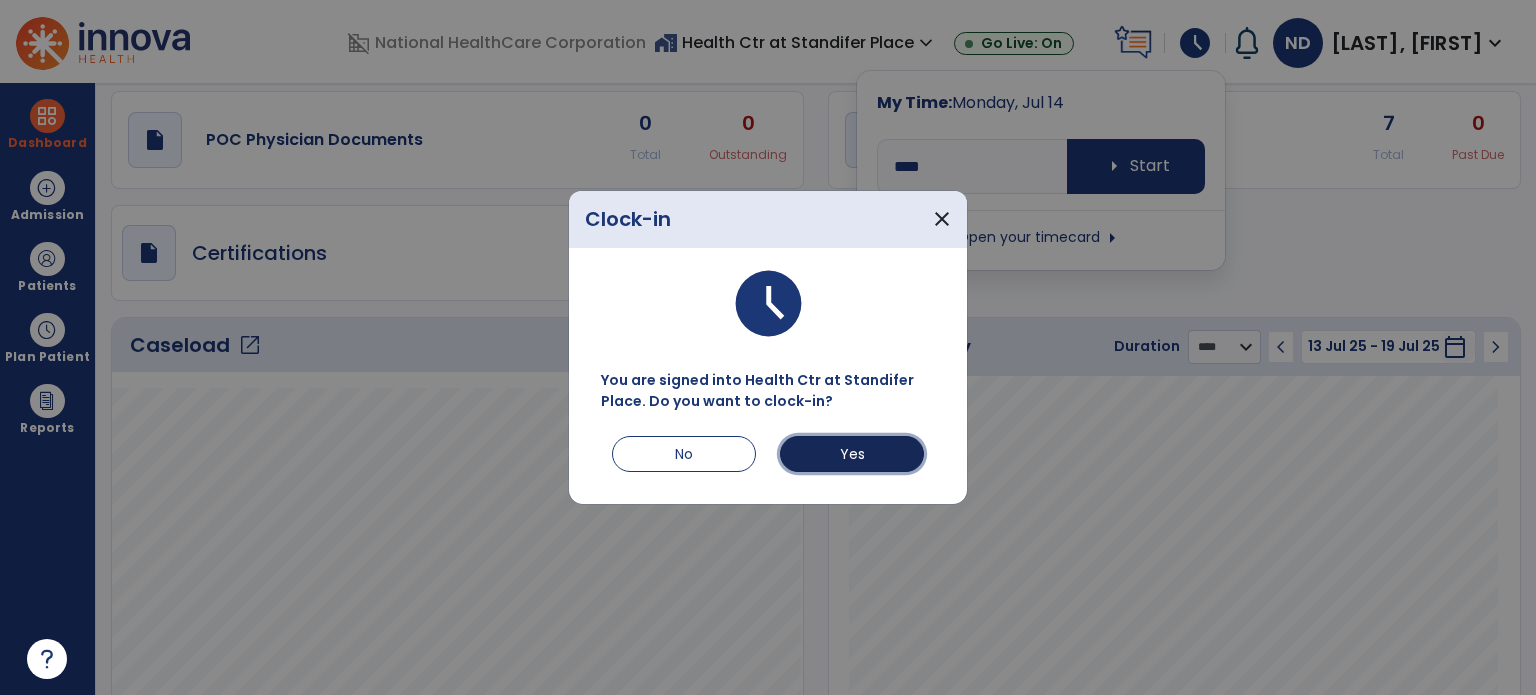 click on "Yes" at bounding box center (852, 454) 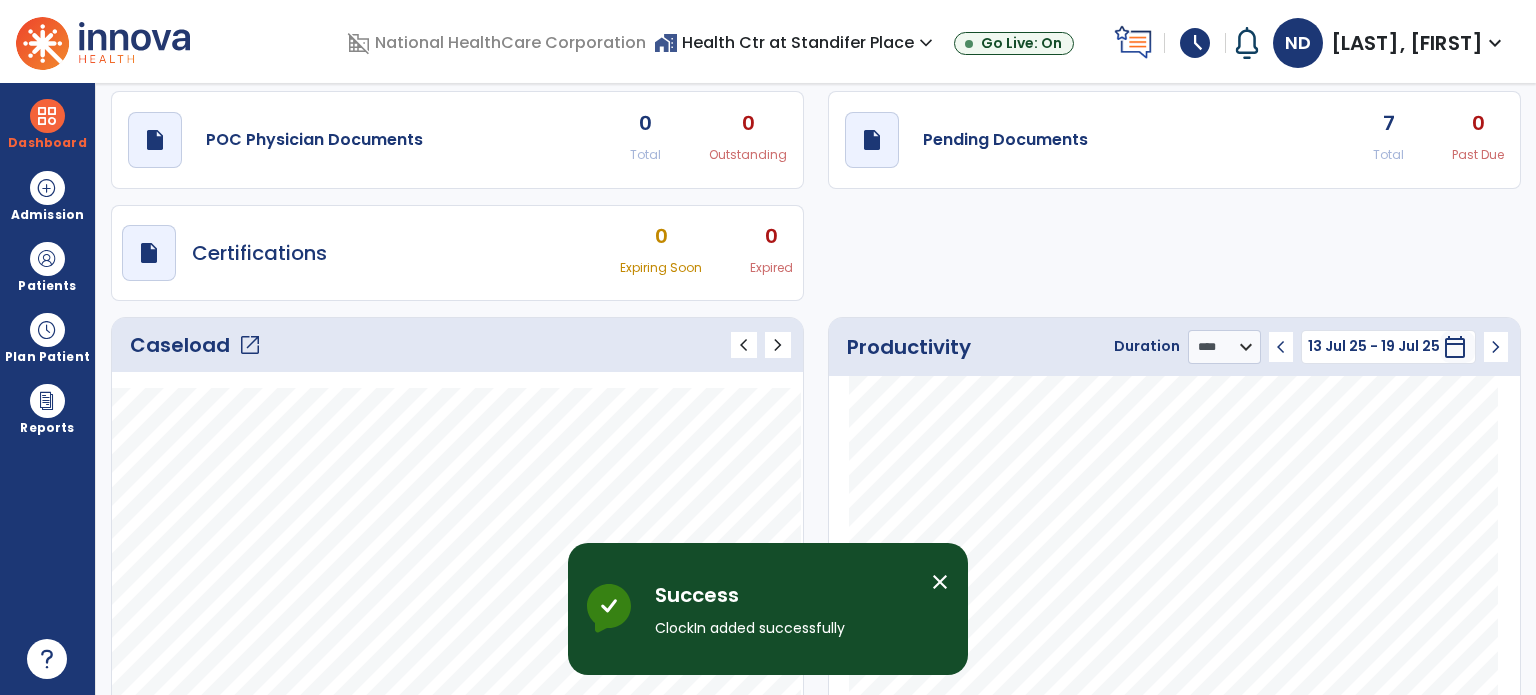 click on "open_in_new" 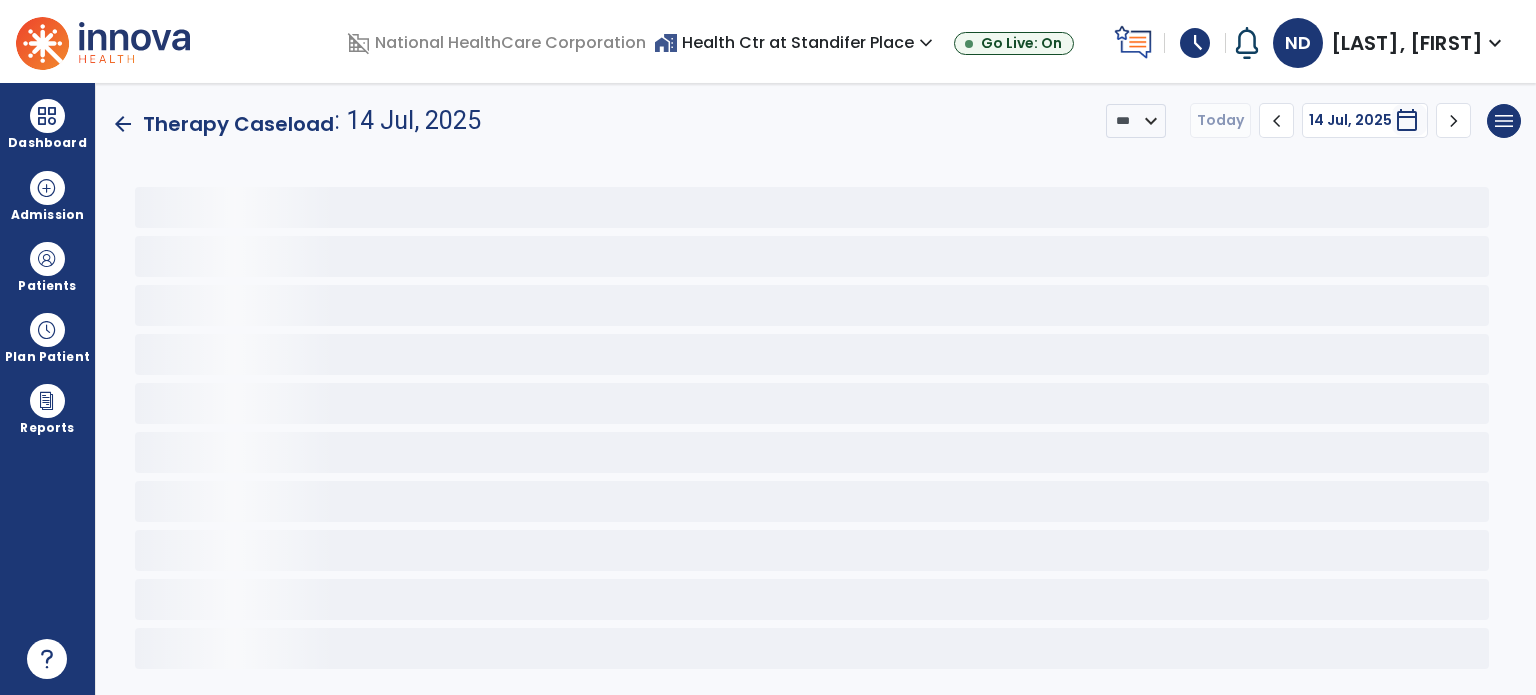 scroll, scrollTop: 0, scrollLeft: 0, axis: both 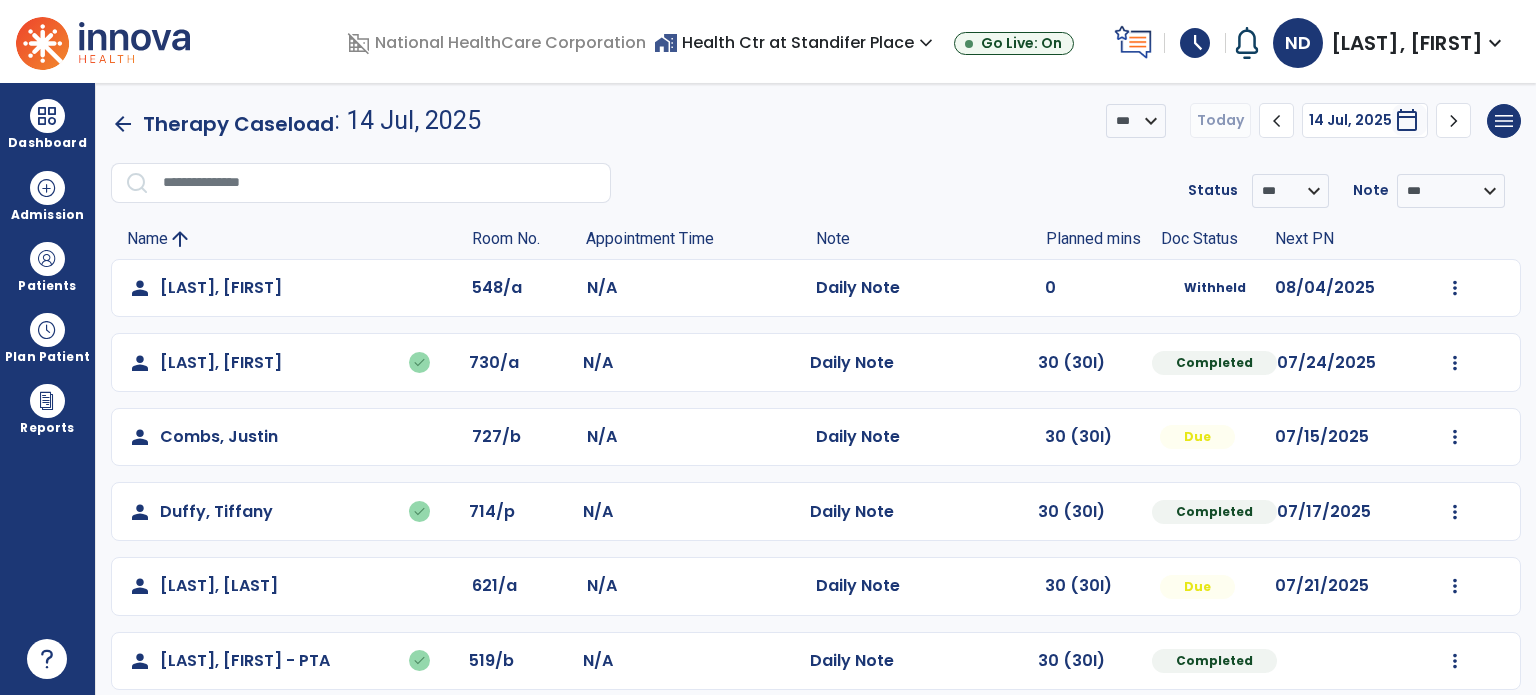 click at bounding box center (47, 259) 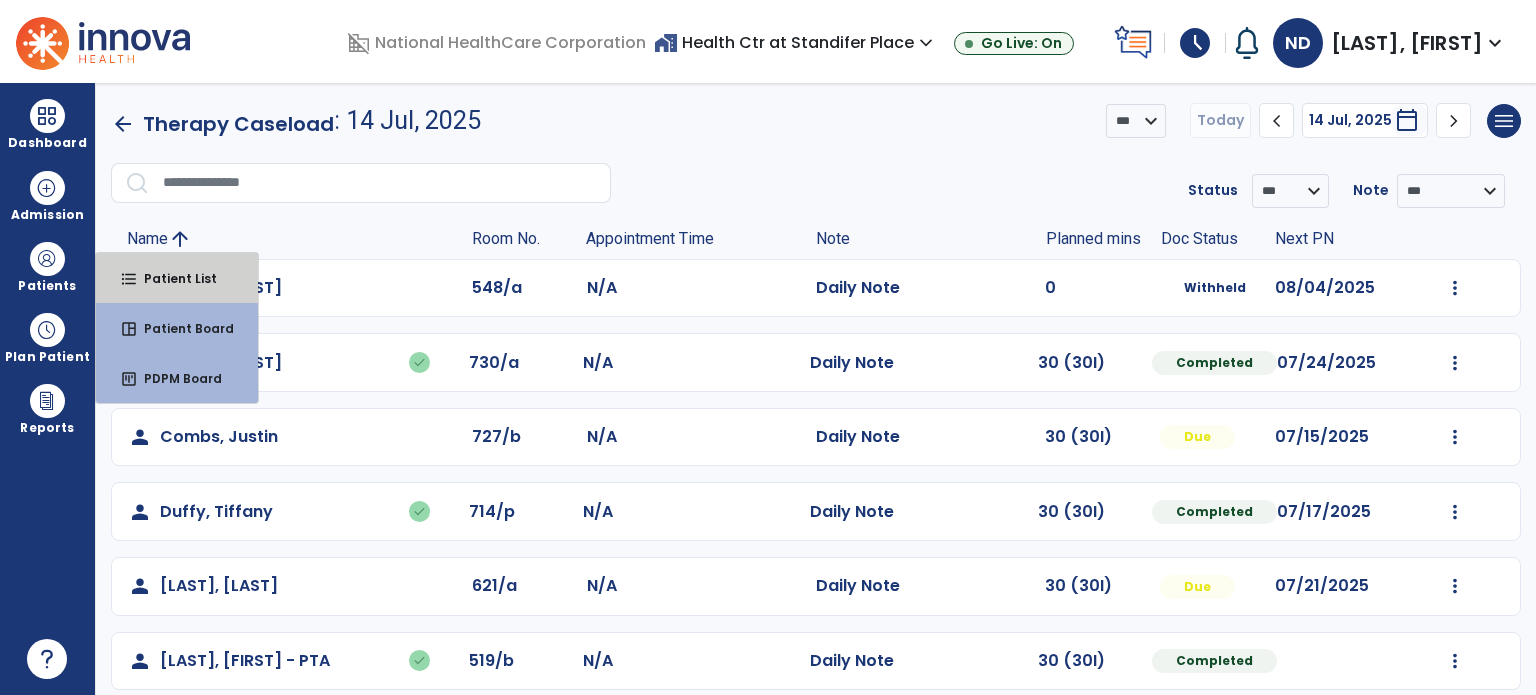 click on "format_list_bulleted  Patient List" at bounding box center (177, 278) 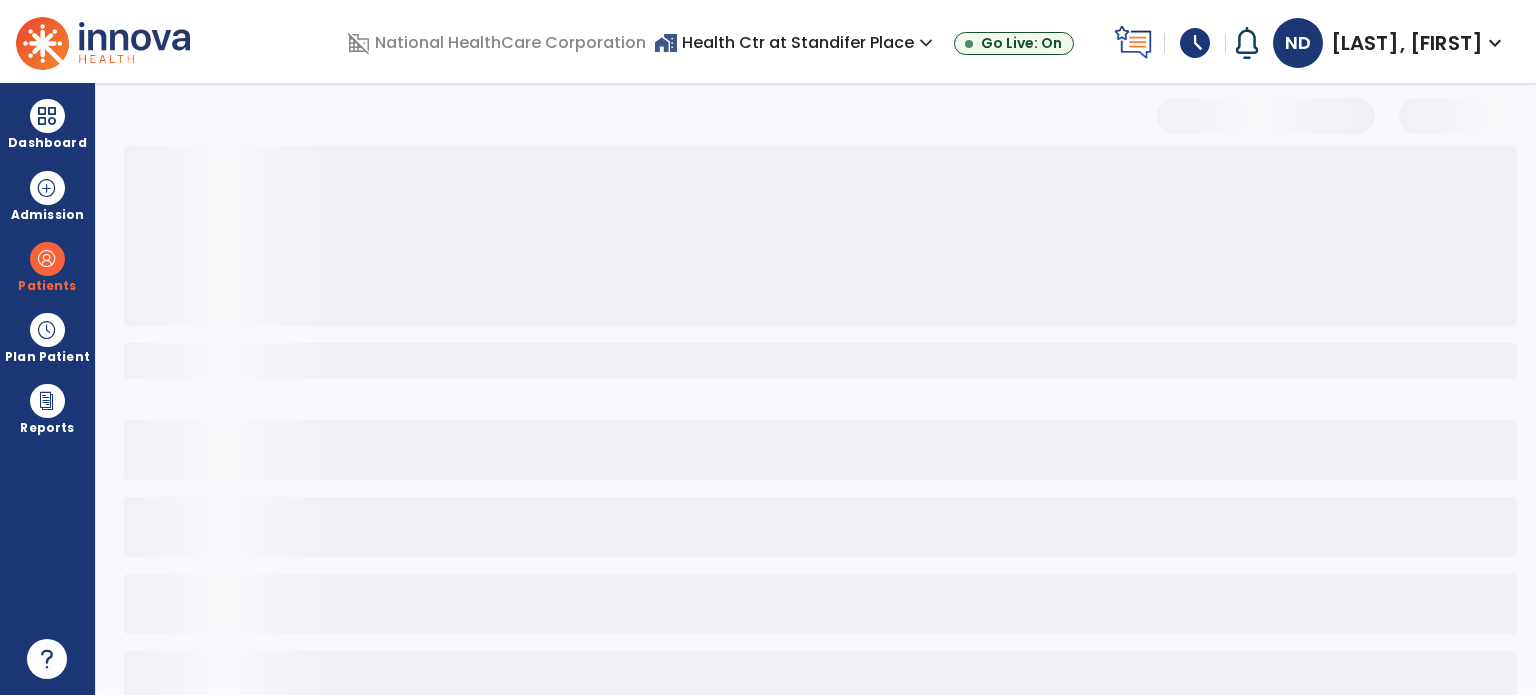 select on "***" 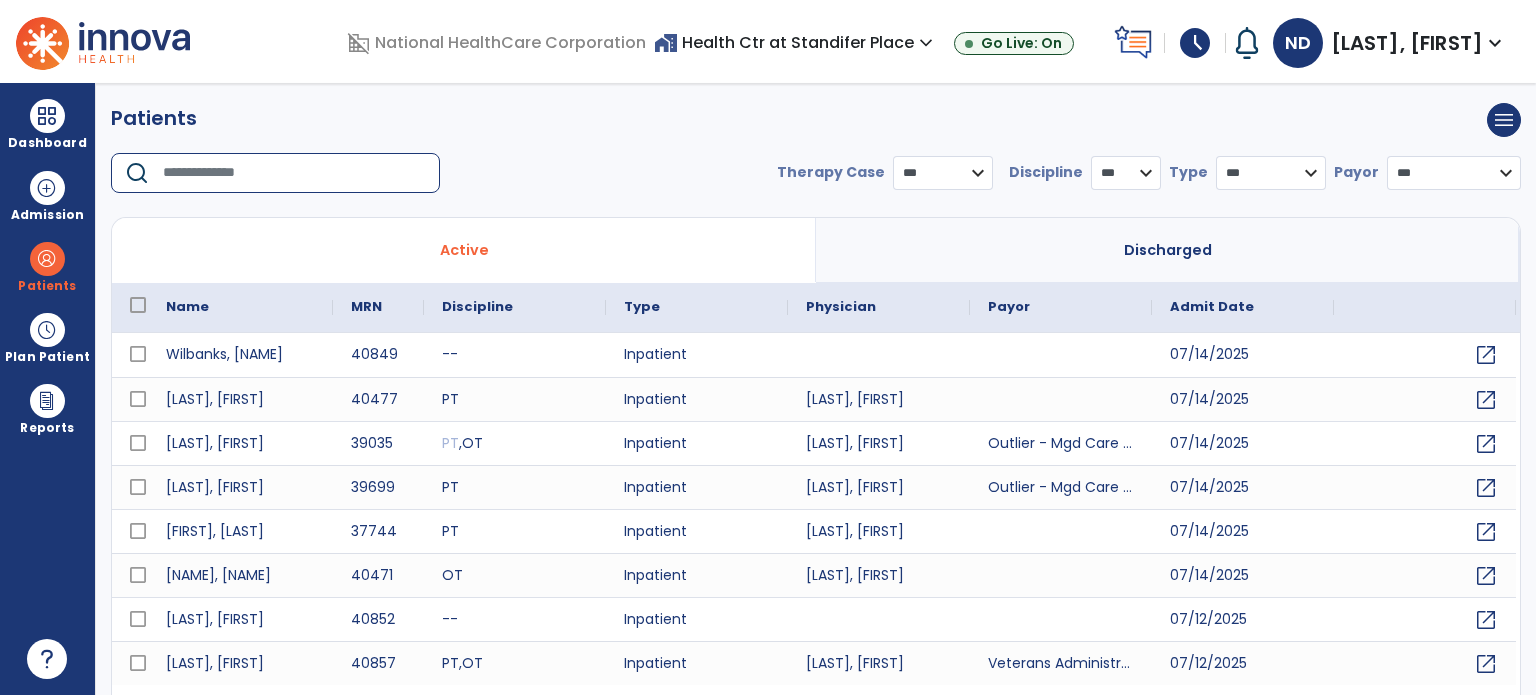 click at bounding box center [294, 173] 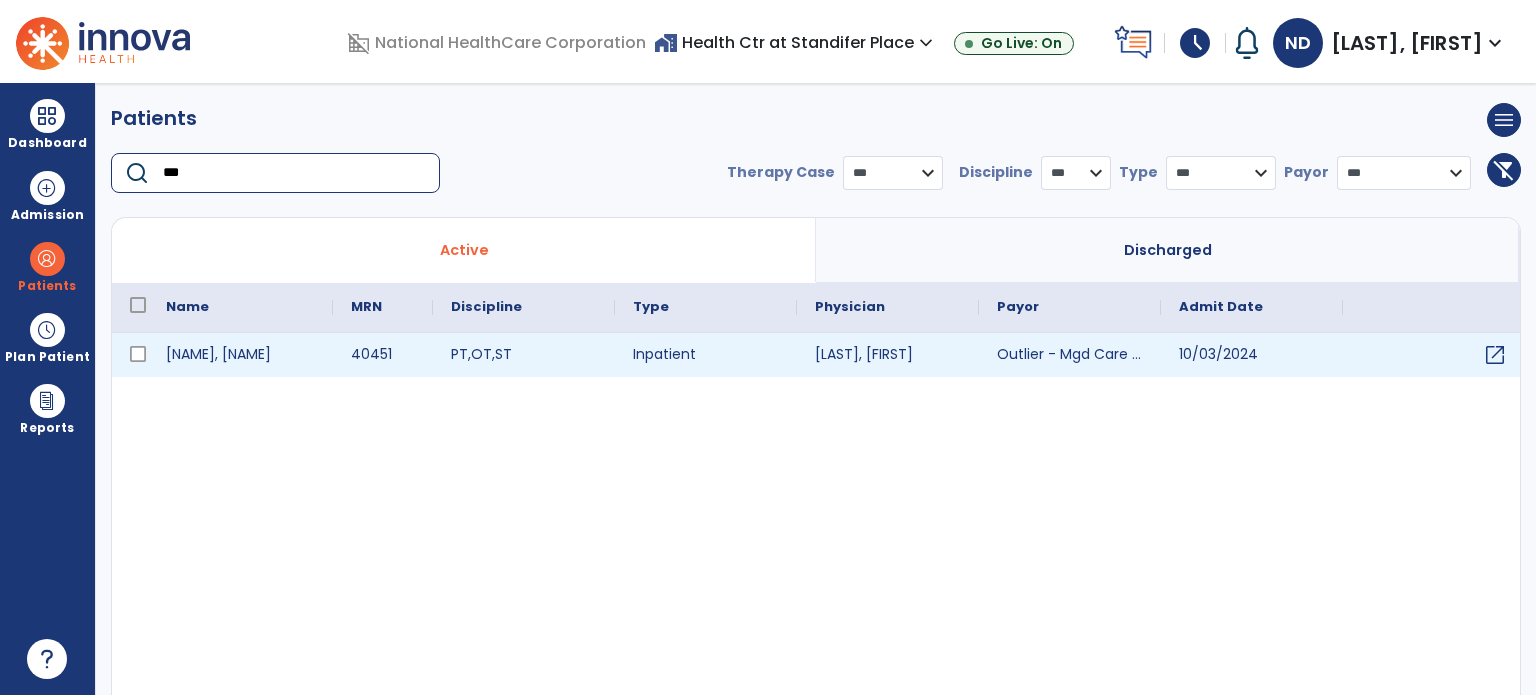 type on "***" 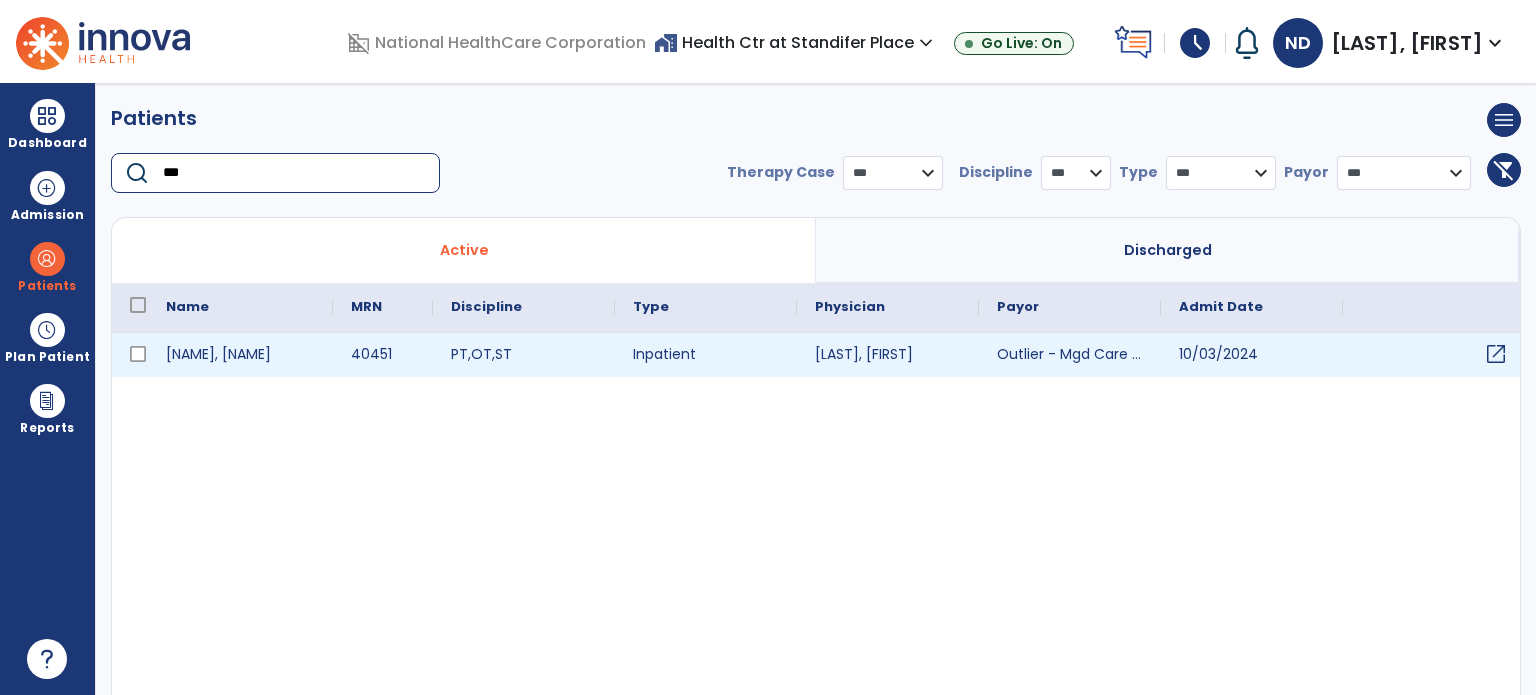 click on "open_in_new" at bounding box center [1496, 354] 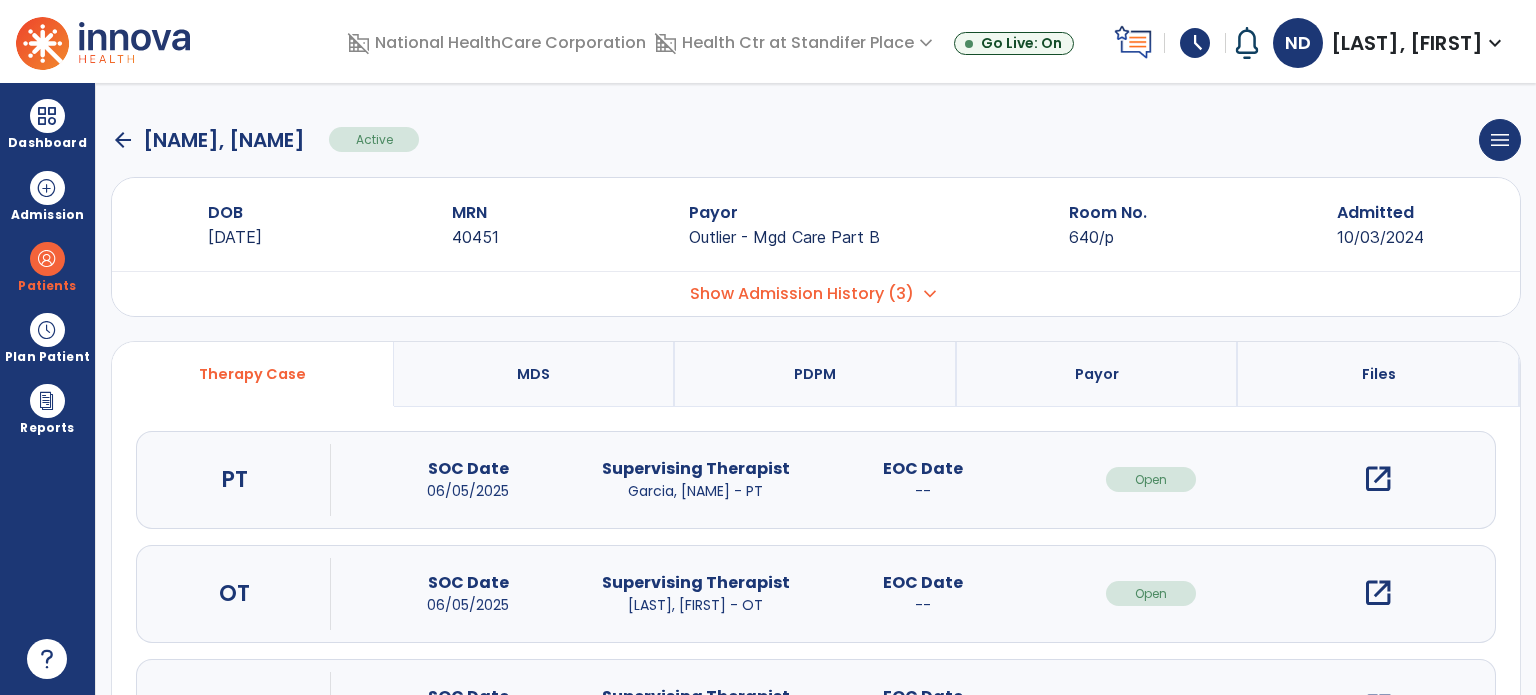 click on "open_in_new" at bounding box center [1378, 479] 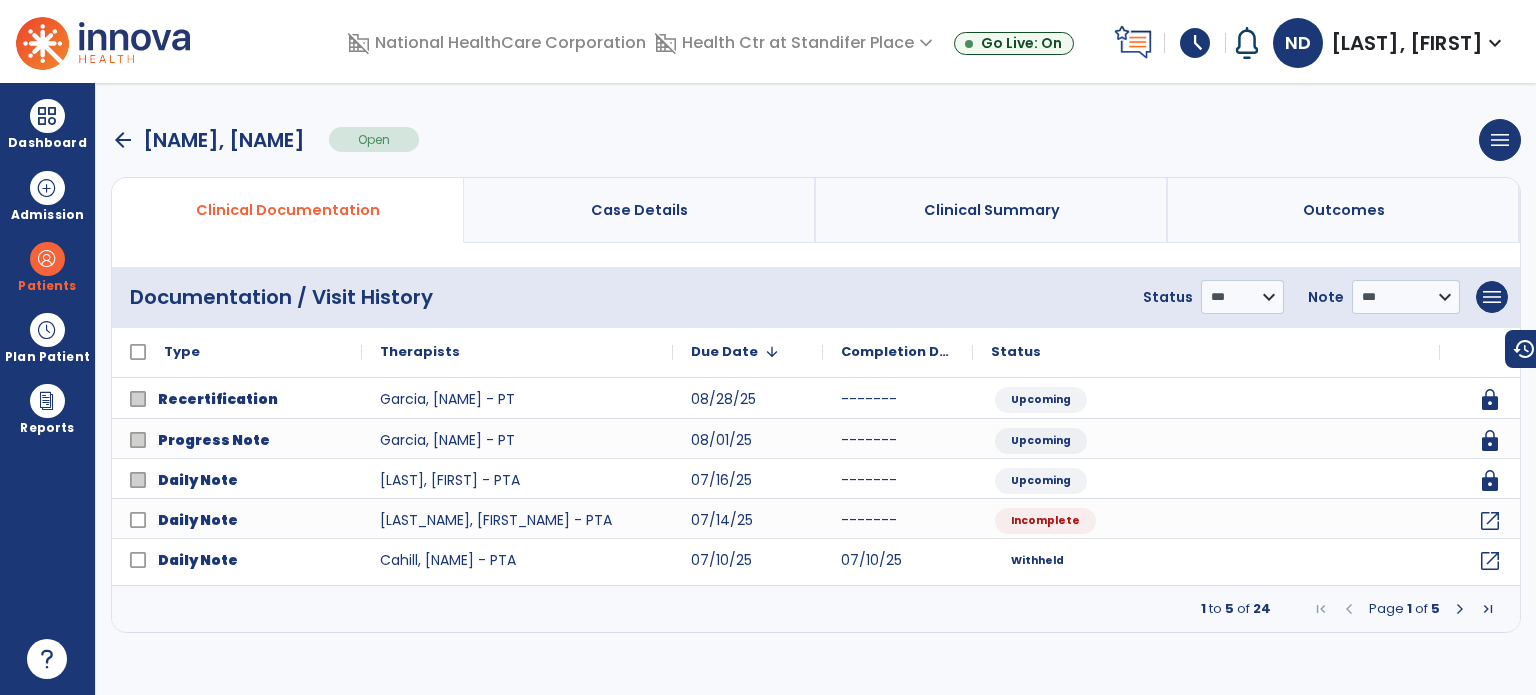 click on "**********" 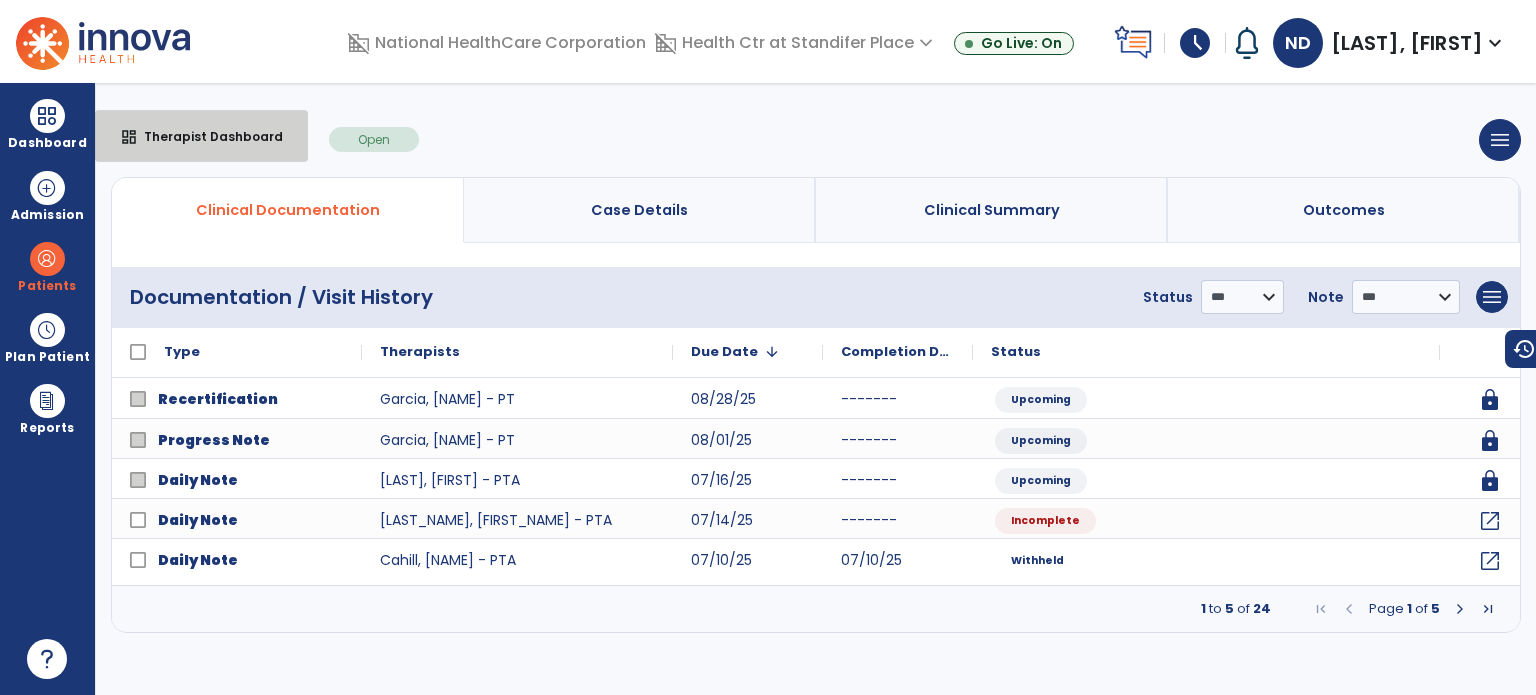 click on "dashboard  Therapist Dashboard" at bounding box center [201, 136] 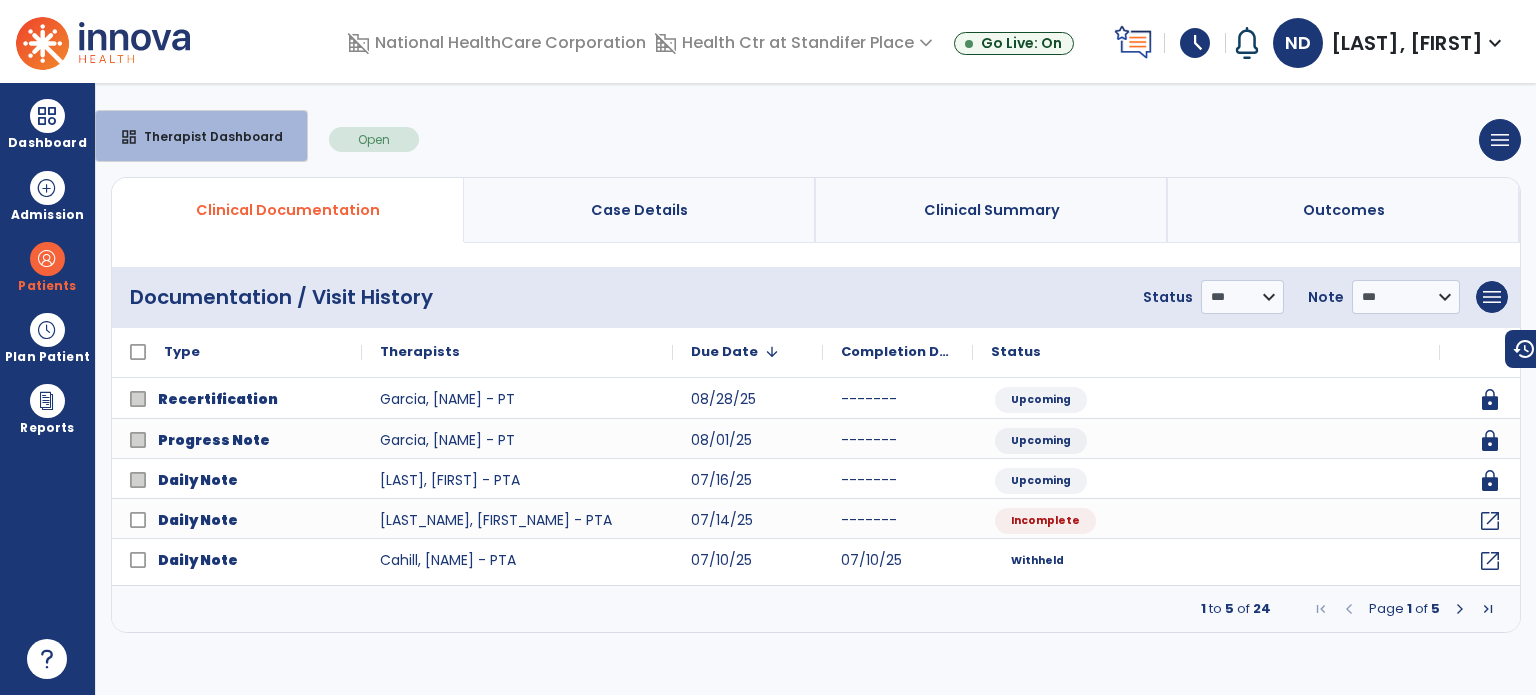 select on "****" 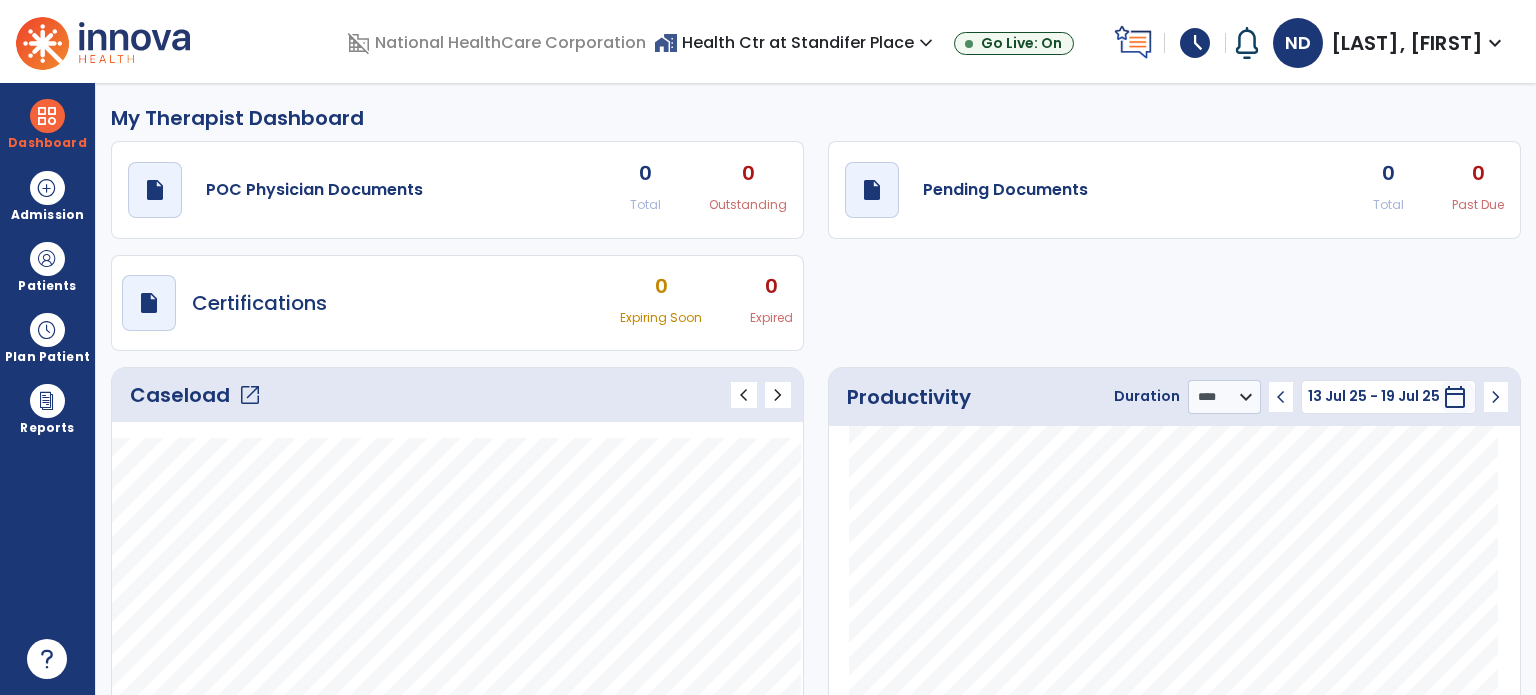 click on "open_in_new" 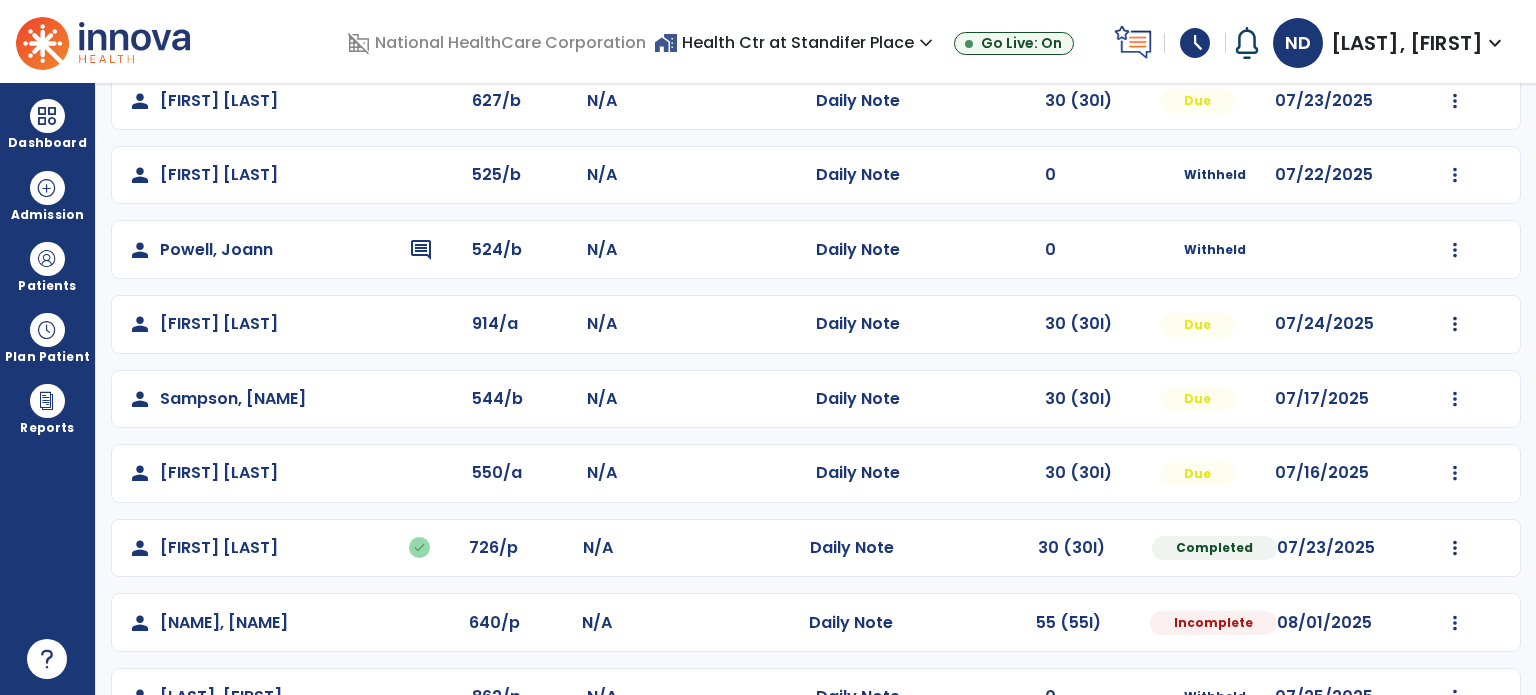 scroll, scrollTop: 784, scrollLeft: 0, axis: vertical 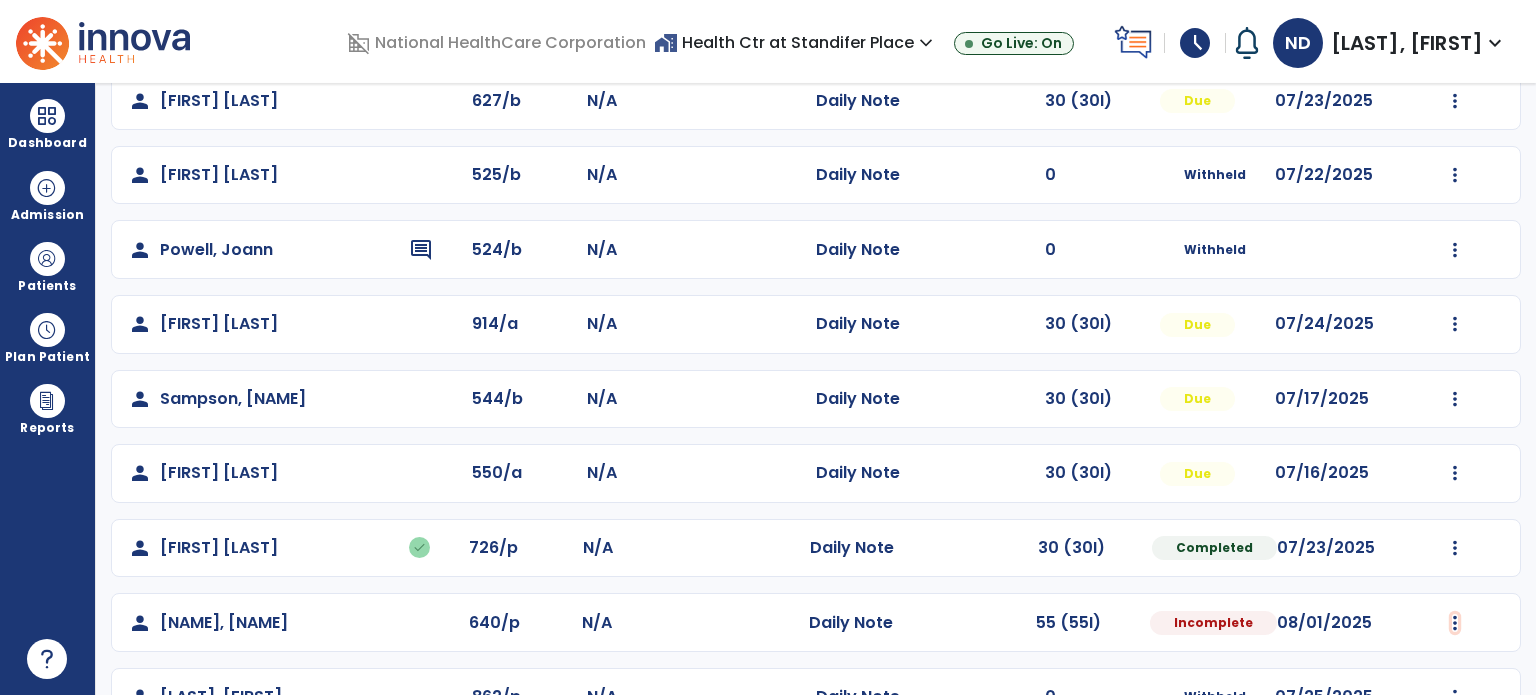 click at bounding box center (1455, -496) 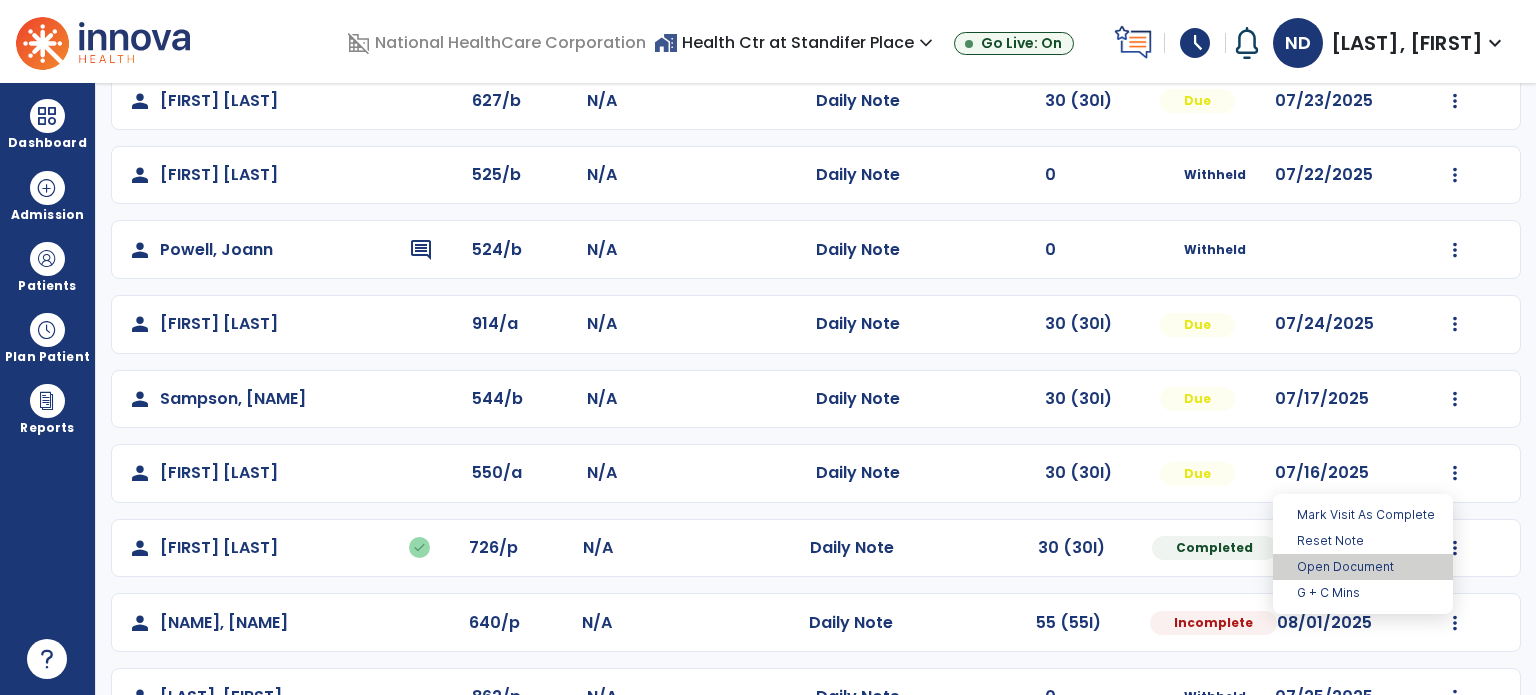 click on "Open Document" at bounding box center [1363, 567] 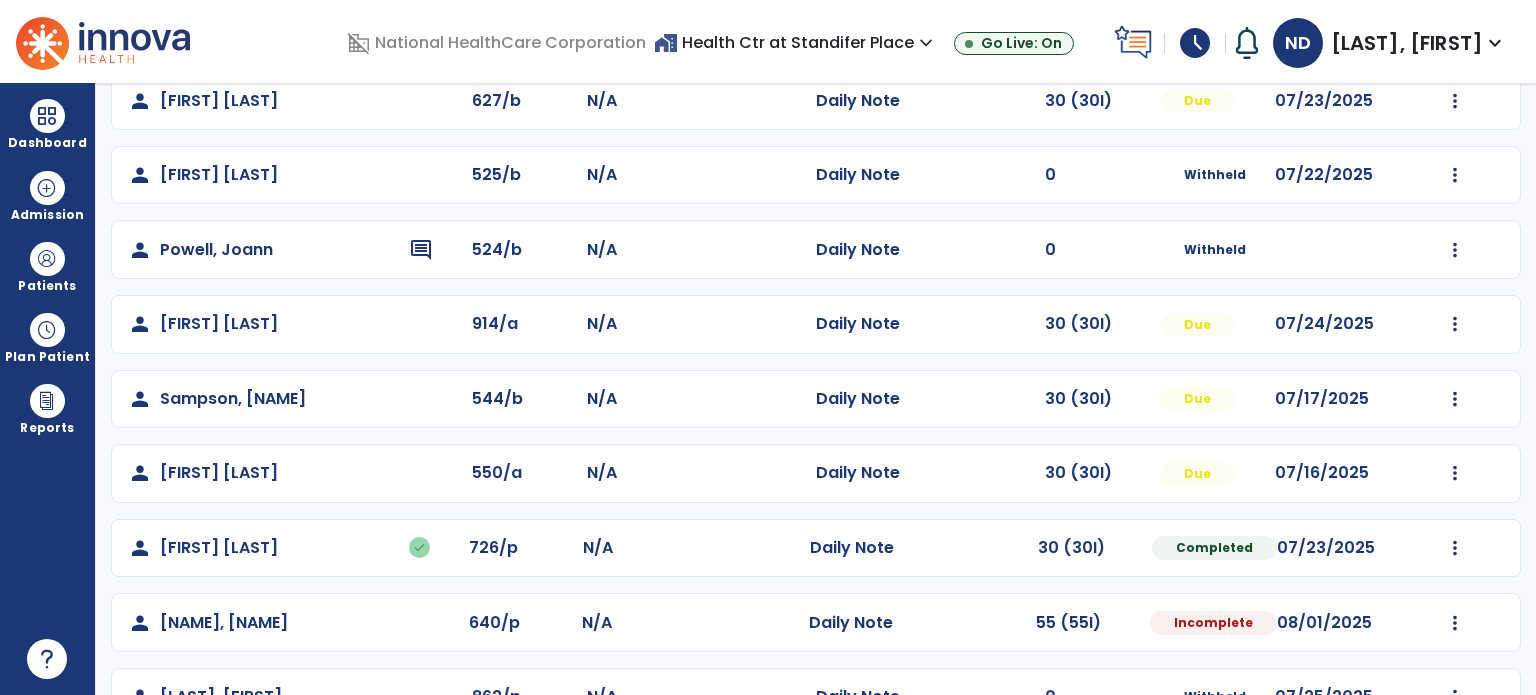 select on "*" 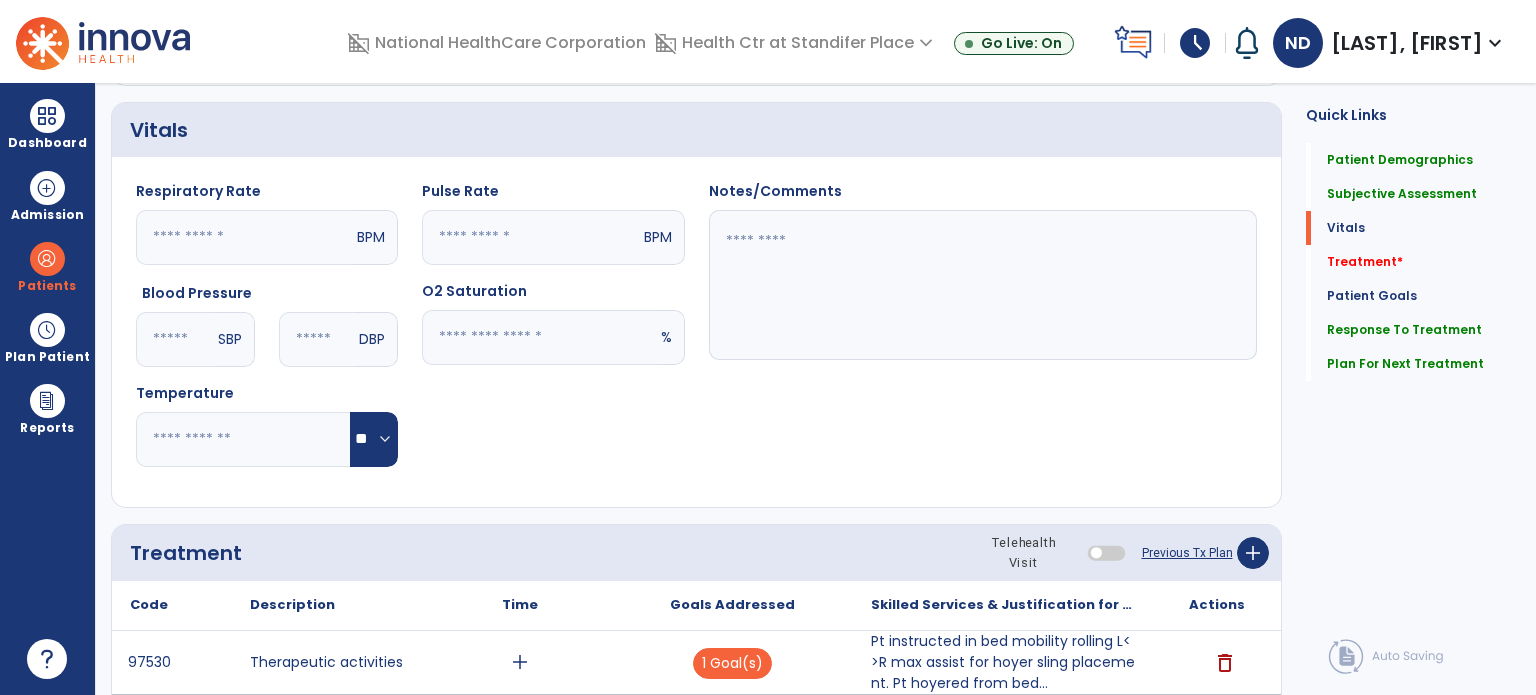 click on "Treatment   *" 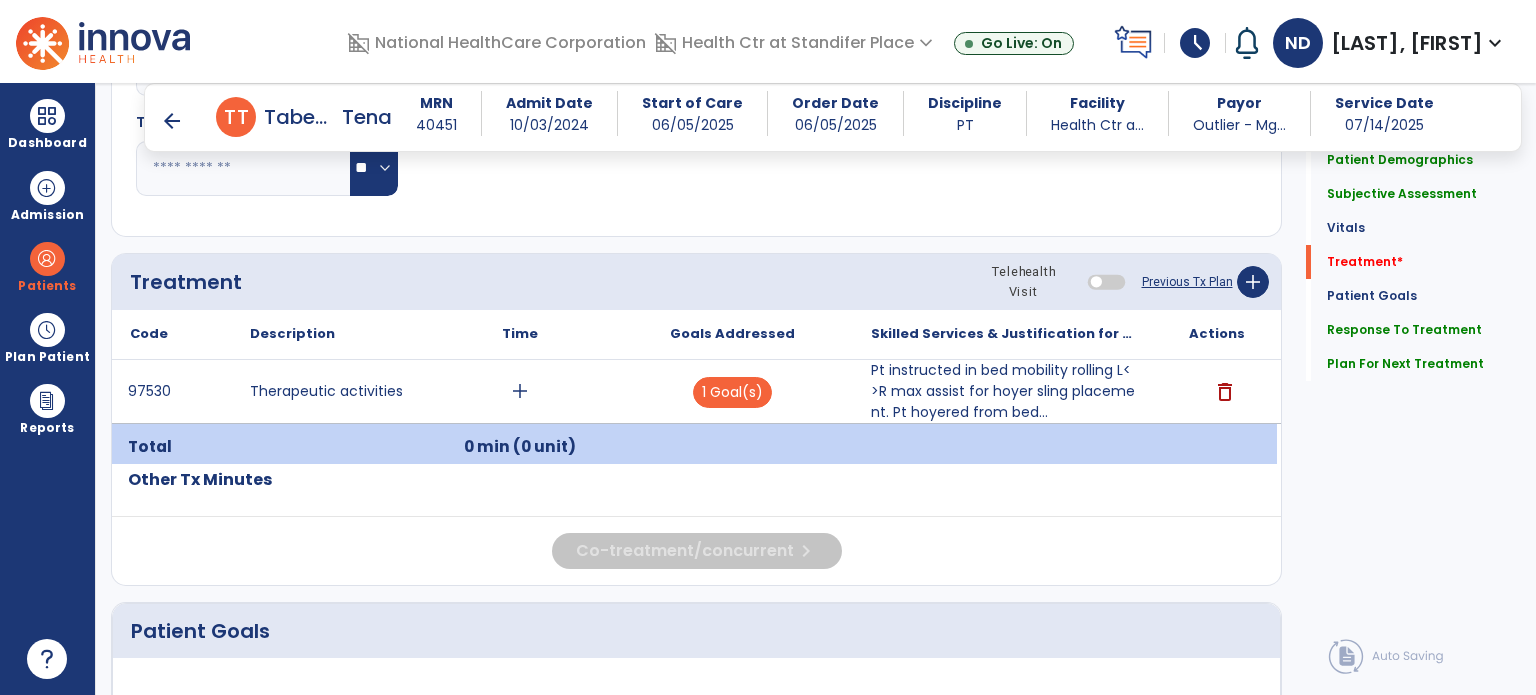scroll, scrollTop: 1084, scrollLeft: 0, axis: vertical 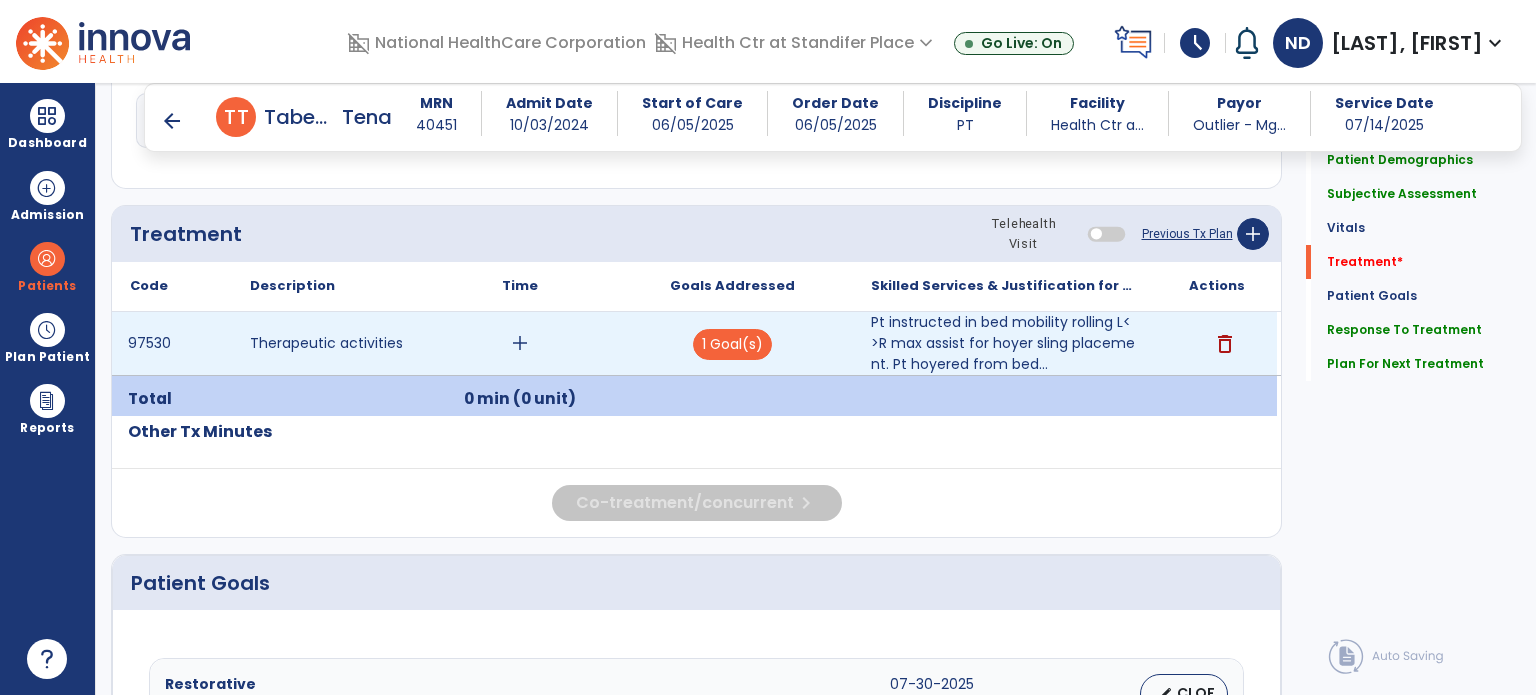click on "add" at bounding box center [520, 343] 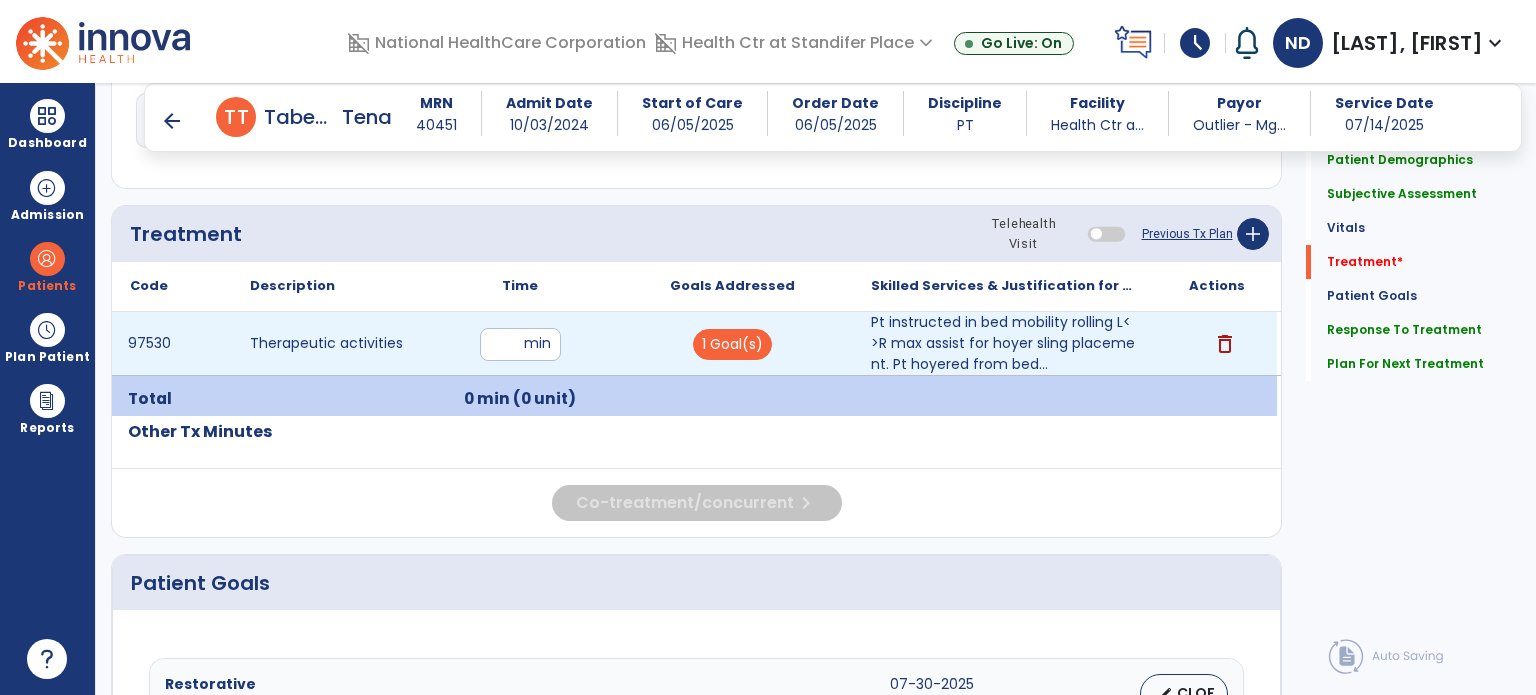 type on "**" 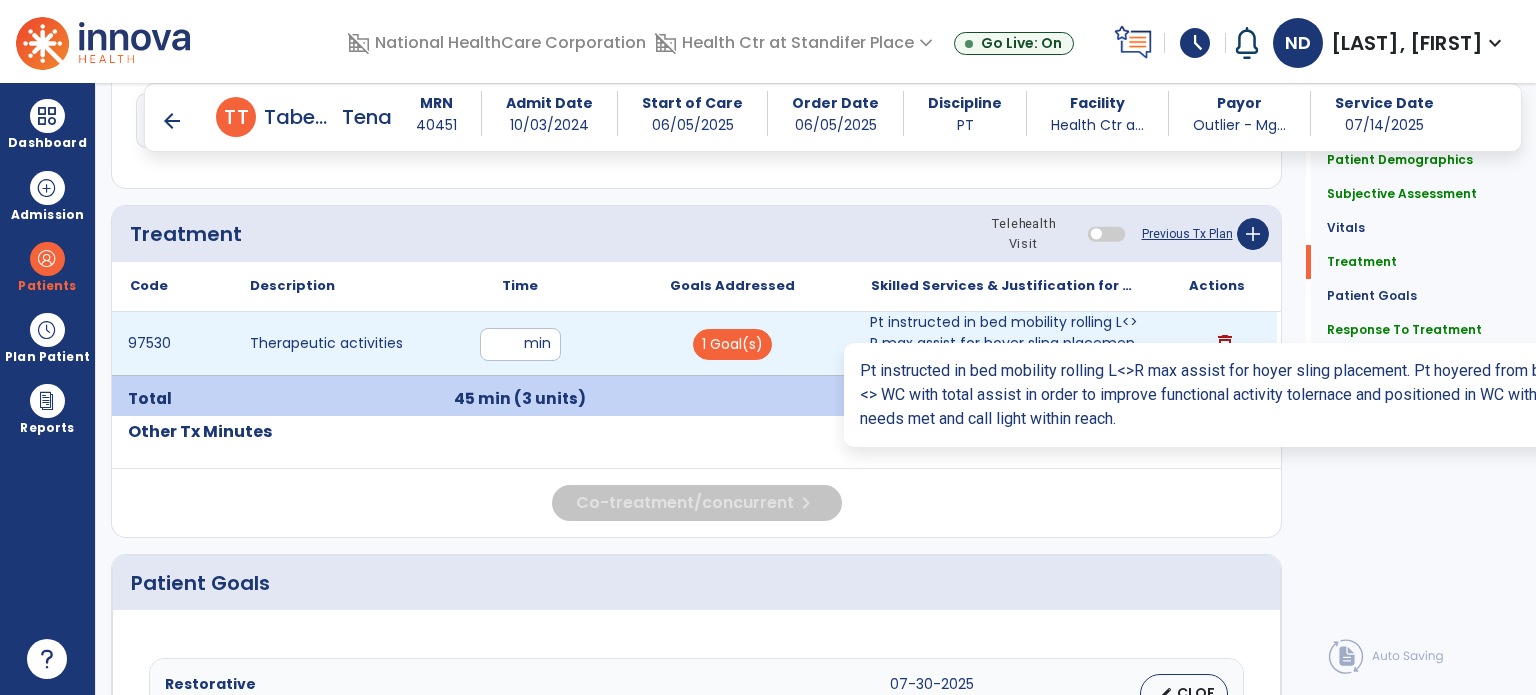 click on "Pt instructed in bed mobility rolling L<>R max assist for hoyer sling placement. Pt hoyered from bed..." at bounding box center (1004, 343) 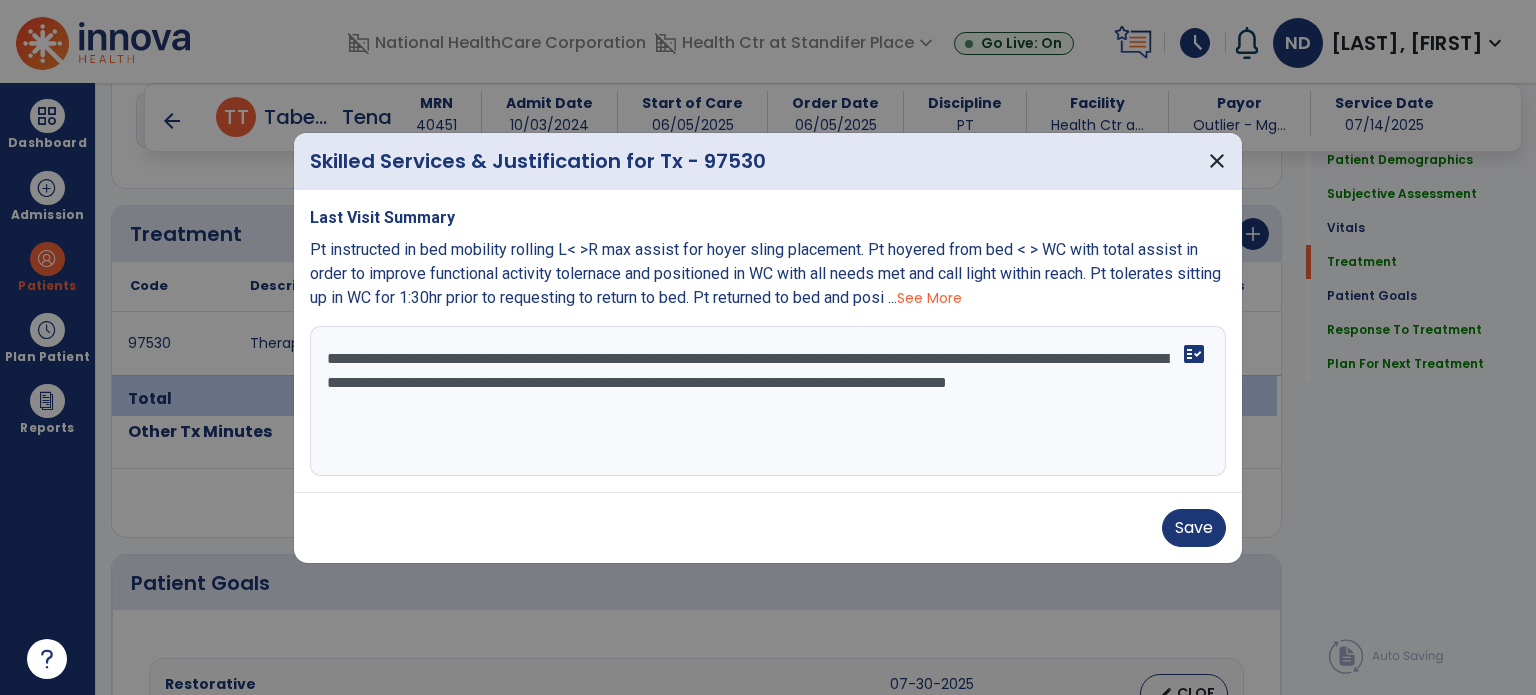 click on "**********" at bounding box center (768, 401) 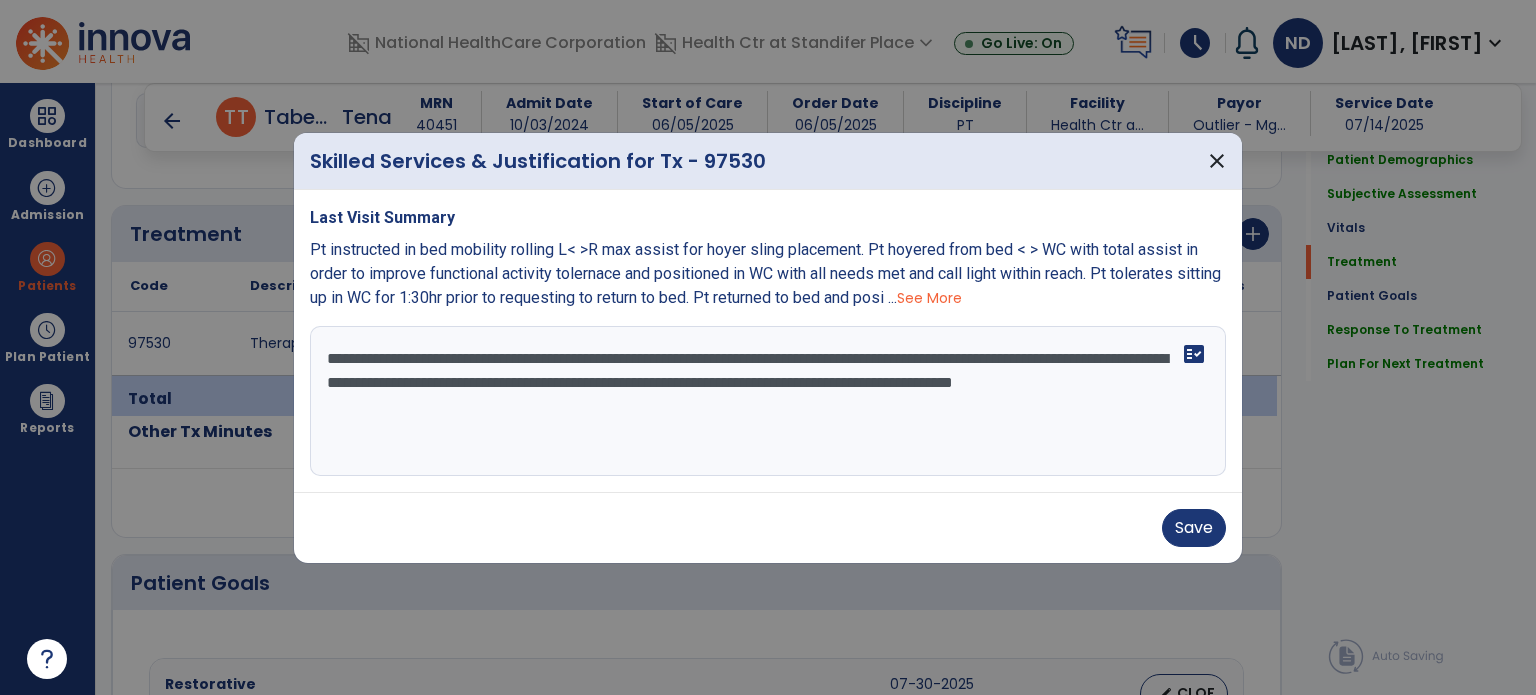 drag, startPoint x: 716, startPoint y: 421, endPoint x: 1017, endPoint y: 390, distance: 302.59213 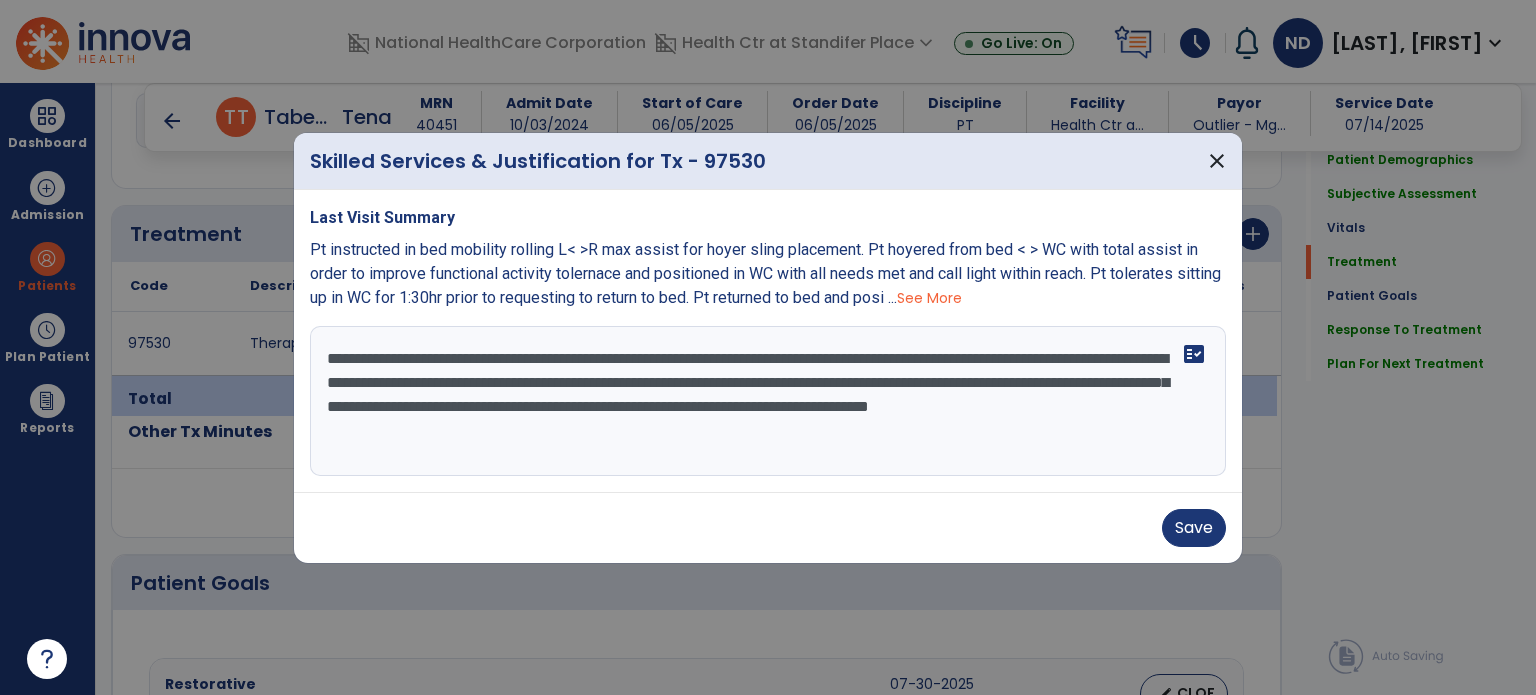 click on "**********" at bounding box center [768, 401] 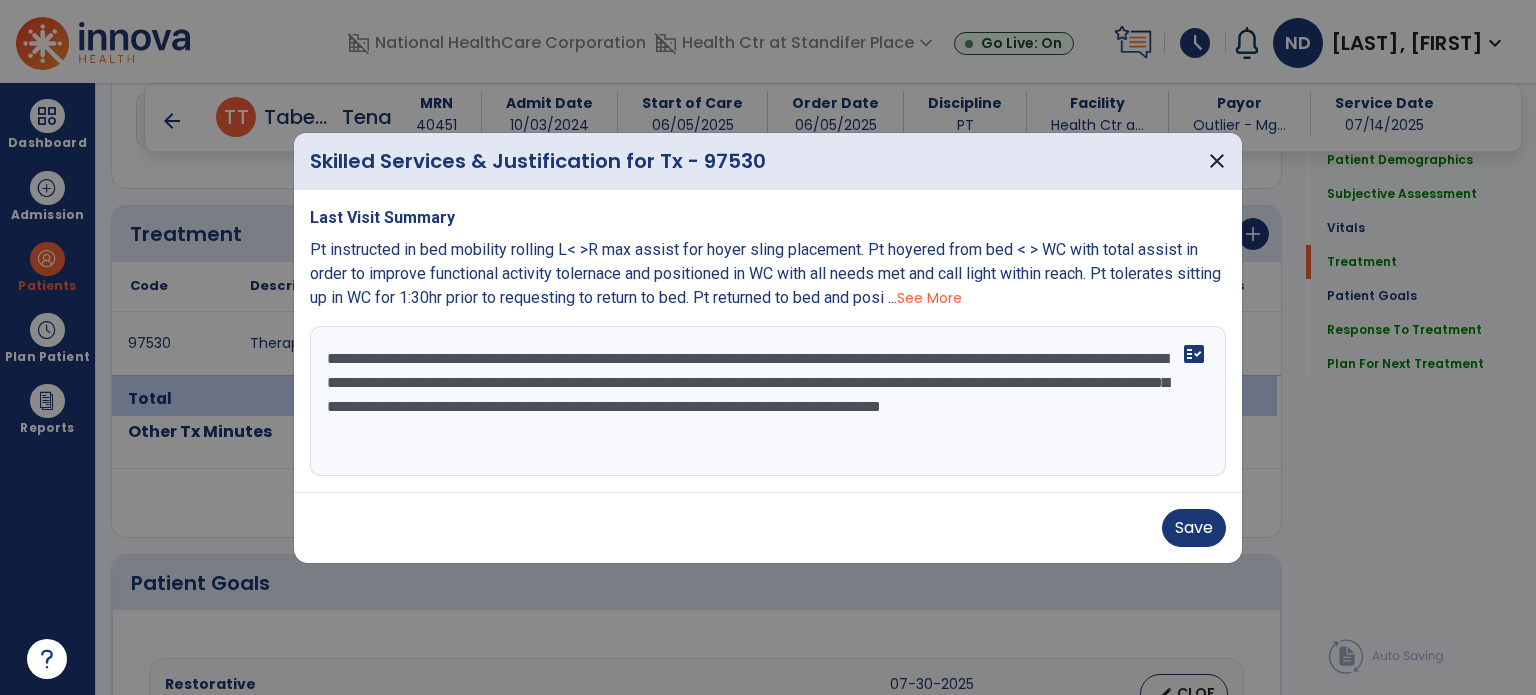 click on "**********" at bounding box center [768, 401] 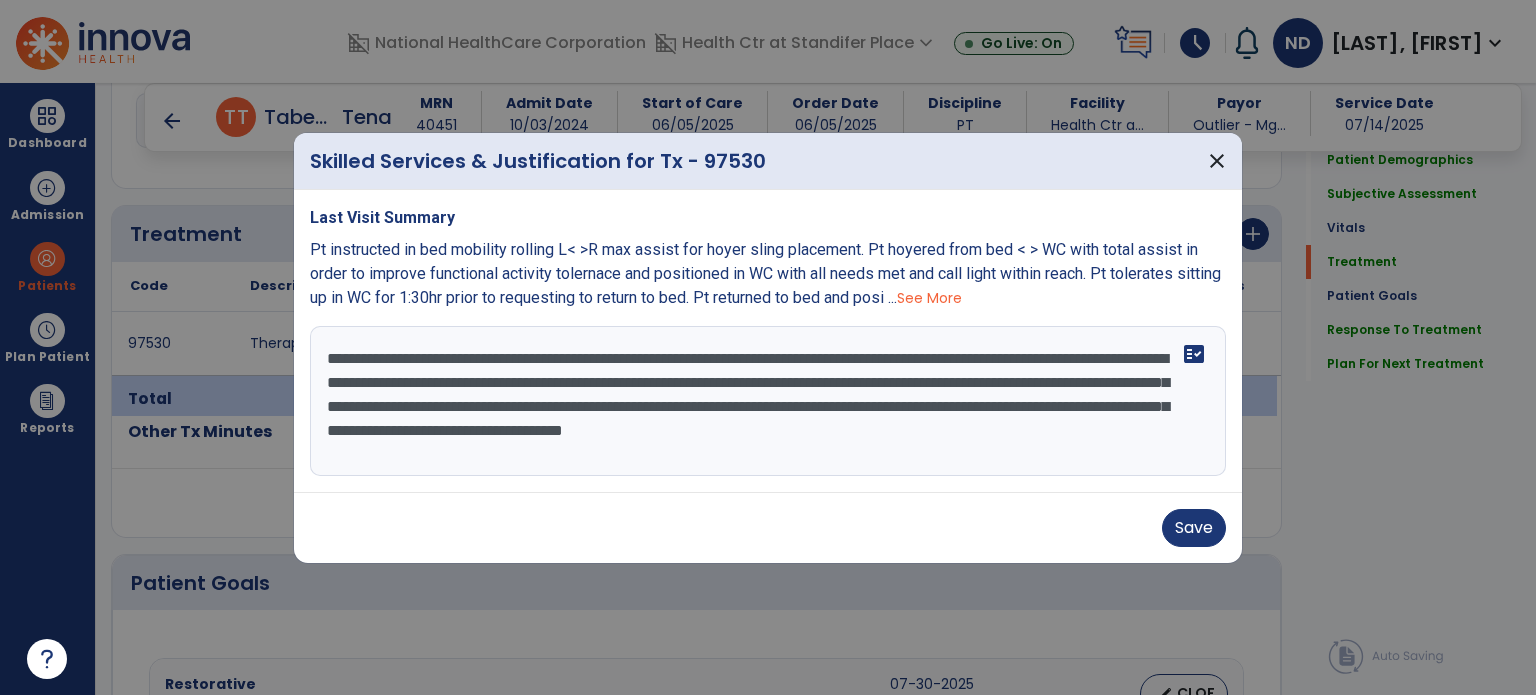 type on "**********" 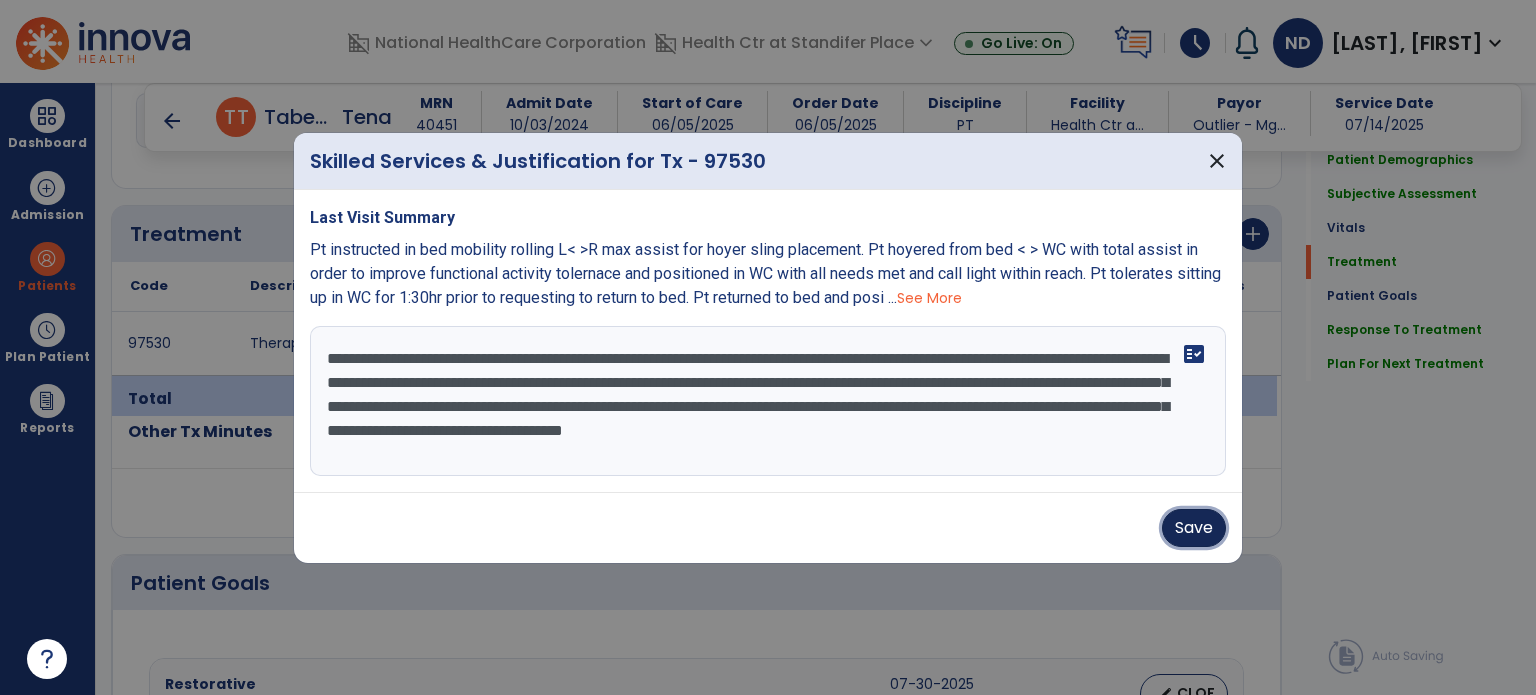 click on "Save" at bounding box center (1194, 528) 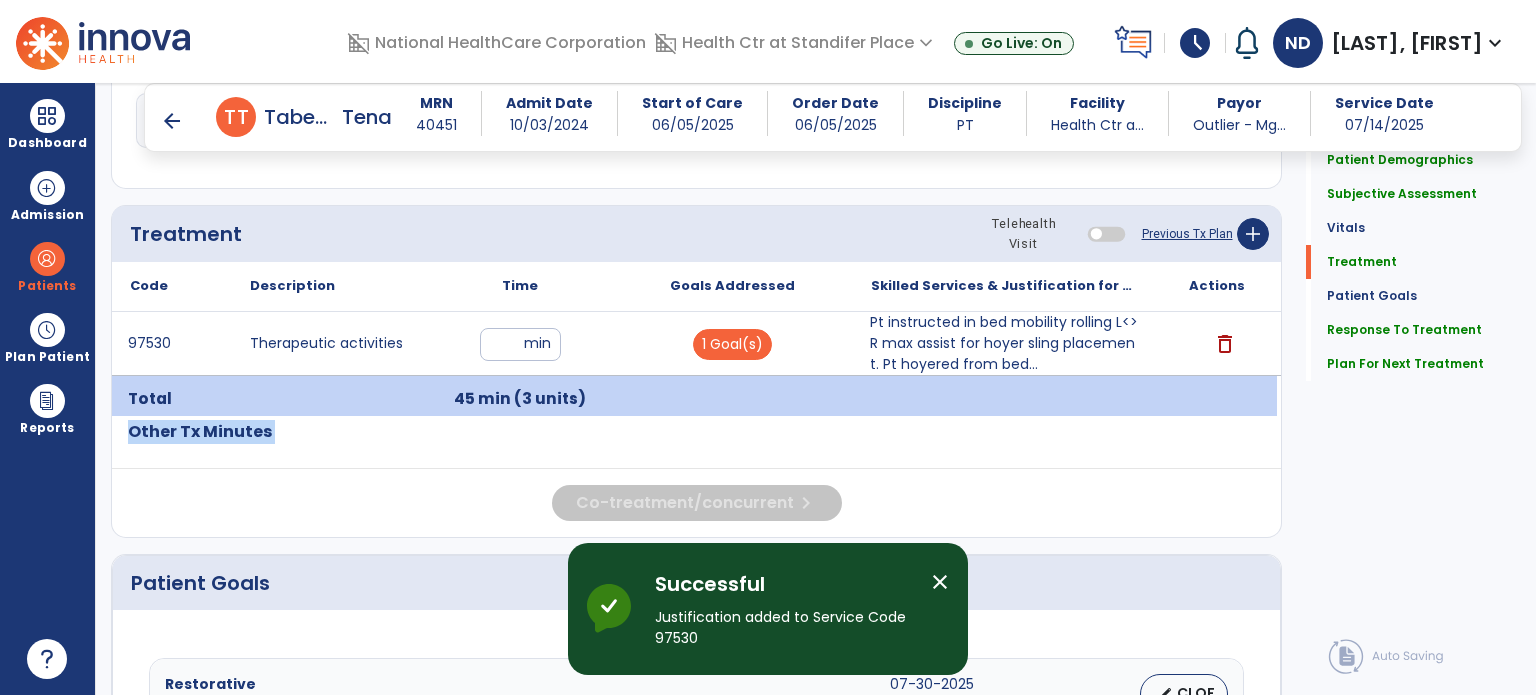 drag, startPoint x: 1067, startPoint y: 456, endPoint x: 1066, endPoint y: 491, distance: 35.014282 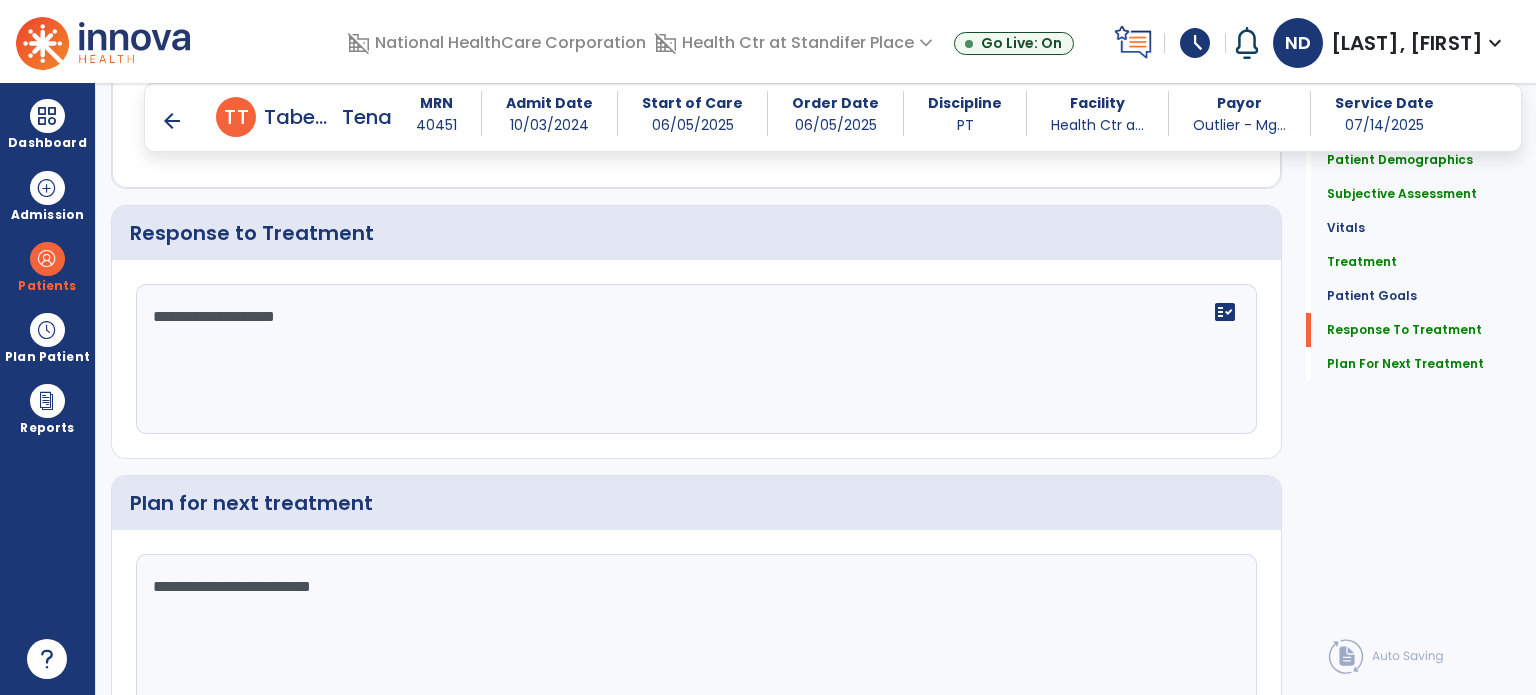 scroll, scrollTop: 2488, scrollLeft: 0, axis: vertical 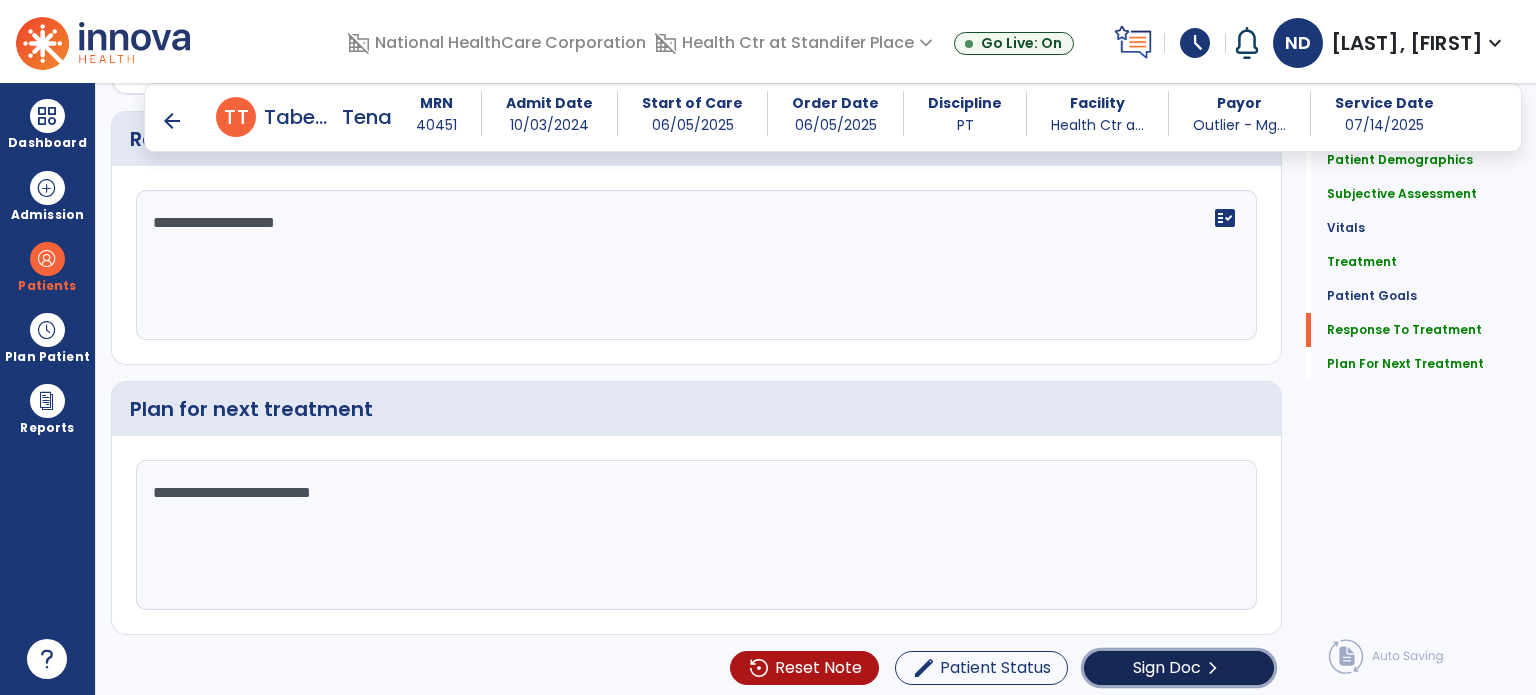 click on "Sign Doc  chevron_right" 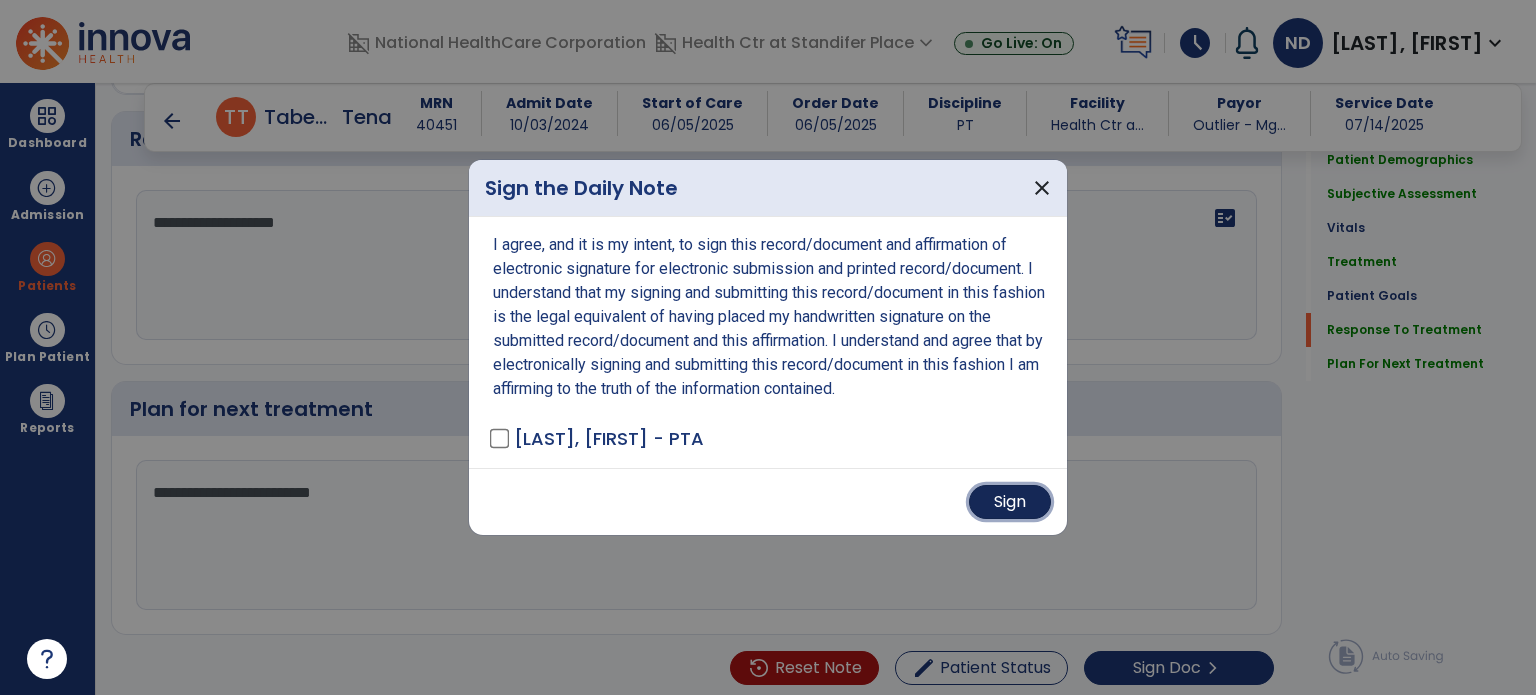 click on "Sign" at bounding box center [1010, 502] 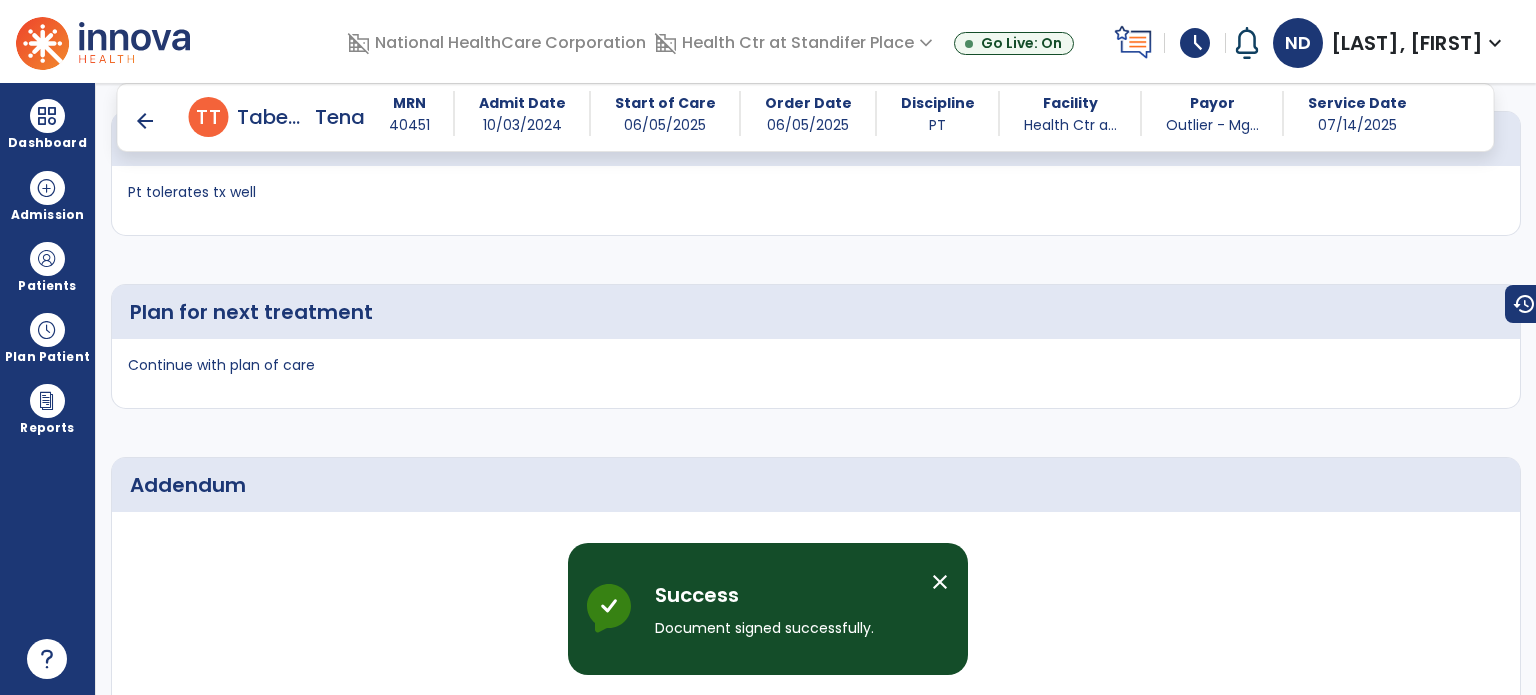 scroll, scrollTop: 3644, scrollLeft: 0, axis: vertical 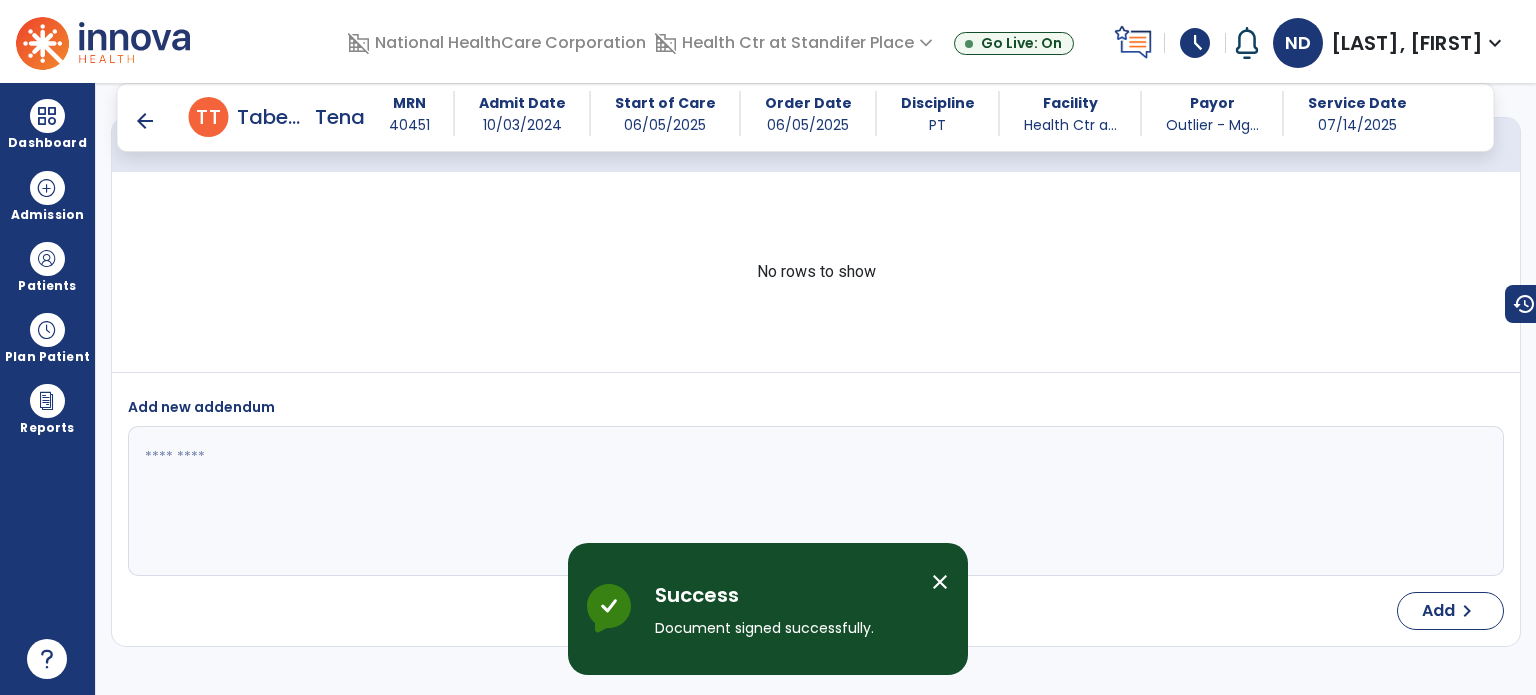 click on "arrow_back" at bounding box center [145, 121] 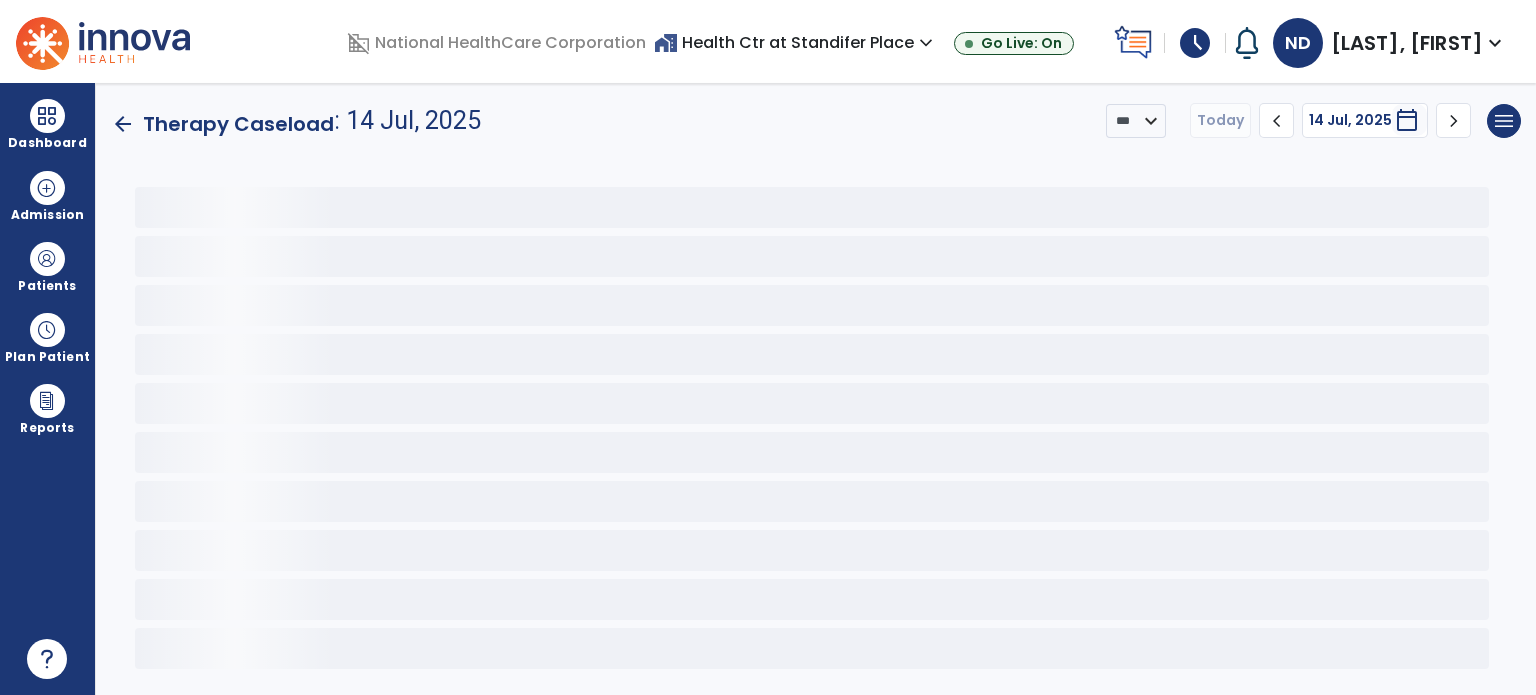 scroll, scrollTop: 0, scrollLeft: 0, axis: both 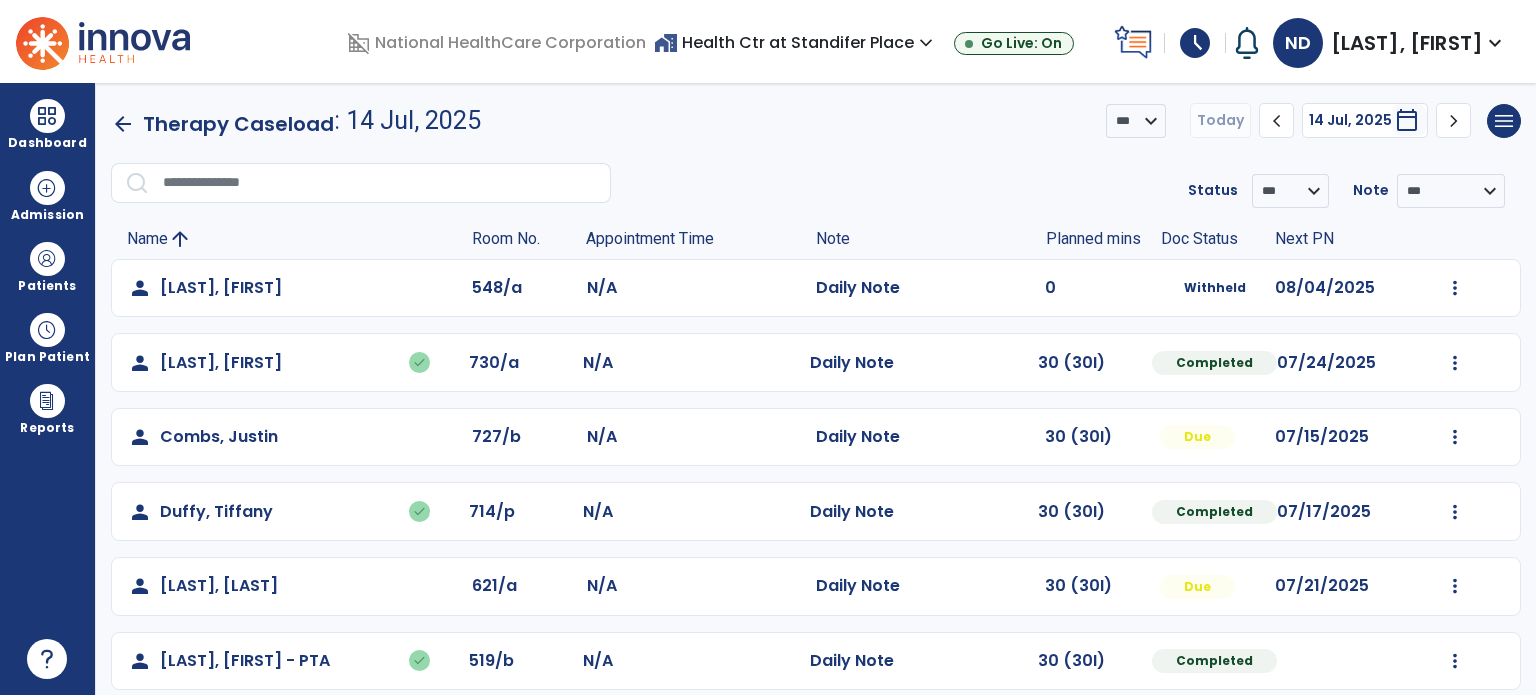 click on "person [LAST], [LAST] 548/a N/A Daily Note 0 Withheld 08/04/2025 Mark Visit As Complete Reset Note Open Document G + C Mins person [LAST], [LAST] done 730/a N/A Daily Note 30 (30I) Completed 07/24/2025 Undo Visit Status Reset Note Open Document G + C Mins person [LAST], [LAST] 727/b N/A Daily Note 30 (30I) Due 07/15/2025 Mark Visit As Complete Reset Note Open Document G + C Mins person [LAST], [LAST] done 714/p N/A Daily Note 30 (30I) Completed 07/17/2025 Undo Visit Status Reset Note Open Document G + C Mins person [LAST], [LAST] 621/a N/A Daily Note 30 (30I) Due 07/21/2025 Mark Visit As Complete Reset Note Open Document G + C Mins person [LAST], [LAST] done 519/b N/A Daily Note 30 (30I) Completed Undo Visit Status Reset Note Open Document G + C Mins person [LAST], [LAST] Jr, [LAST] done 520/a N/A Daily Note 30 (30I) Completed 07/15/2025 Undo Visit Status Reset Note Open Document G + C Mins done" 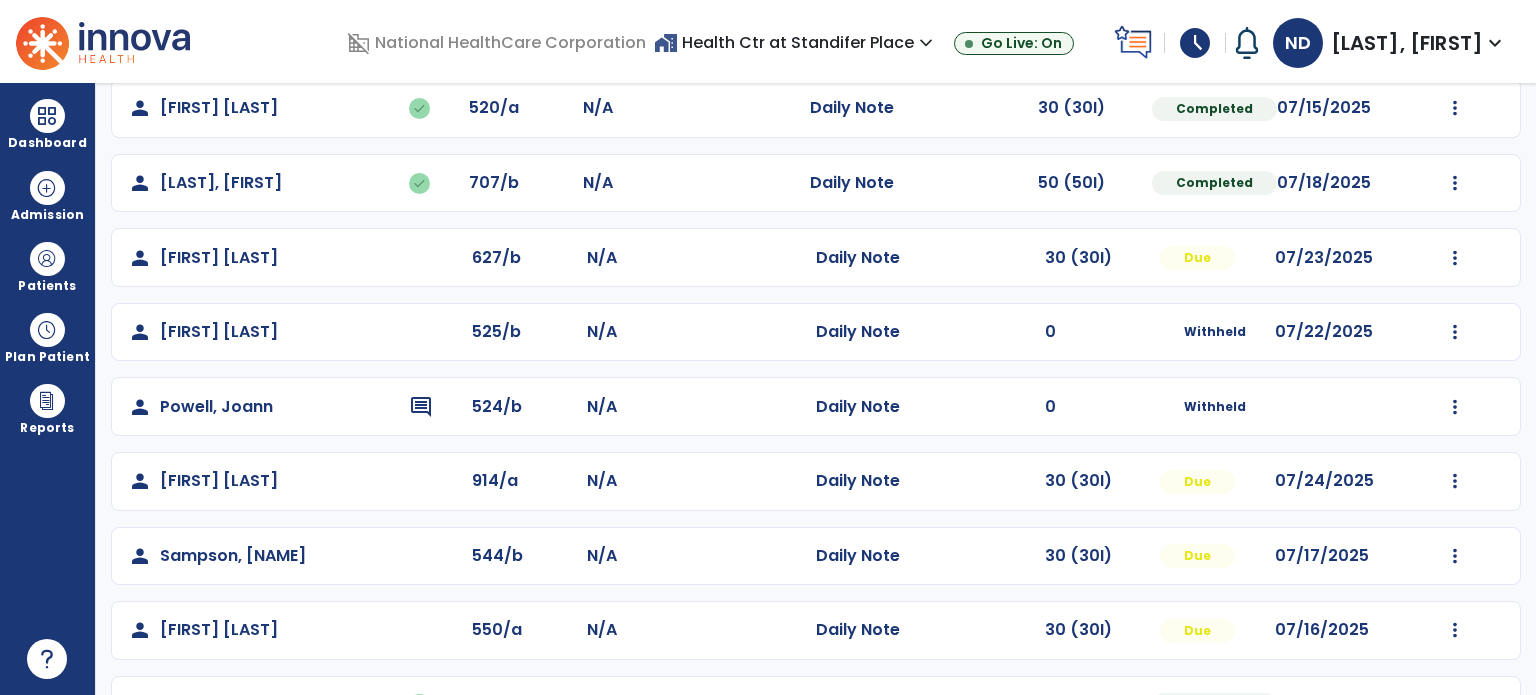 scroll, scrollTop: 648, scrollLeft: 0, axis: vertical 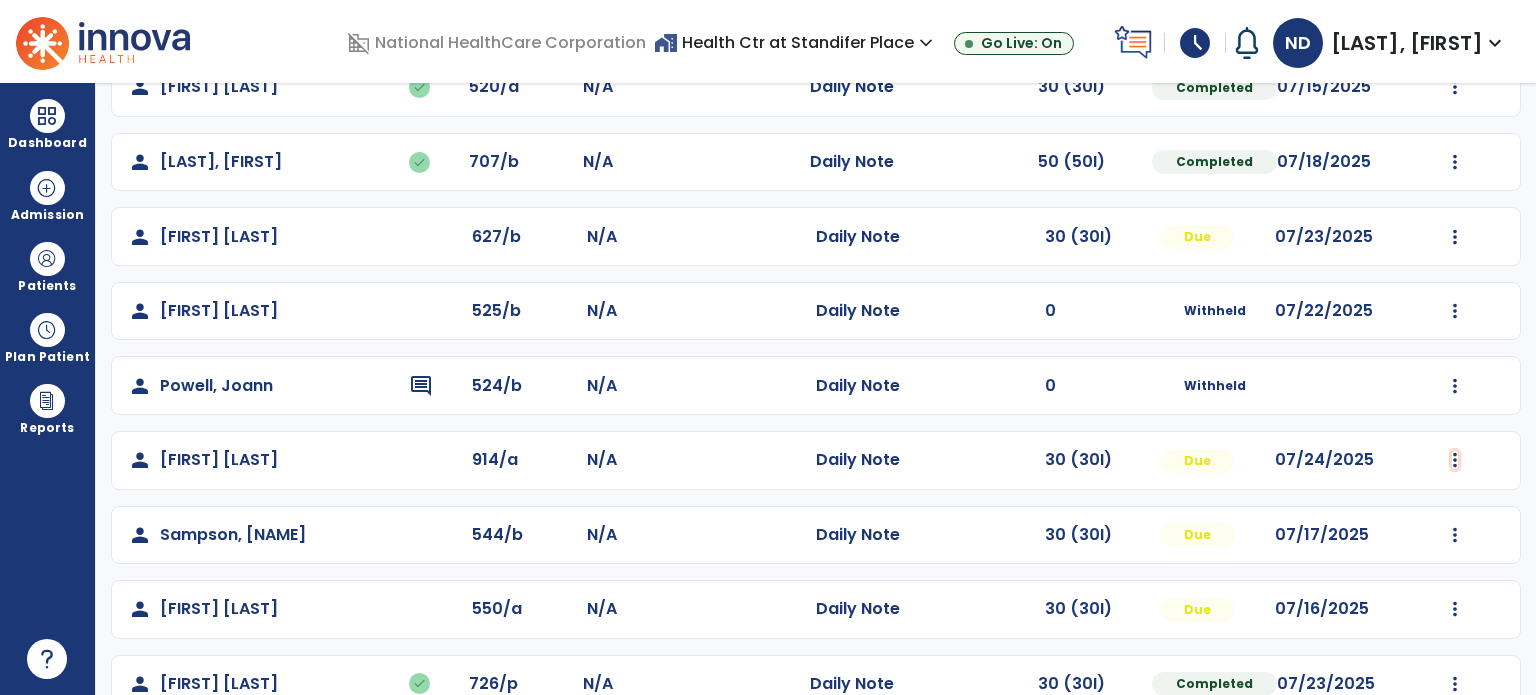 click at bounding box center (1455, -360) 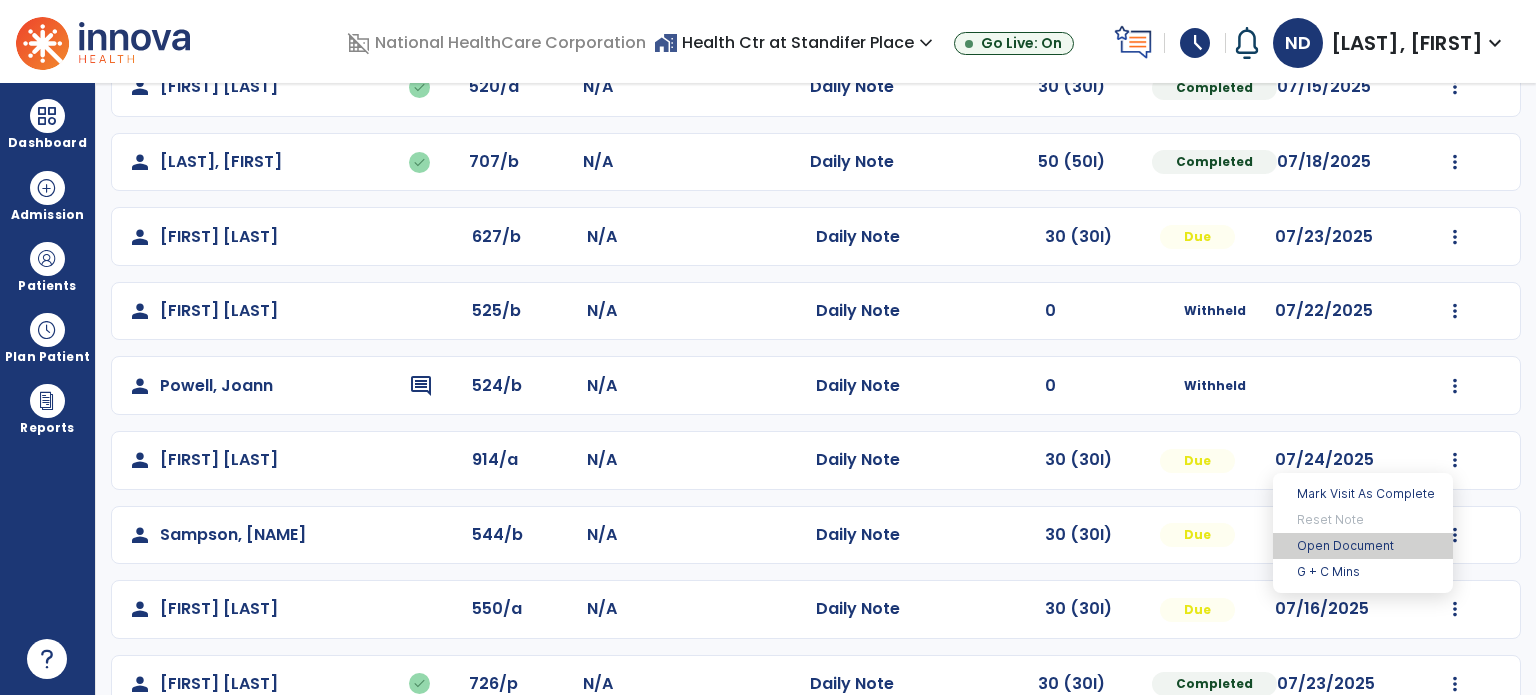 click on "Open Document" at bounding box center [1363, 546] 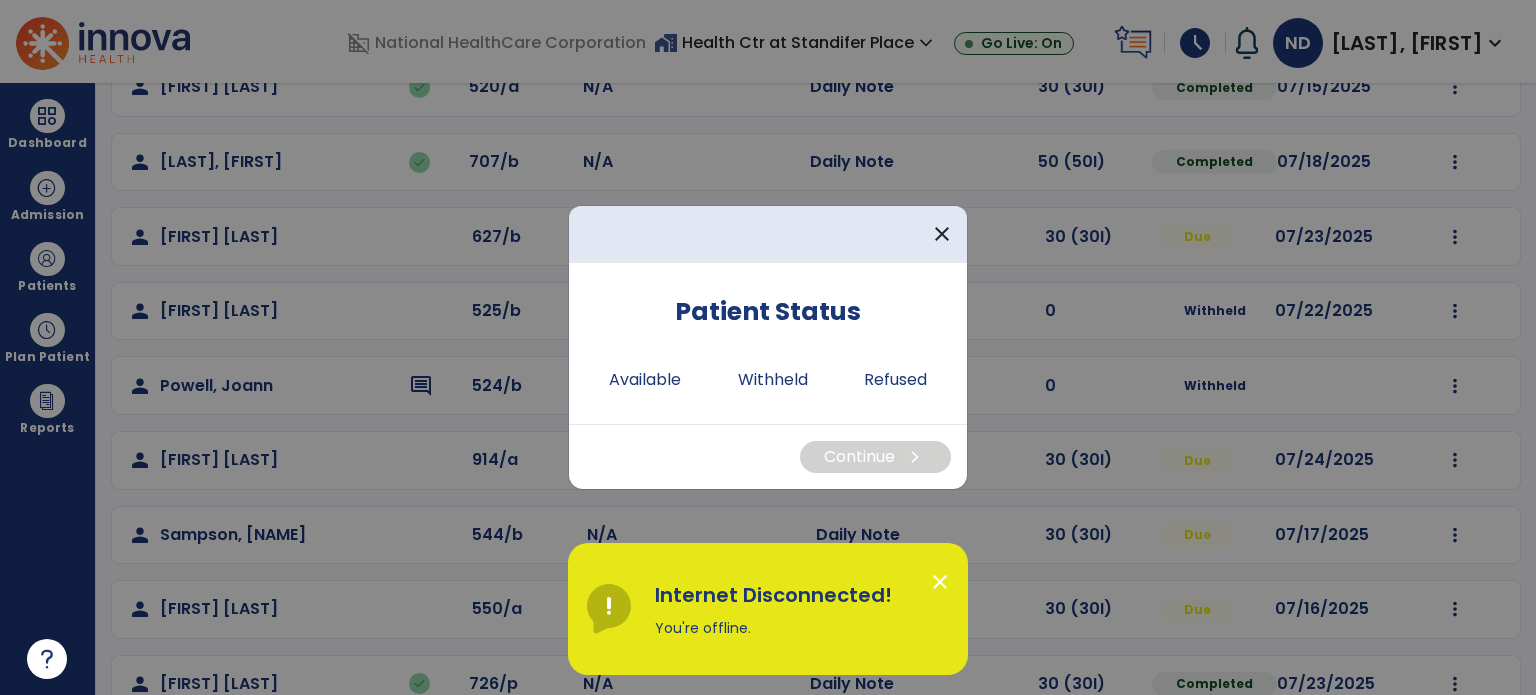 scroll, scrollTop: 648, scrollLeft: 0, axis: vertical 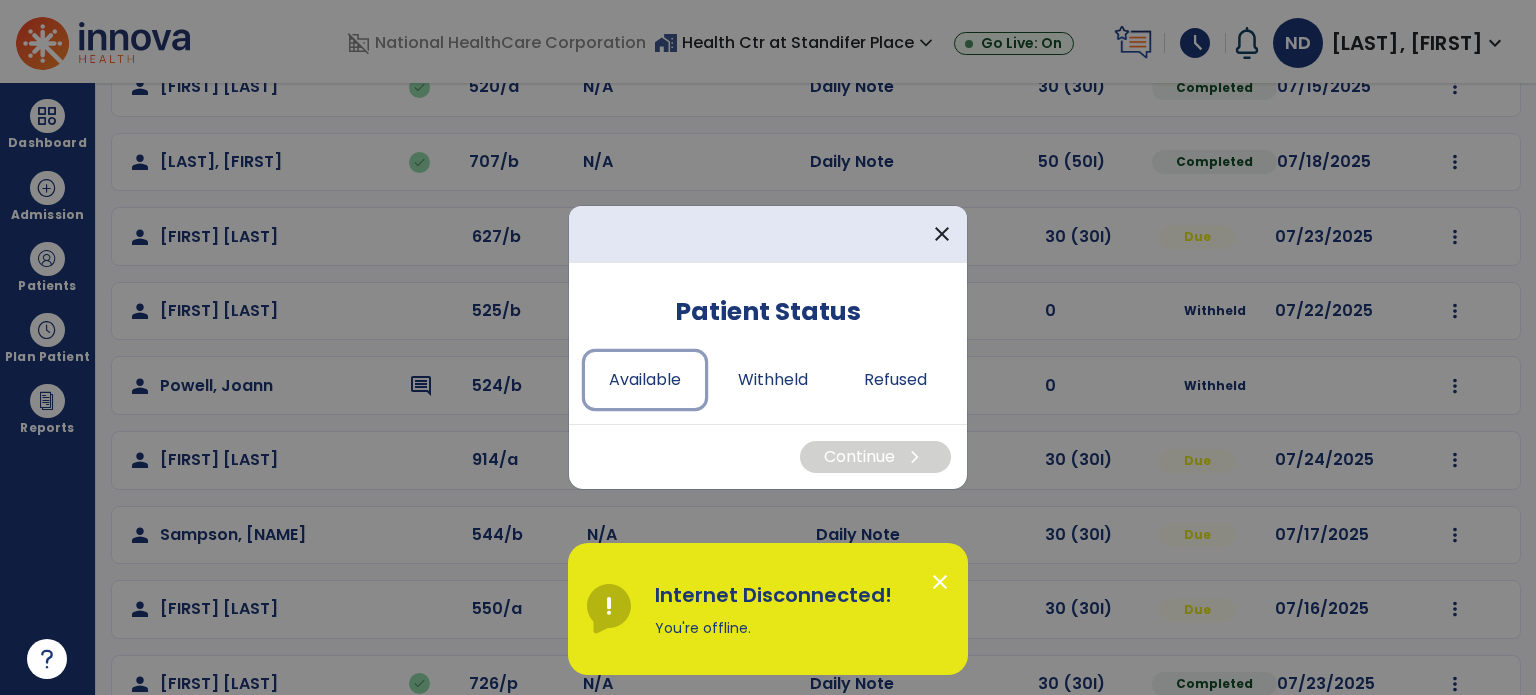 click on "Available" at bounding box center [645, 380] 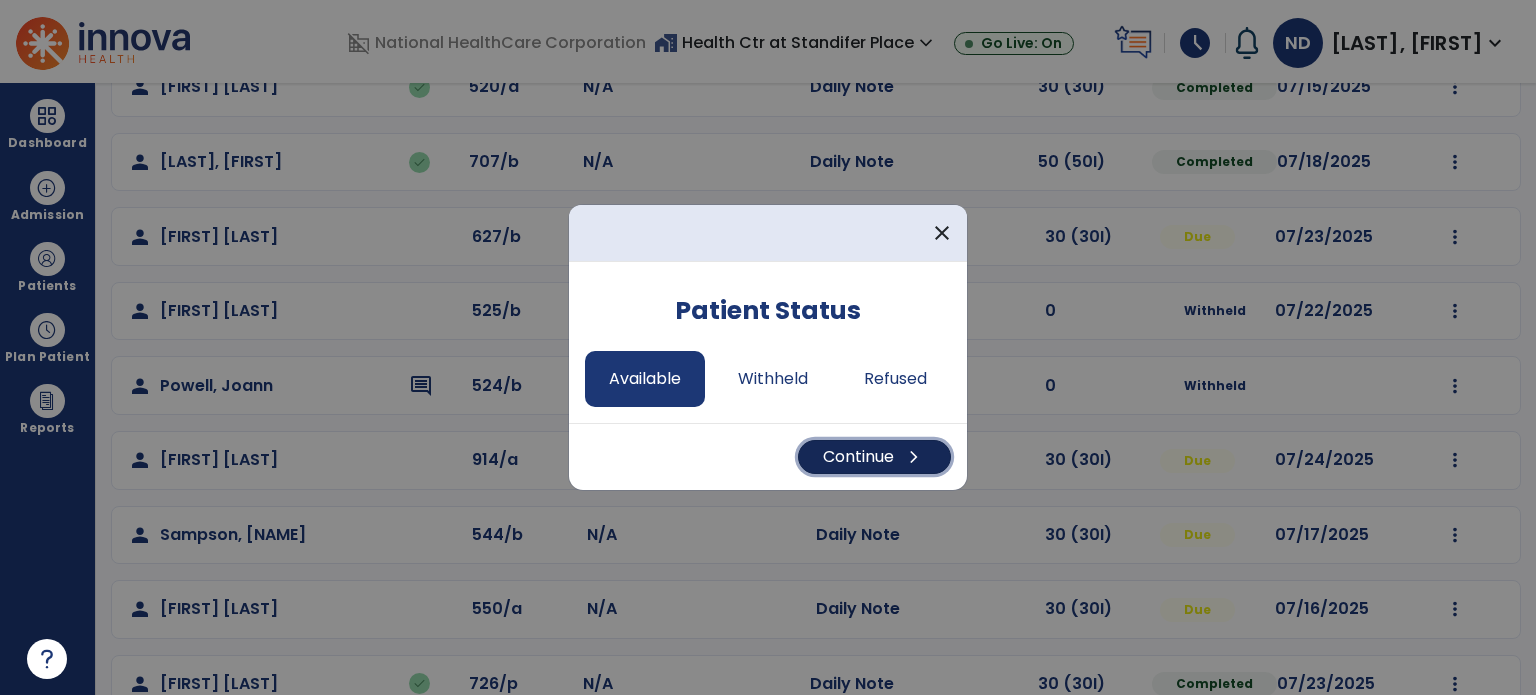 click on "Continue   chevron_right" at bounding box center [874, 457] 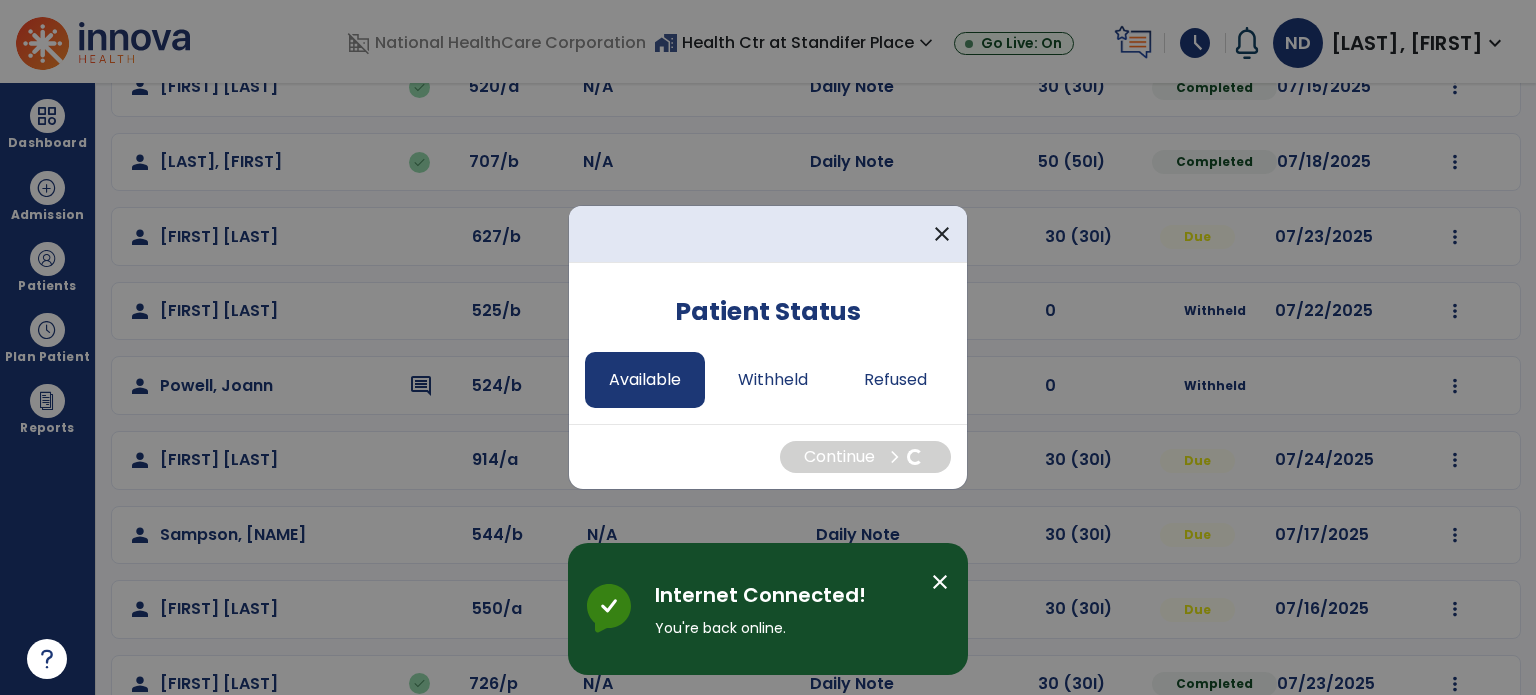 select on "*" 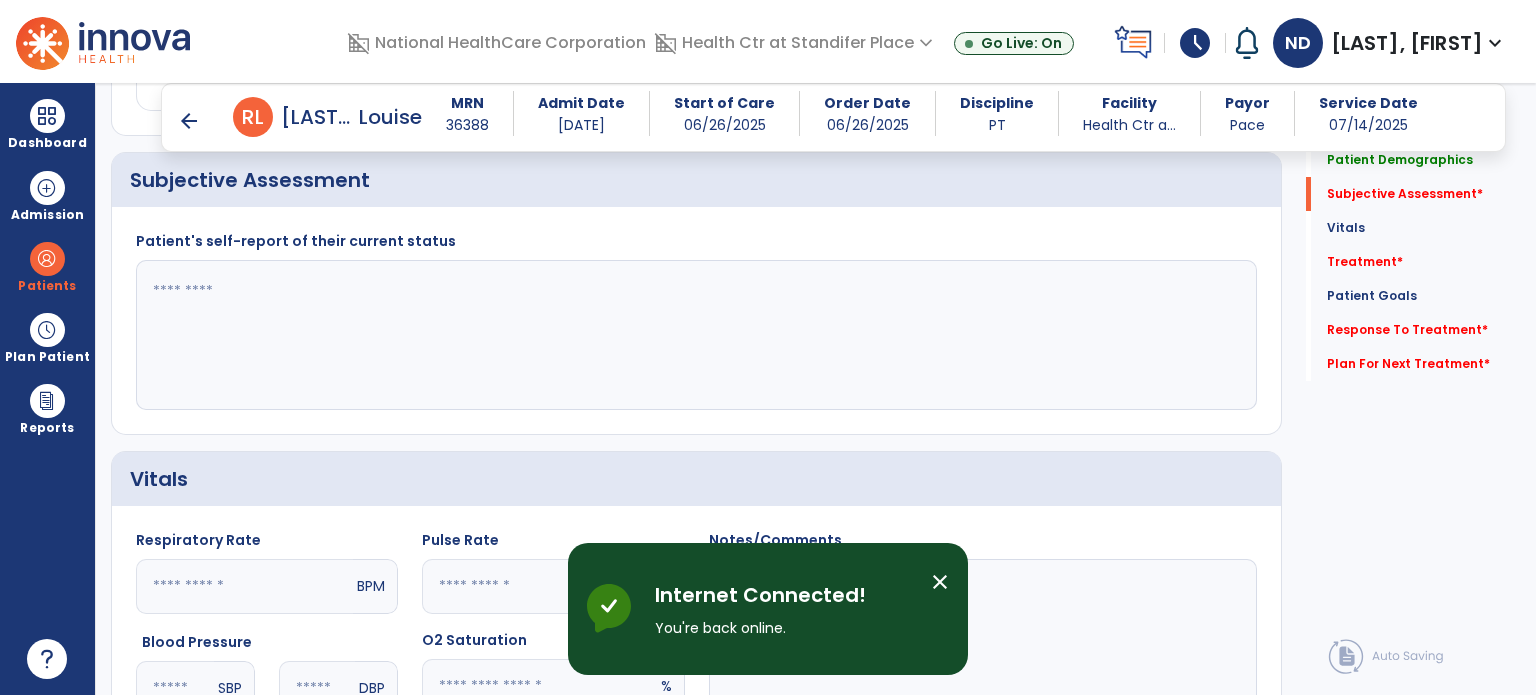 scroll, scrollTop: 455, scrollLeft: 0, axis: vertical 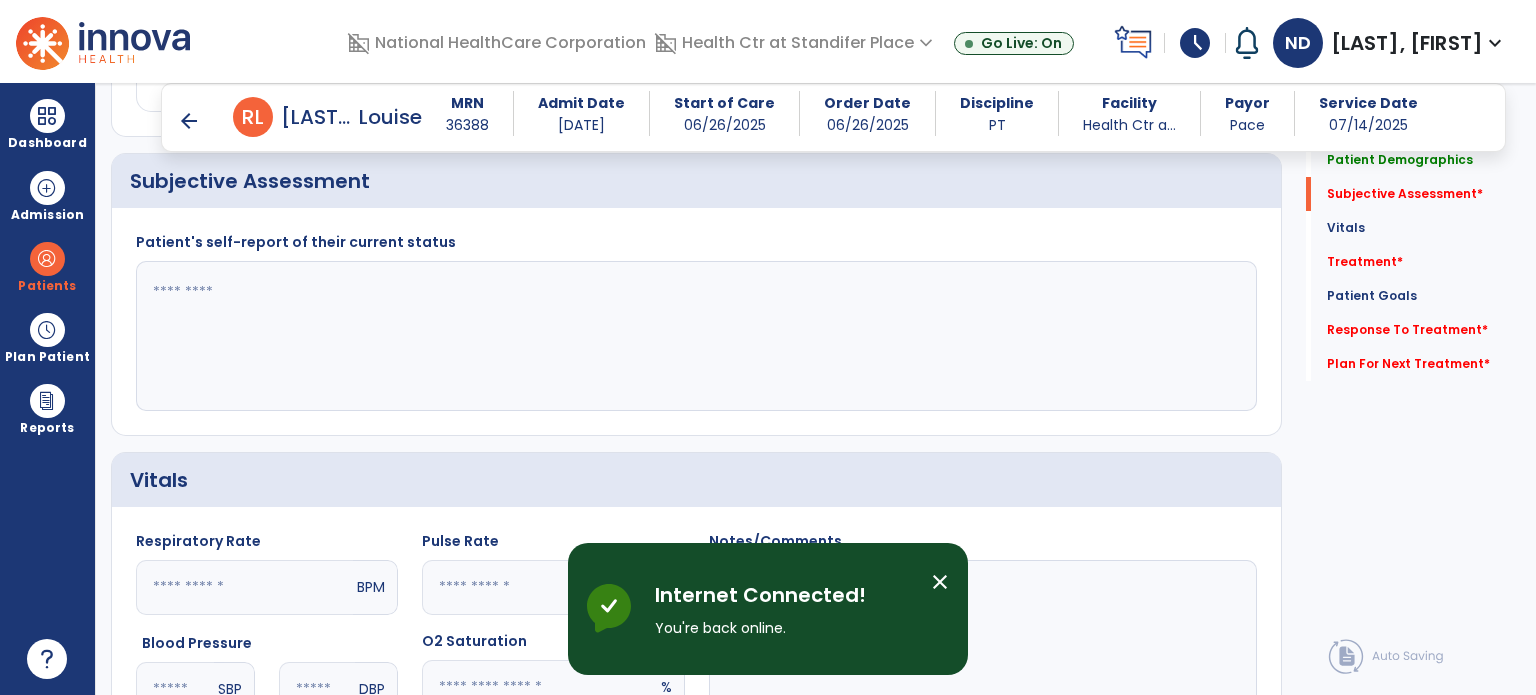 click 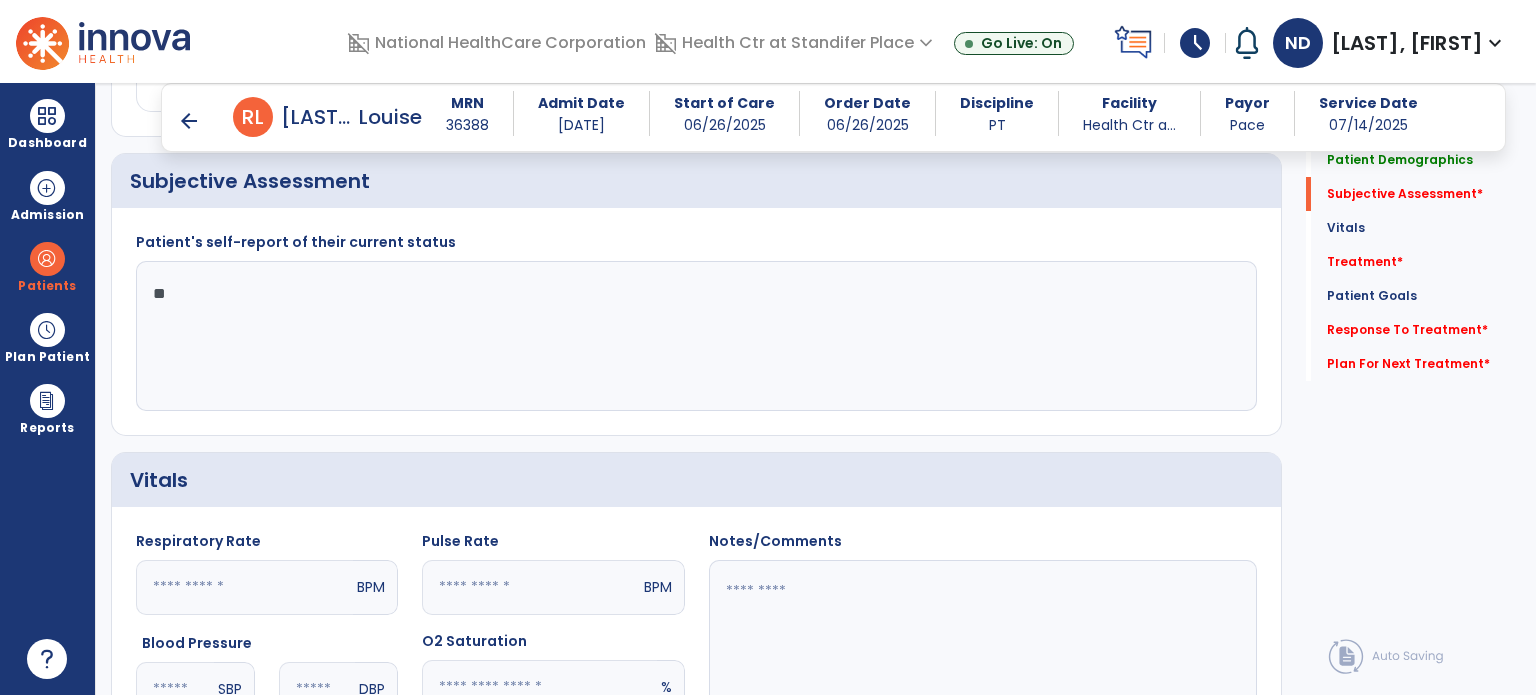 type on "*" 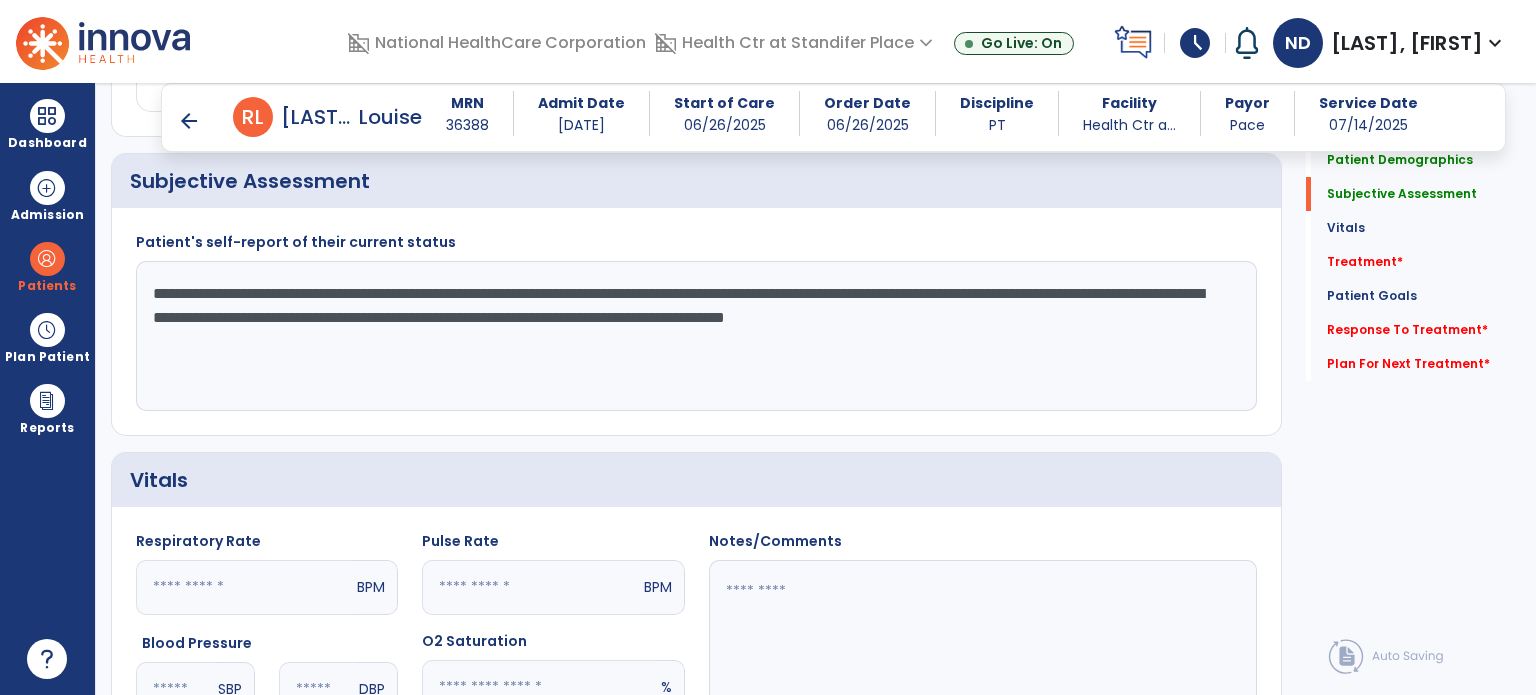click on "**********" 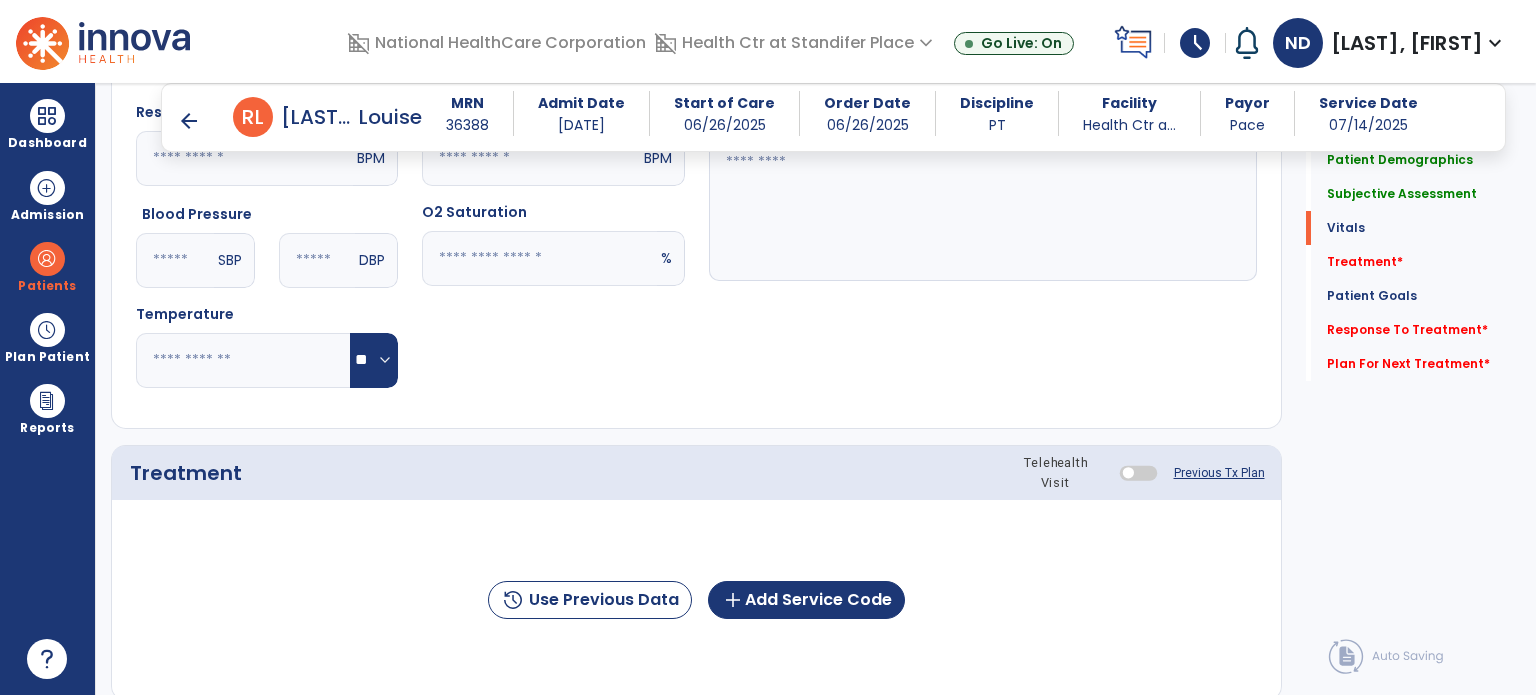 scroll, scrollTop: 891, scrollLeft: 0, axis: vertical 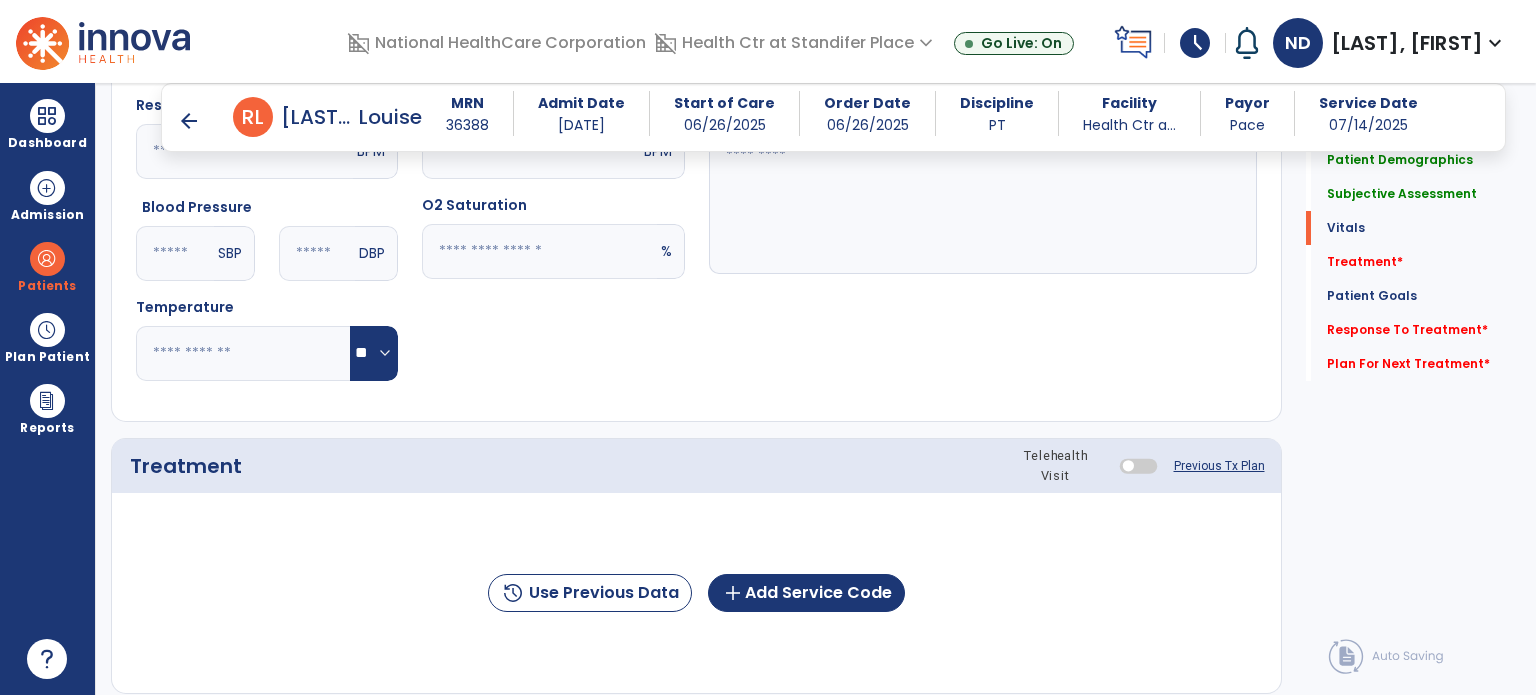 type on "**********" 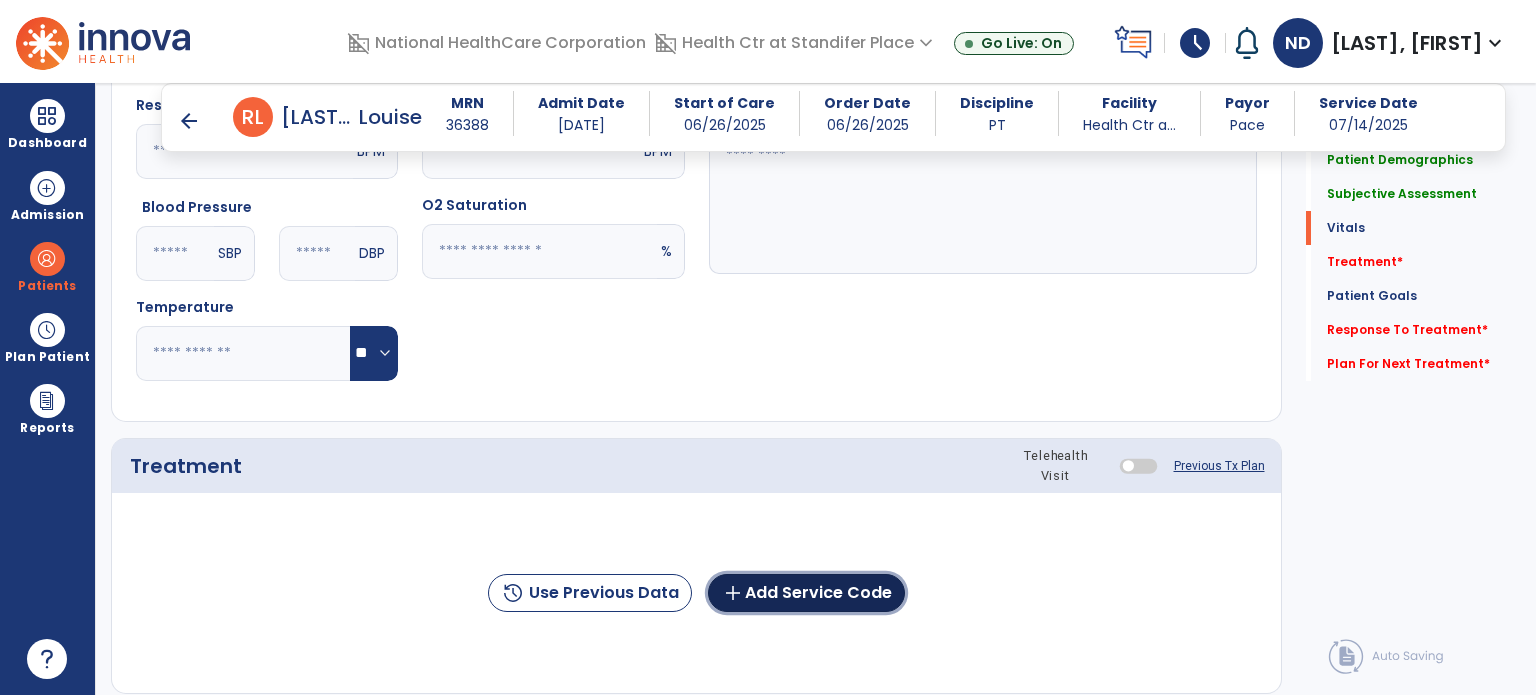 click on "add  Add Service Code" 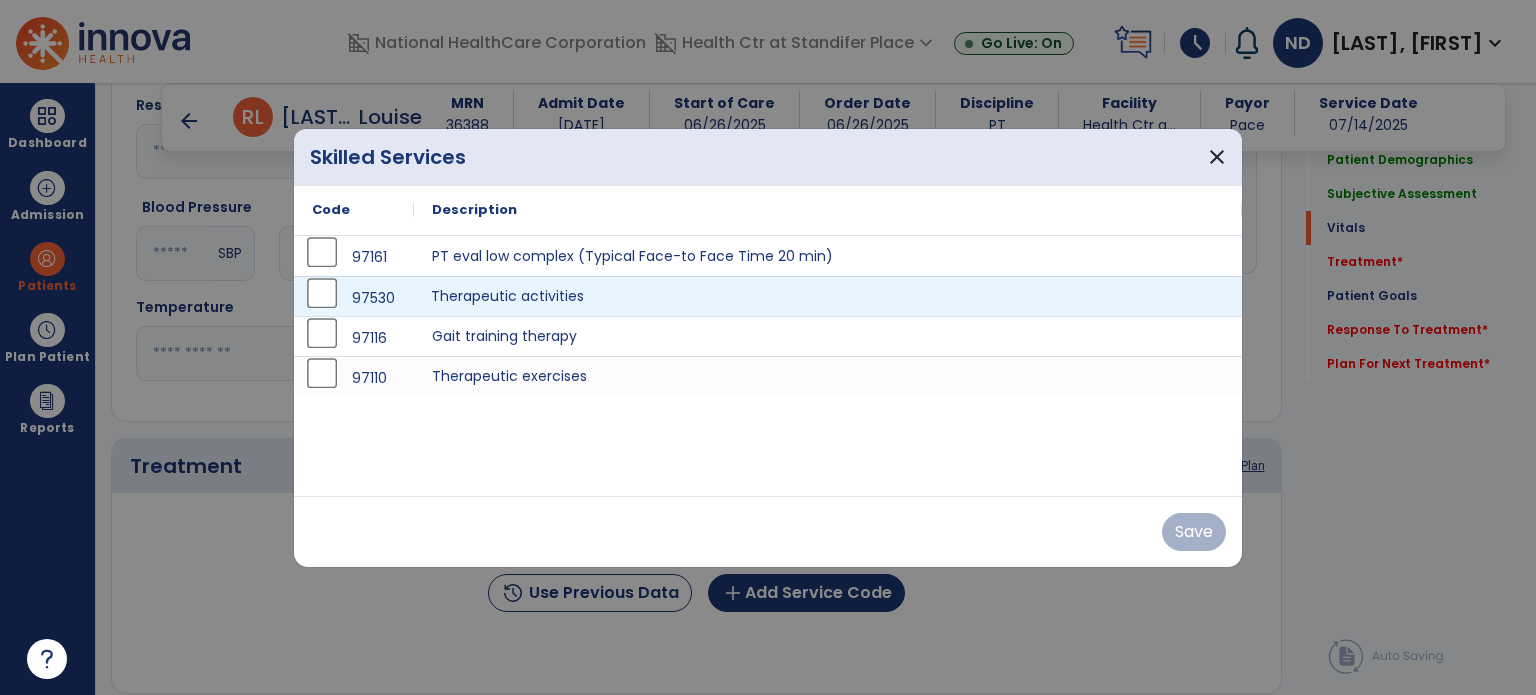 click on "Therapeutic activities" at bounding box center [828, 296] 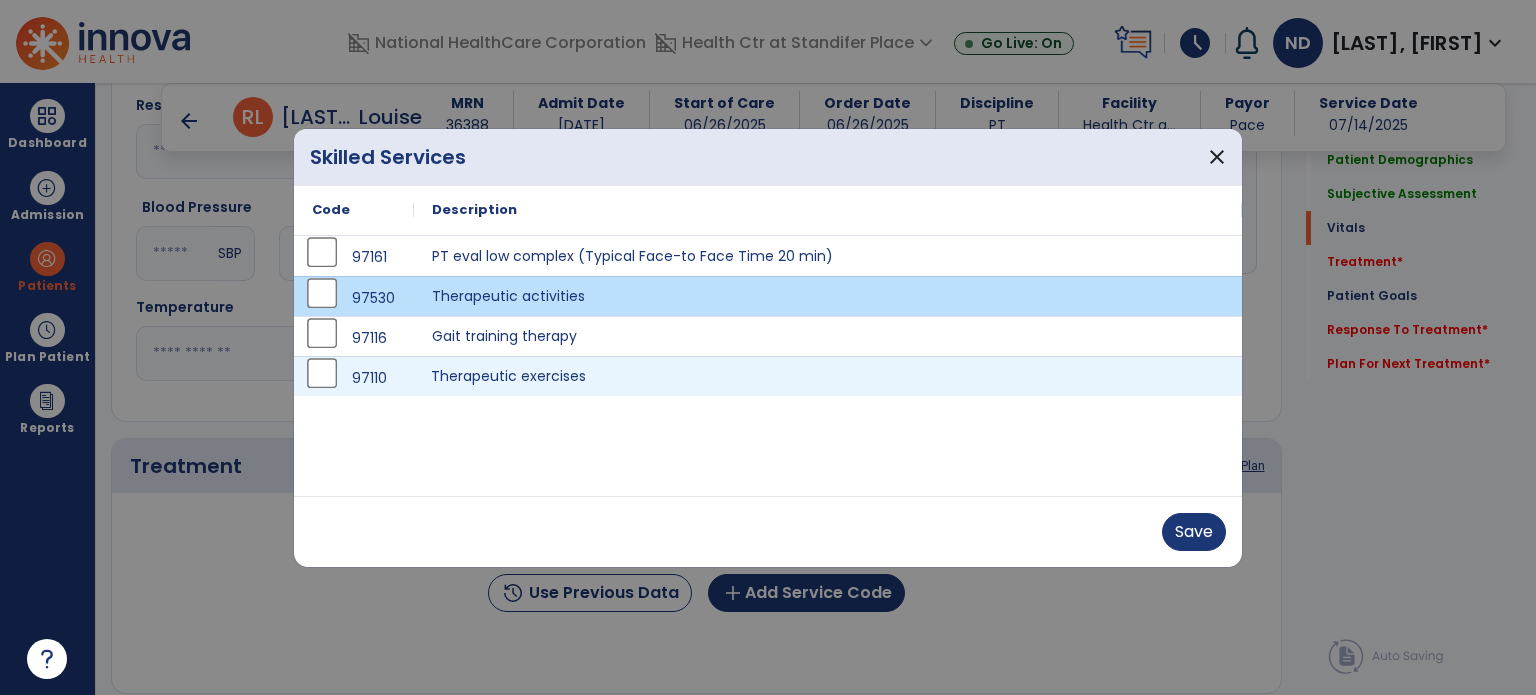 click on "Therapeutic exercises" at bounding box center [828, 376] 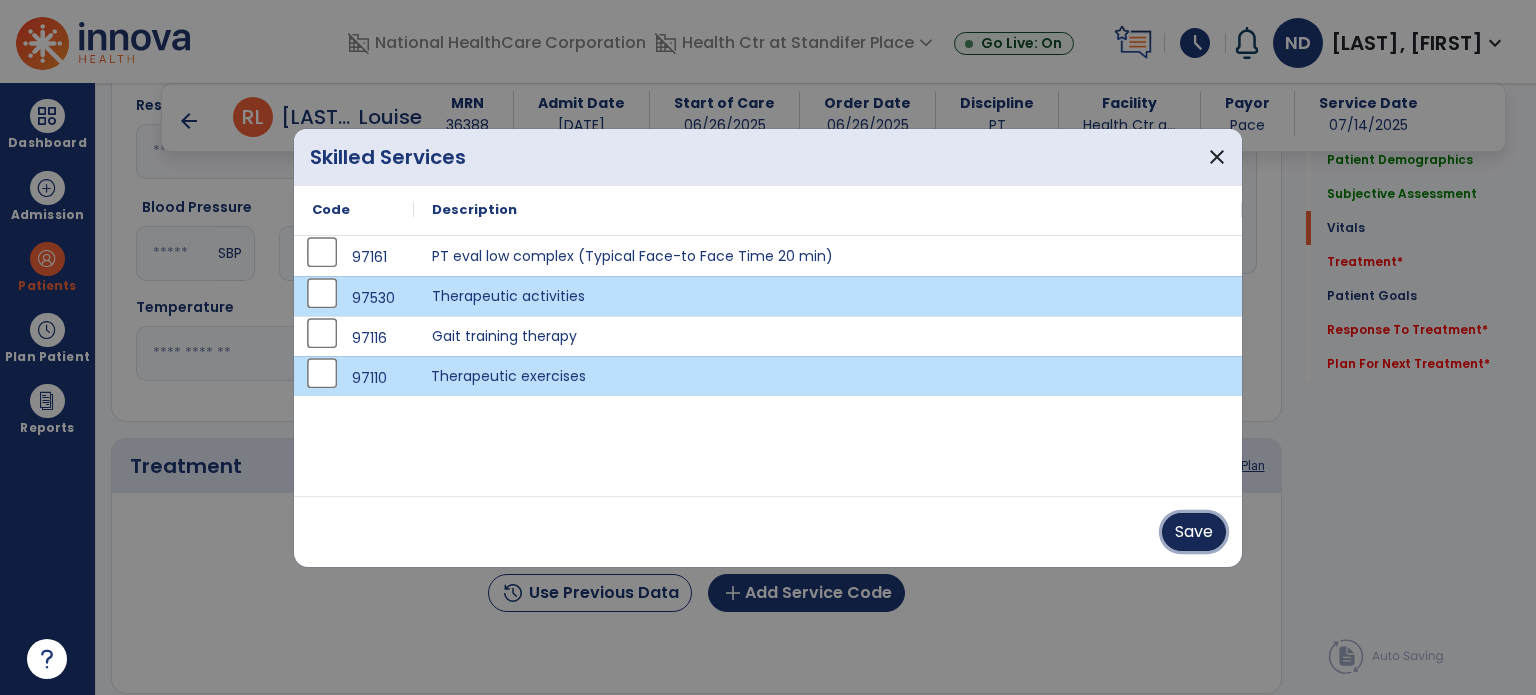 click on "Save" at bounding box center (1194, 532) 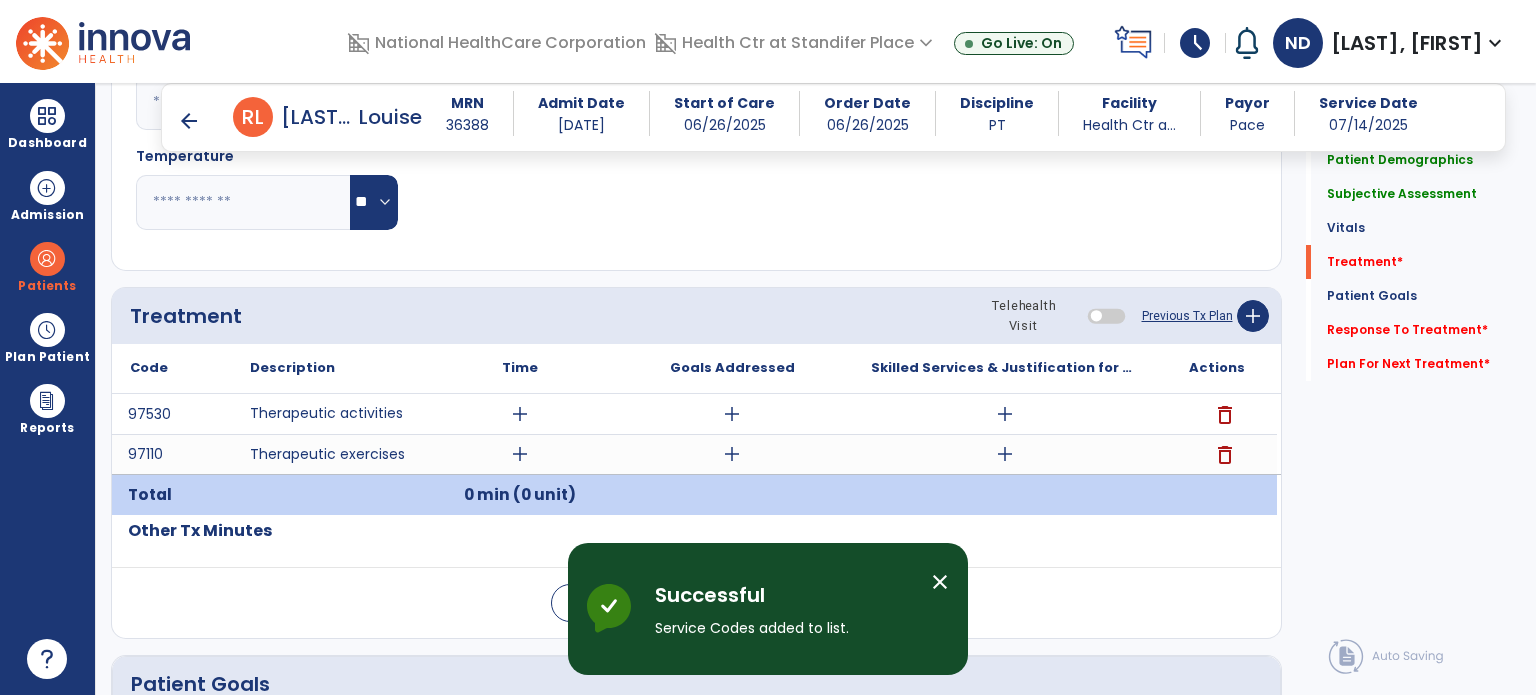 scroll, scrollTop: 1043, scrollLeft: 0, axis: vertical 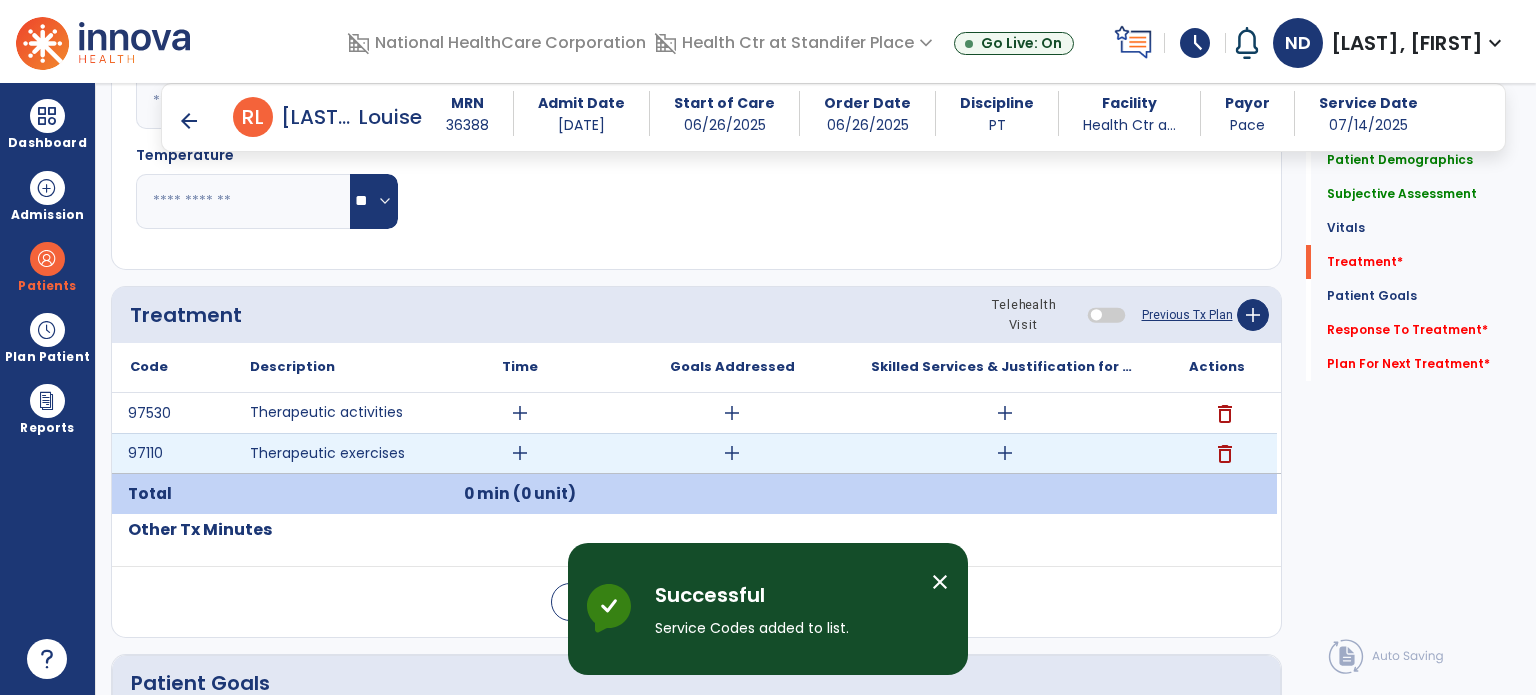 click on "add" at bounding box center [1005, 453] 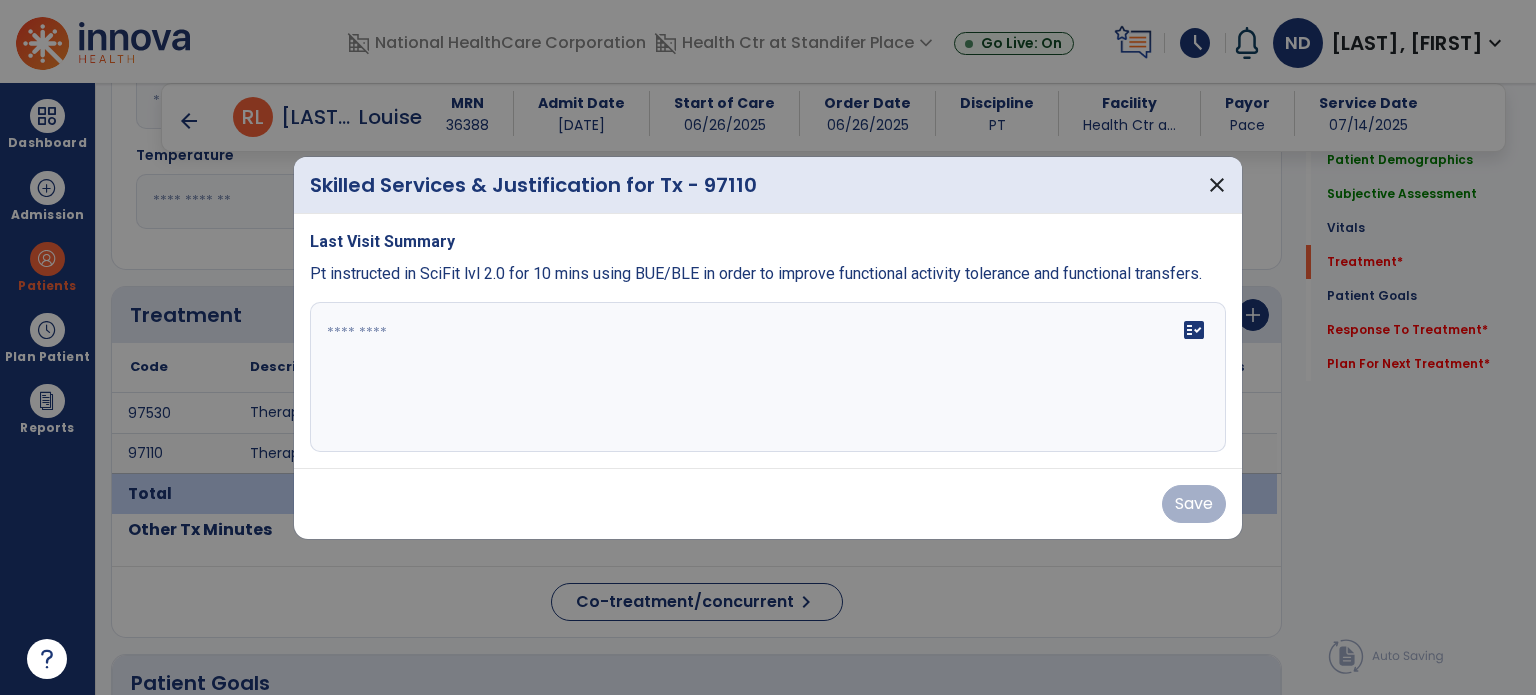 click on "fact_check" at bounding box center (768, 377) 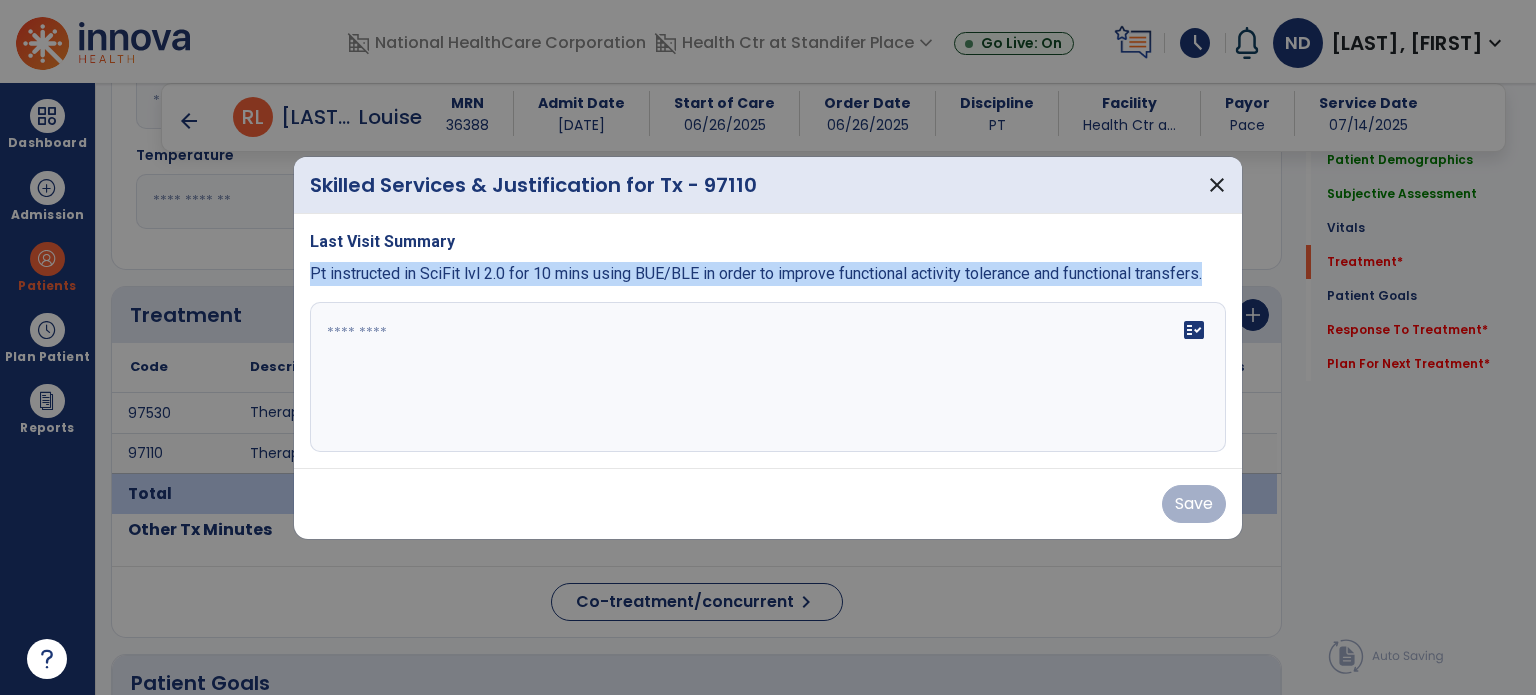 drag, startPoint x: 1212, startPoint y: 275, endPoint x: 303, endPoint y: 276, distance: 909.00055 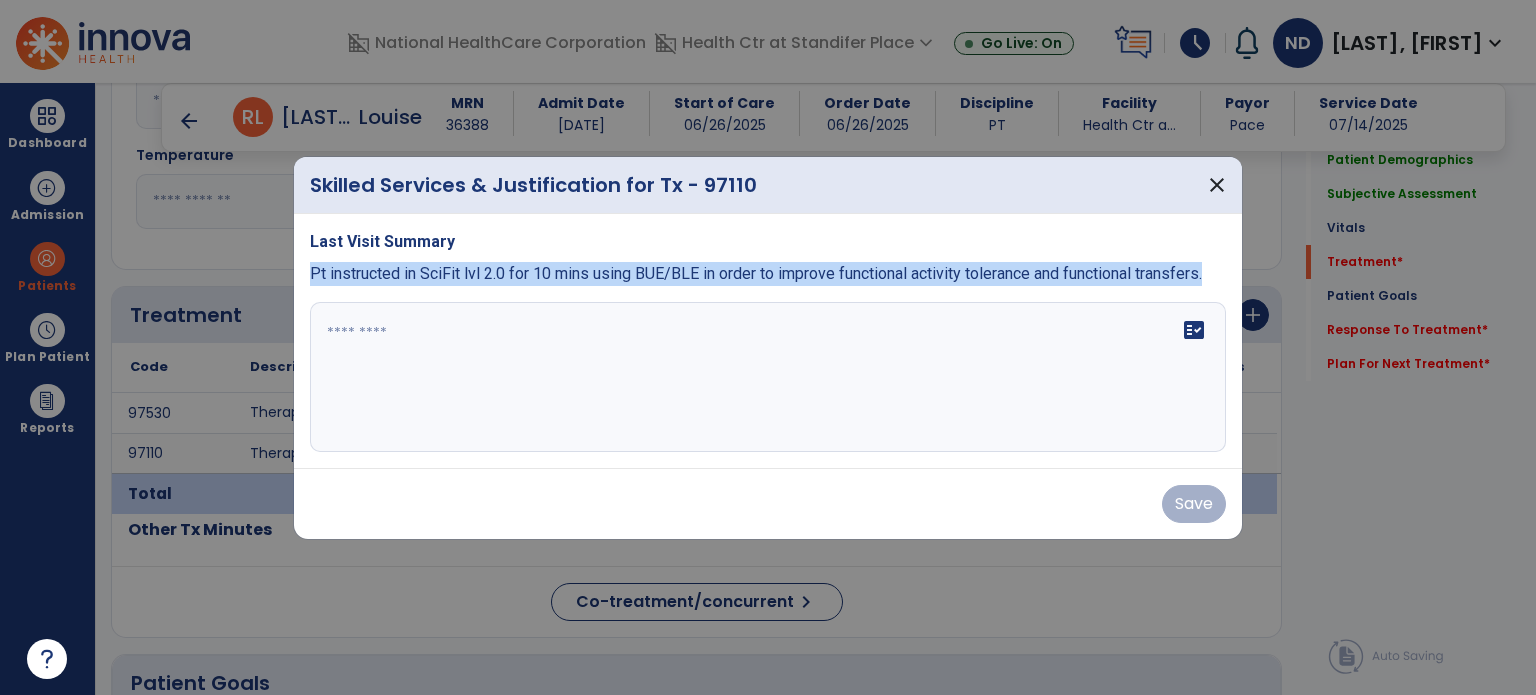 click on "Last Visit Summary Pt instructed in SciFit lvl 2.0 for 10 mins using BUE/BLE in order to improve functional activity tolerance and functional transfers.   fact_check" at bounding box center (768, 341) 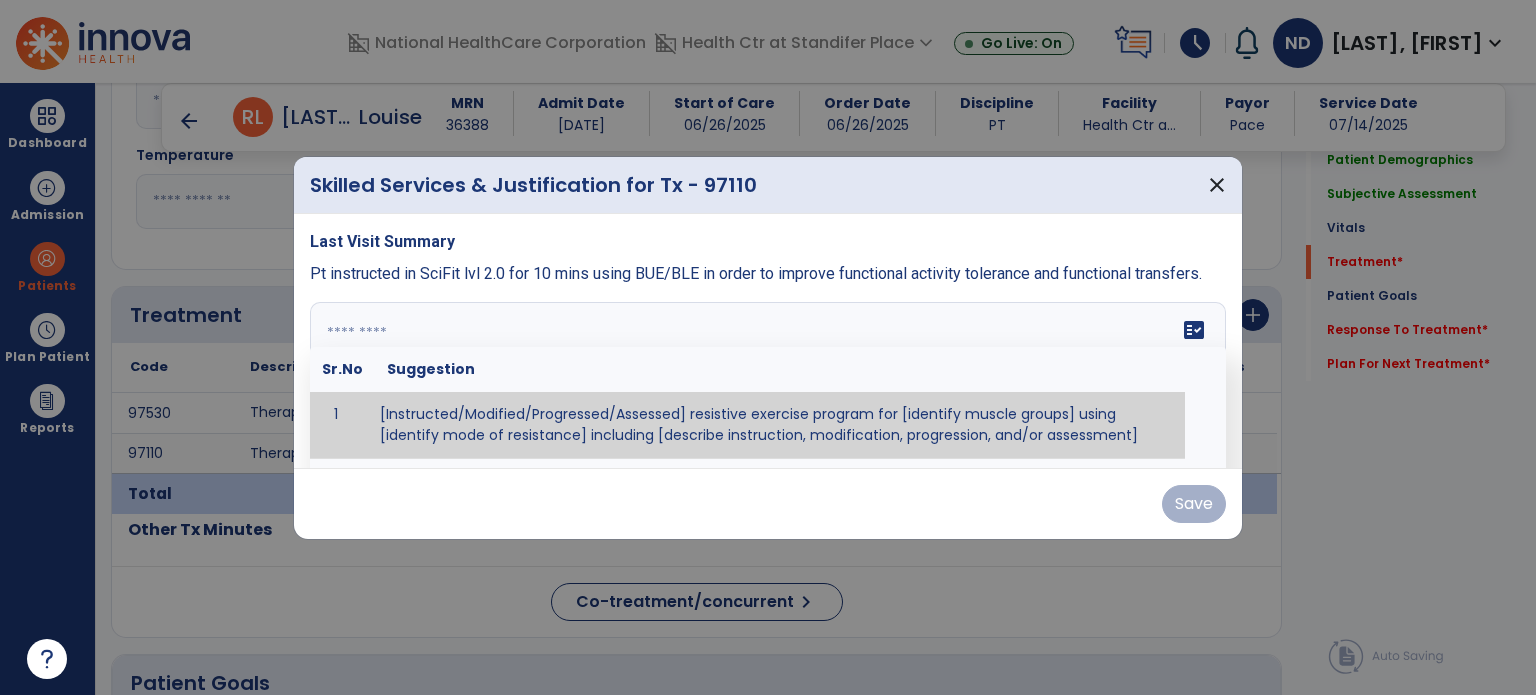 click on "fact_check  Sr.No Suggestion 1 [Instructed/Modified/Progressed/Assessed] resistive exercise program for [identify muscle groups] using [identify mode of resistance] including [describe instruction, modification, progression, and/or assessment] 2 [Instructed/Modified/Progressed/Assessed] aerobic exercise program using [identify equipment/mode] including [describe instruction, modification,progression, and/or assessment] 3 [Instructed/Modified/Progressed/Assessed] [PROM/A/AROM/AROM] program for [identify joint movements] using [contract-relax, over-pressure, inhibitory techniques, other] 4 [Assessed/Tested] aerobic capacity with administration of [aerobic capacity test]" at bounding box center (768, 377) 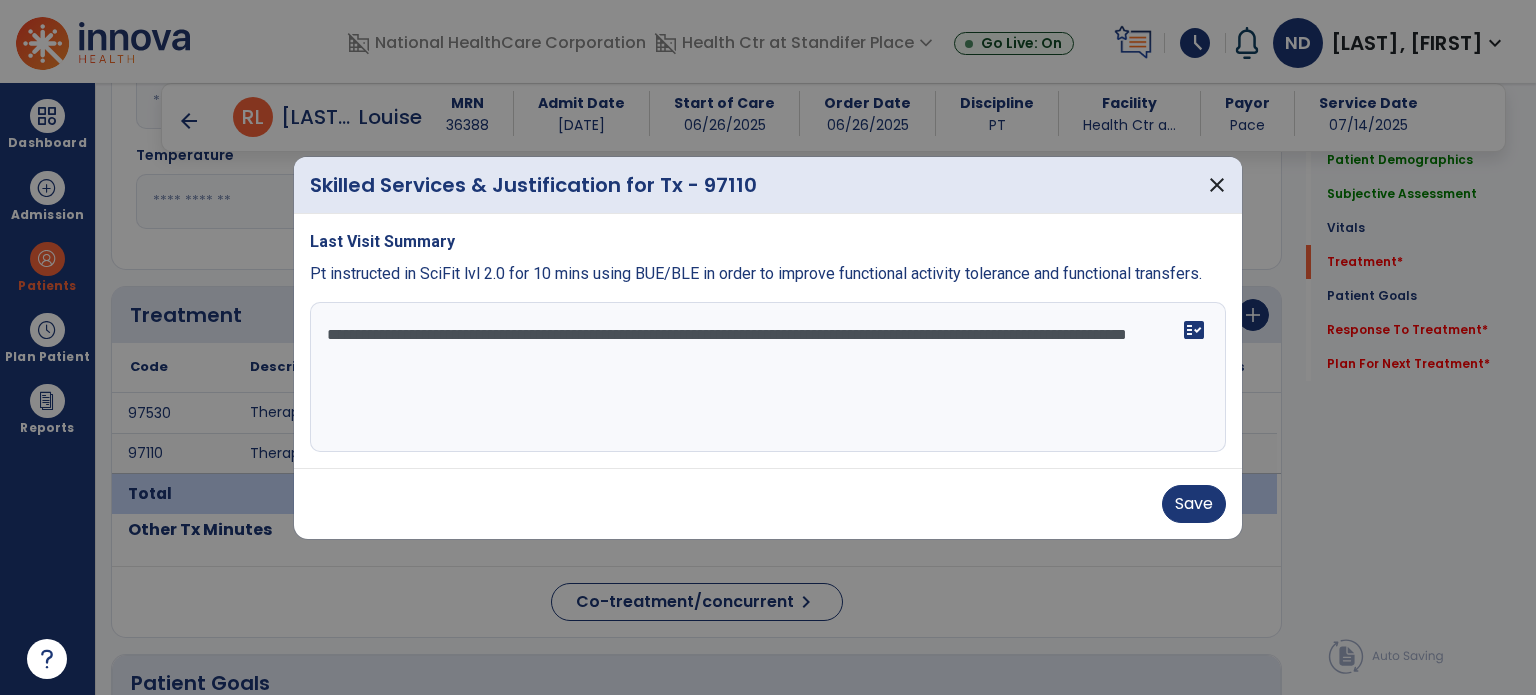 click on "**********" at bounding box center (768, 377) 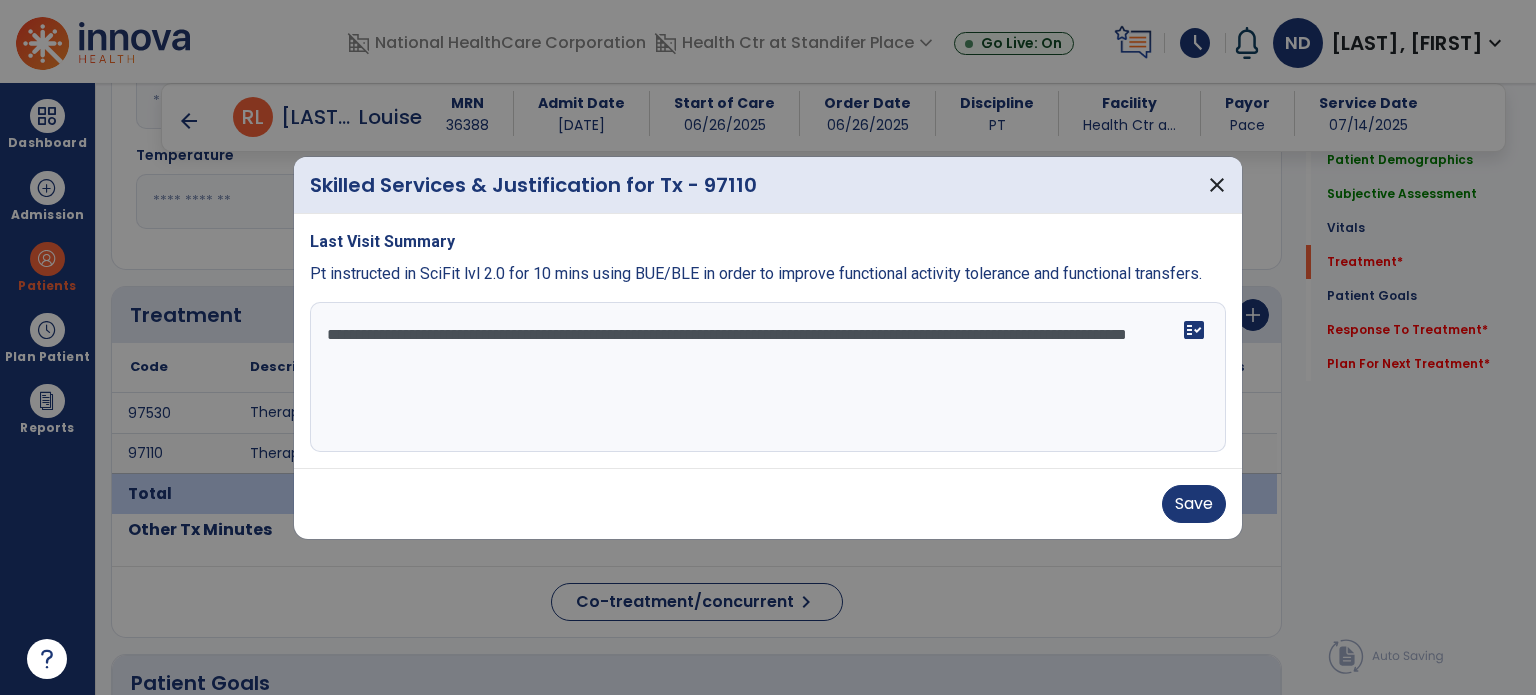 type on "**********" 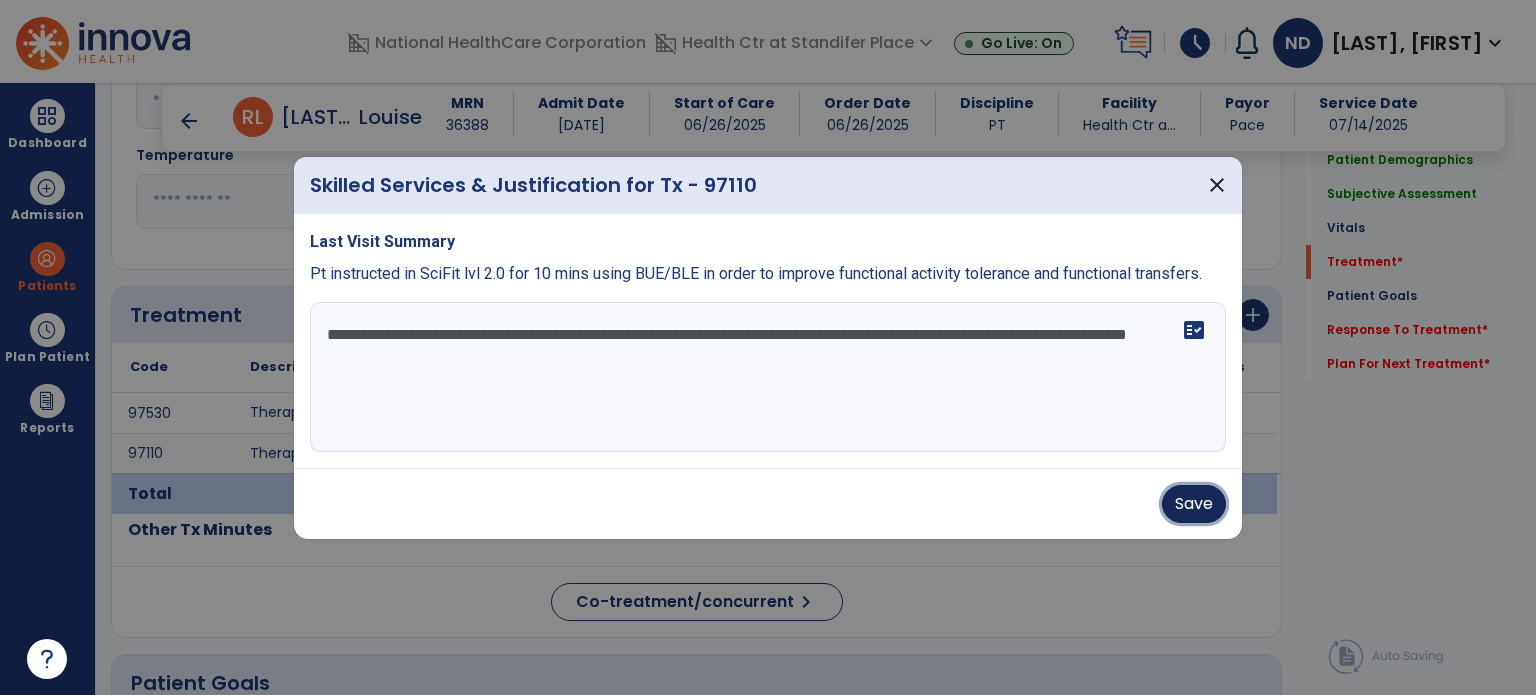 click on "Save" at bounding box center [1194, 504] 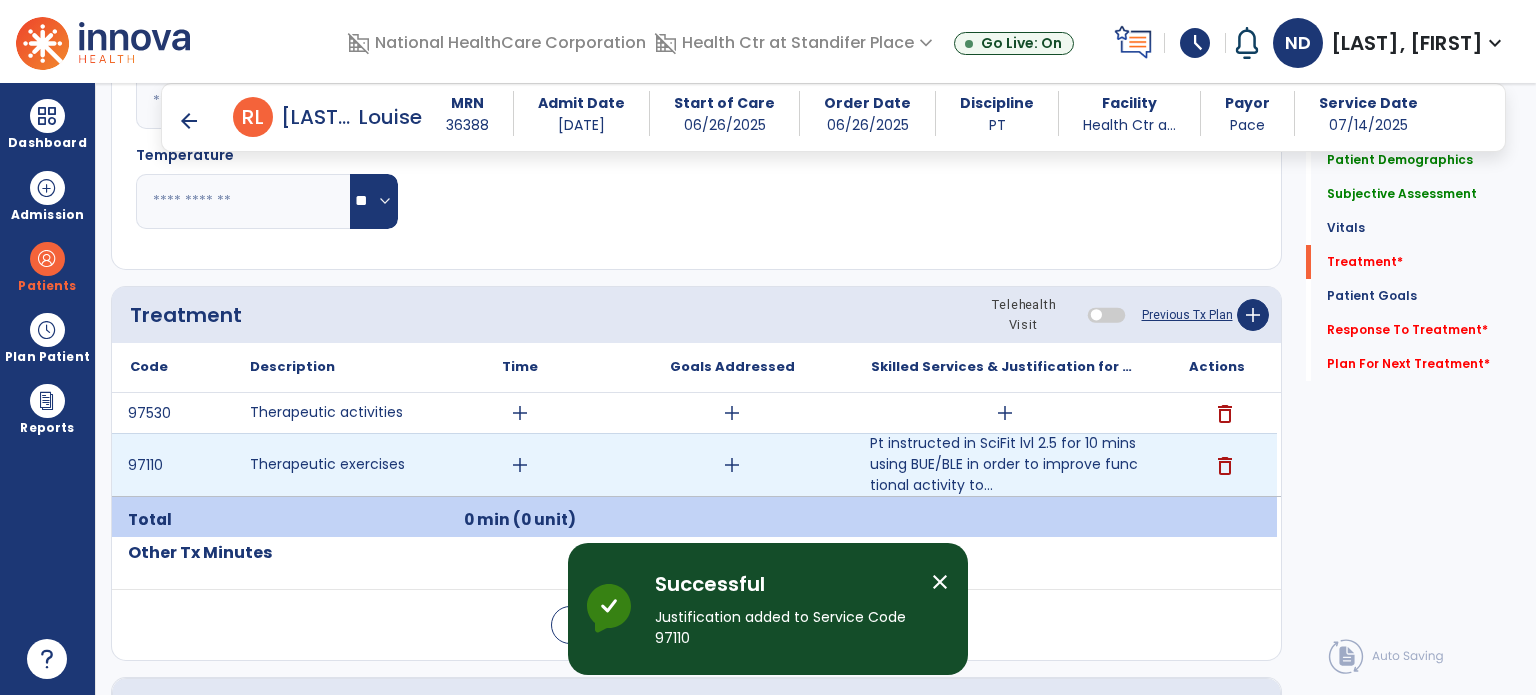 click on "add" at bounding box center (520, 465) 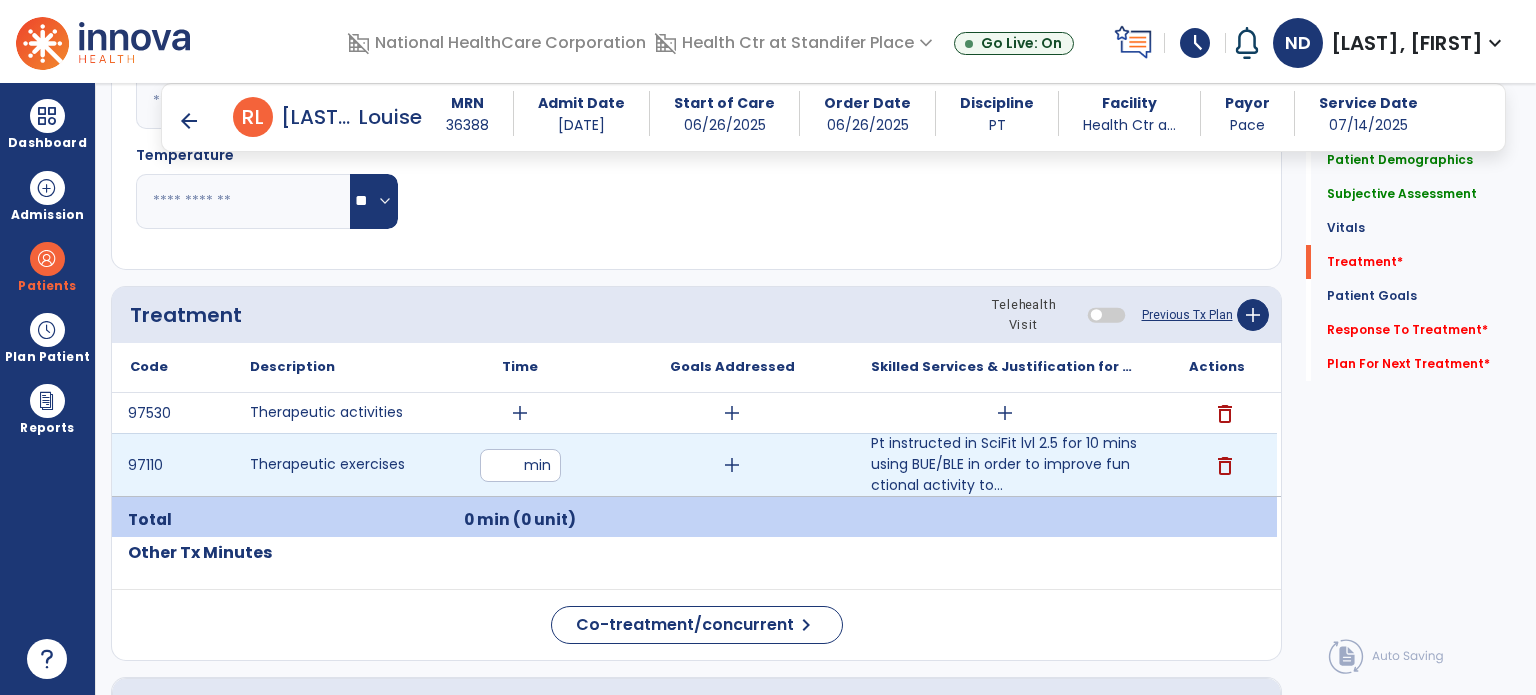 type on "**" 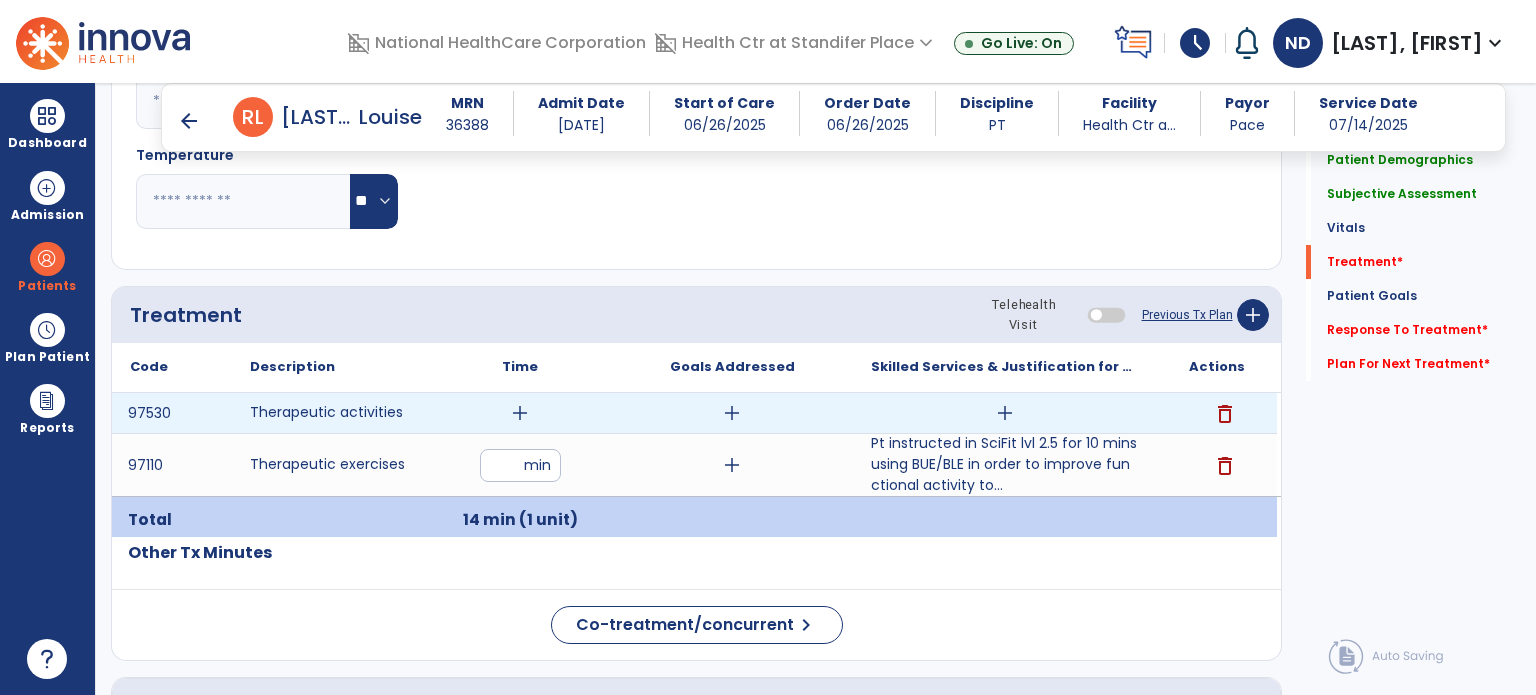 click on "add" at bounding box center (520, 413) 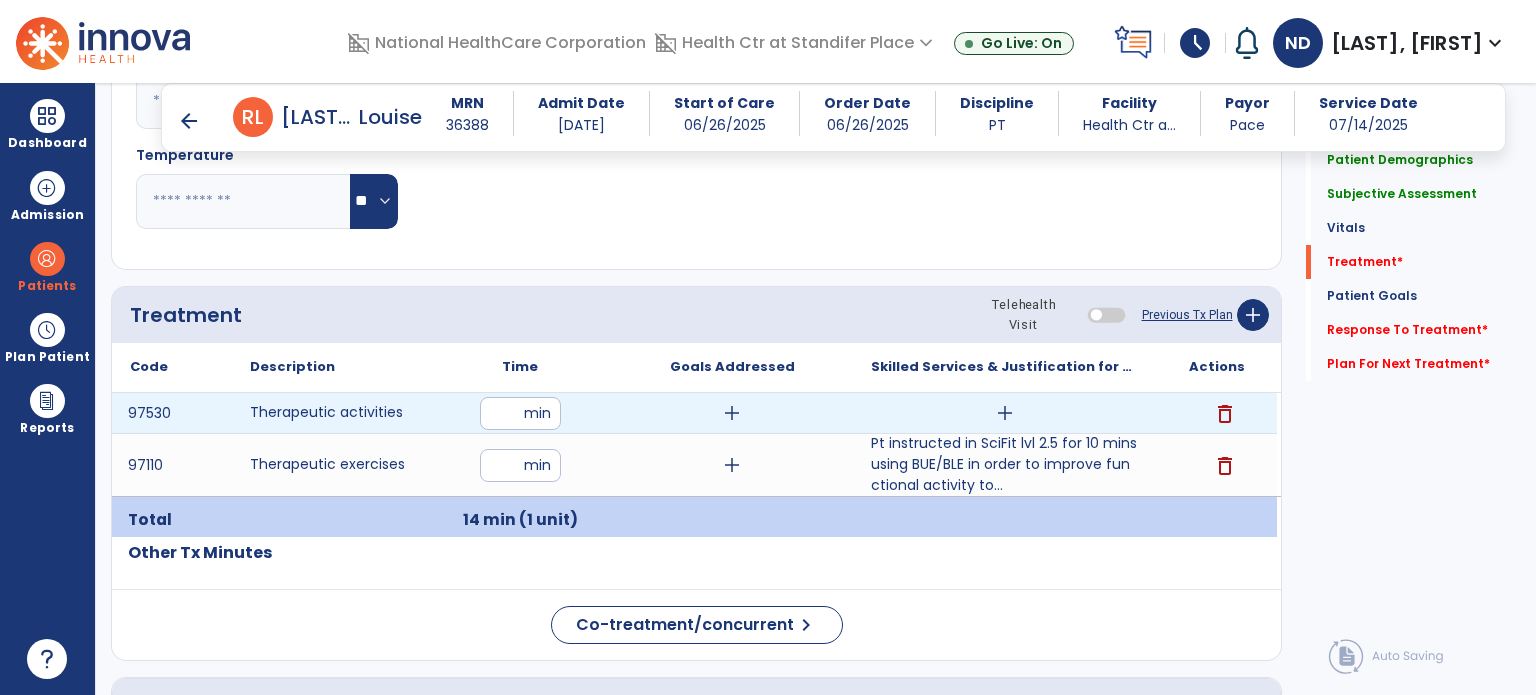 type on "**" 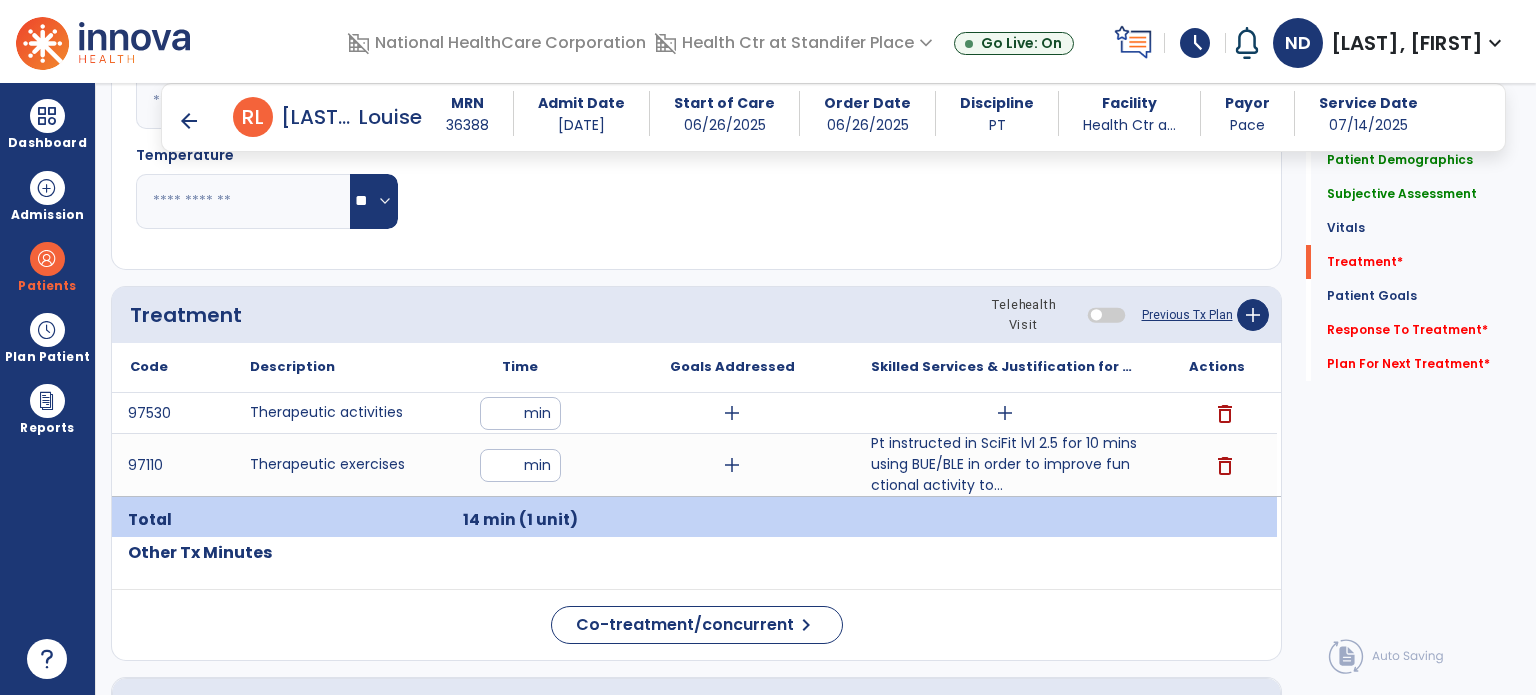 click on "Treatment Telehealth Visit  Previous Tx Plan   add" 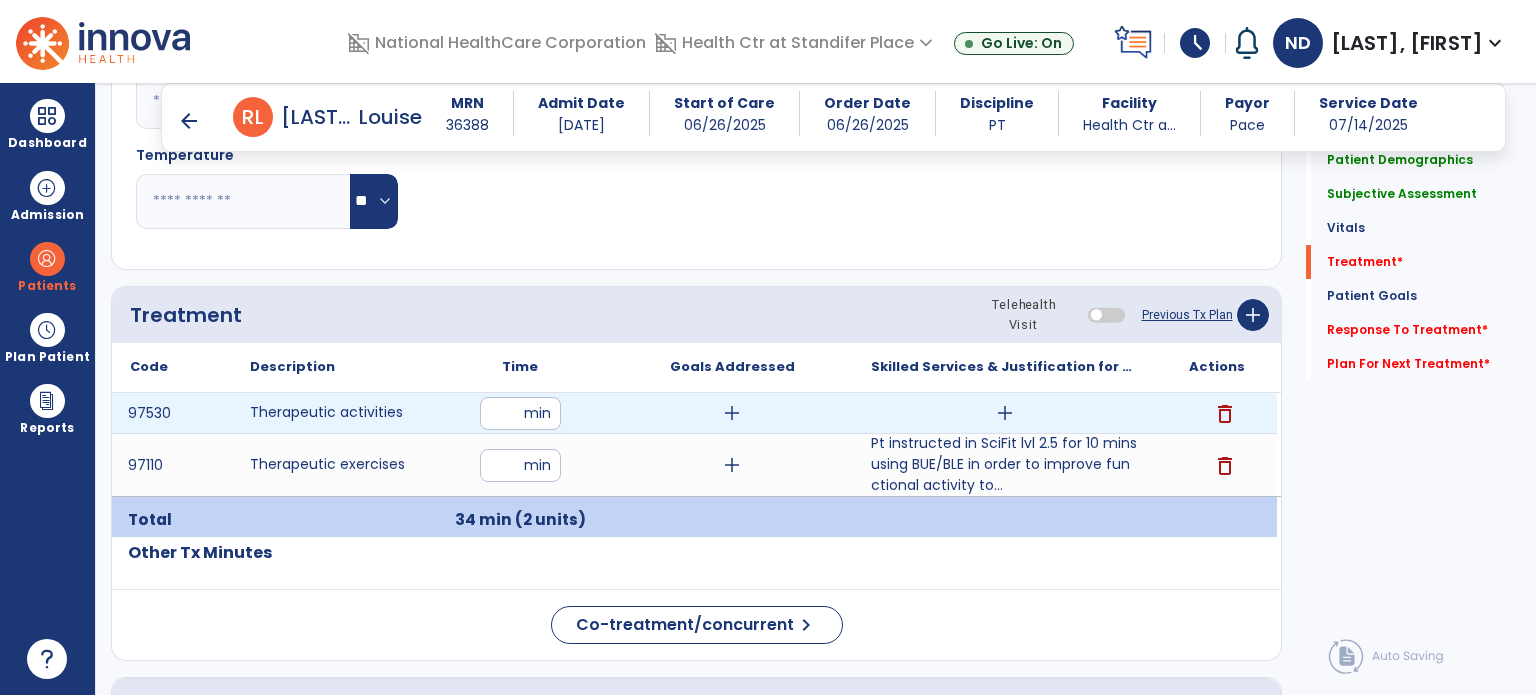 click on "add" at bounding box center (732, 413) 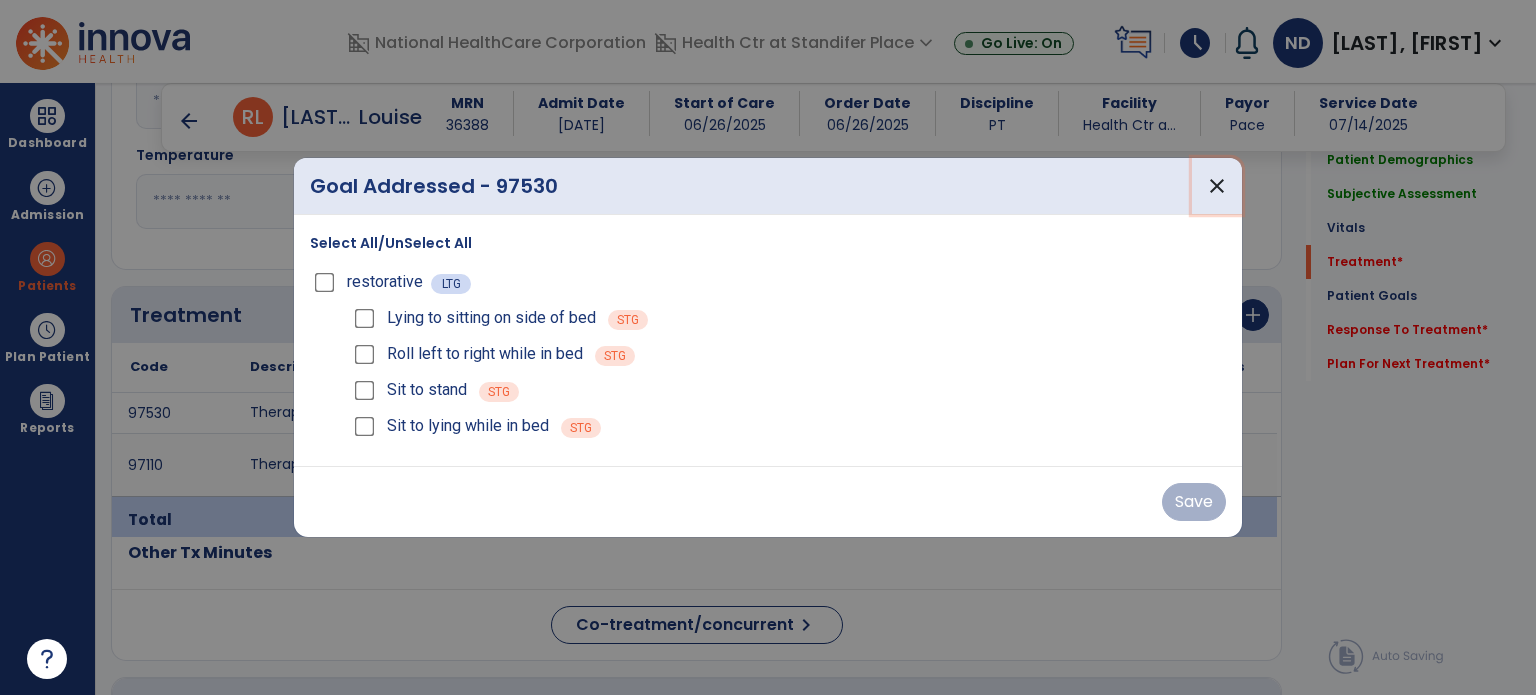 click on "close" at bounding box center (1217, 186) 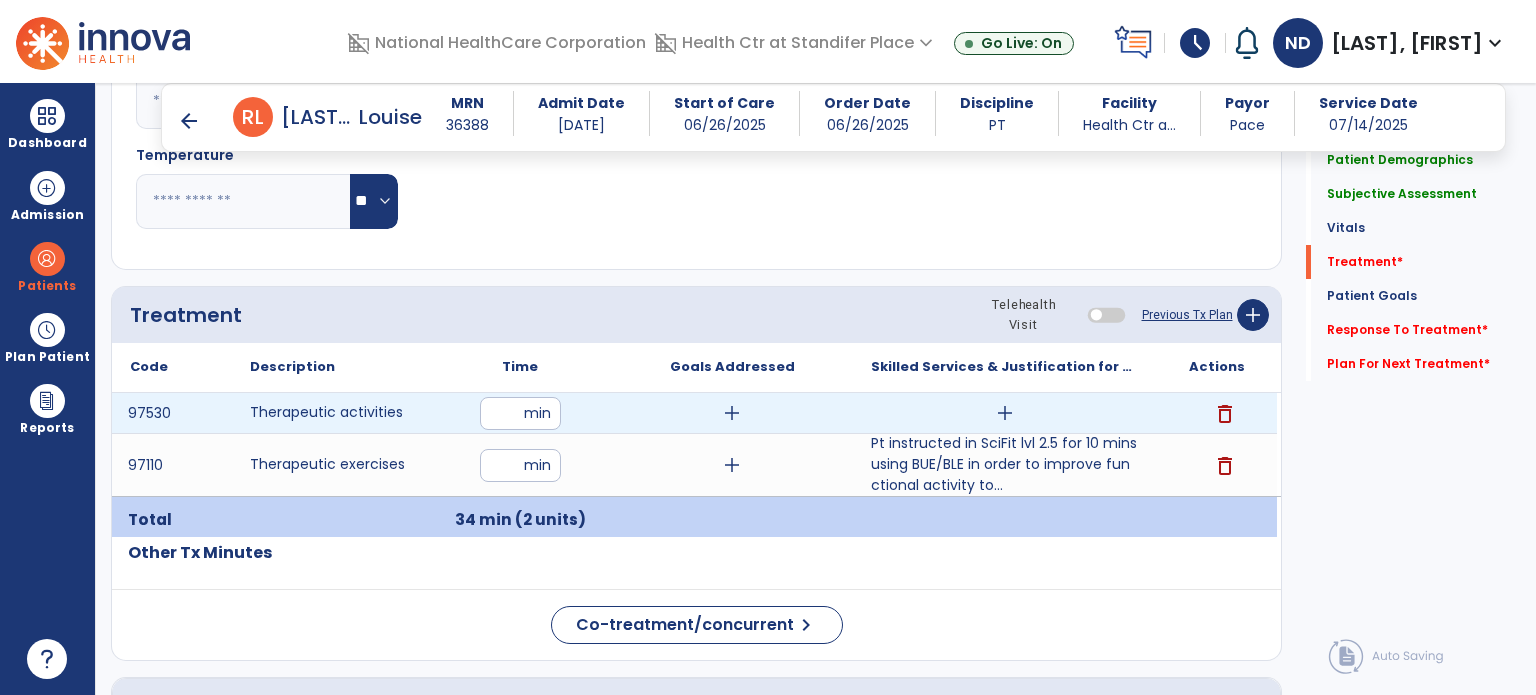 drag, startPoint x: 729, startPoint y: 481, endPoint x: 733, endPoint y: 426, distance: 55.145264 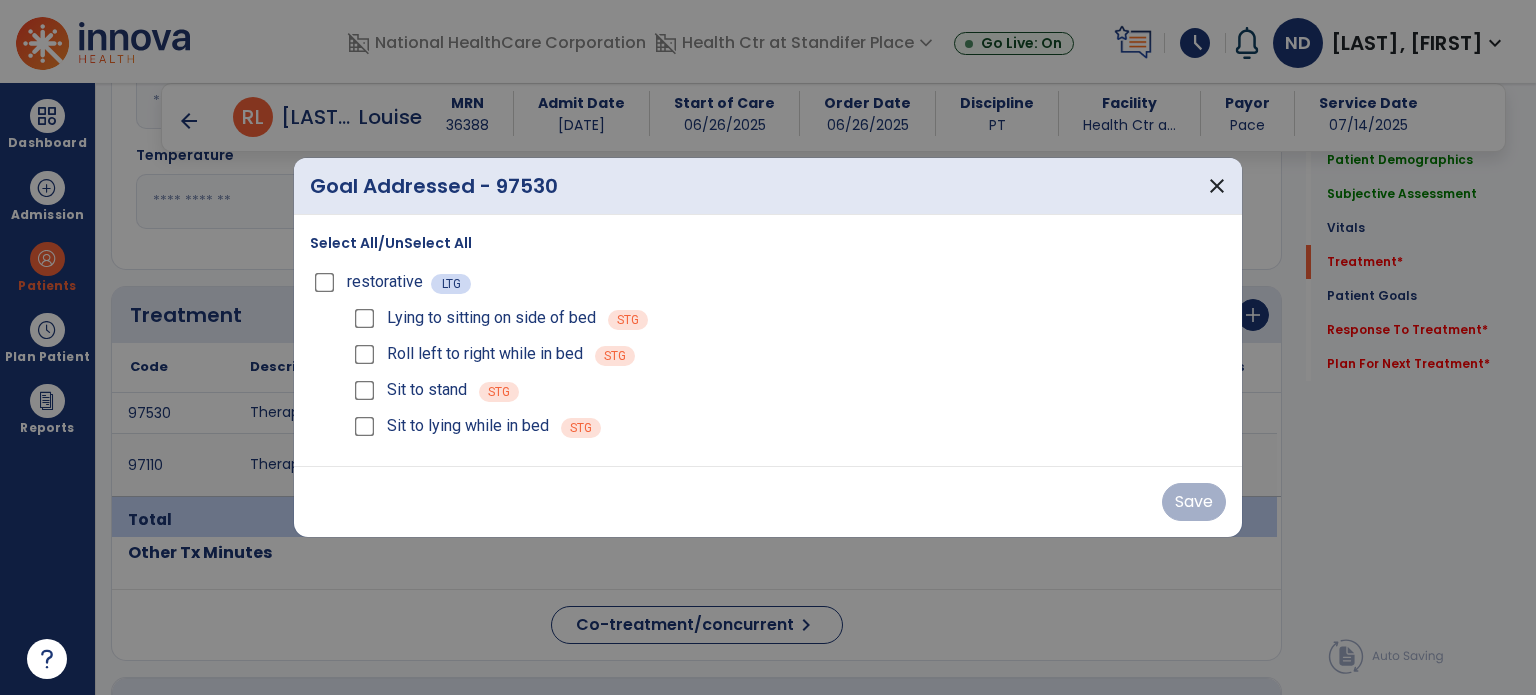 click on "Sit to stand  STG" at bounding box center [788, 390] 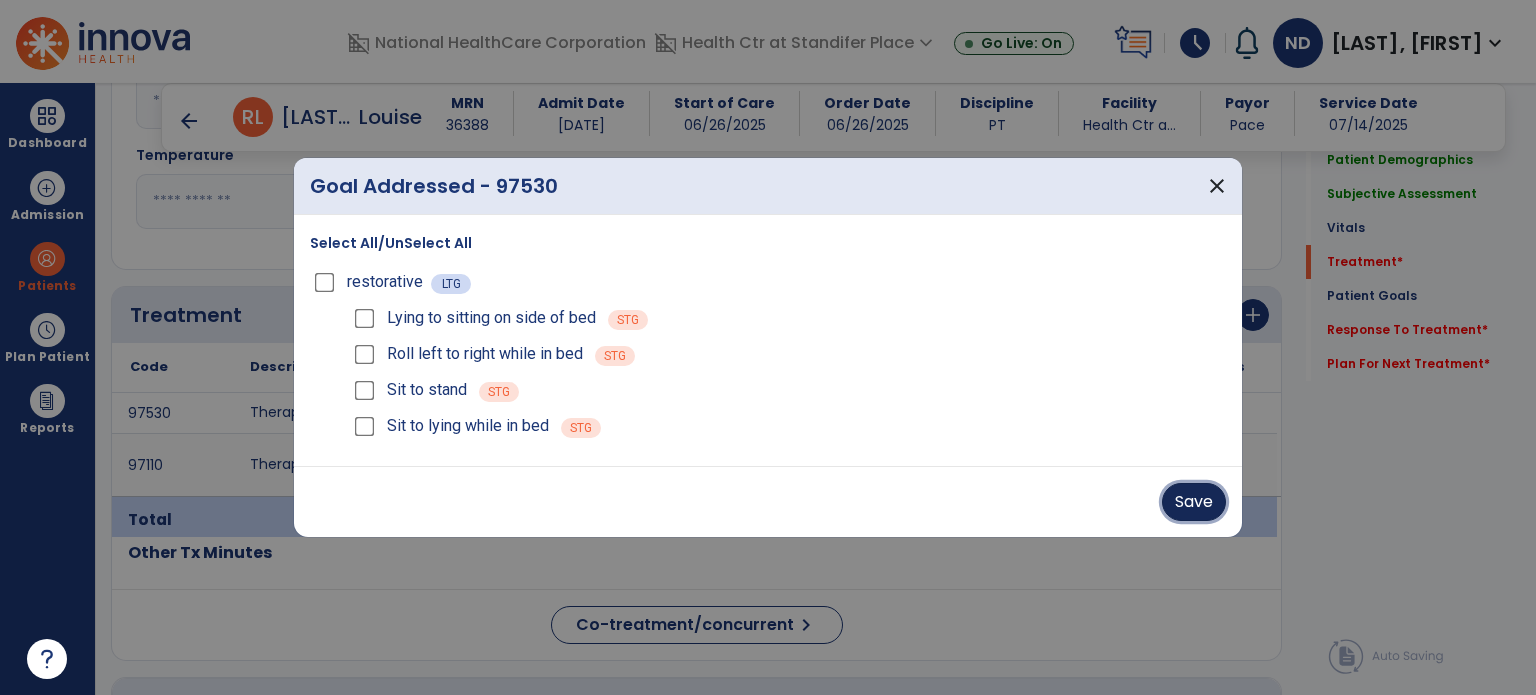 click on "Save" at bounding box center [1194, 502] 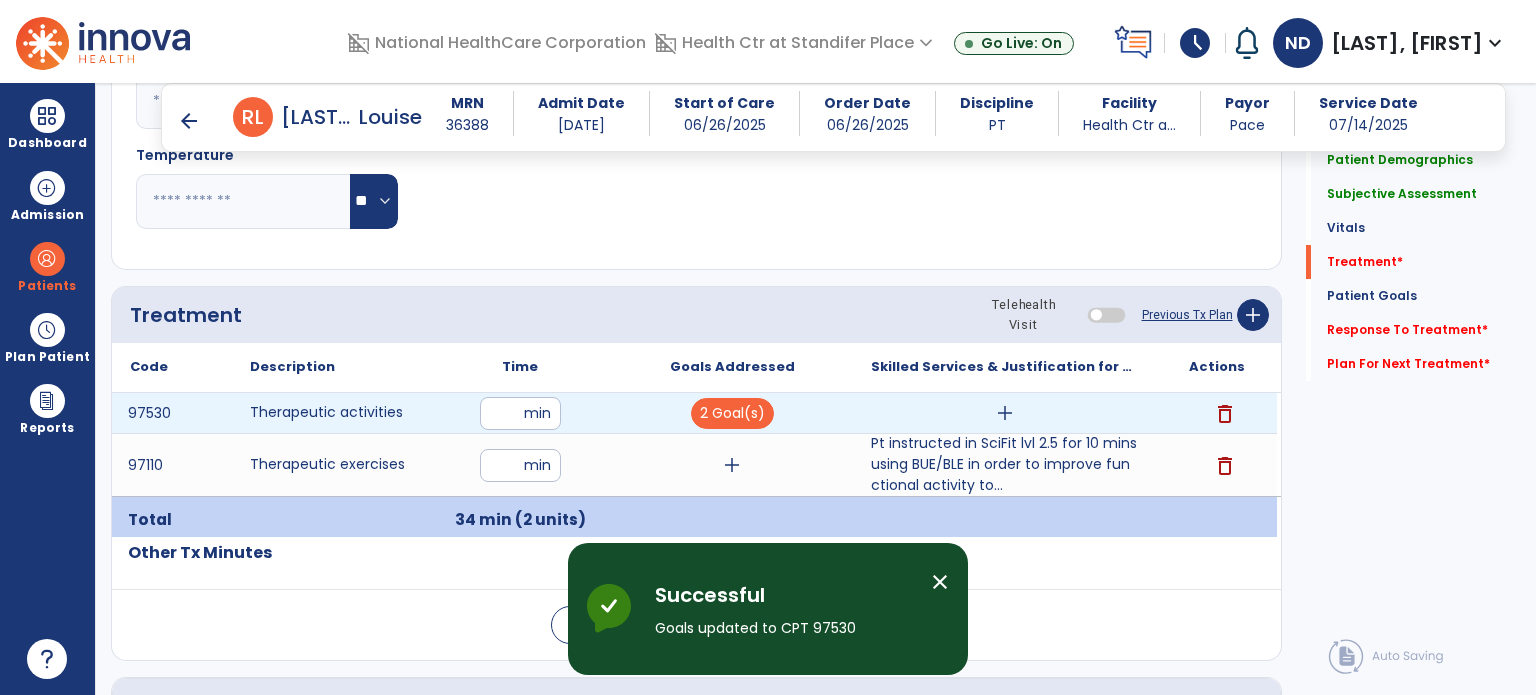 click on "add" at bounding box center (1005, 413) 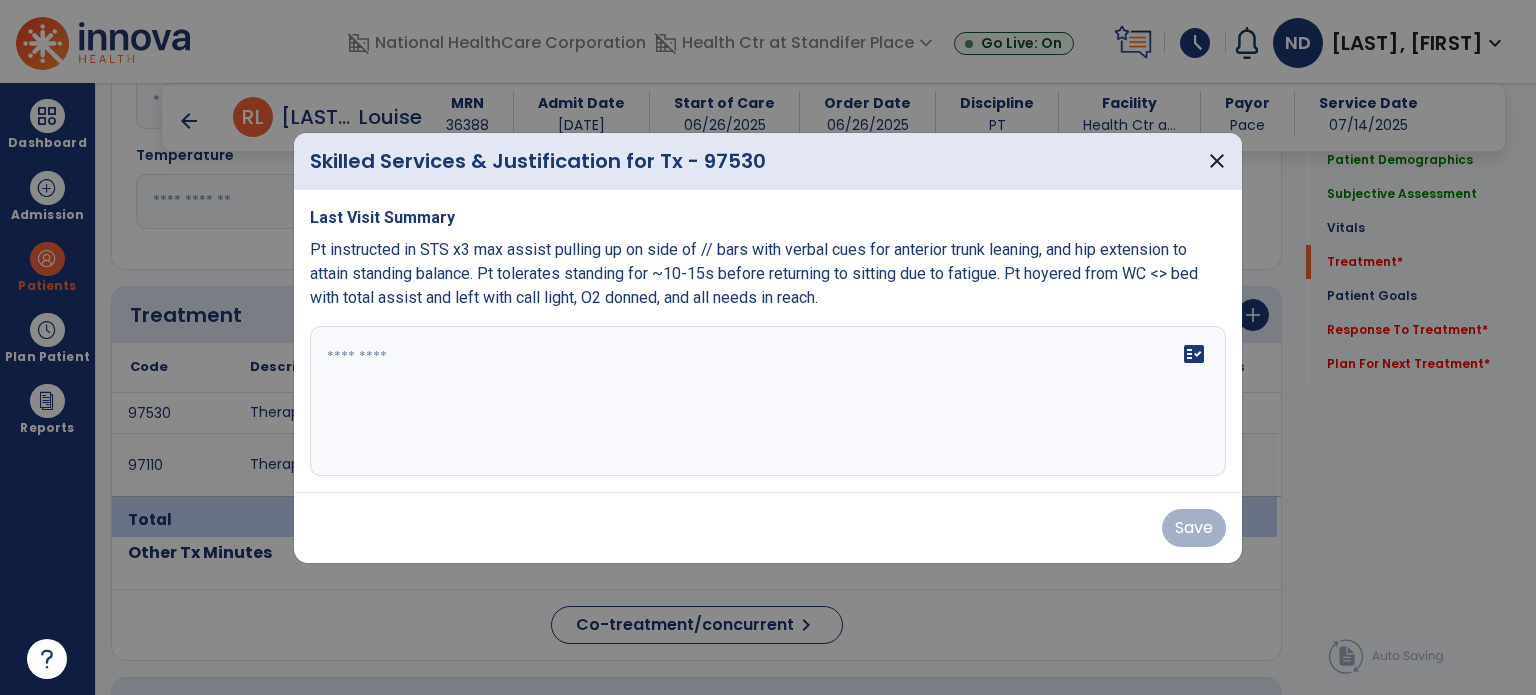 click on "fact_check" at bounding box center [768, 401] 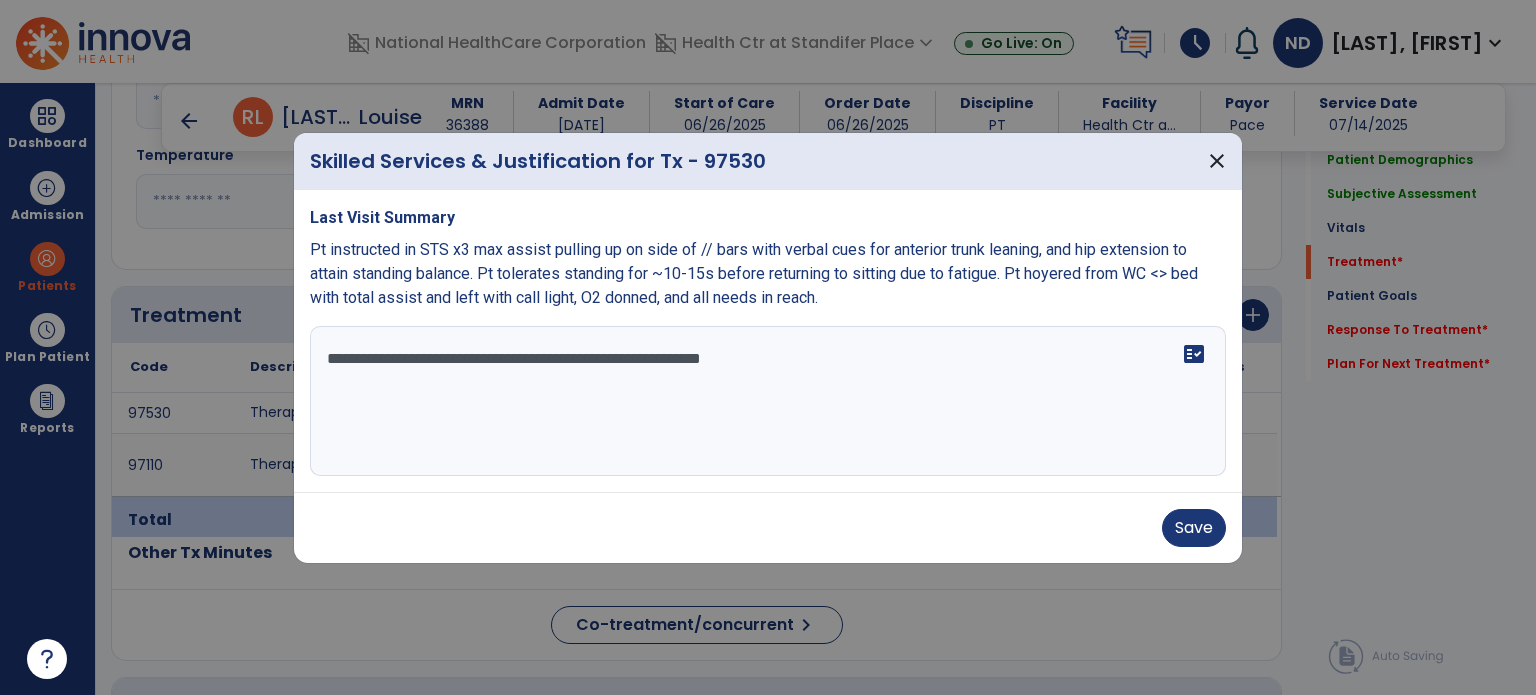 click on "**********" at bounding box center [768, 401] 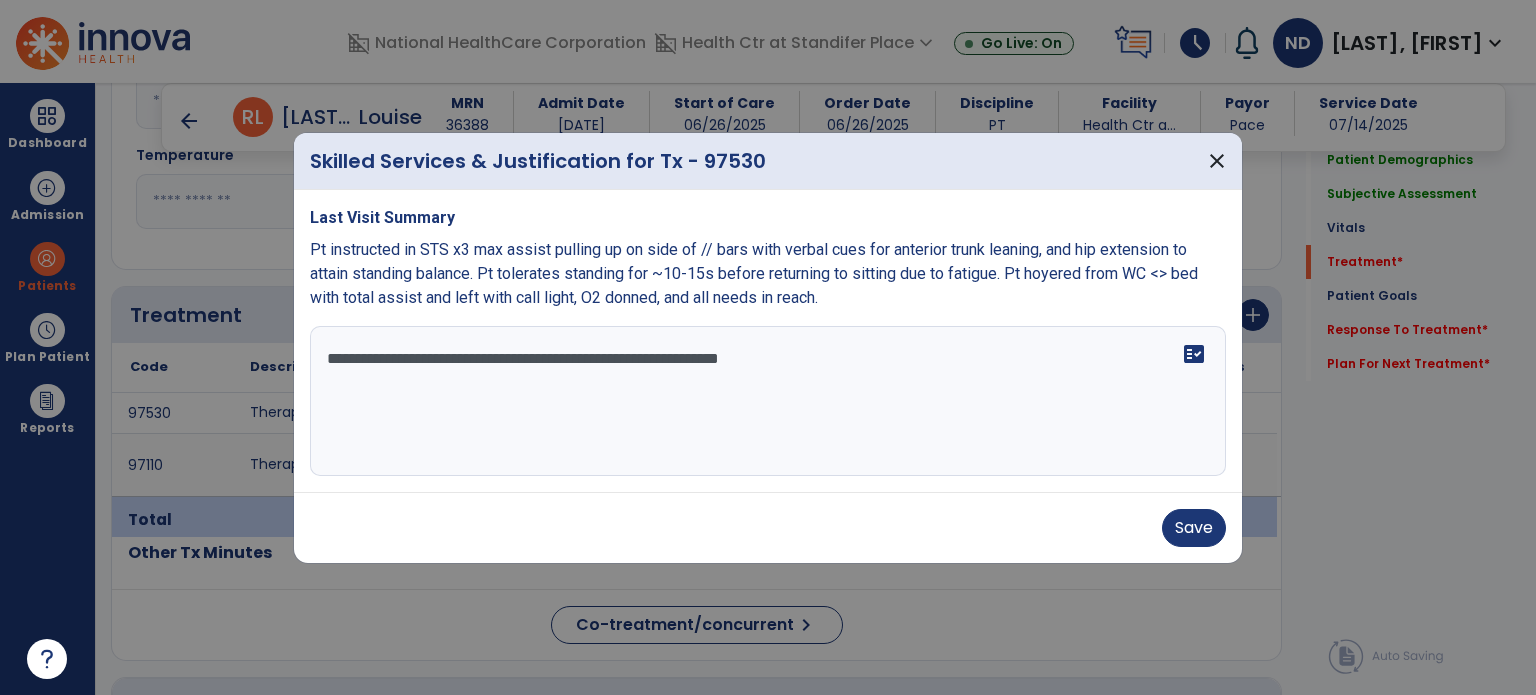 click on "**********" at bounding box center (768, 401) 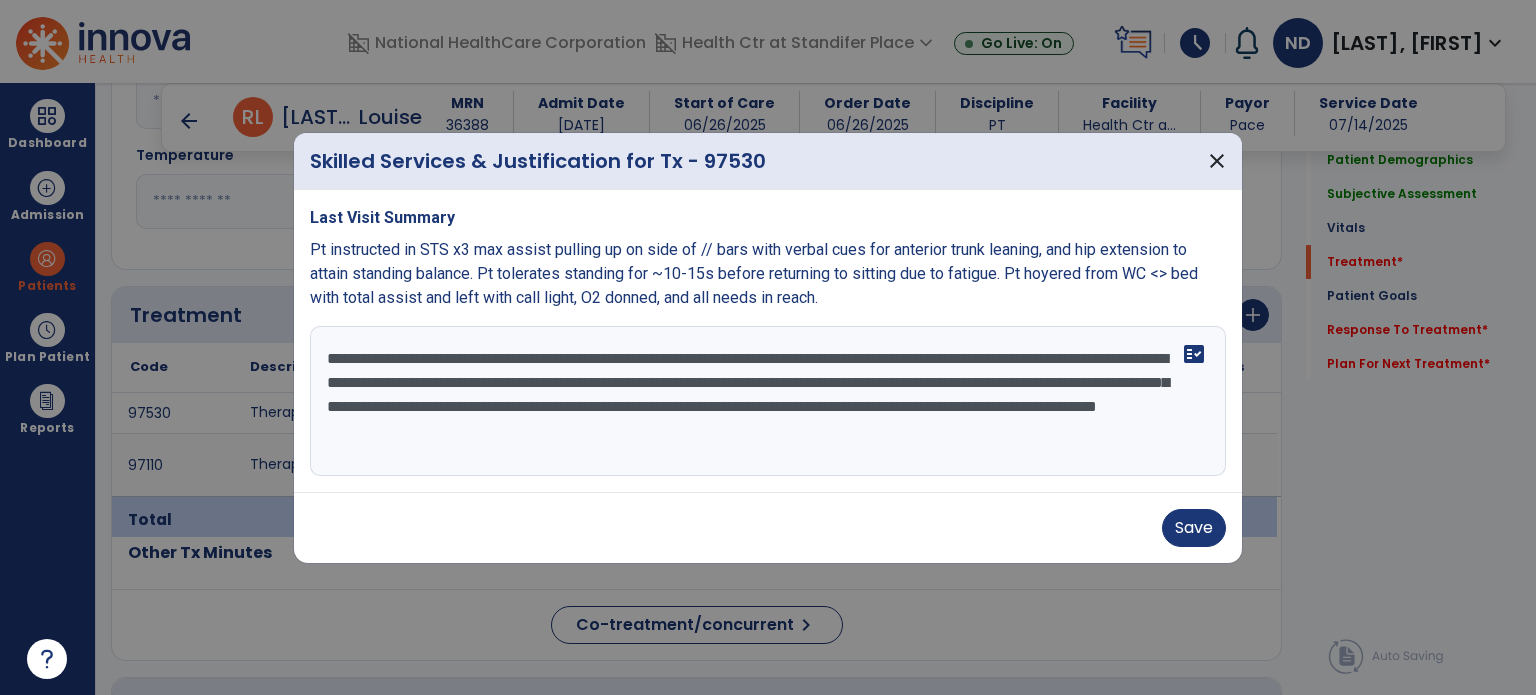 type on "**********" 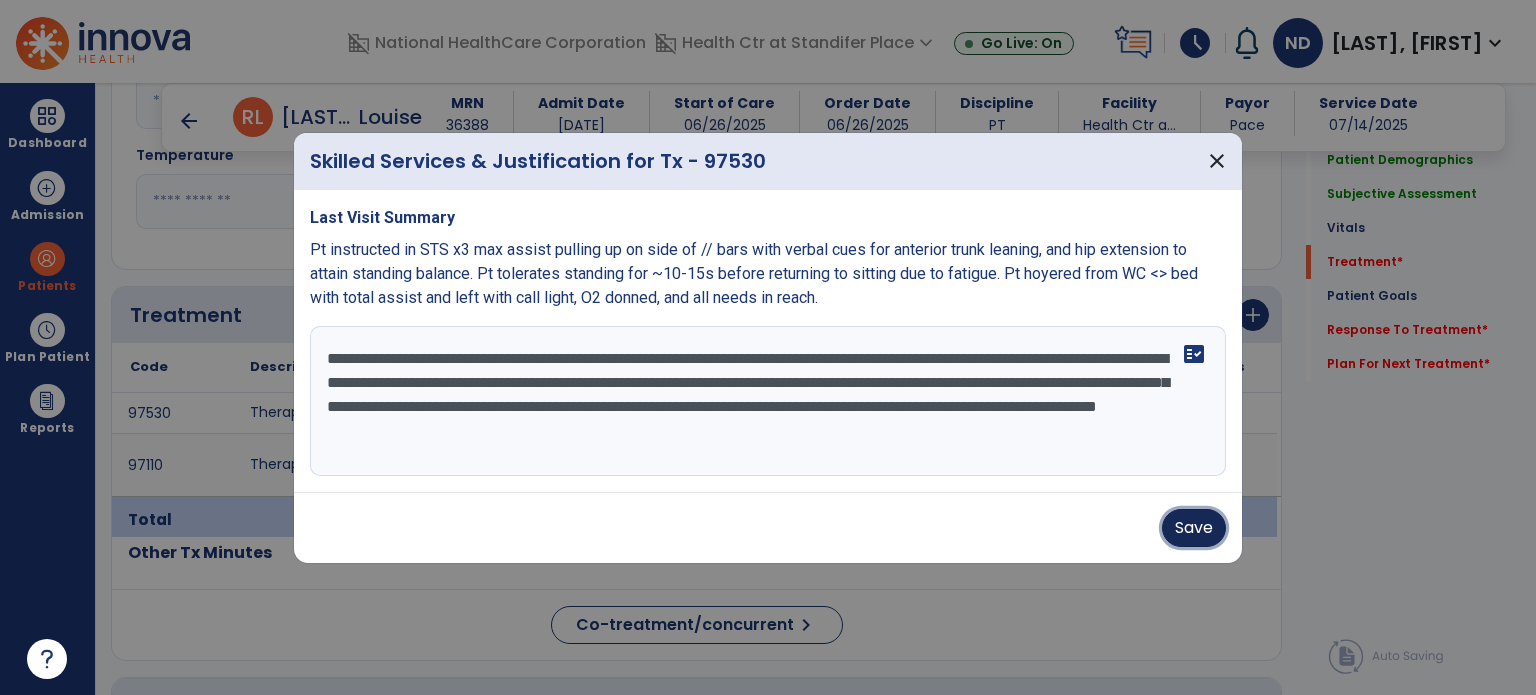 click on "Save" at bounding box center [1194, 528] 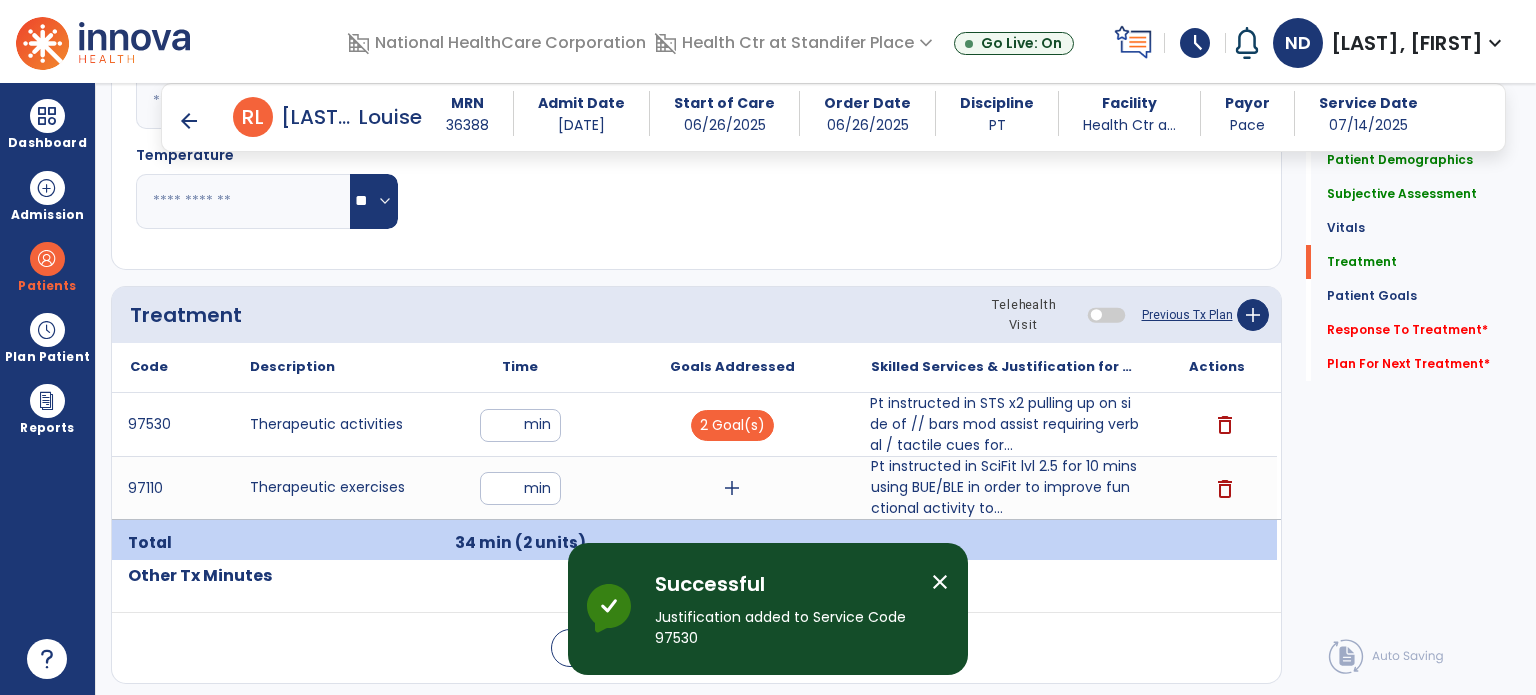 click on "Response To Treatment   *" 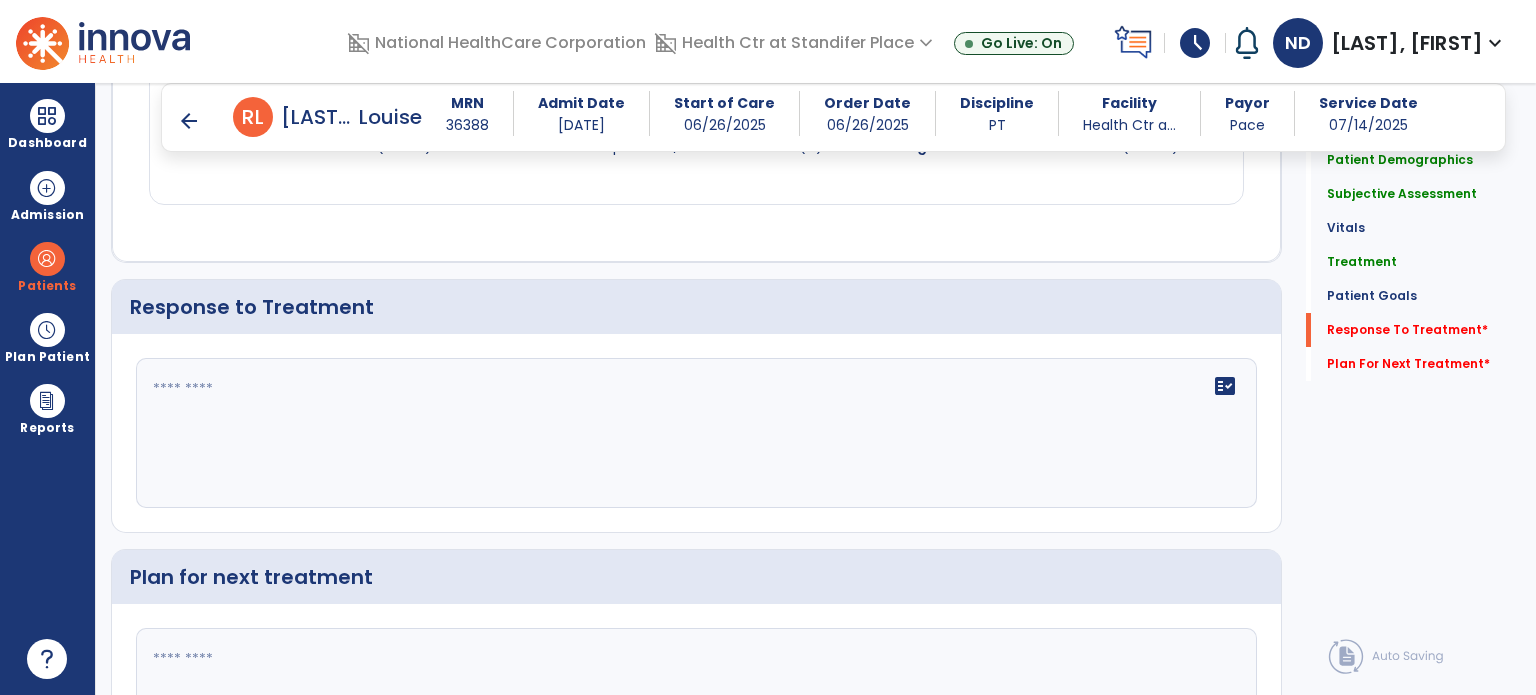 scroll, scrollTop: 2375, scrollLeft: 0, axis: vertical 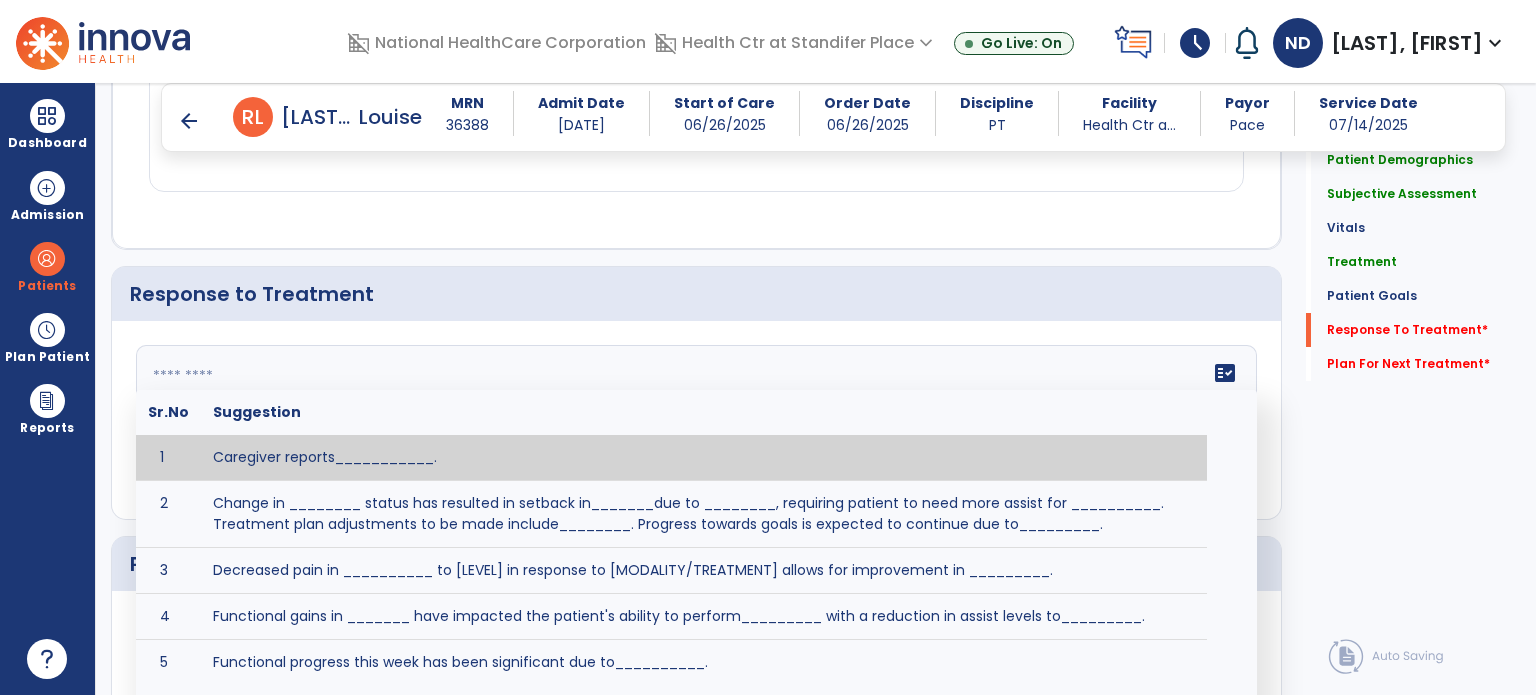 click on "fact_check  Sr.No Suggestion 1 Caregiver reports___________. 2 Change in ________ status has resulted in setback in_______due to ________, requiring patient to need more assist for __________.   Treatment plan adjustments to be made include________.  Progress towards goals is expected to continue due to_________. 3 Decreased pain in __________ to [LEVEL] in response to [MODALITY/TREATMENT] allows for improvement in _________. 4 Functional gains in _______ have impacted the patient's ability to perform_________ with a reduction in assist levels to_________. 5 Functional progress this week has been significant due to__________. 6 Gains in ________ have improved the patient's ability to perform ______with decreased levels of assist to___________. 7 Improvement in ________allows patient to tolerate higher levels of challenges in_________. 8 Pain in [AREA] has decreased to [LEVEL] in response to [TREATMENT/MODALITY], allowing fore ease in completing__________. 9 10 11 12 13 14 15 16 17 18 19 20 21" 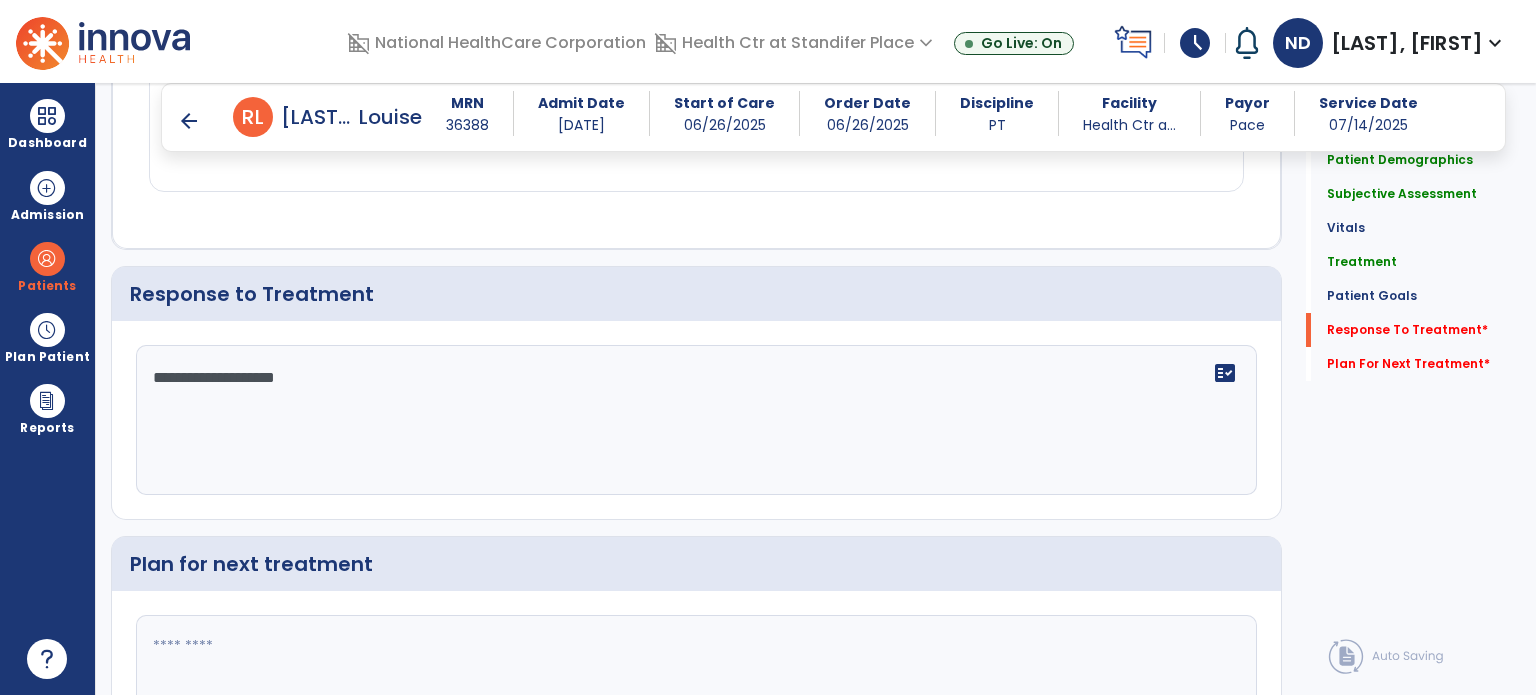 scroll, scrollTop: 2529, scrollLeft: 0, axis: vertical 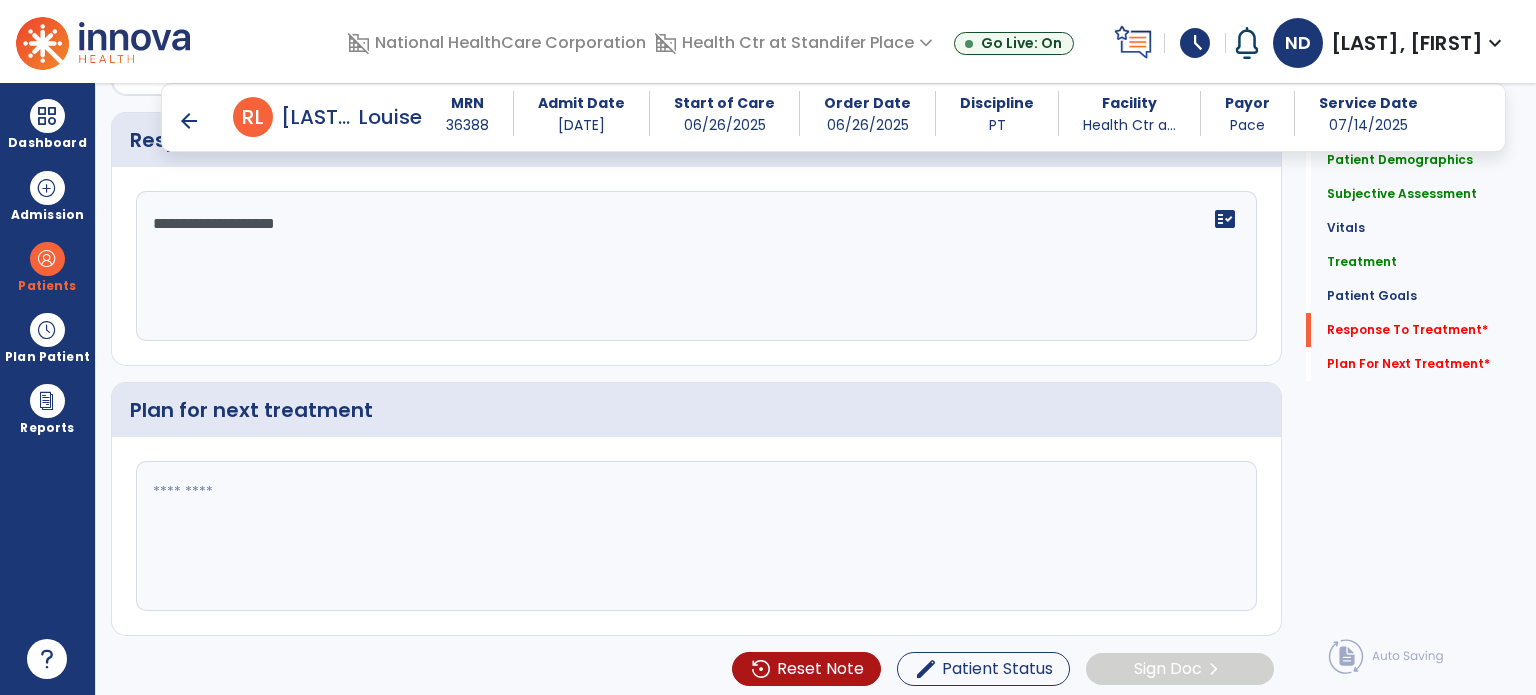 type on "**********" 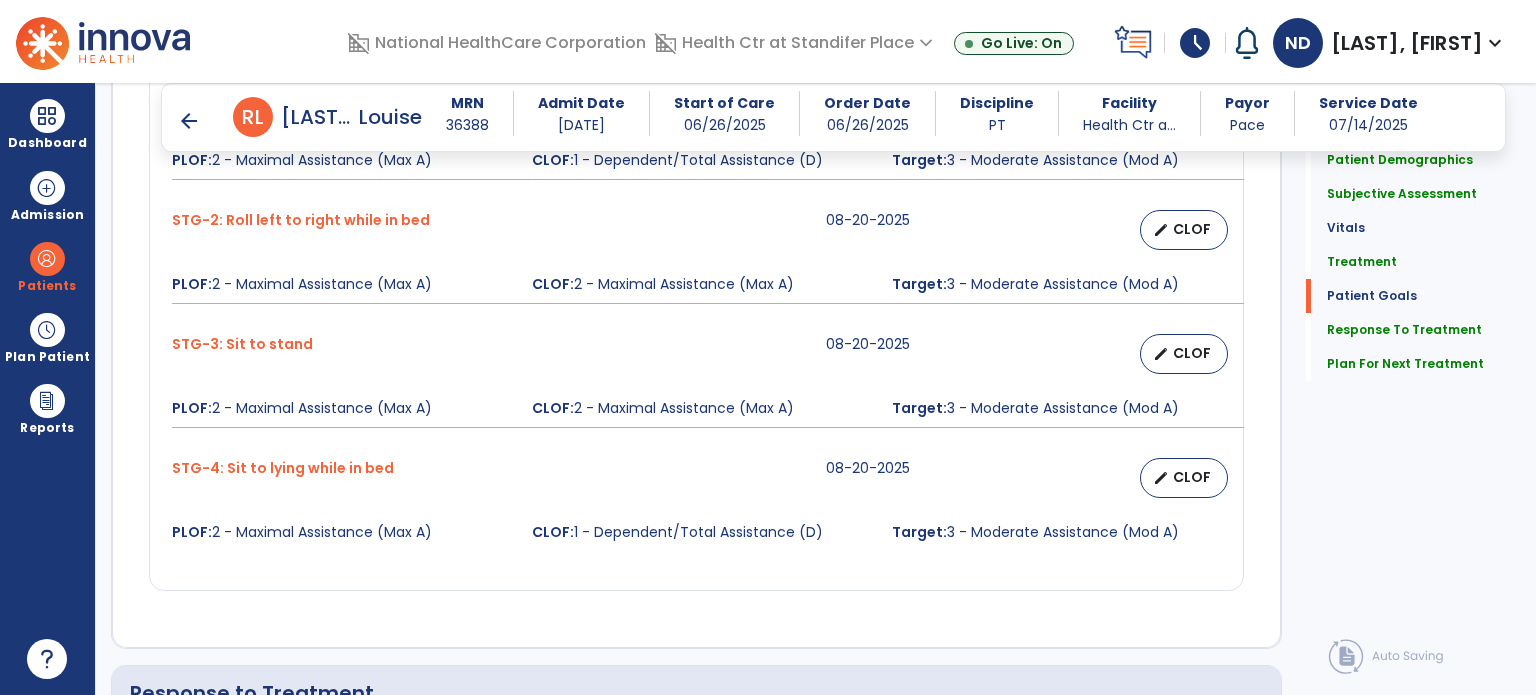 scroll, scrollTop: 1888, scrollLeft: 0, axis: vertical 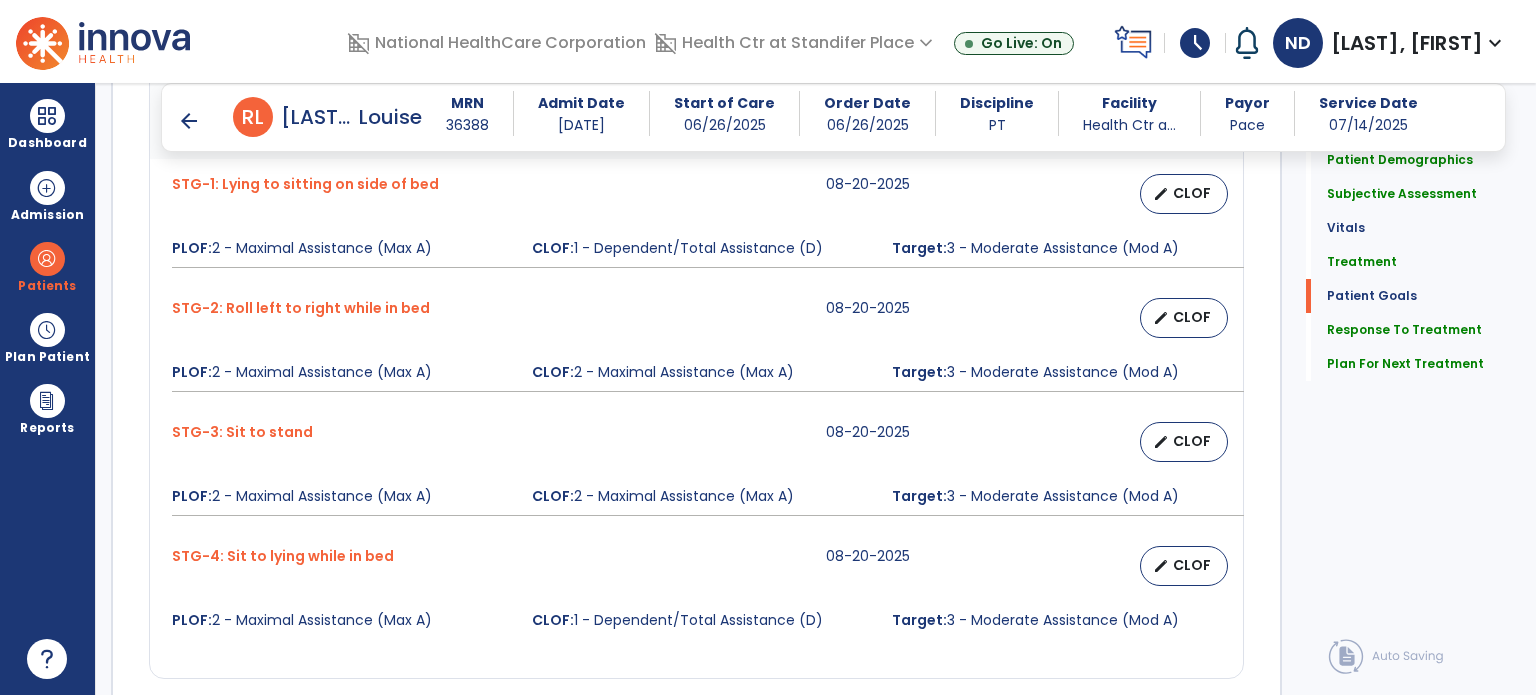 type on "**********" 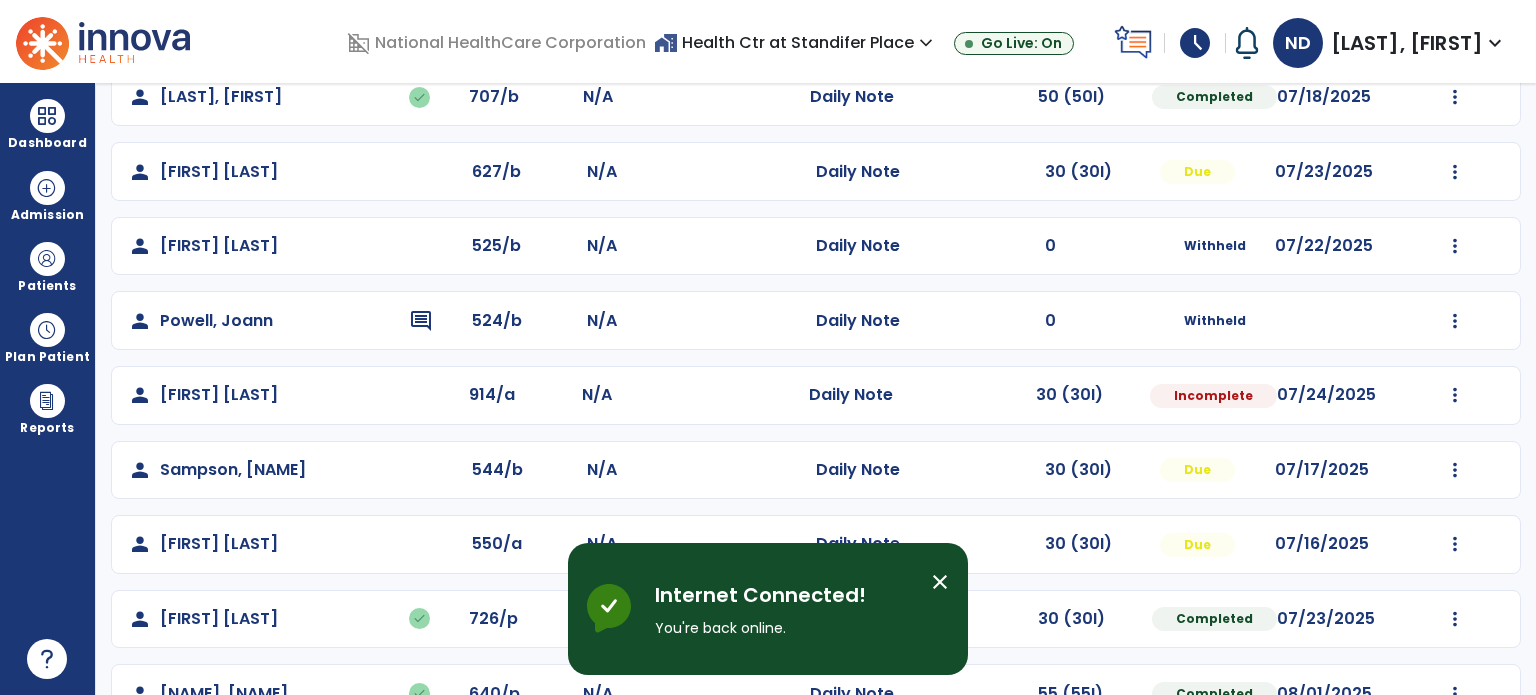 scroll, scrollTop: 842, scrollLeft: 0, axis: vertical 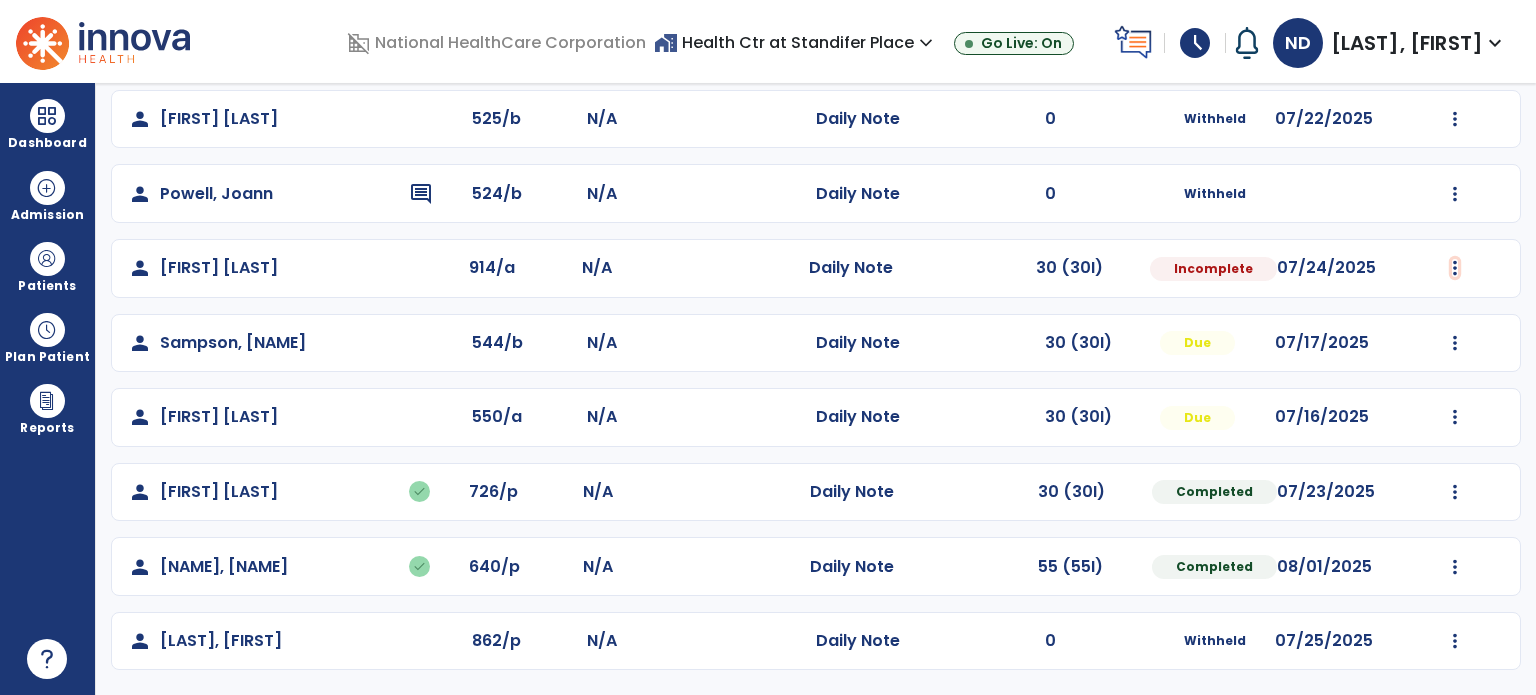 click at bounding box center [1455, -552] 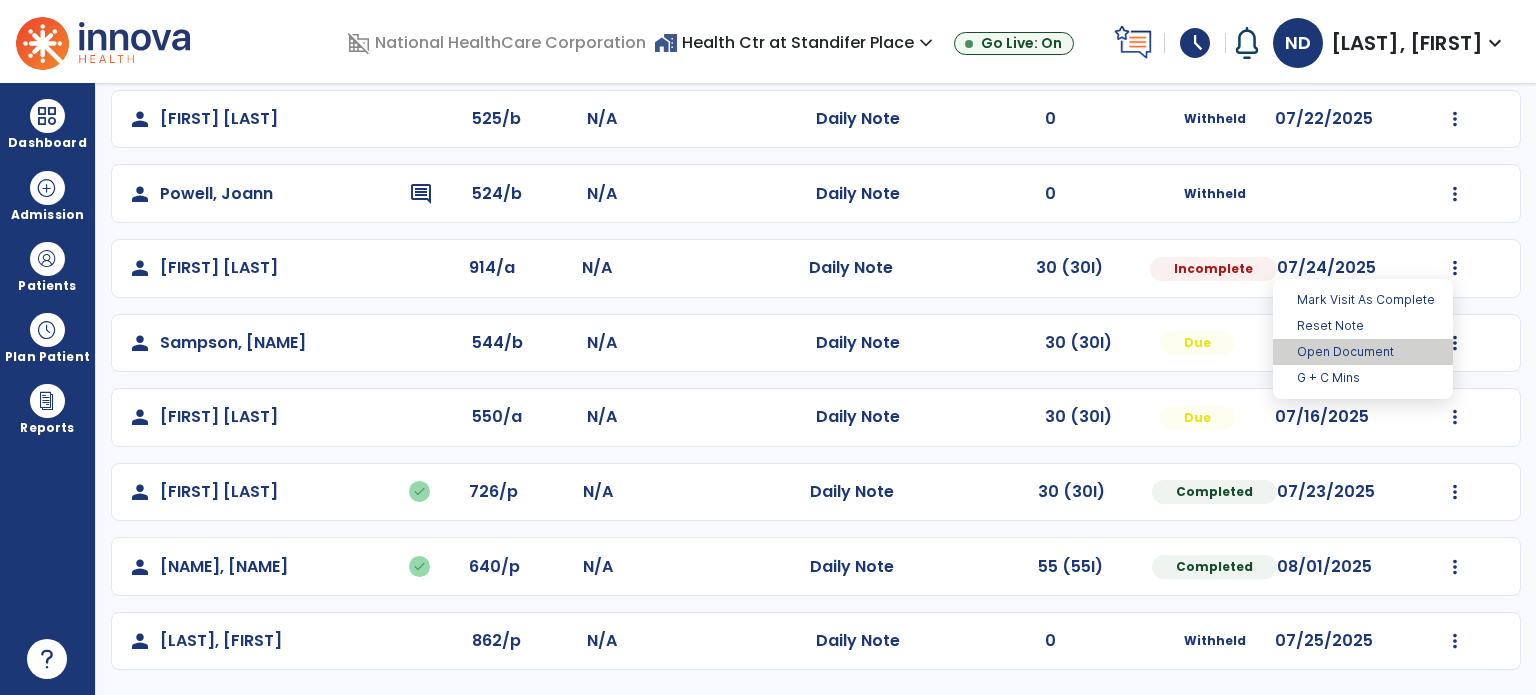 click on "Open Document" at bounding box center [1363, 352] 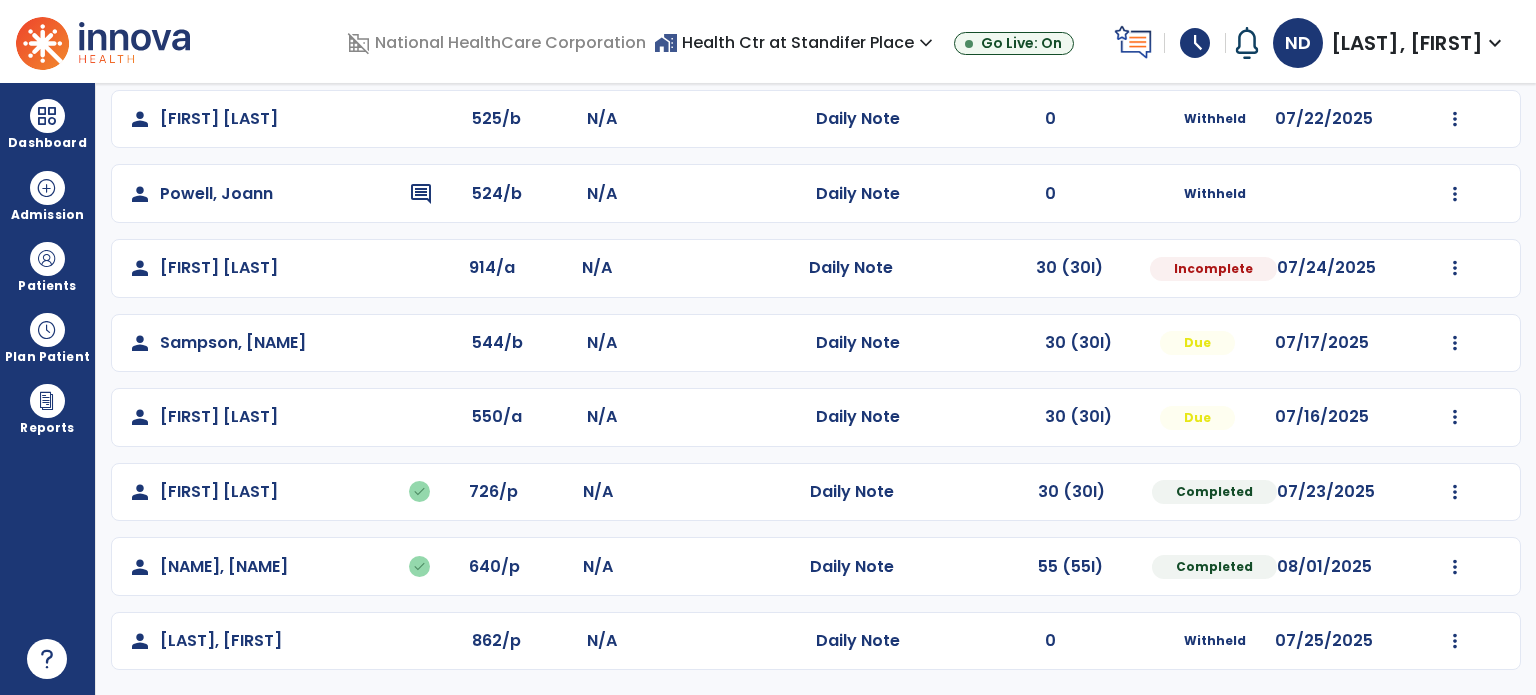select on "*" 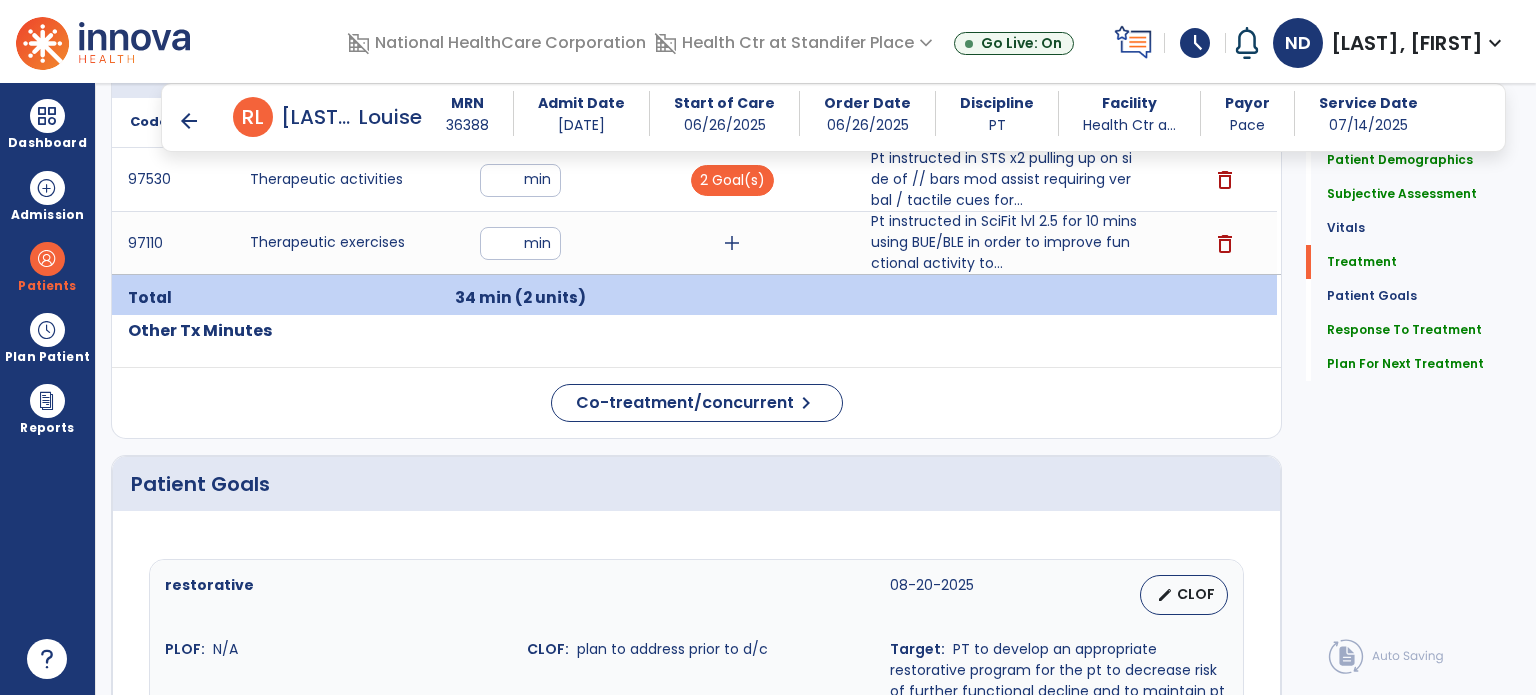 scroll, scrollTop: 1290, scrollLeft: 0, axis: vertical 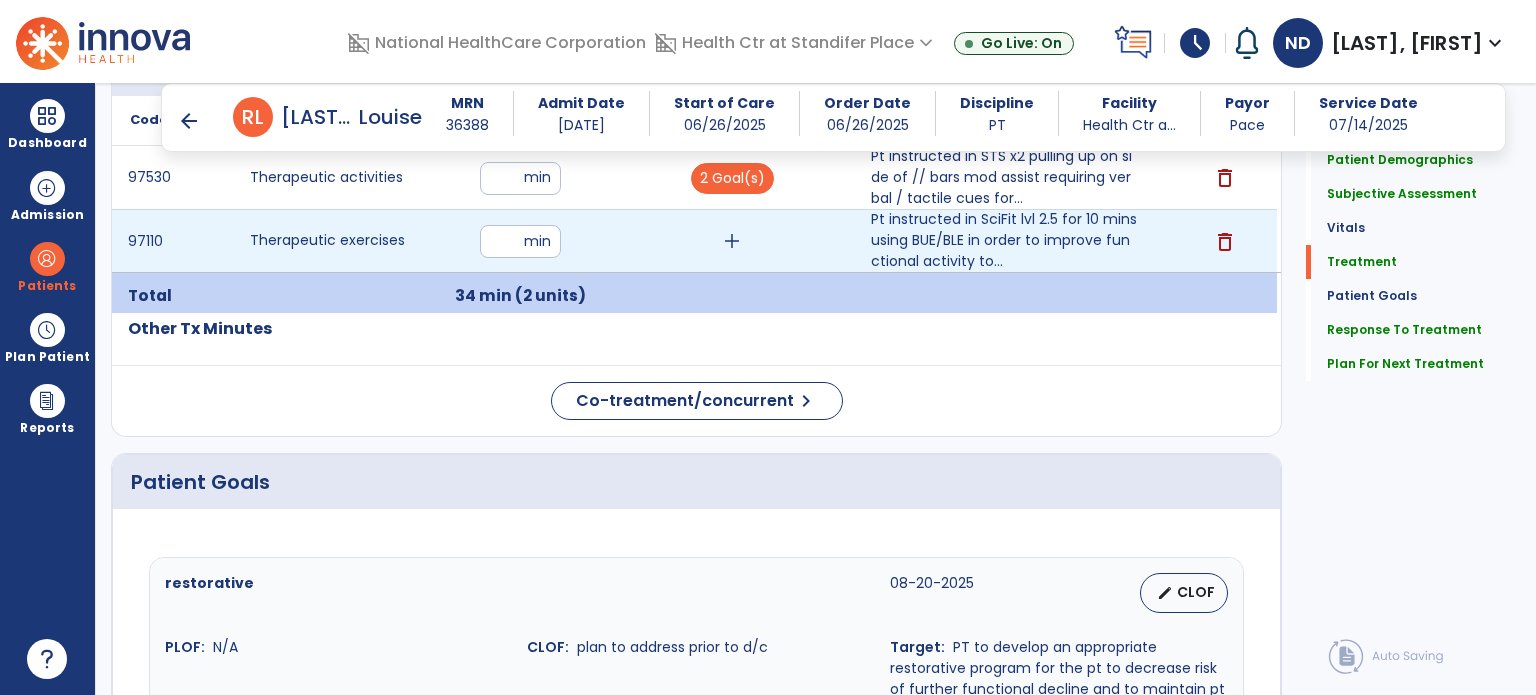click on "add" at bounding box center (732, 241) 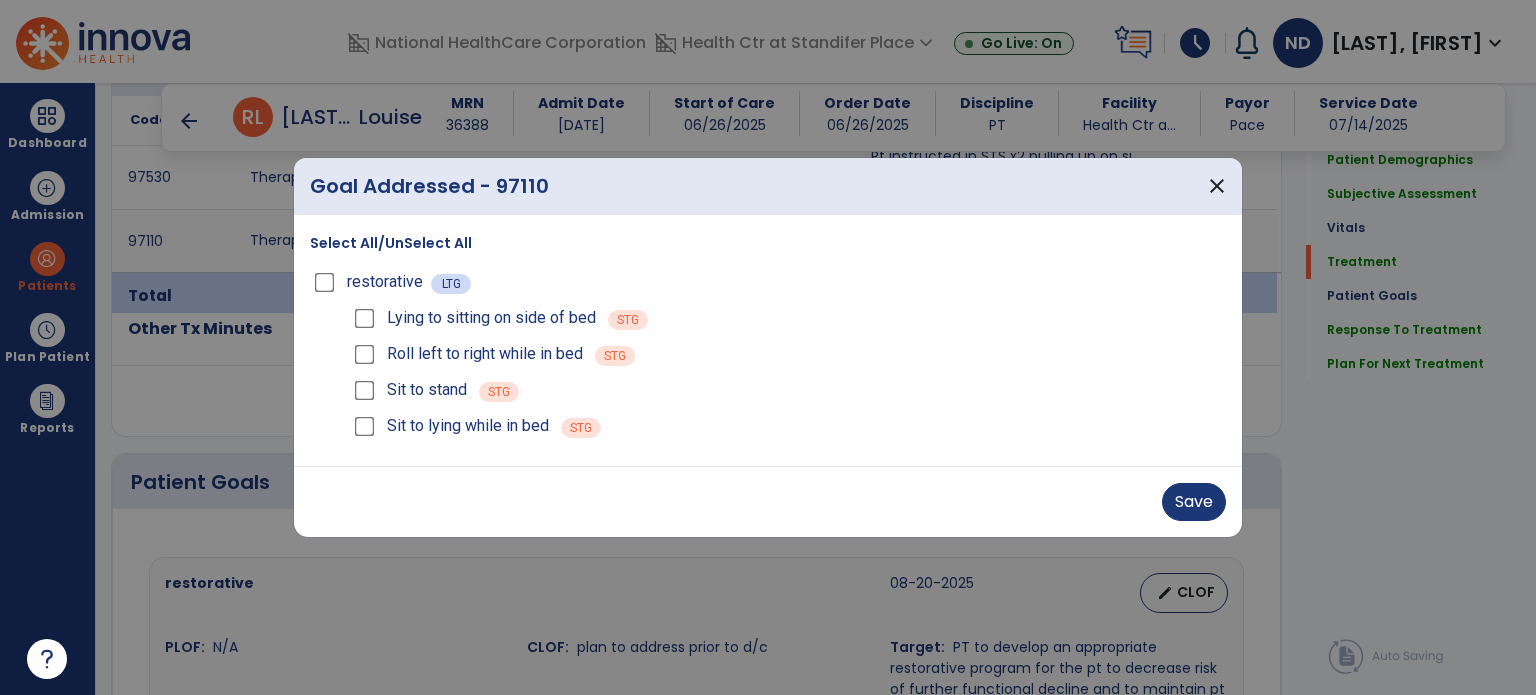 click on "Sit to stand" at bounding box center [408, 390] 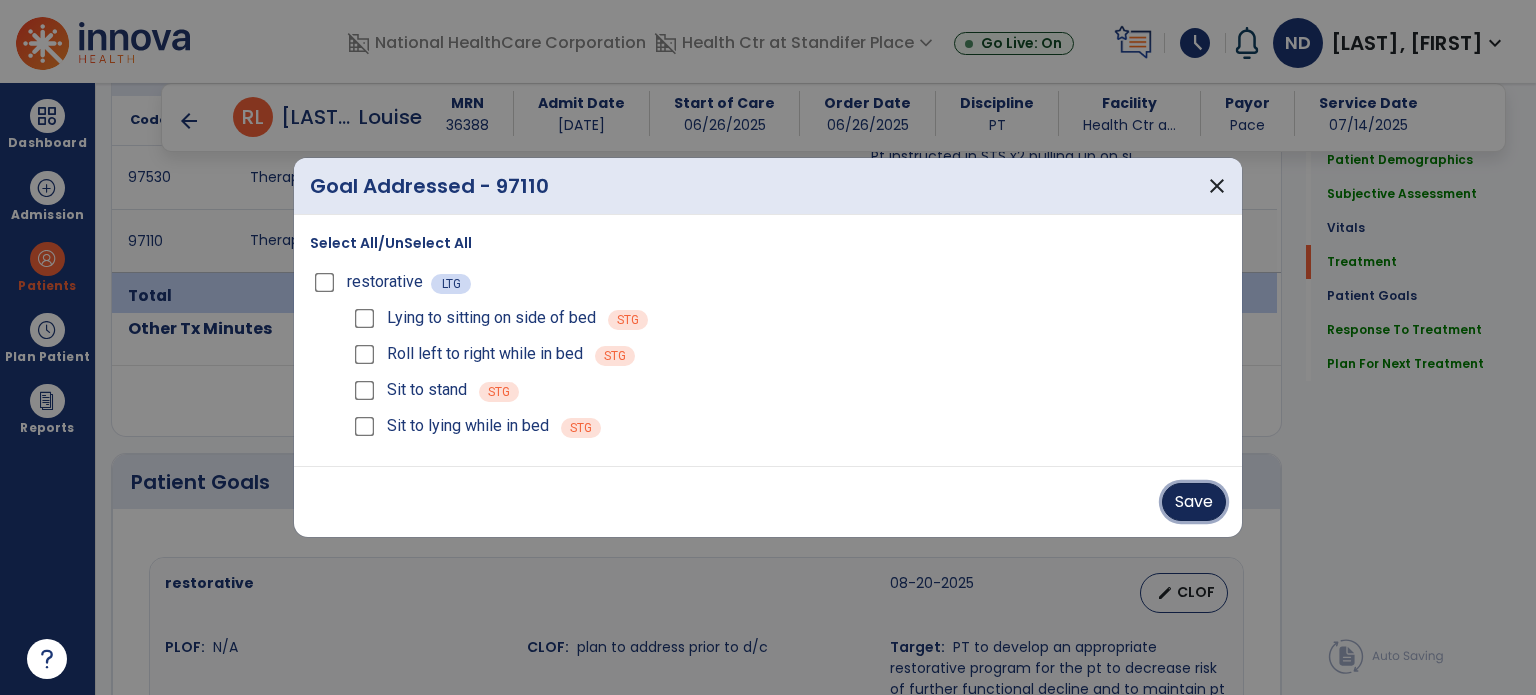 click on "Save" at bounding box center [1194, 502] 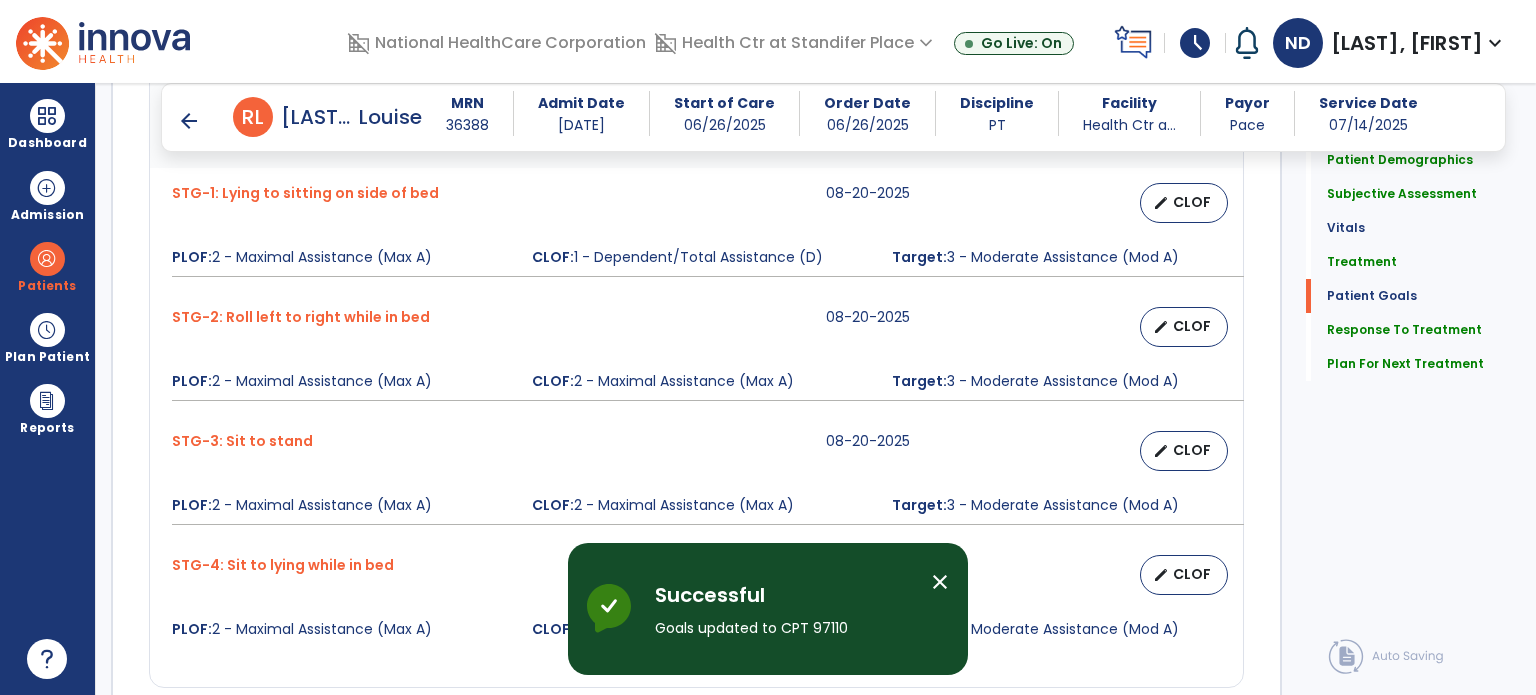 scroll, scrollTop: 2529, scrollLeft: 0, axis: vertical 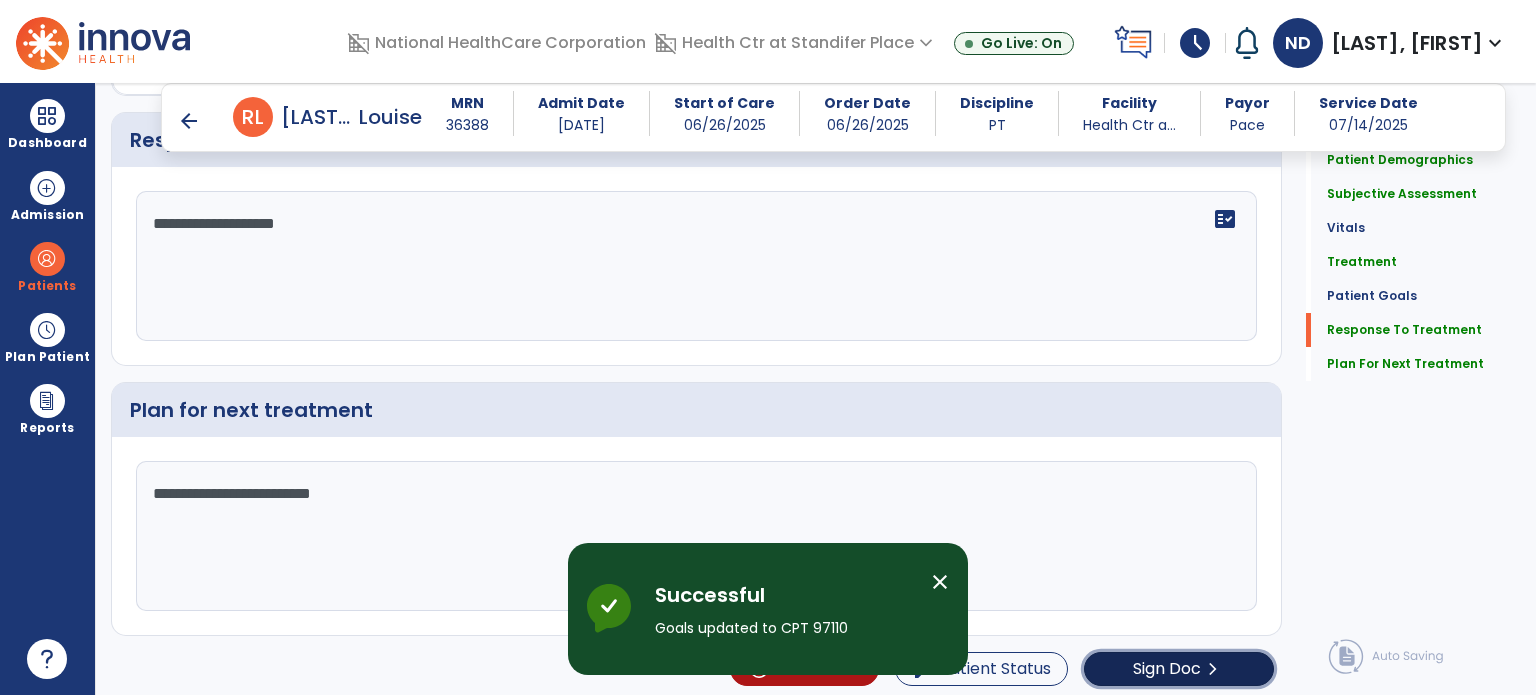 click on "Sign Doc" 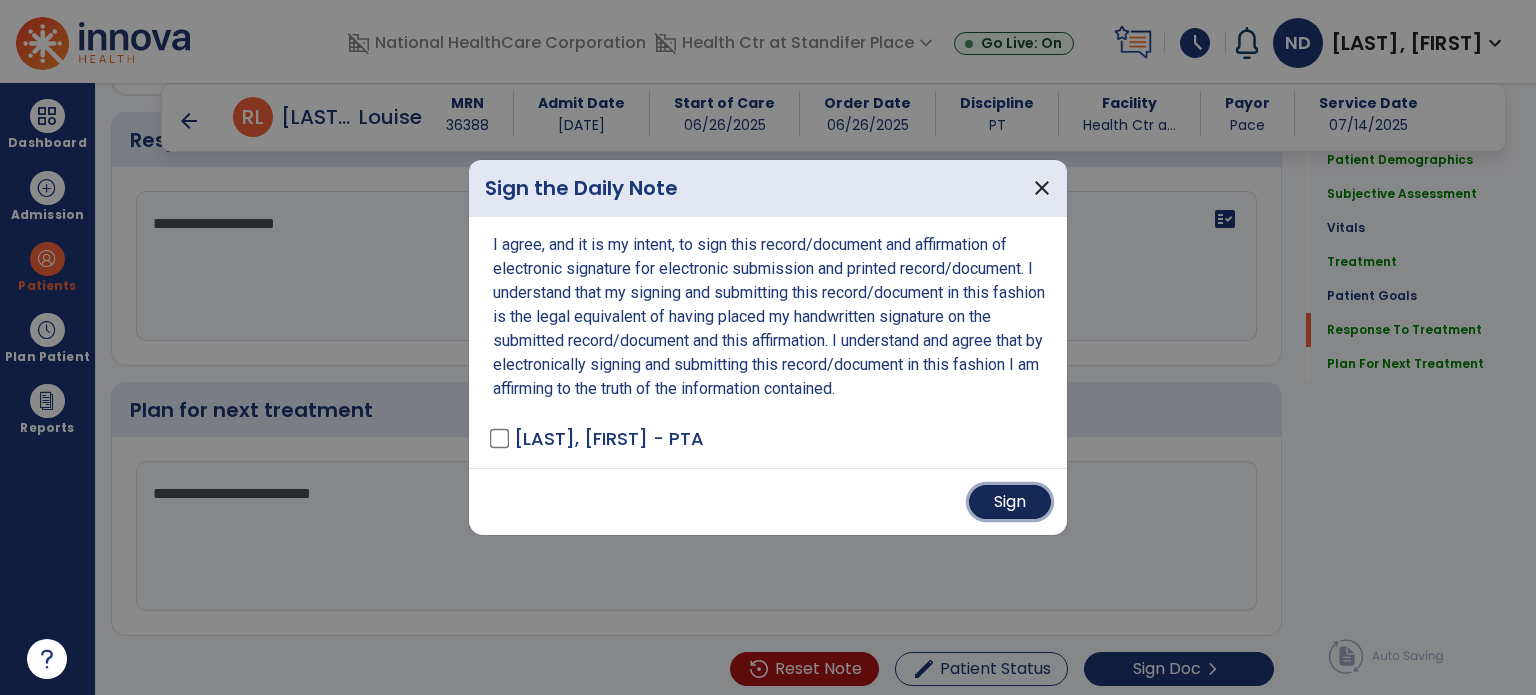 click on "Sign" at bounding box center [1010, 502] 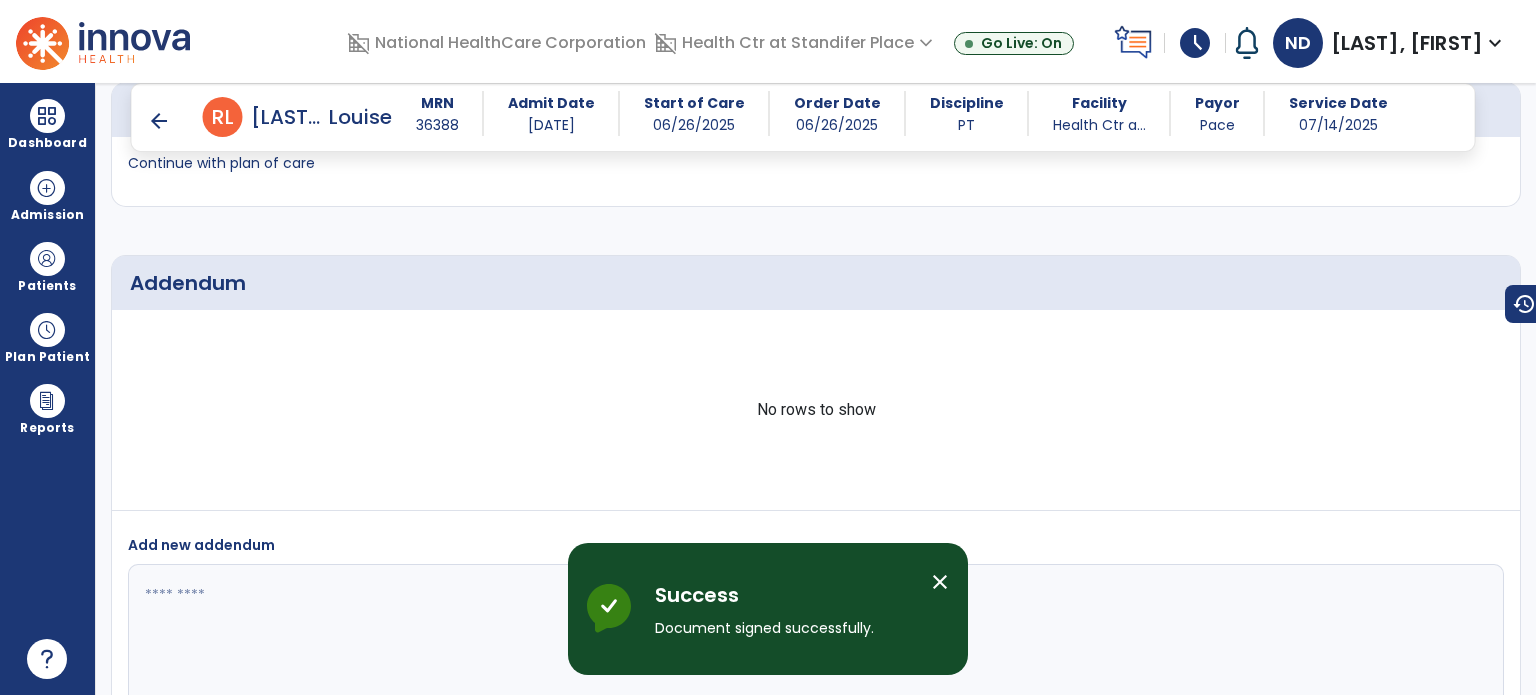 scroll, scrollTop: 3576, scrollLeft: 0, axis: vertical 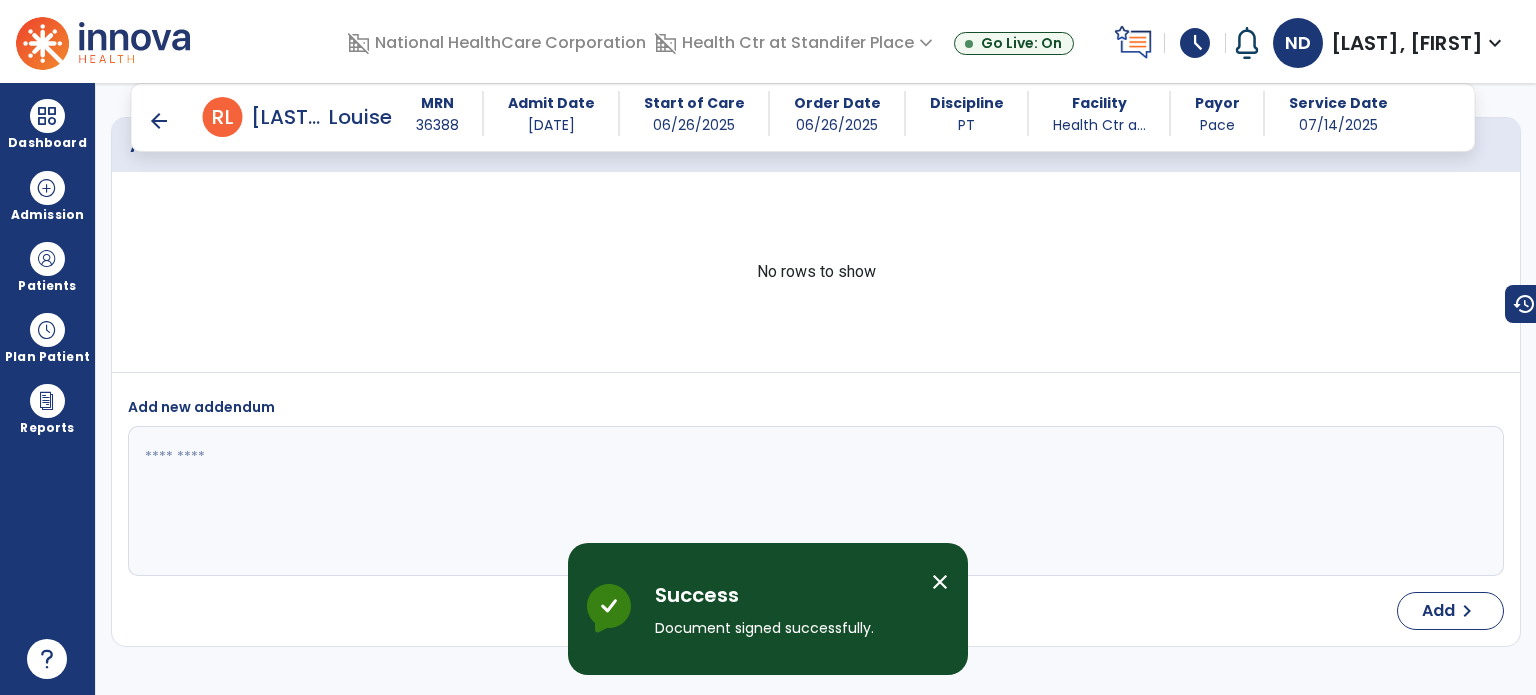 click on "arrow_back" at bounding box center [159, 121] 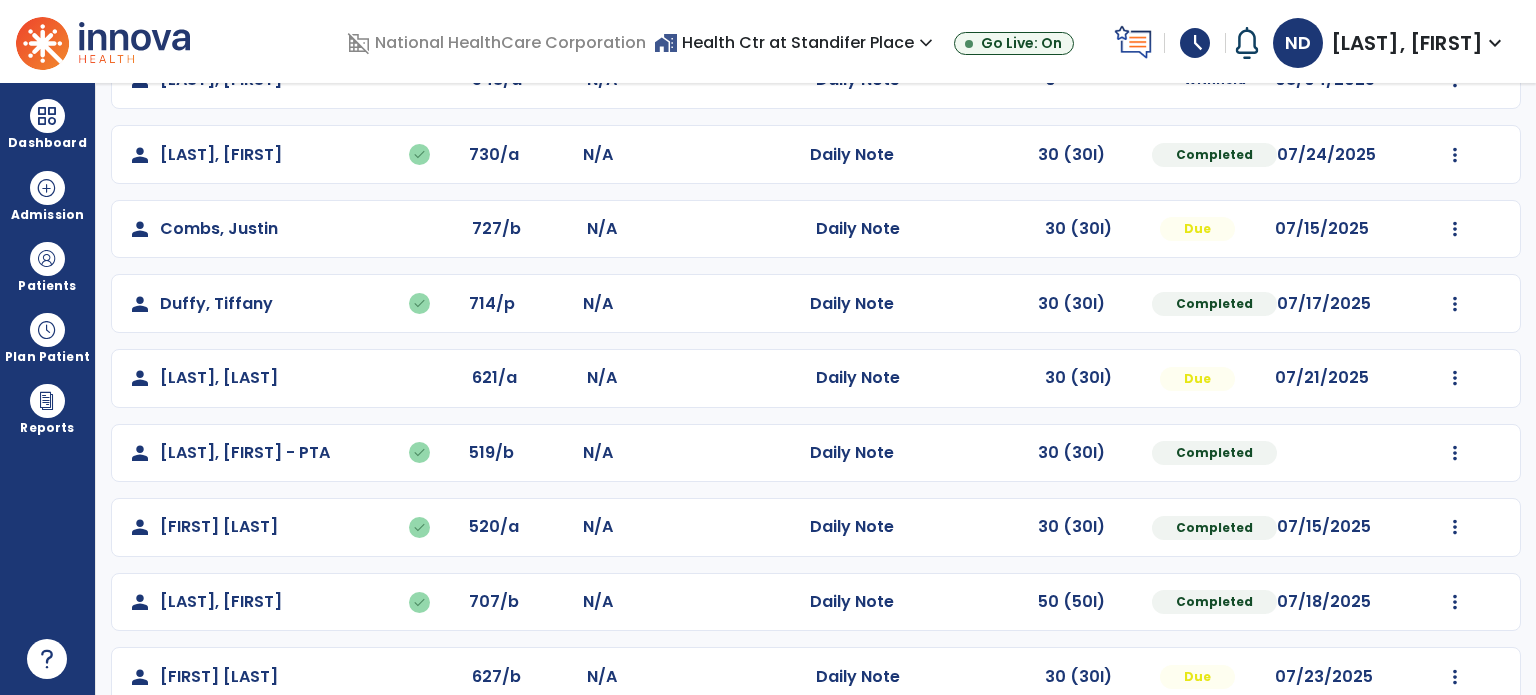 scroll, scrollTop: 208, scrollLeft: 0, axis: vertical 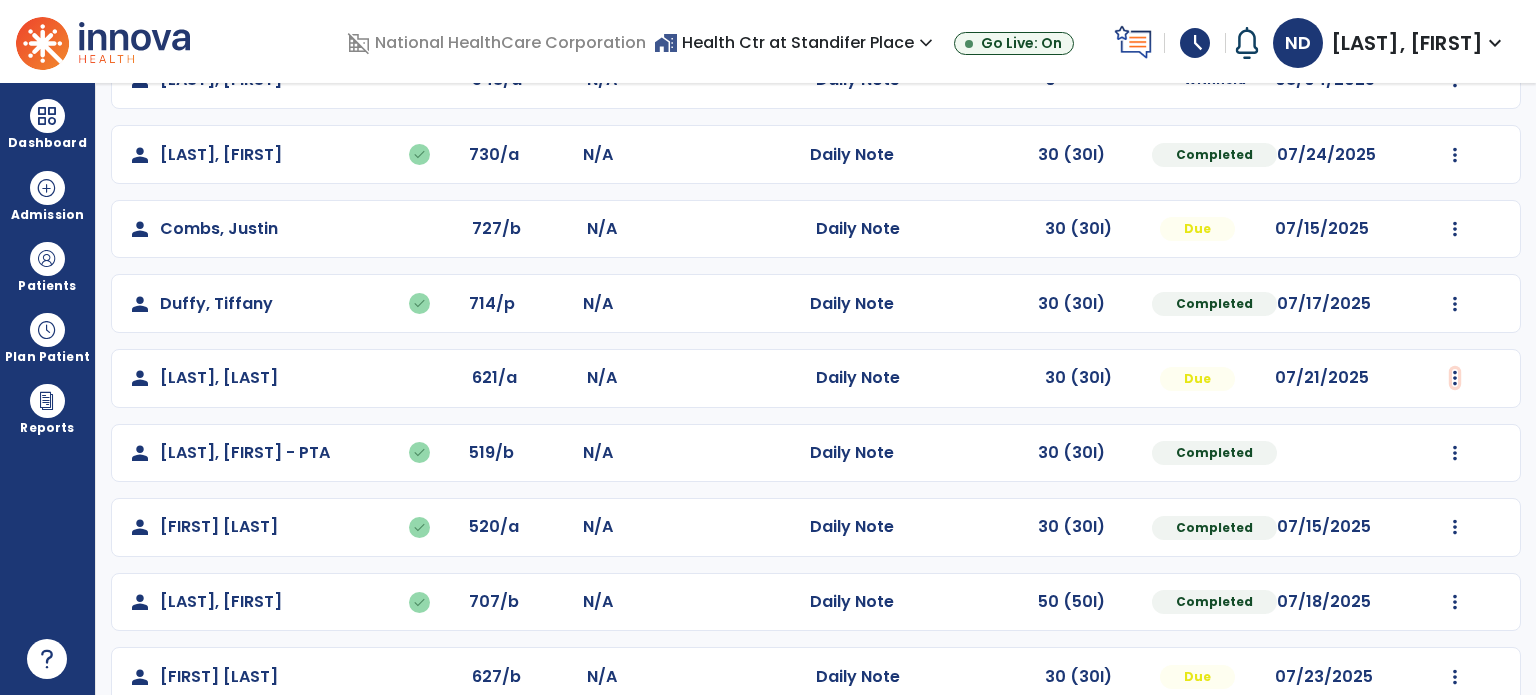 click at bounding box center [1455, 80] 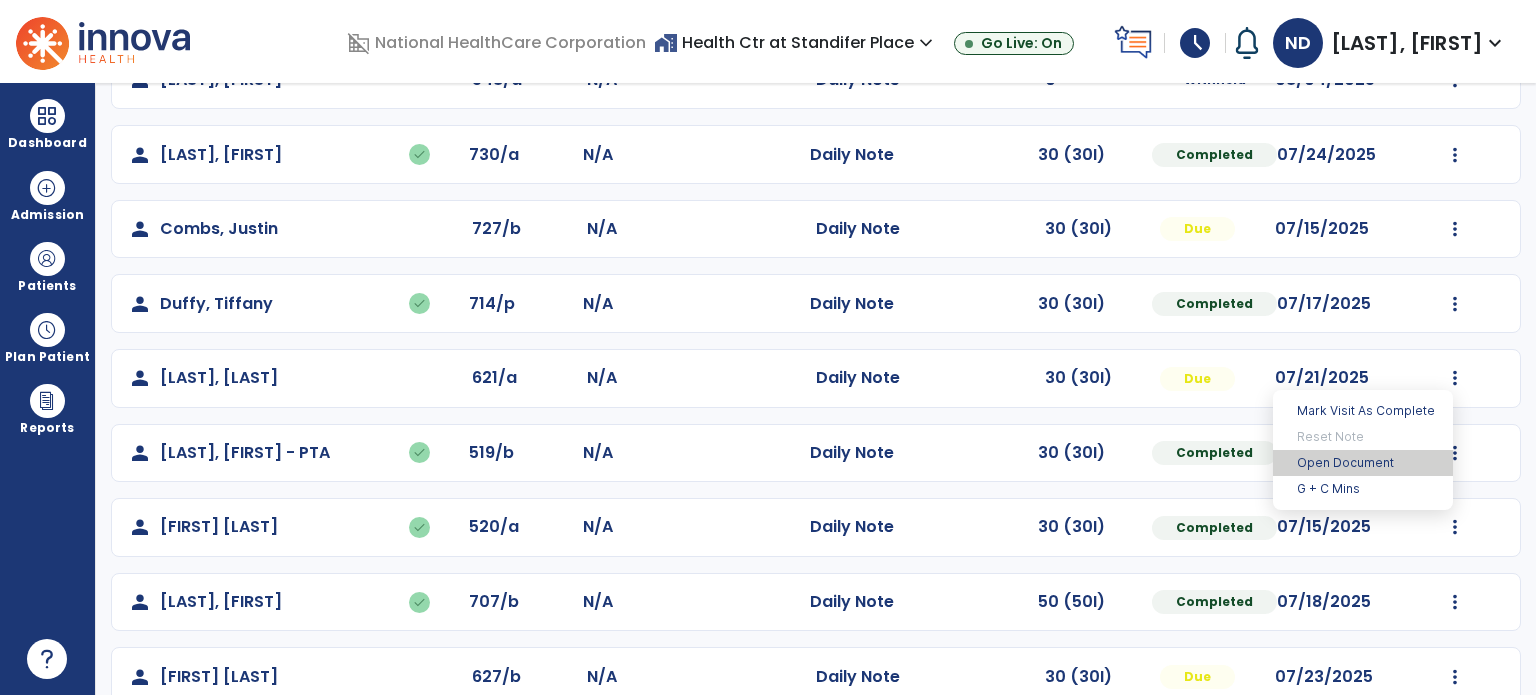 click on "Open Document" at bounding box center (1363, 463) 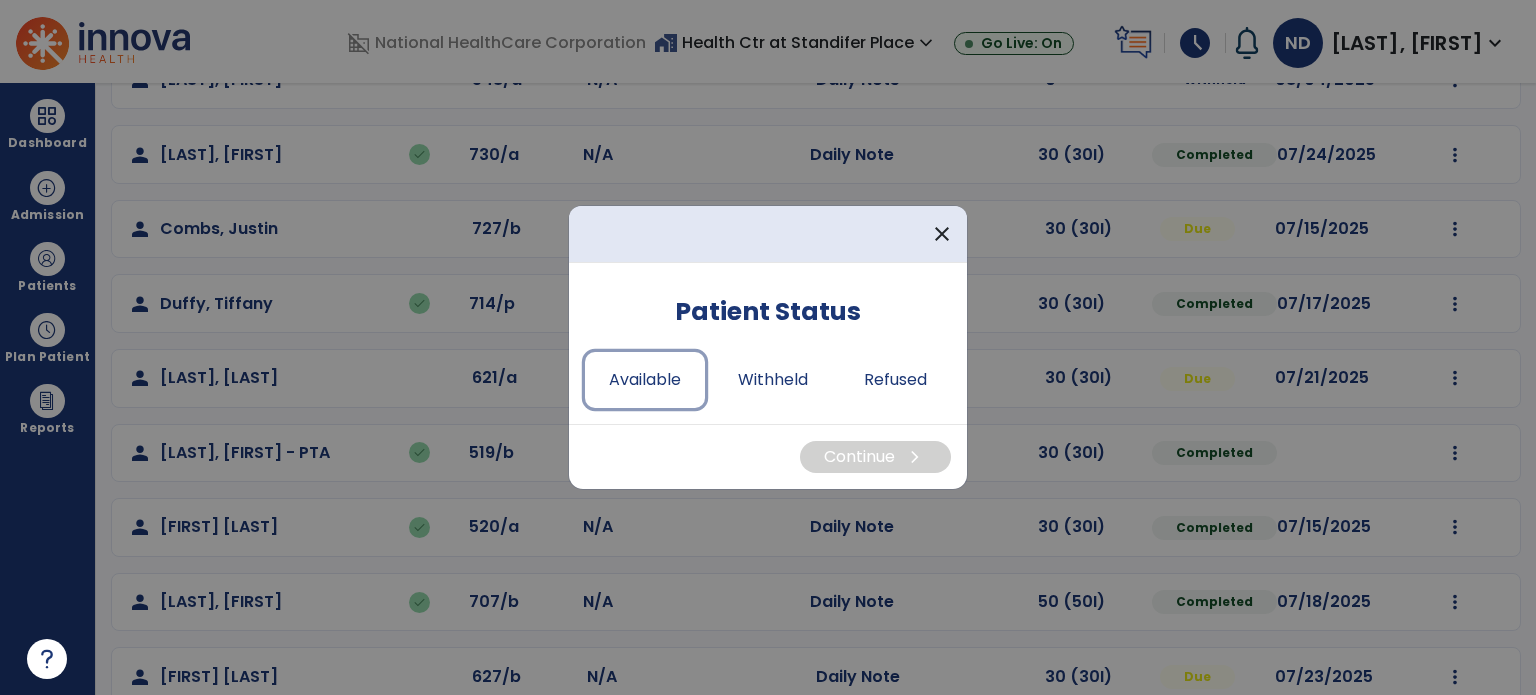 click on "Available" at bounding box center (645, 380) 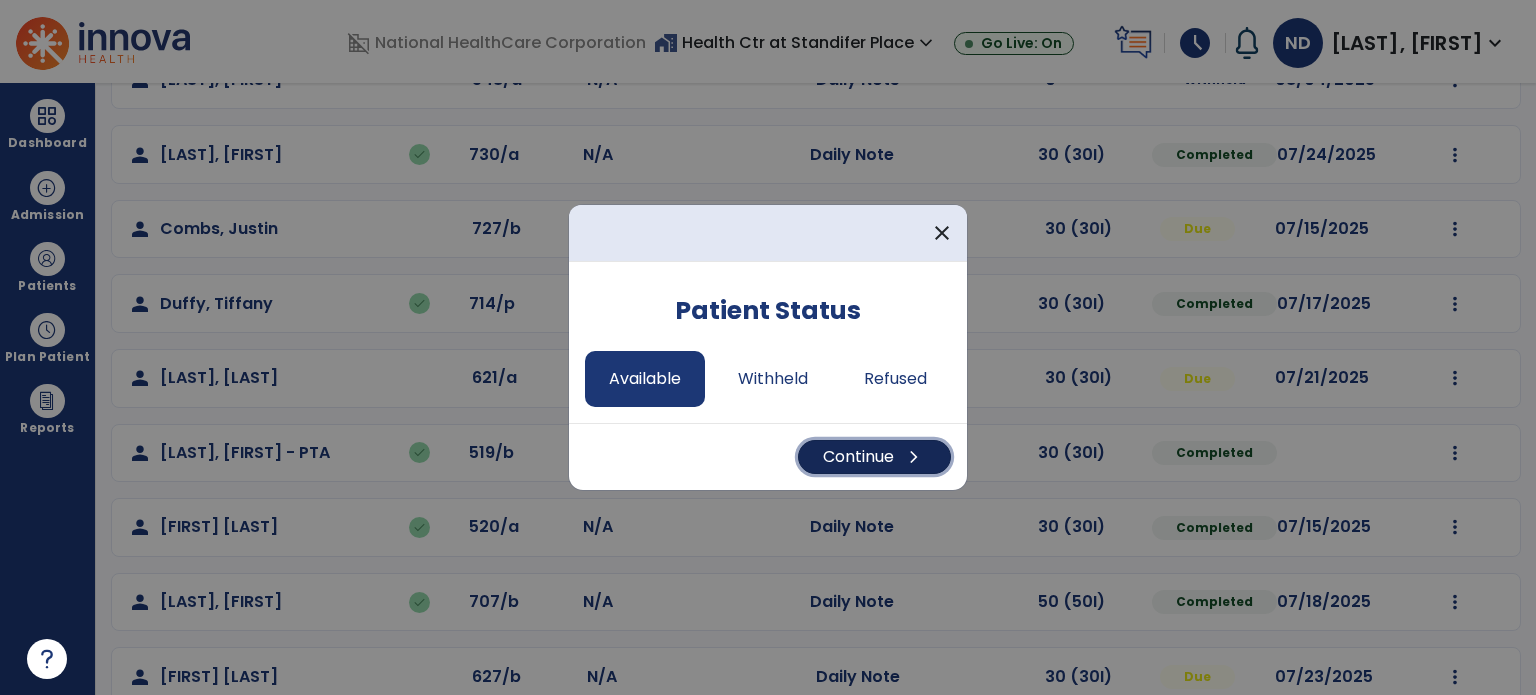click on "Continue   chevron_right" at bounding box center (874, 457) 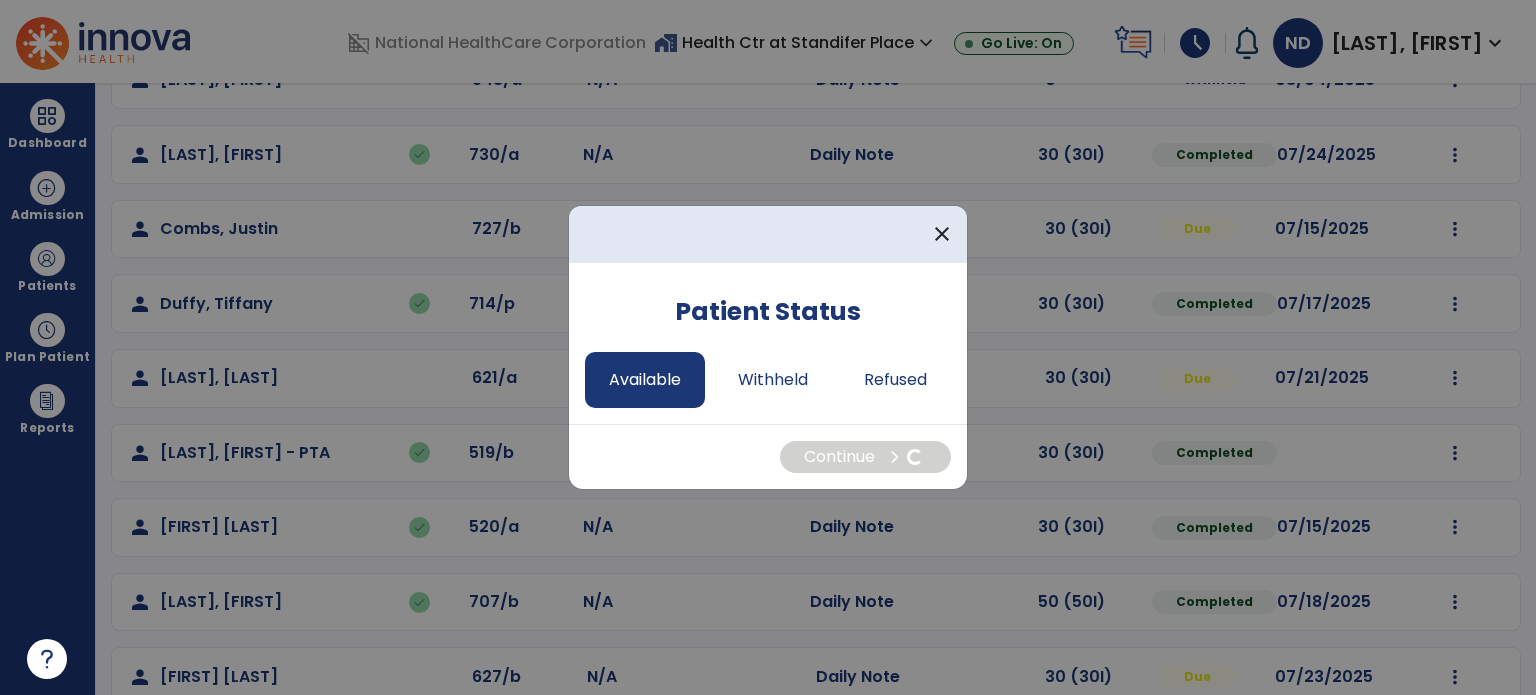 select on "*" 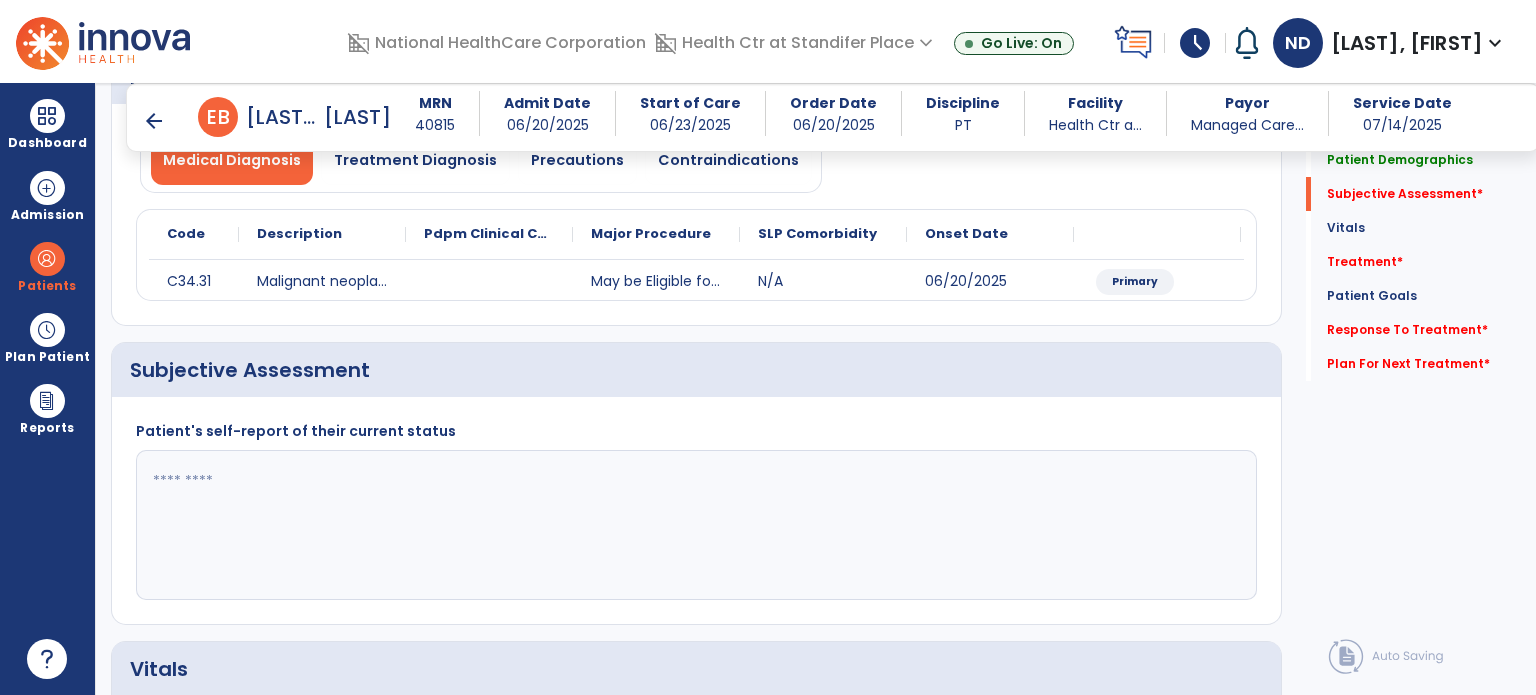 scroll, scrollTop: 188, scrollLeft: 0, axis: vertical 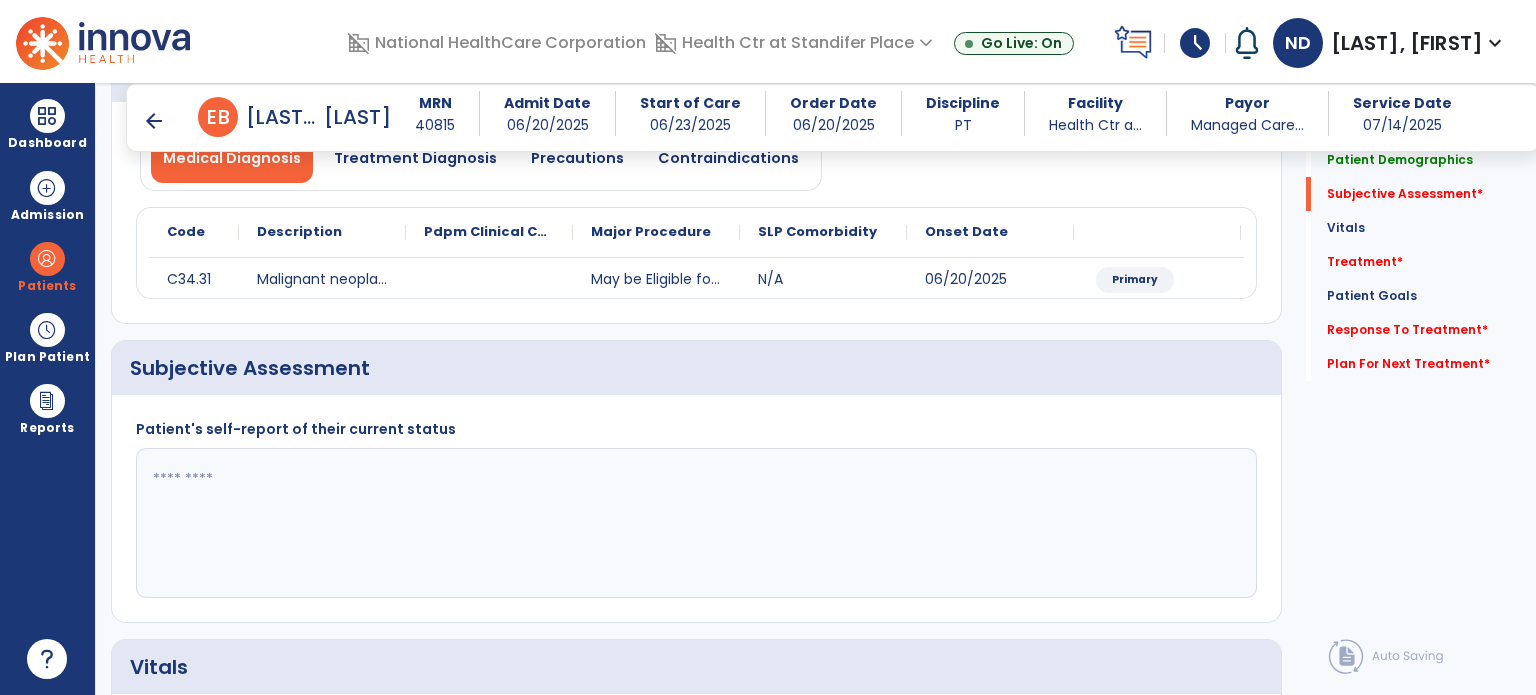 click 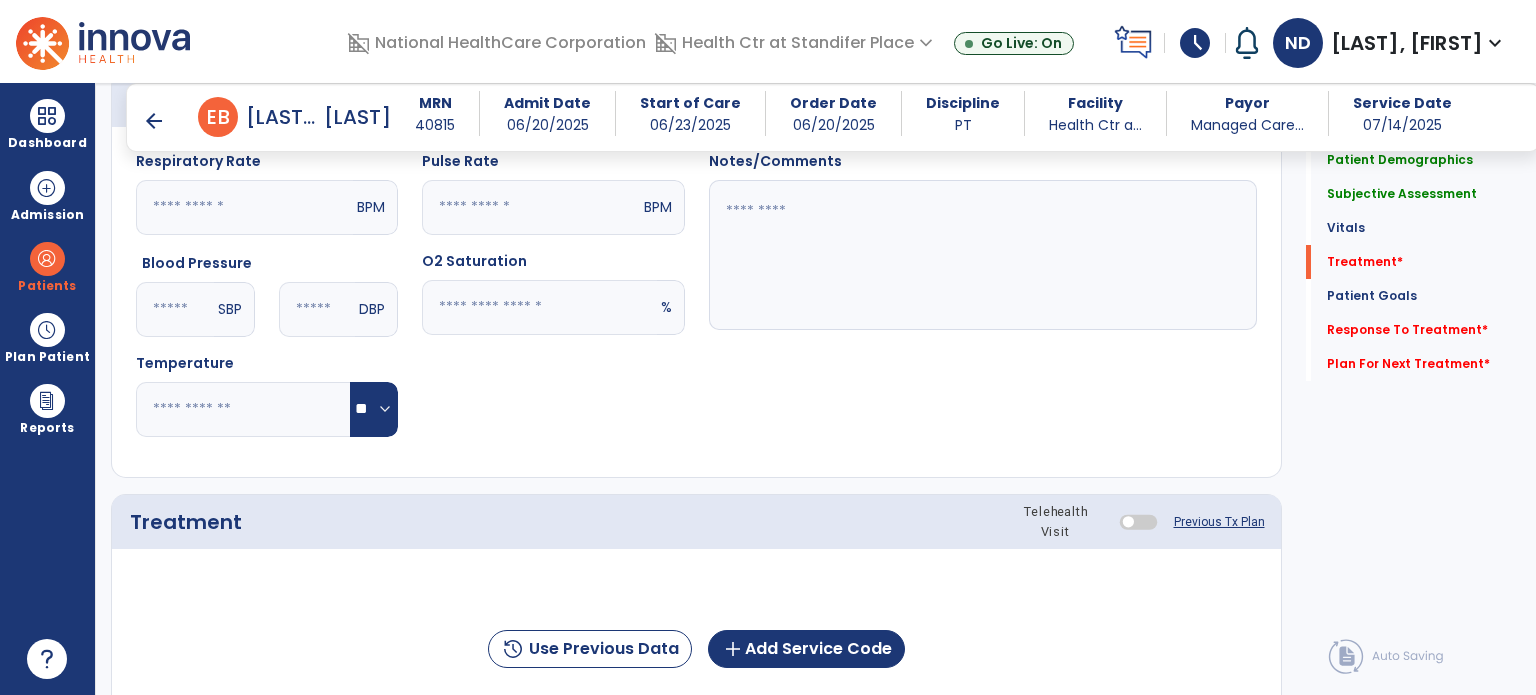 scroll, scrollTop: 1060, scrollLeft: 0, axis: vertical 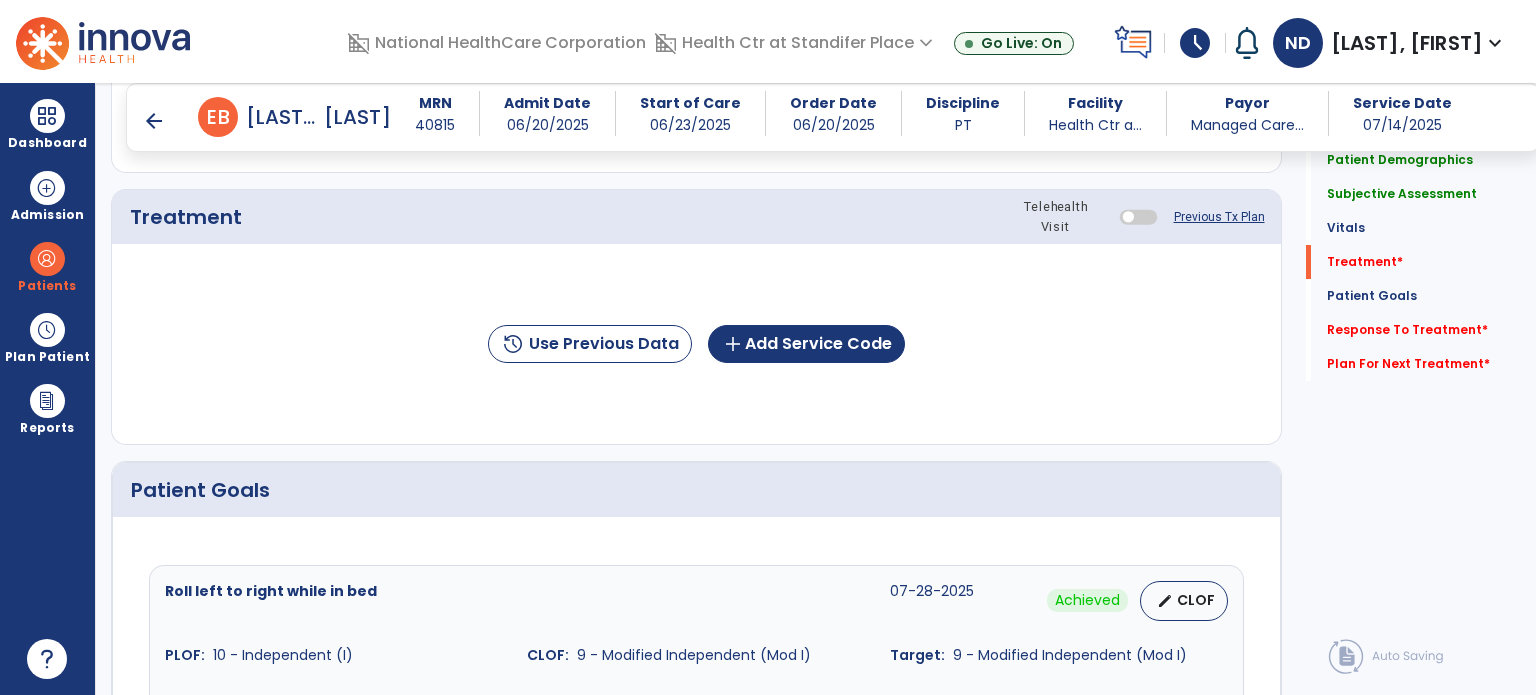 type on "**********" 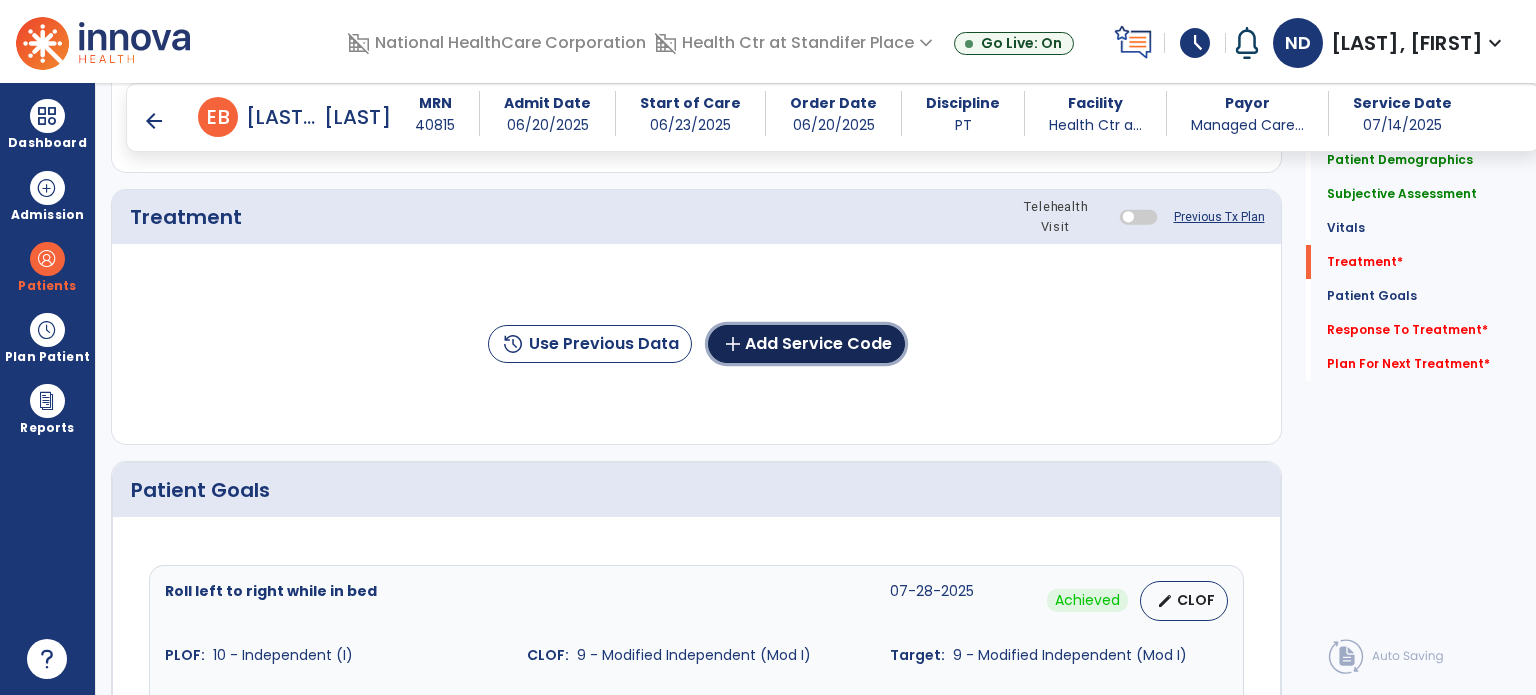 click on "add  Add Service Code" 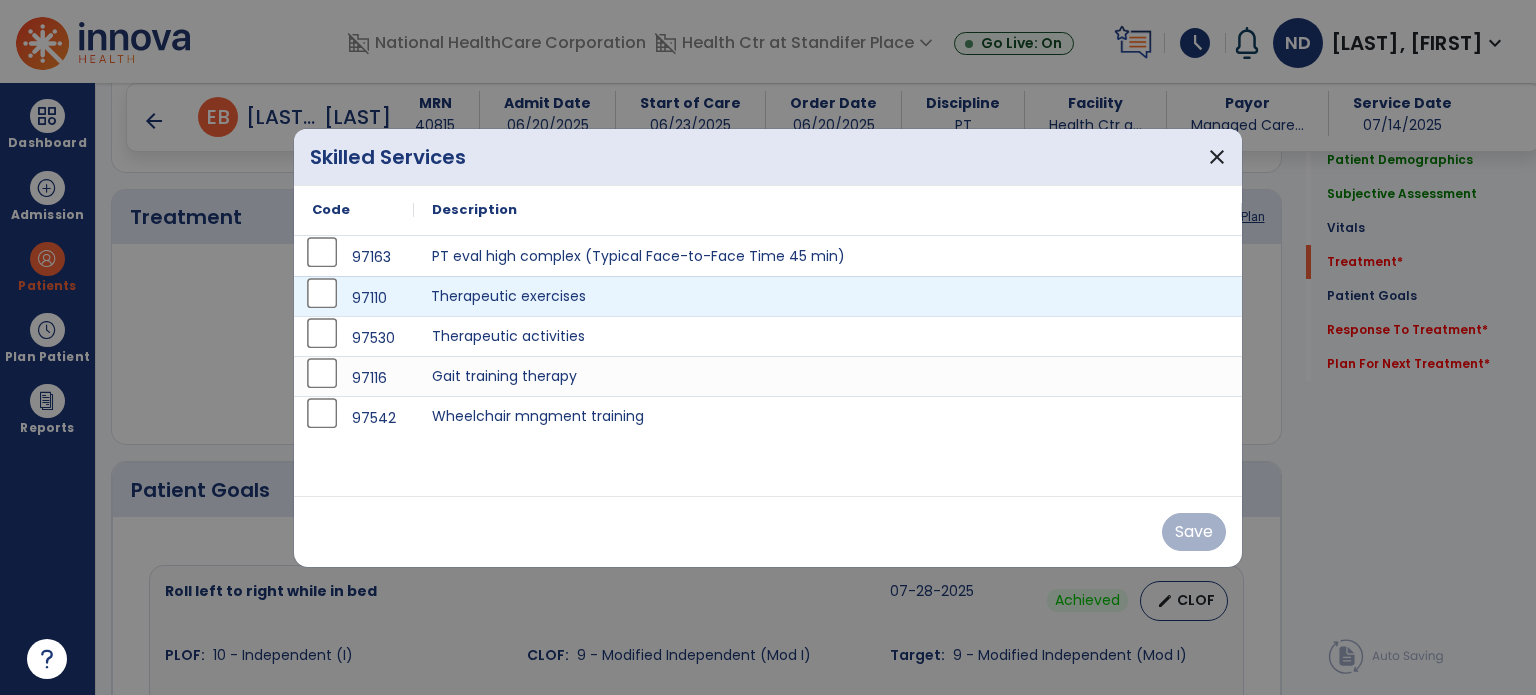 click on "Therapeutic exercises" at bounding box center (828, 296) 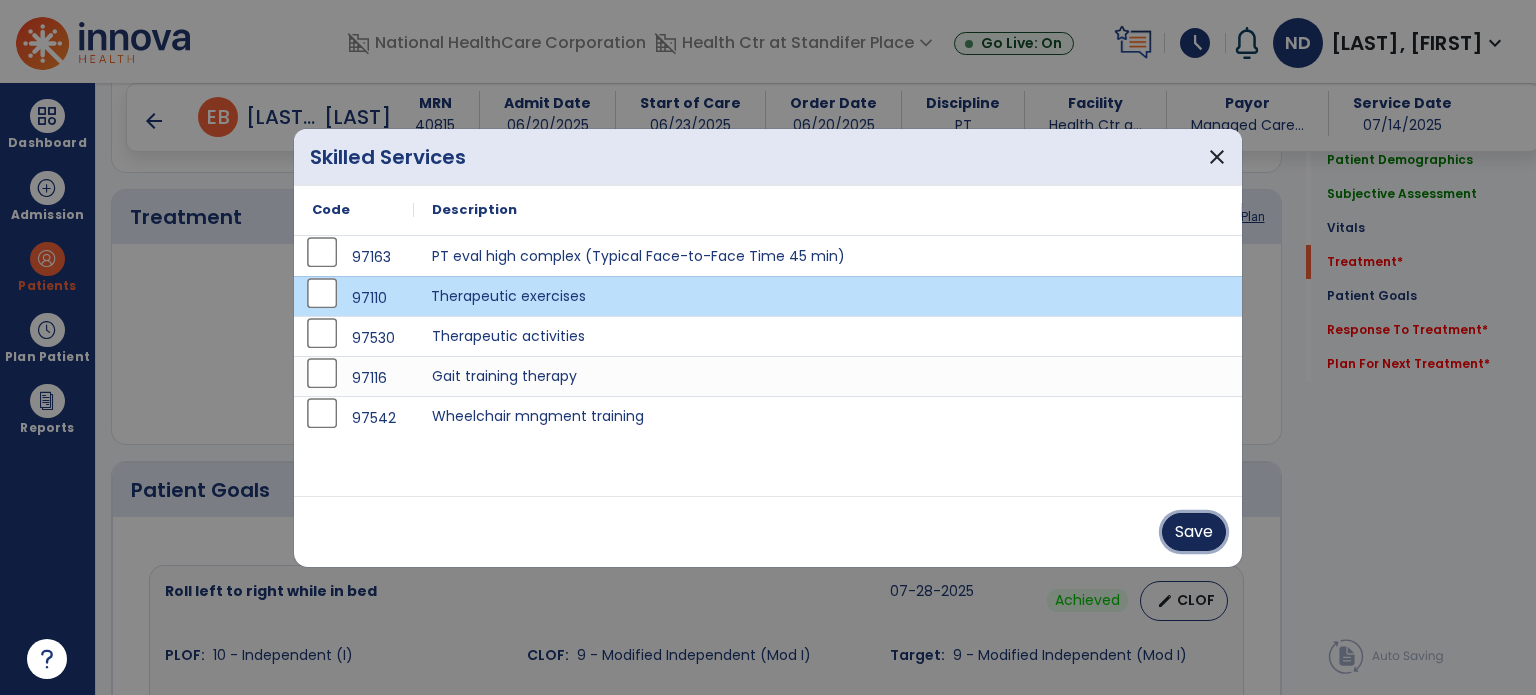 click on "Save" at bounding box center [1194, 532] 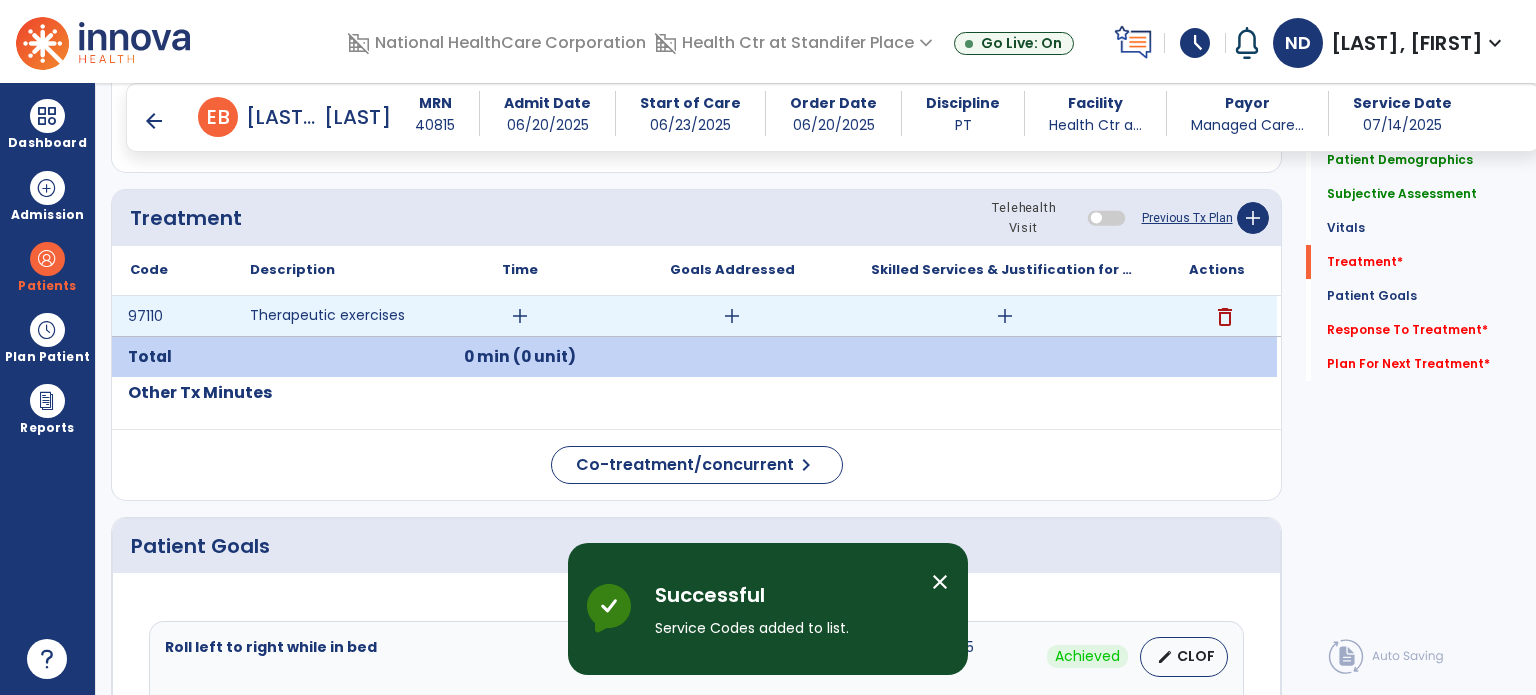 click on "add" at bounding box center (520, 316) 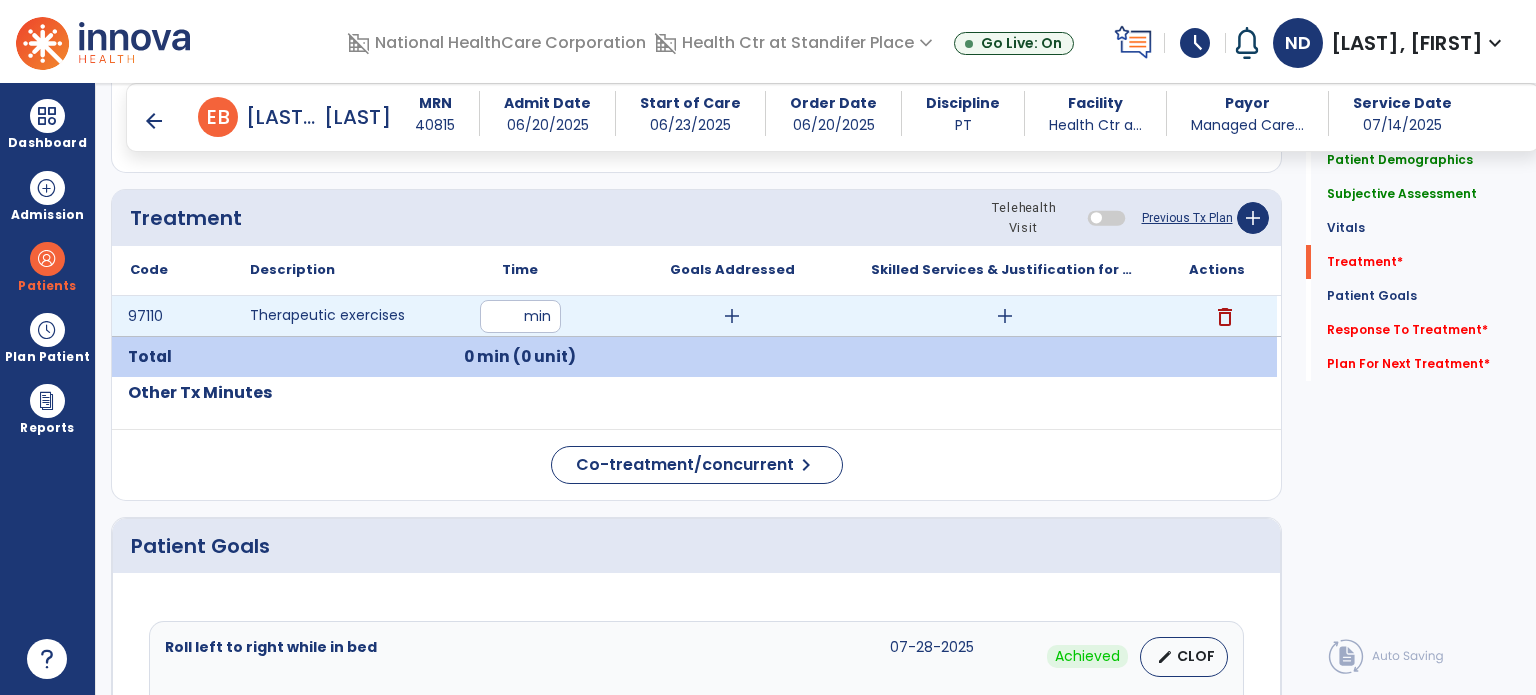 type on "**" 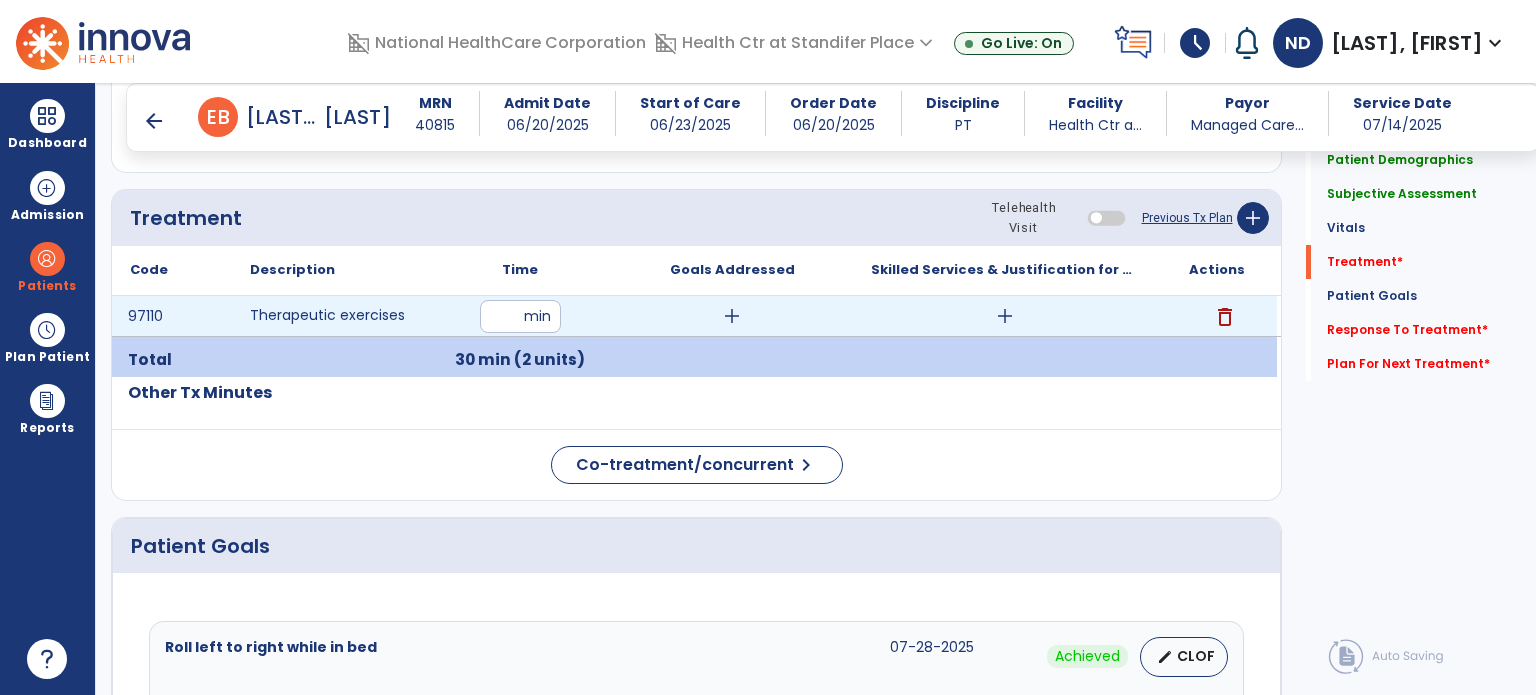 click on "add" at bounding box center (732, 316) 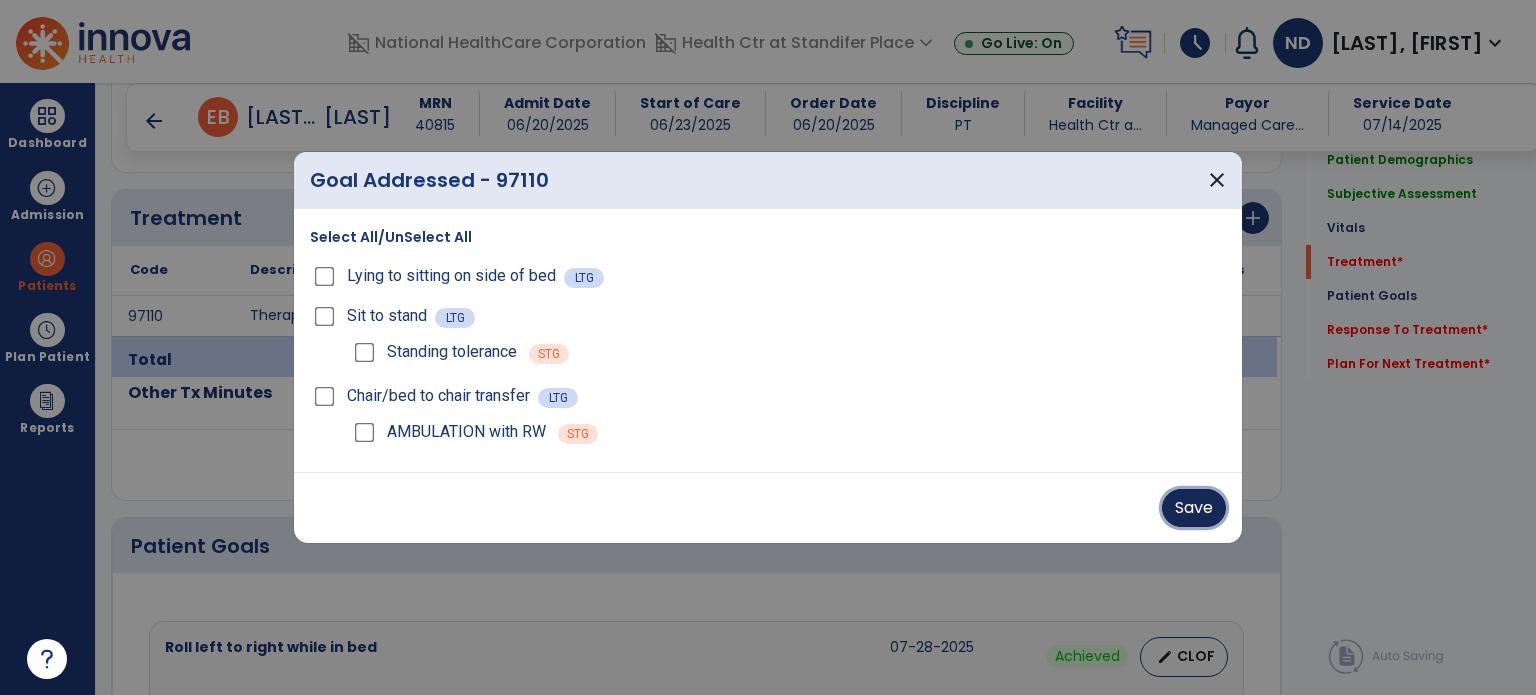 click on "Save" at bounding box center (1194, 508) 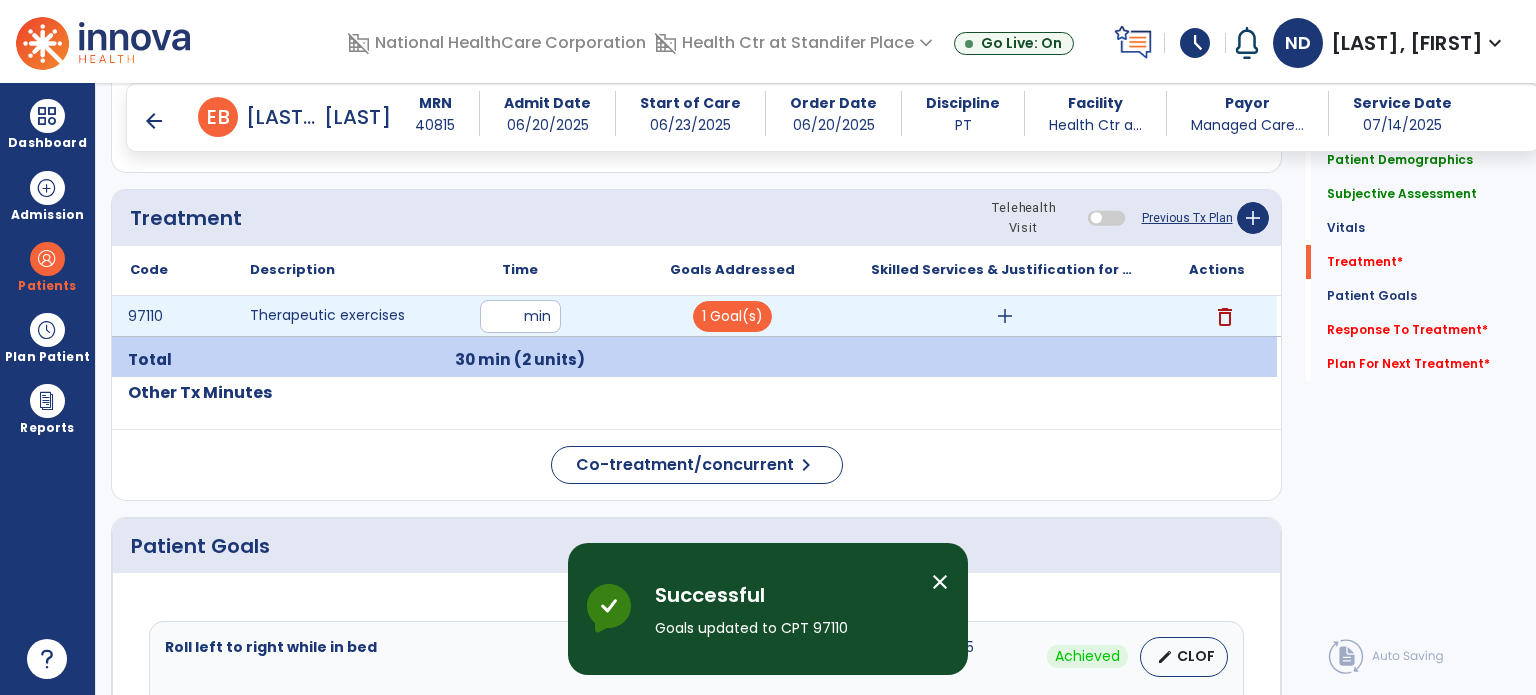 click on "add" at bounding box center [1004, 316] 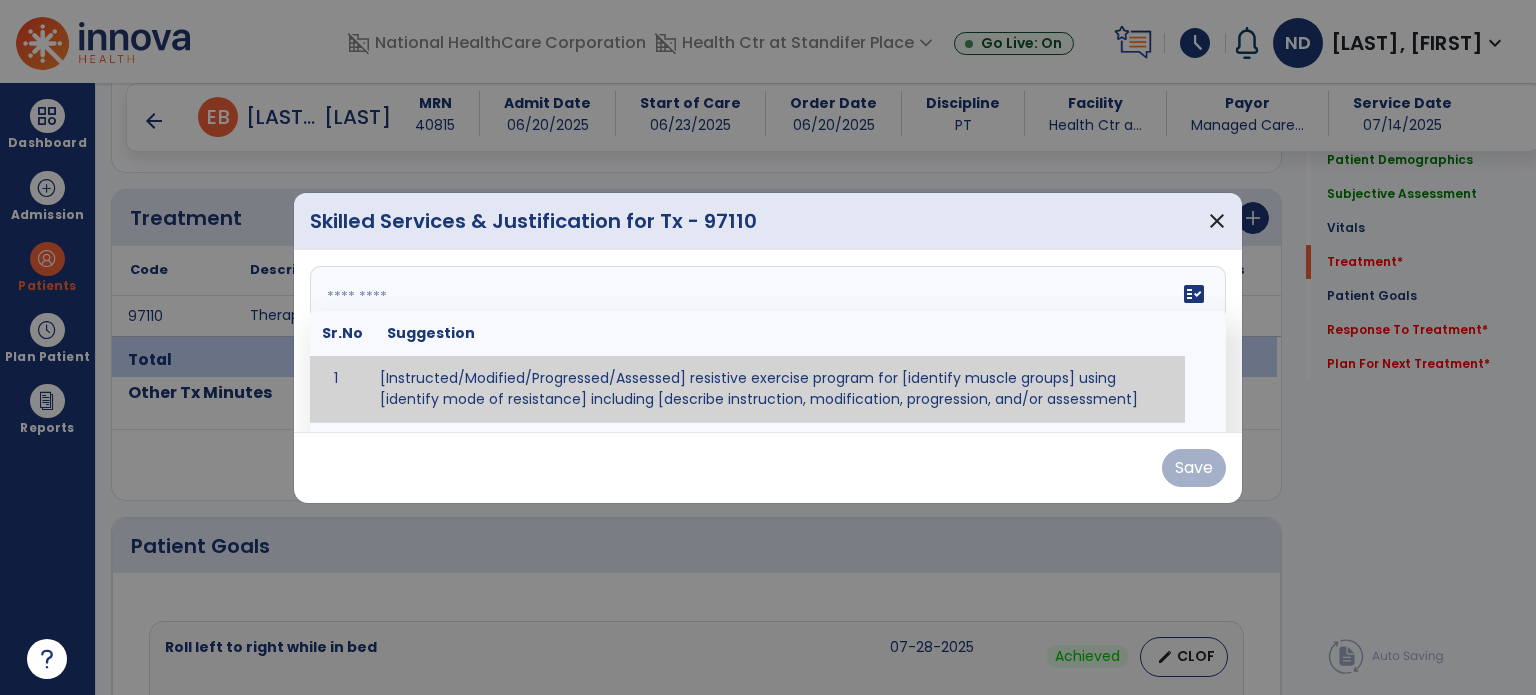 click on "fact_check  Sr.No Suggestion 1 [Instructed/Modified/Progressed/Assessed] resistive exercise program for [identify muscle groups] using [identify mode of resistance] including [describe instruction, modification, progression, and/or assessment] 2 [Instructed/Modified/Progressed/Assessed] aerobic exercise program using [identify equipment/mode] including [describe instruction, modification,progression, and/or assessment] 3 [Instructed/Modified/Progressed/Assessed] [PROM/A/AROM/AROM] program for [identify joint movements] using [contract-relax, over-pressure, inhibitory techniques, other] 4 [Assessed/Tested] aerobic capacity with administration of [aerobic capacity test]" at bounding box center [768, 341] 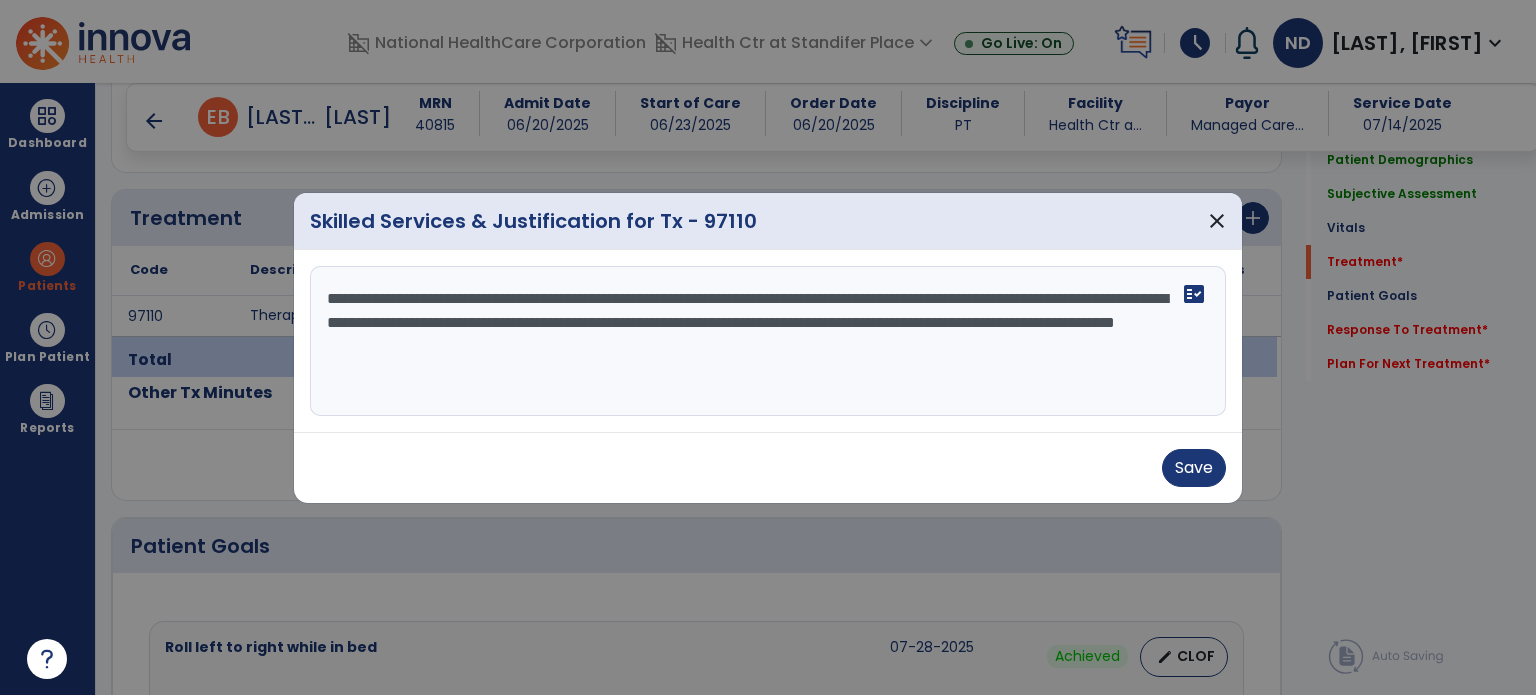 click on "**********" at bounding box center [768, 341] 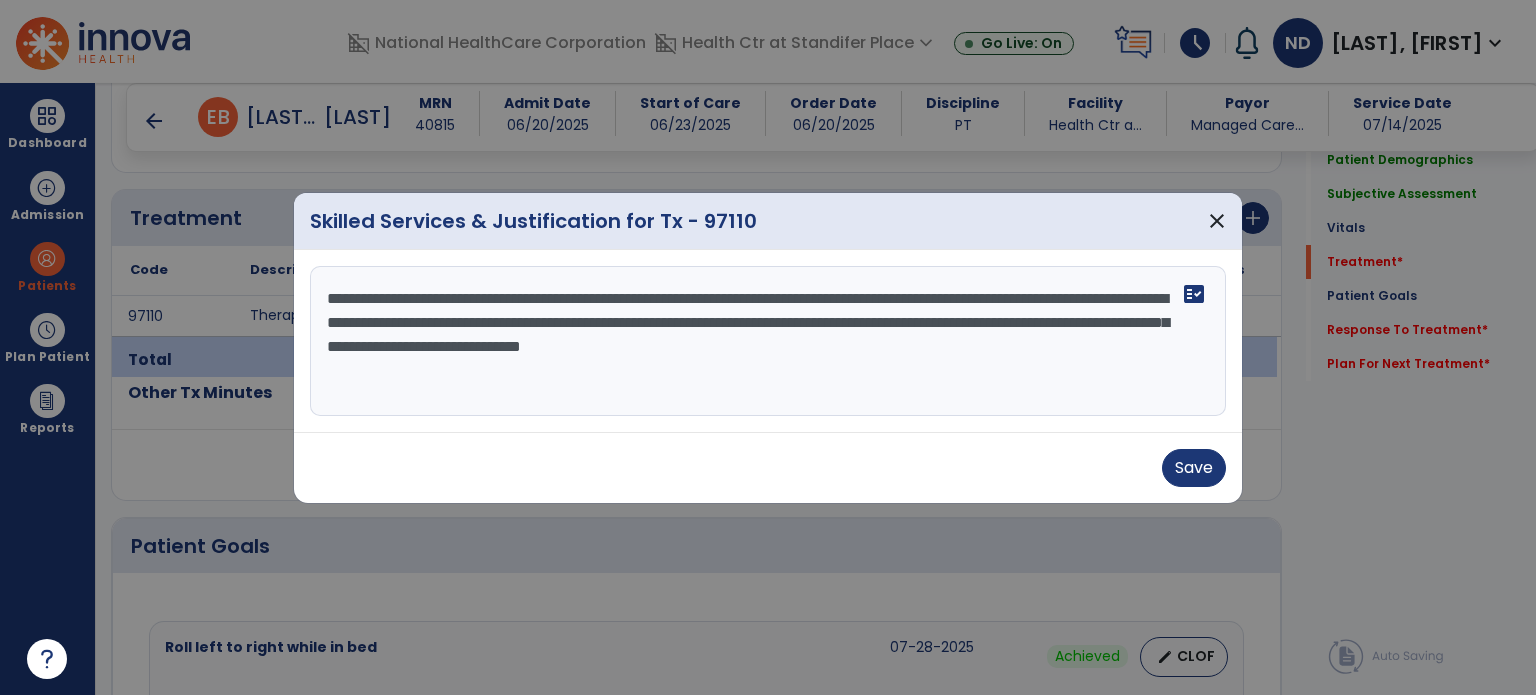 type on "**********" 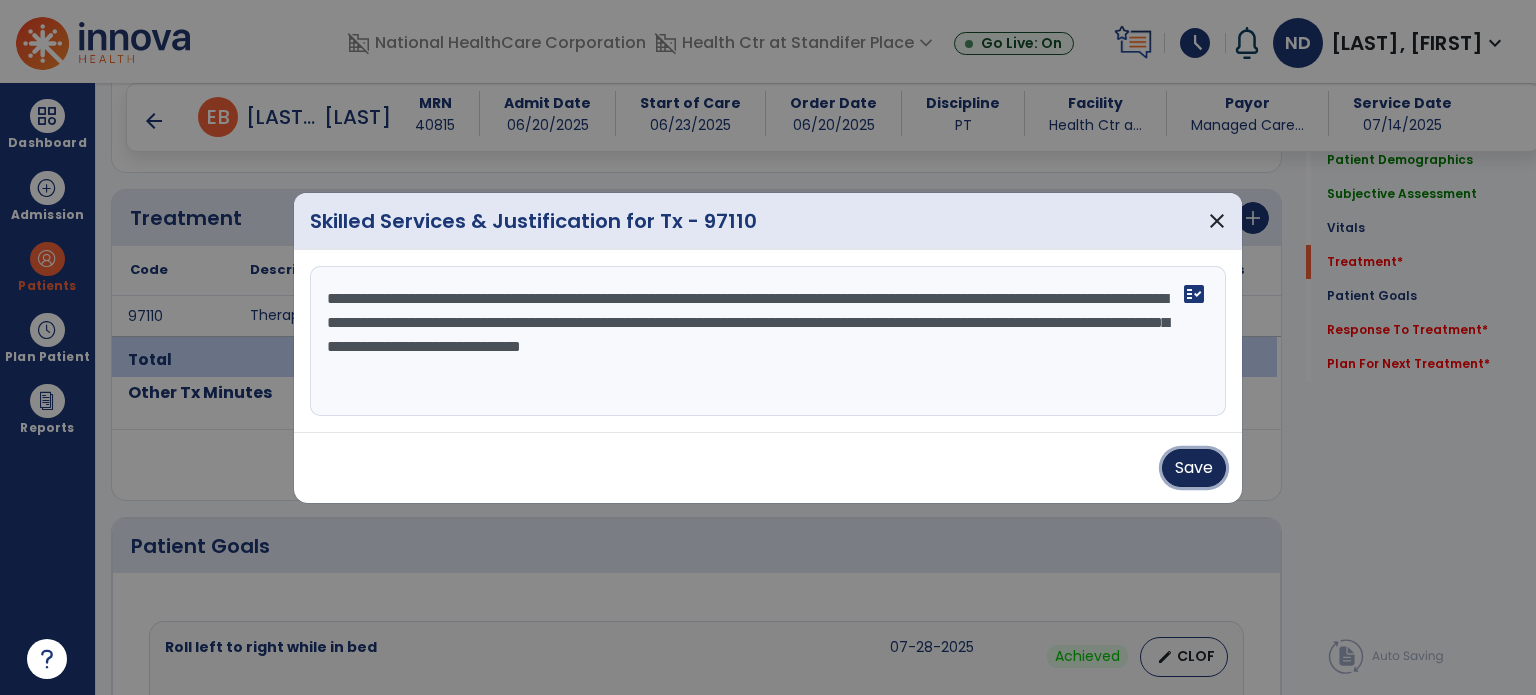 click on "Save" at bounding box center [1194, 468] 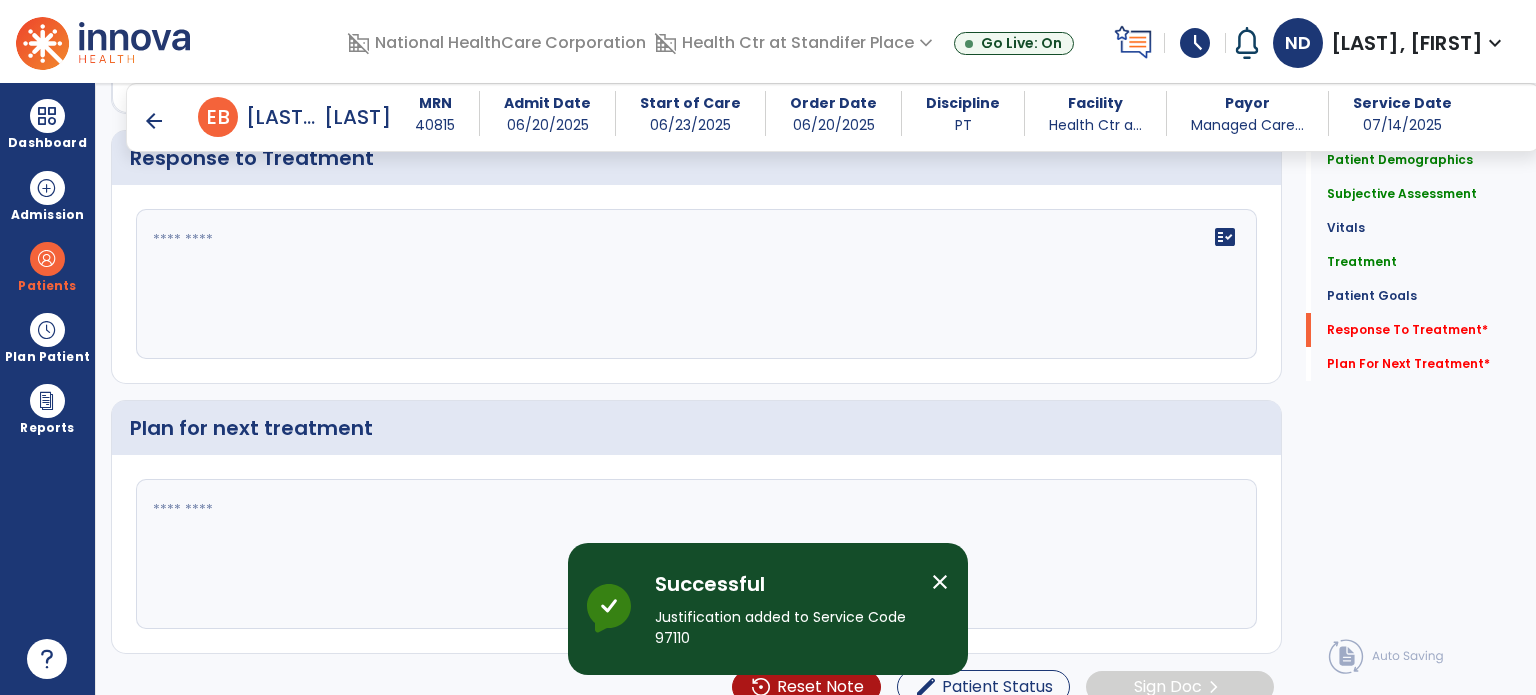 scroll, scrollTop: 2764, scrollLeft: 0, axis: vertical 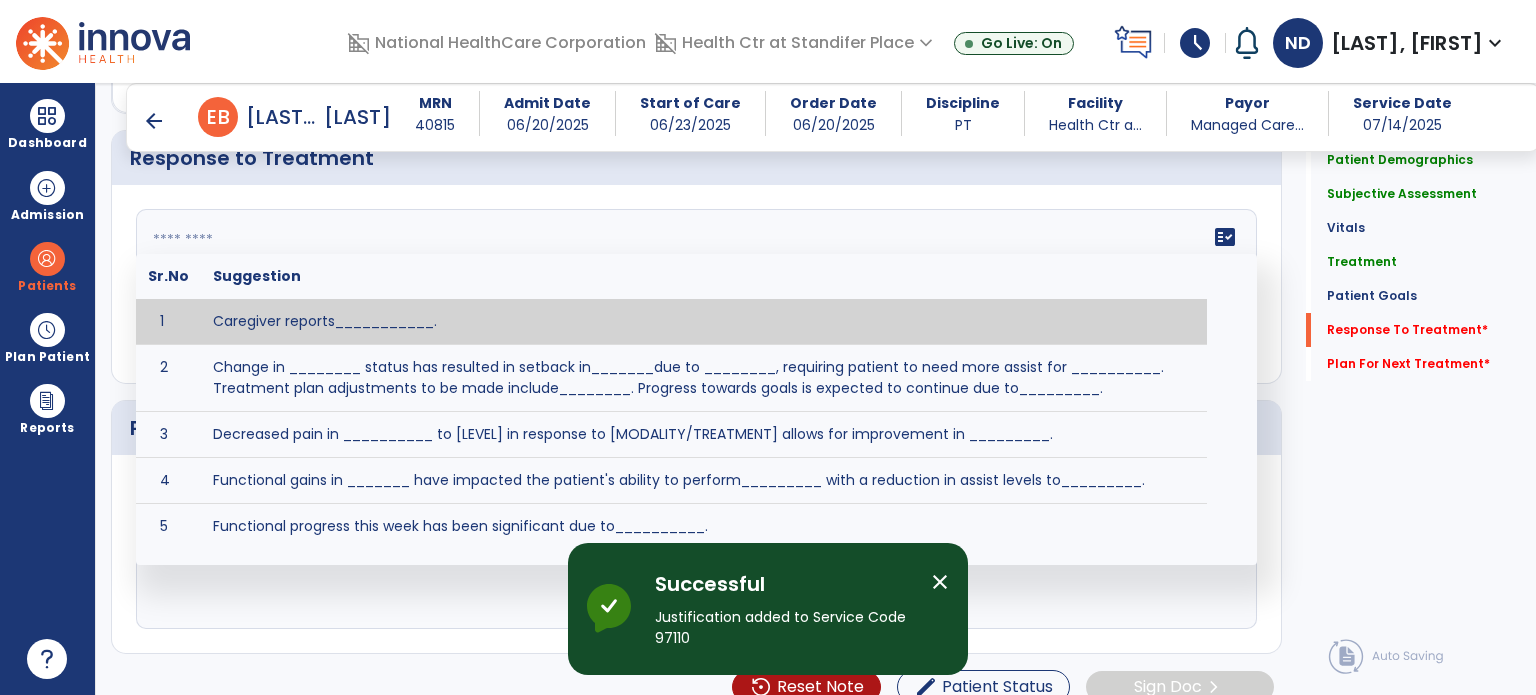 click on "fact_check  Sr.No Suggestion 1 Caregiver reports___________. 2 Change in ________ status has resulted in setback in_______due to ________, requiring patient to need more assist for __________.   Treatment plan adjustments to be made include________.  Progress towards goals is expected to continue due to_________. 3 Decreased pain in __________ to [LEVEL] in response to [MODALITY/TREATMENT] allows for improvement in _________. 4 Functional gains in _______ have impacted the patient's ability to perform_________ with a reduction in assist levels to_________. 5 Functional progress this week has been significant due to__________. 6 Gains in ________ have improved the patient's ability to perform ______with decreased levels of assist to___________. 7 Improvement in ________allows patient to tolerate higher levels of challenges in_________. 8 Pain in [AREA] has decreased to [LEVEL] in response to [TREATMENT/MODALITY], allowing fore ease in completing__________. 9 10 11 12 13 14 15 16 17 18 19 20 21" 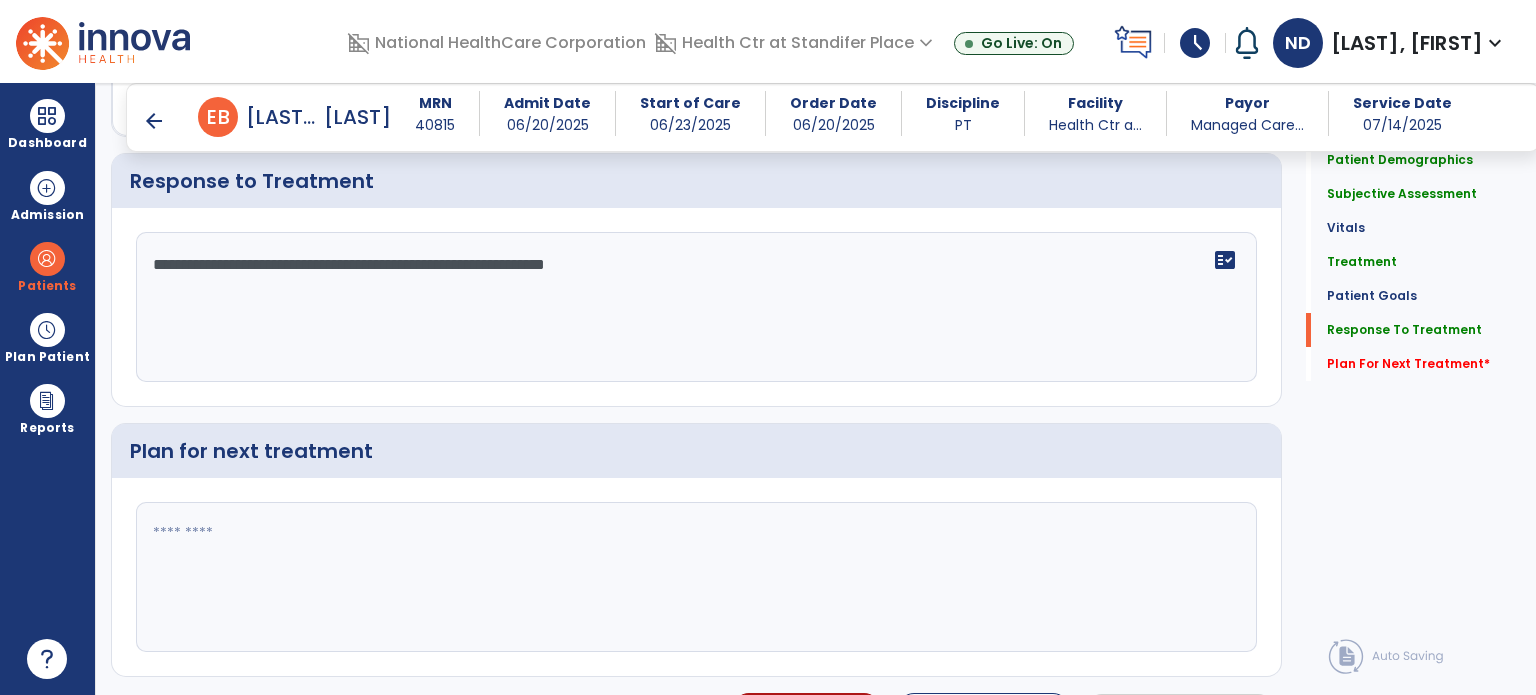 scroll, scrollTop: 2764, scrollLeft: 0, axis: vertical 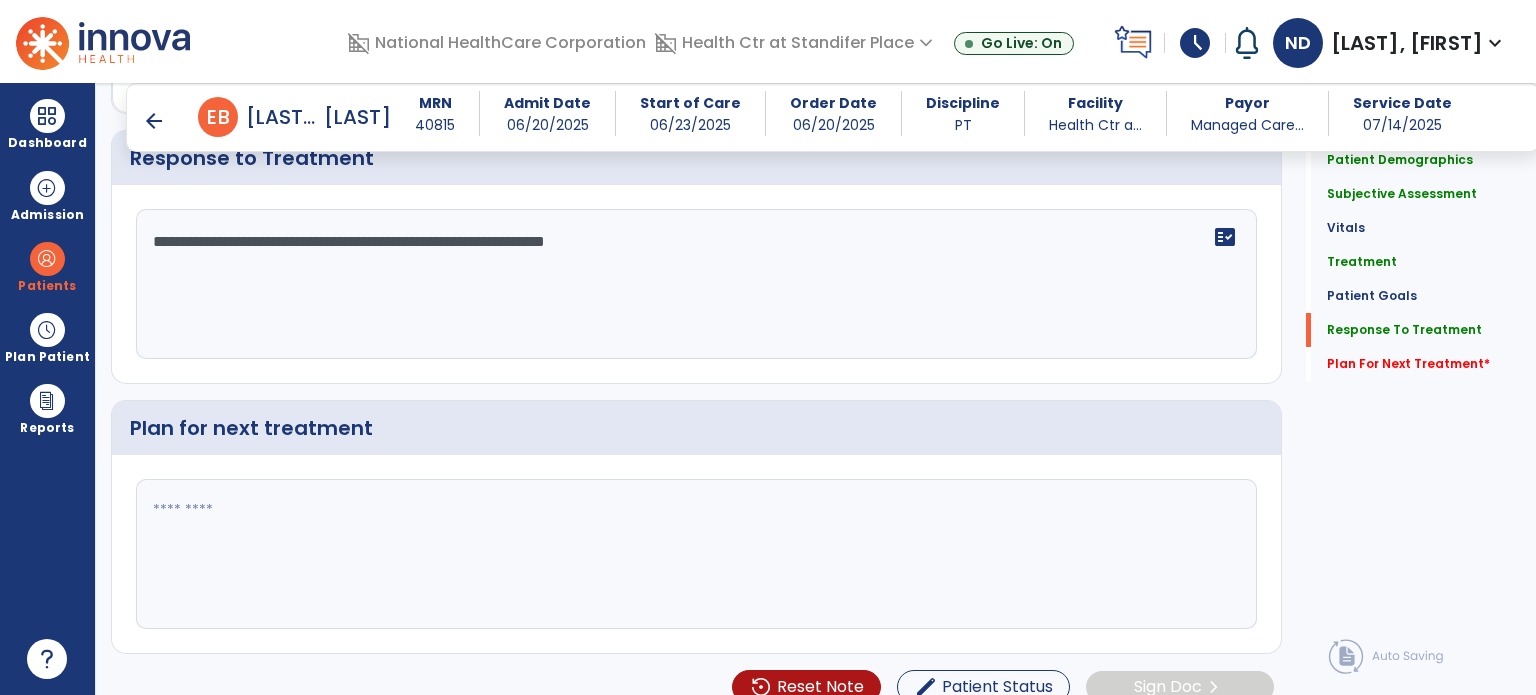 click on "**********" 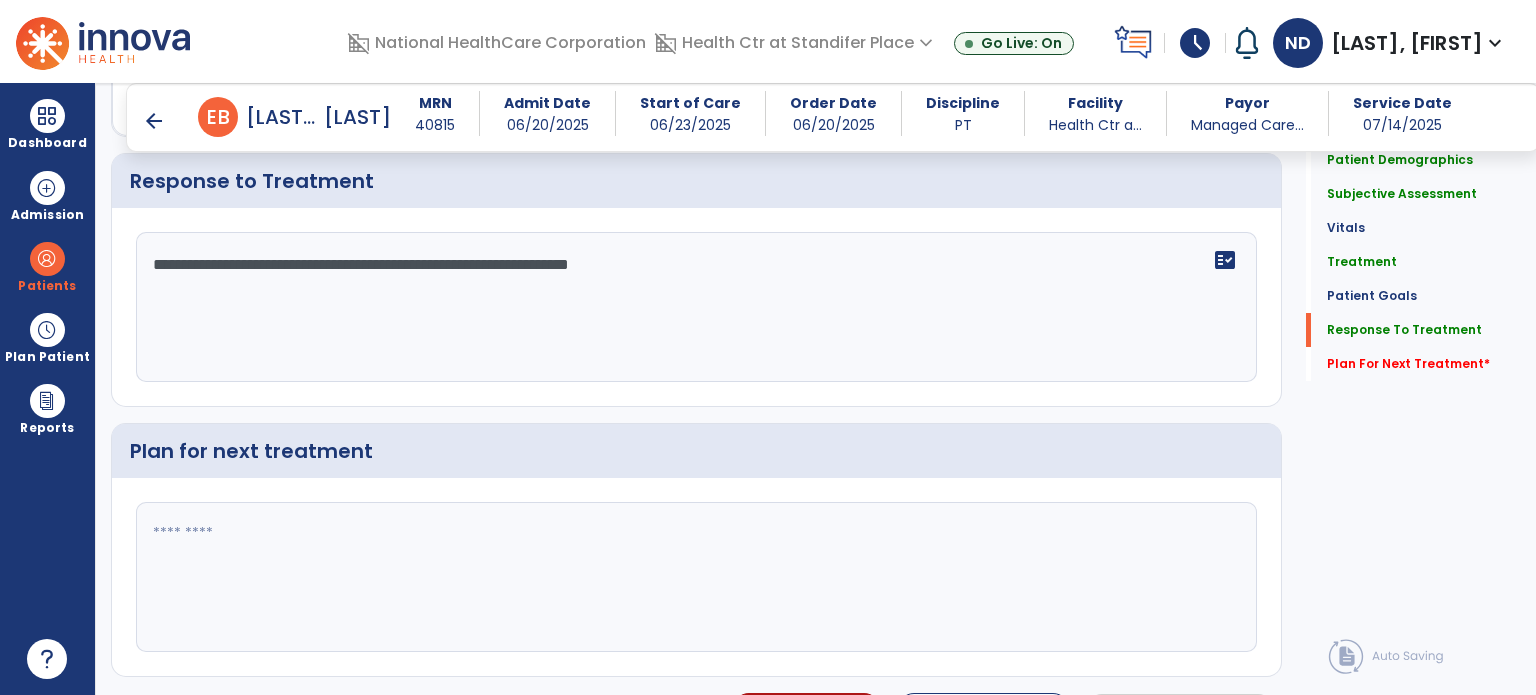 scroll, scrollTop: 2764, scrollLeft: 0, axis: vertical 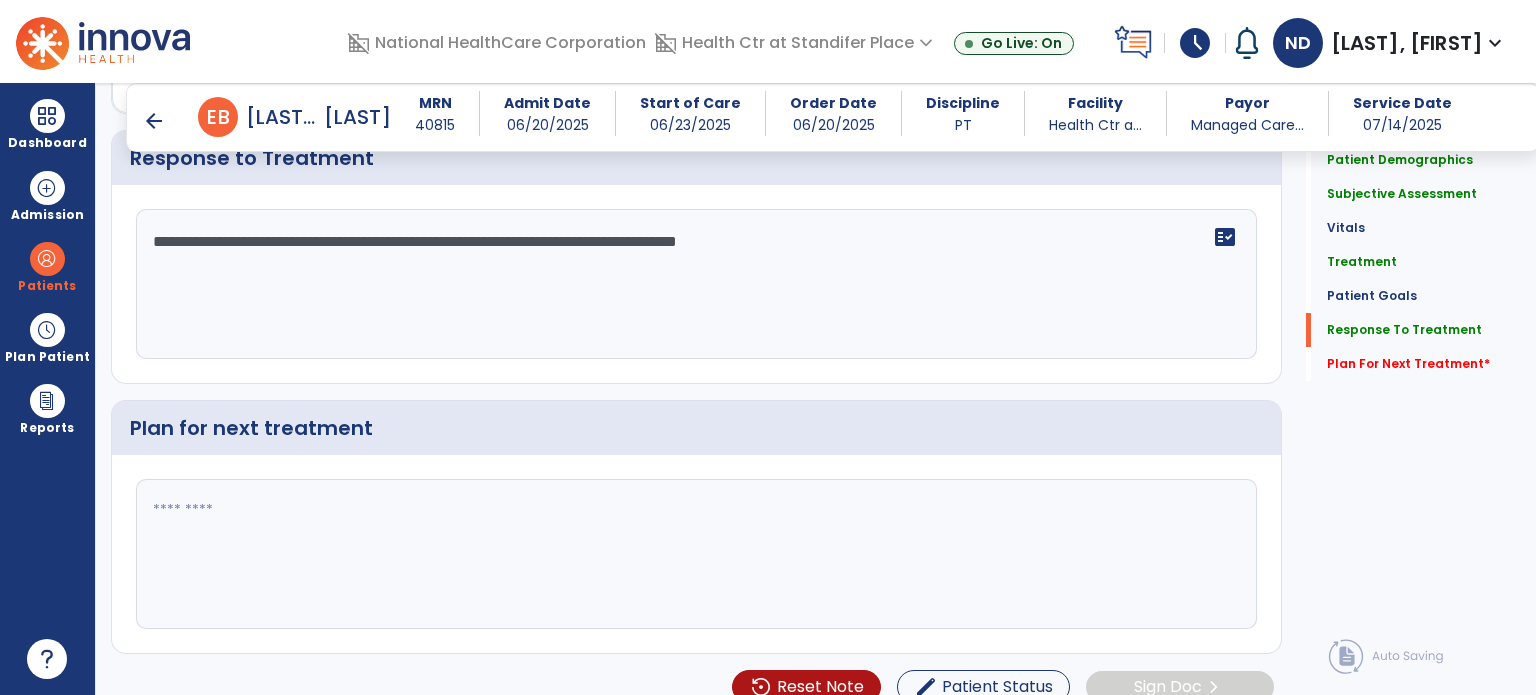 type on "**********" 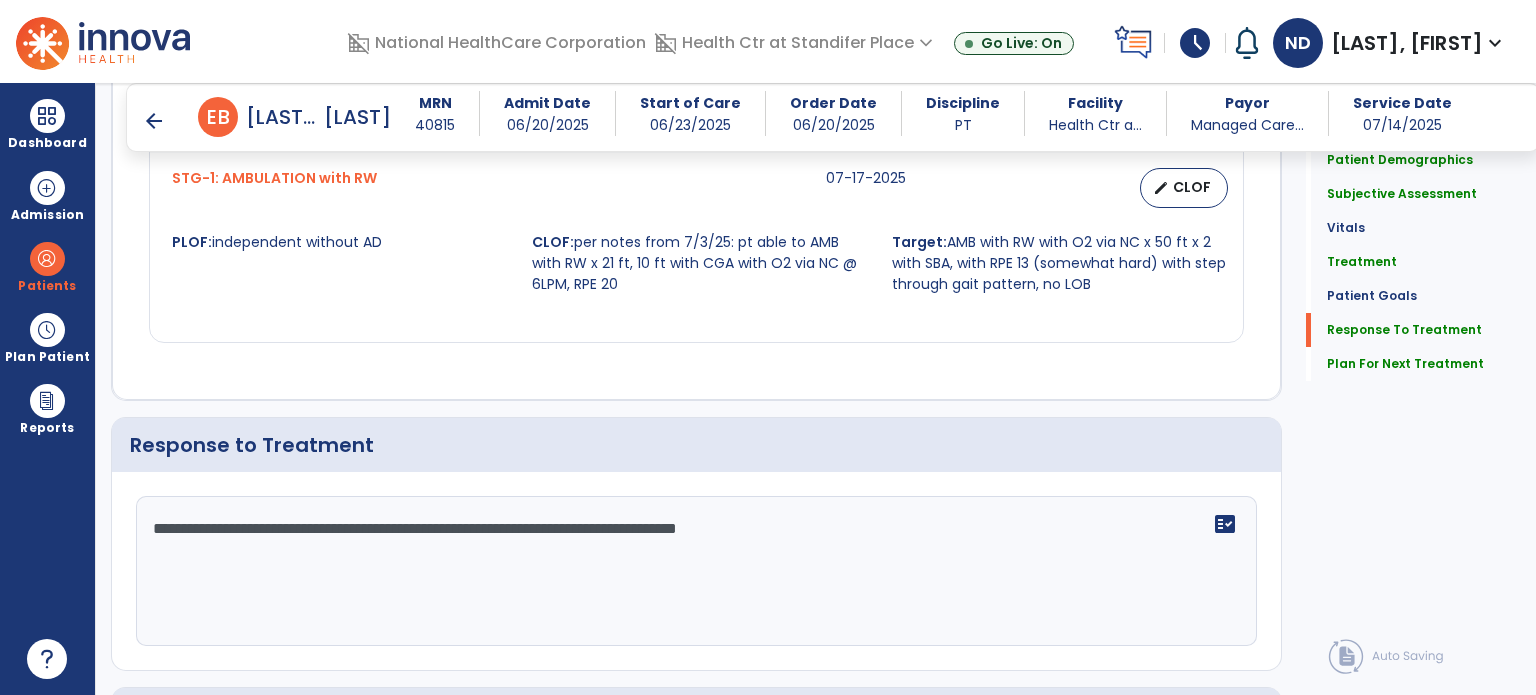 scroll, scrollTop: 2782, scrollLeft: 0, axis: vertical 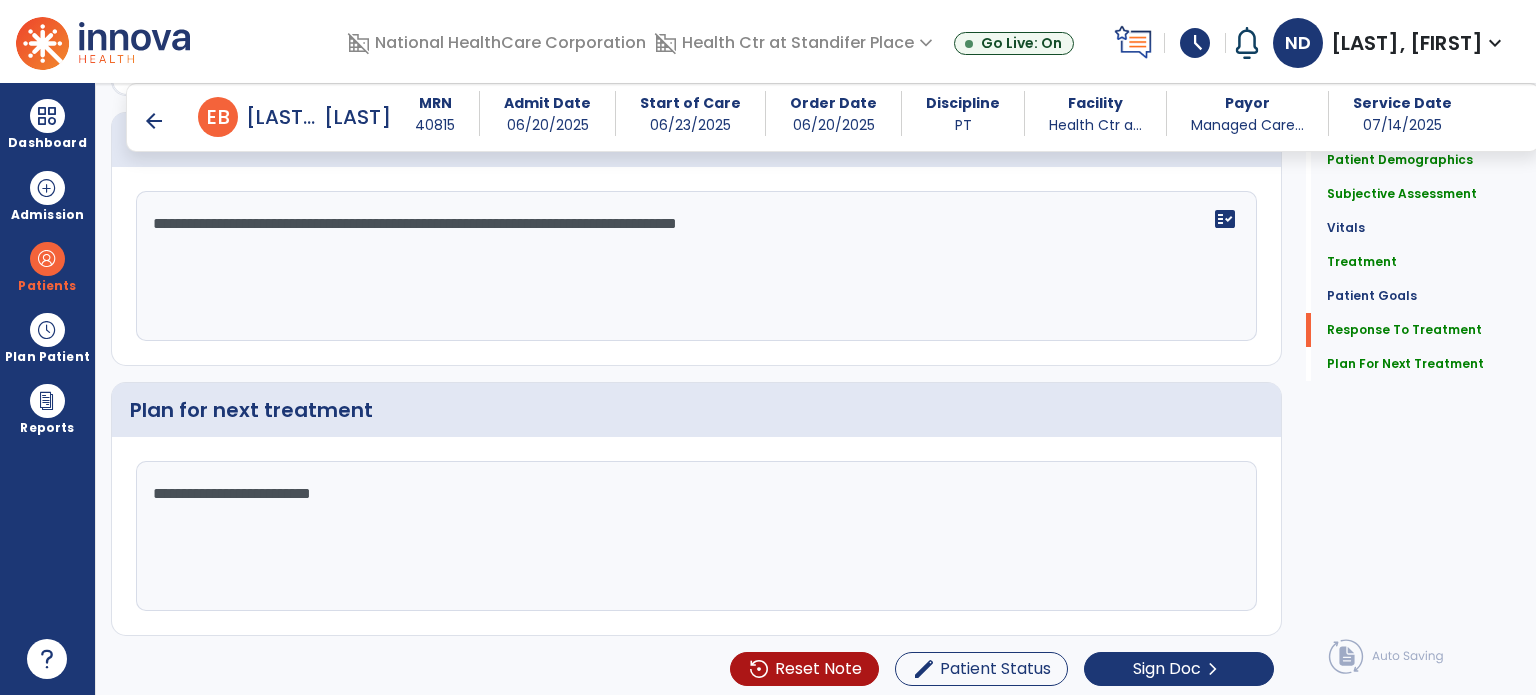 type on "**********" 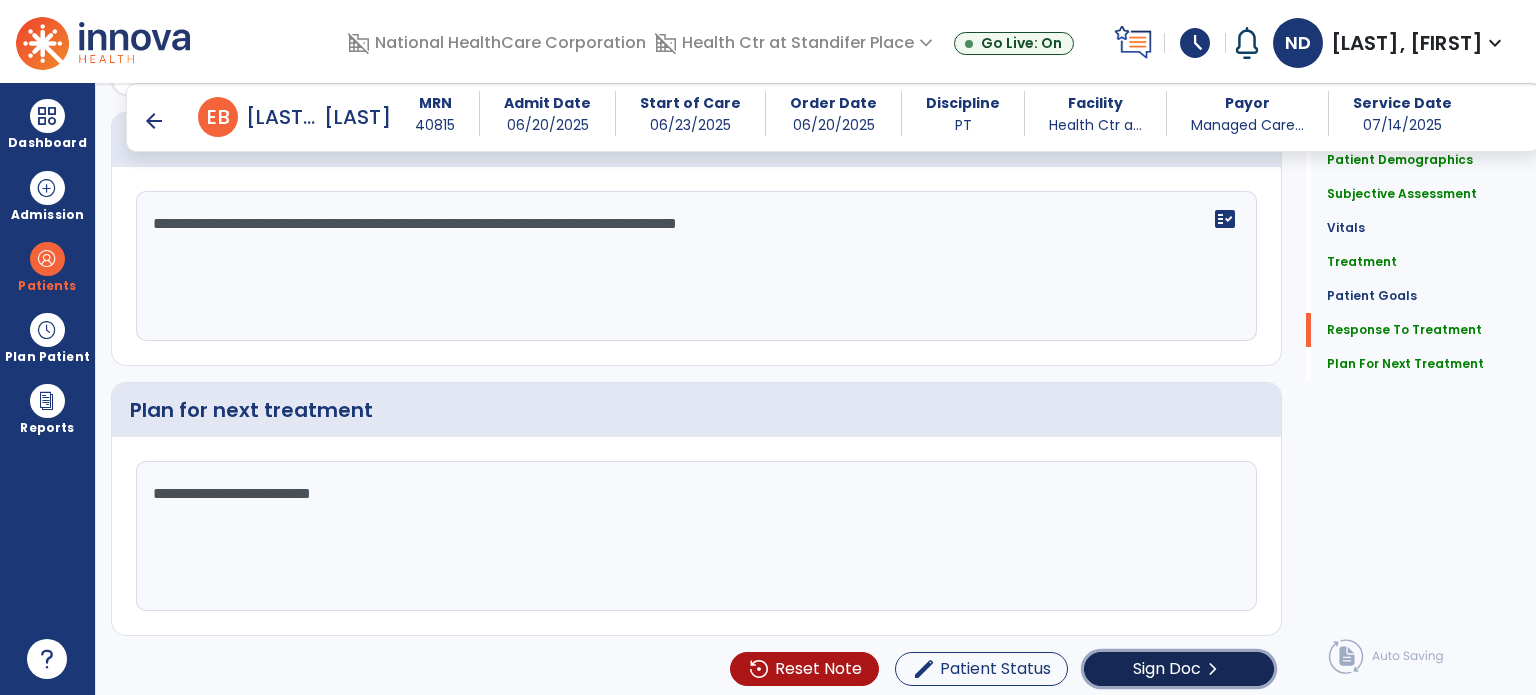 click on "chevron_right" 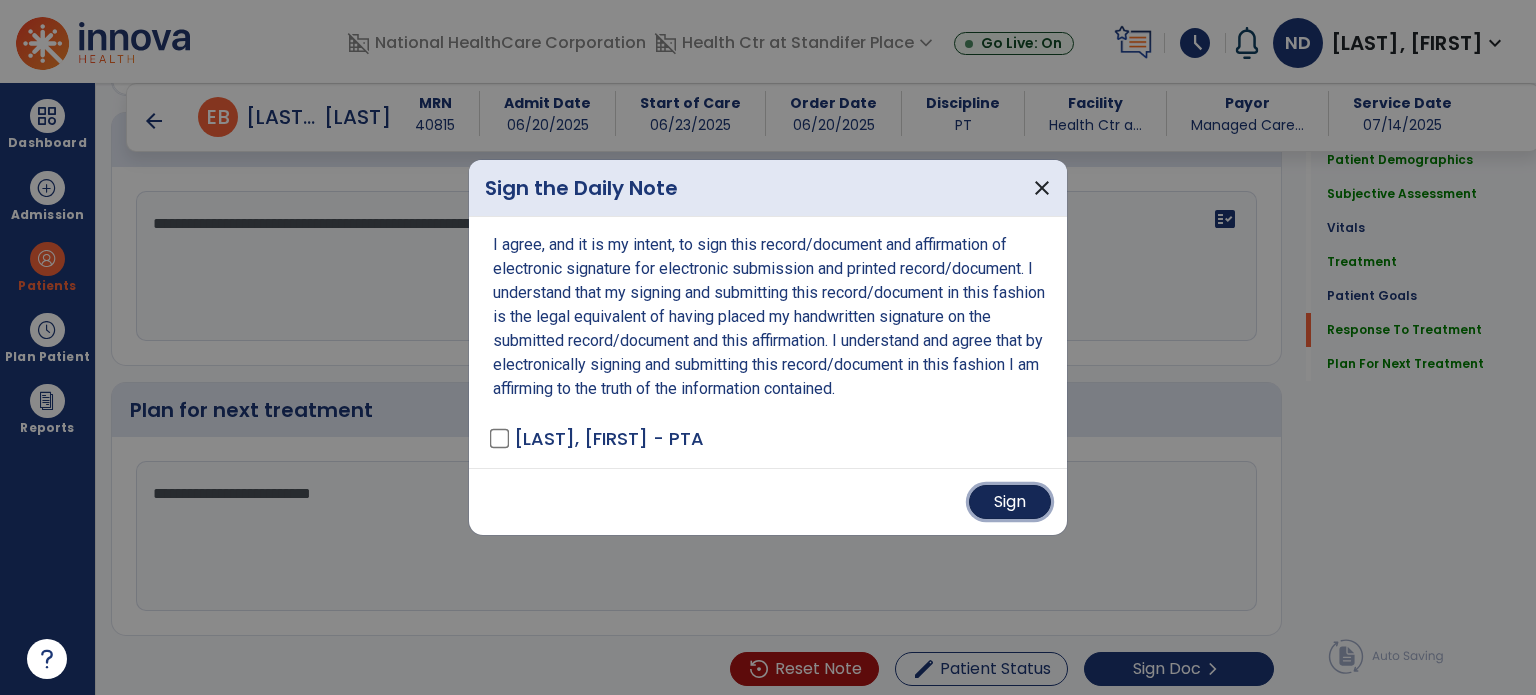 click on "Sign" at bounding box center (1010, 502) 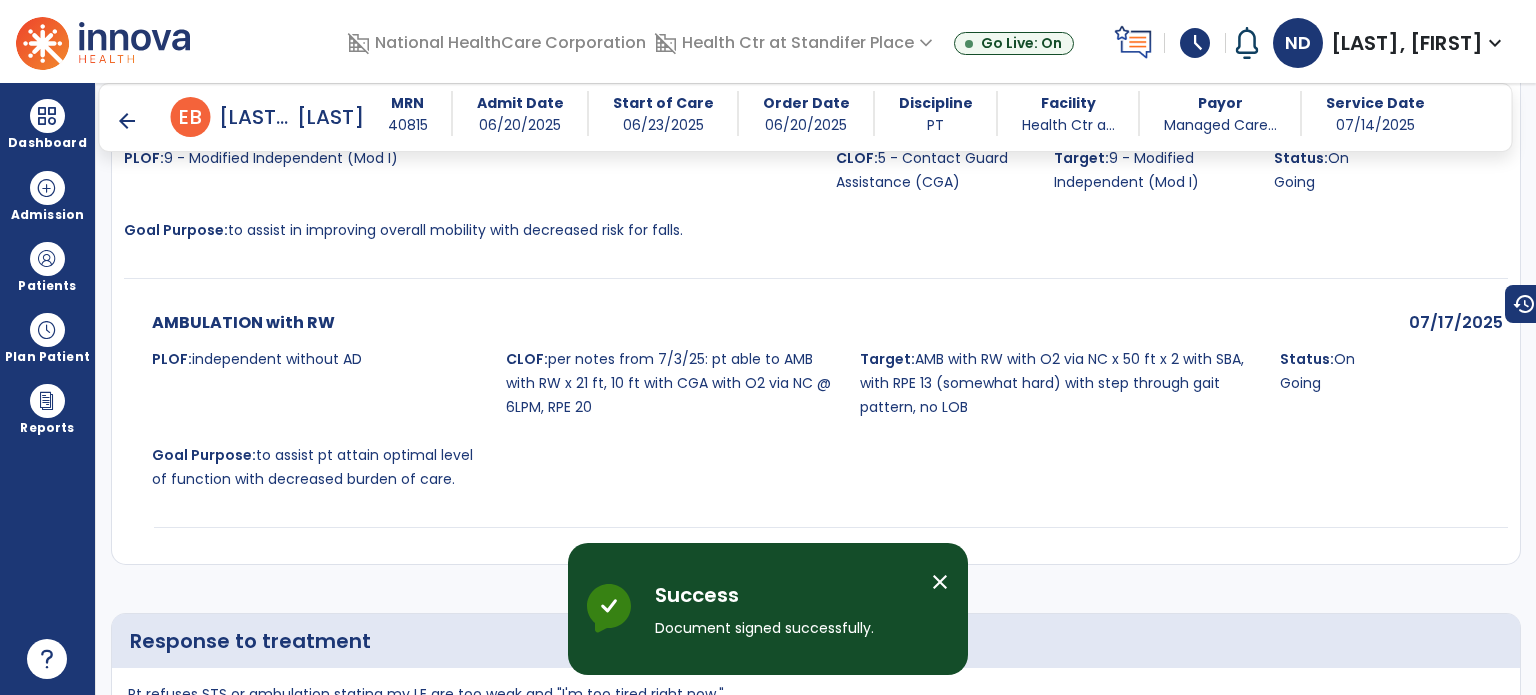 scroll, scrollTop: 3629, scrollLeft: 0, axis: vertical 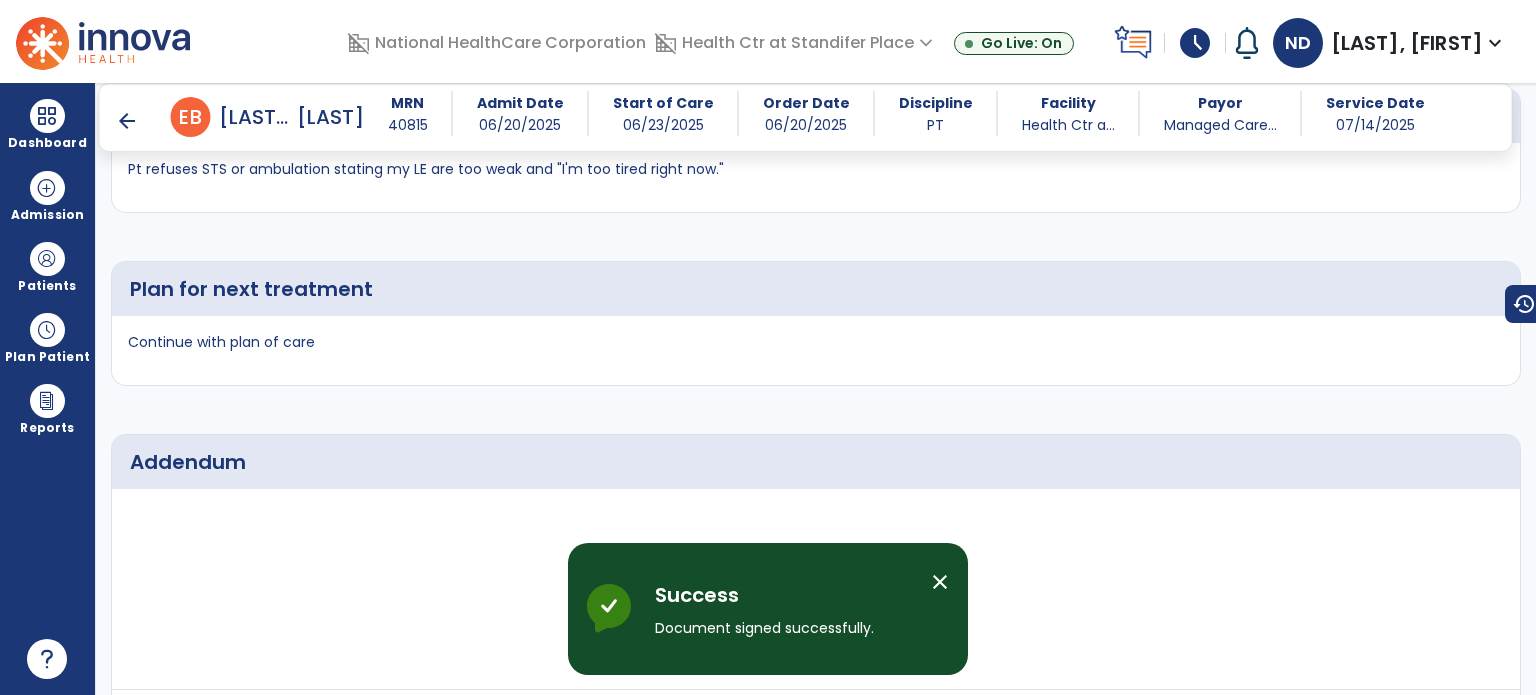 click on "arrow_back" at bounding box center (127, 121) 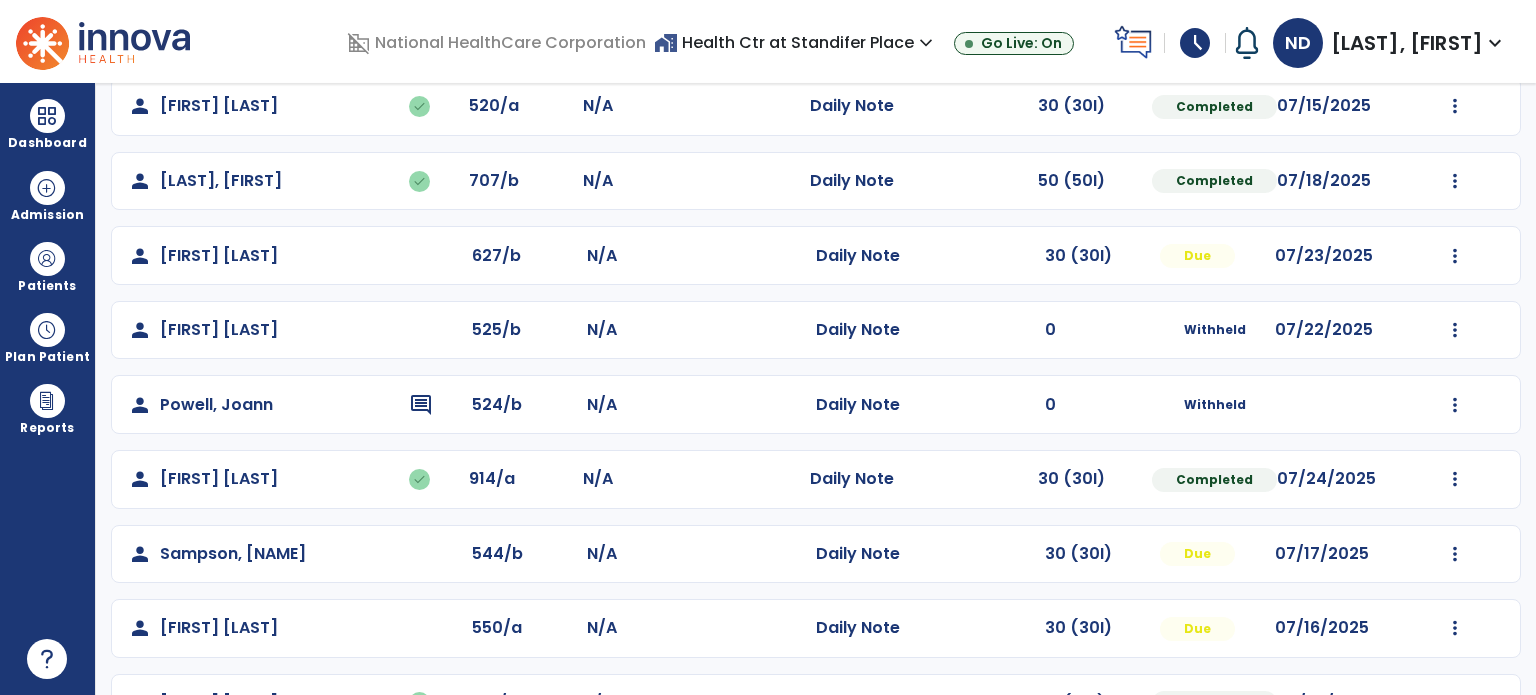 scroll, scrollTop: 628, scrollLeft: 0, axis: vertical 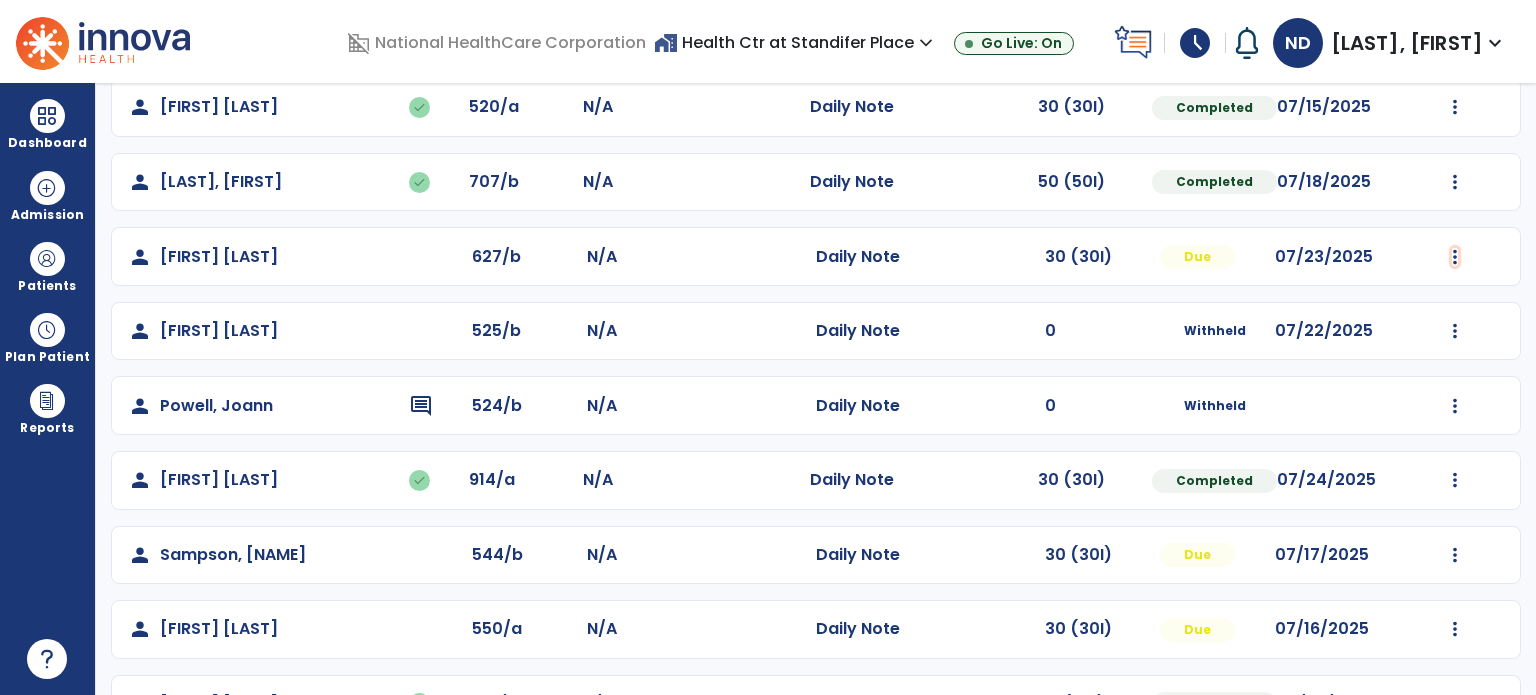 click at bounding box center (1455, -340) 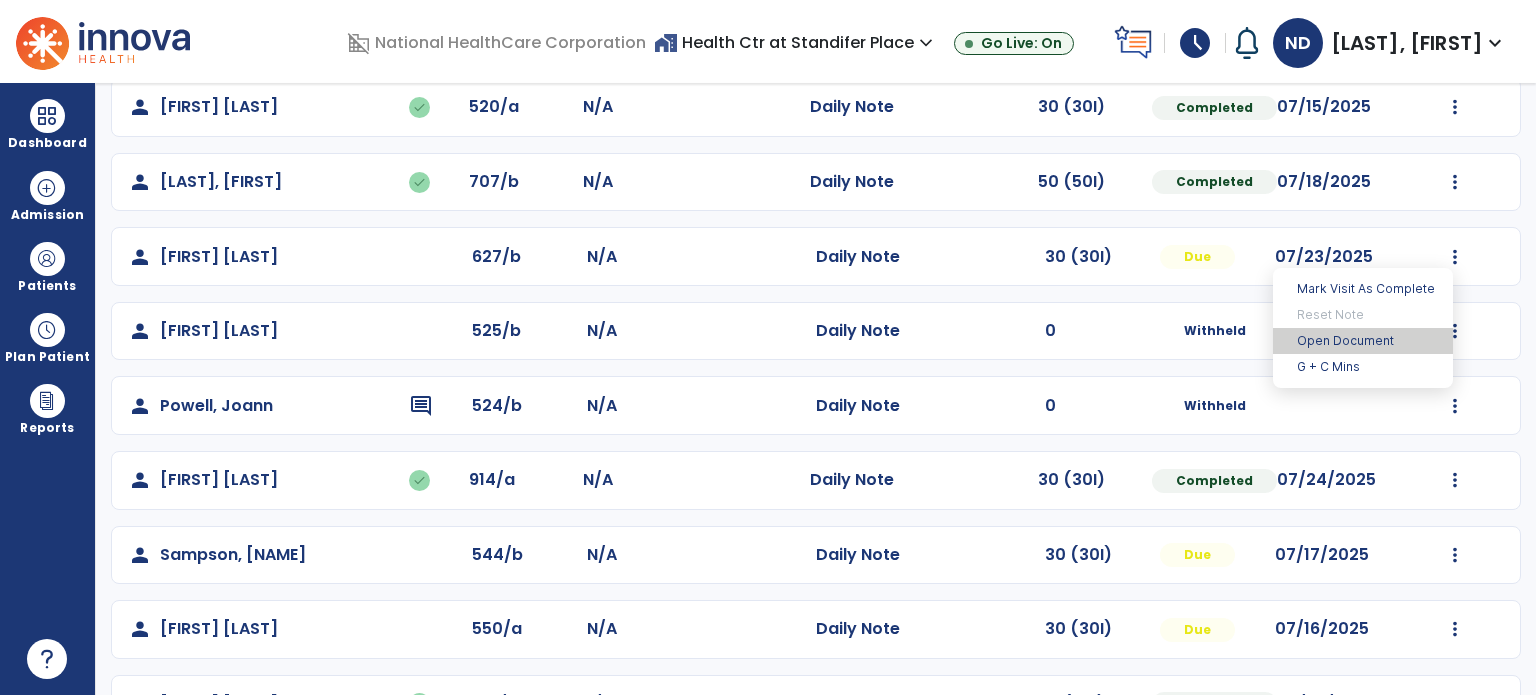 click on "Open Document" at bounding box center [1363, 341] 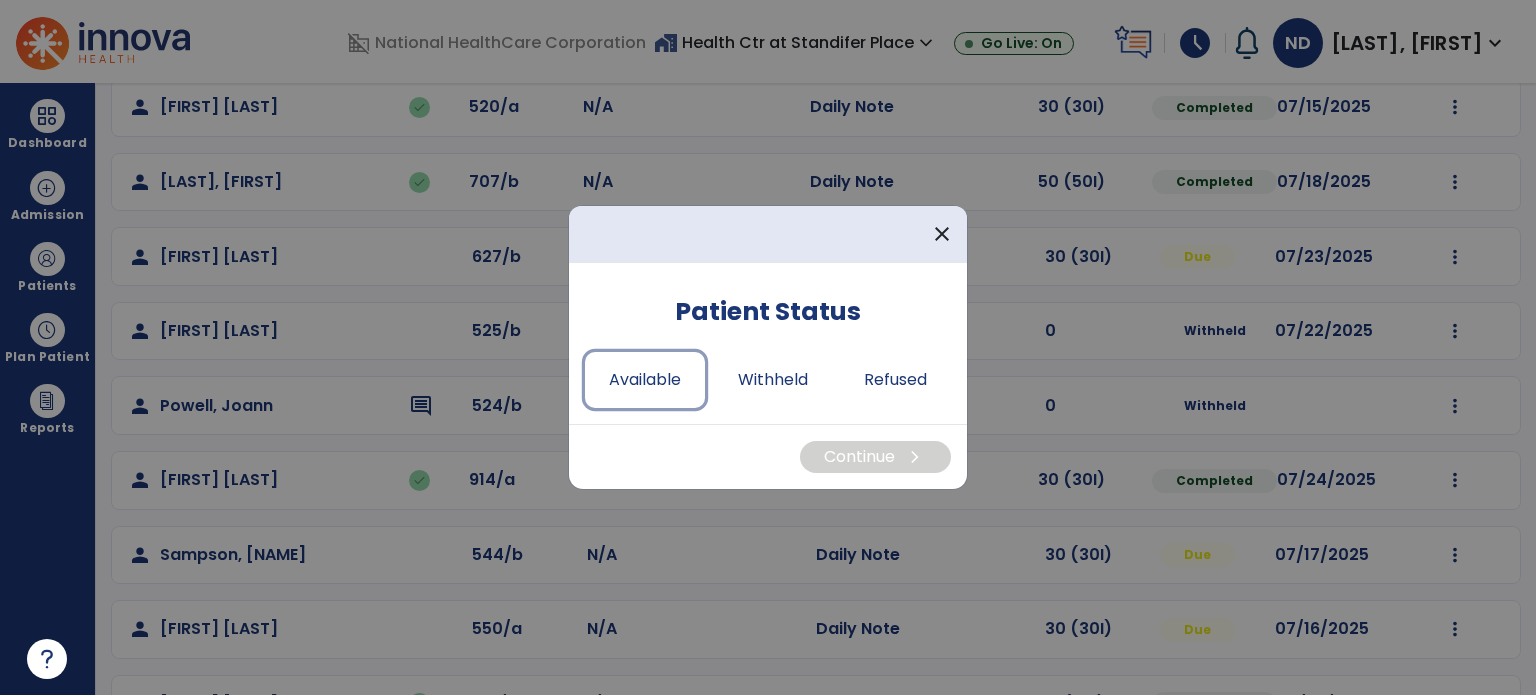click on "Available" at bounding box center (645, 380) 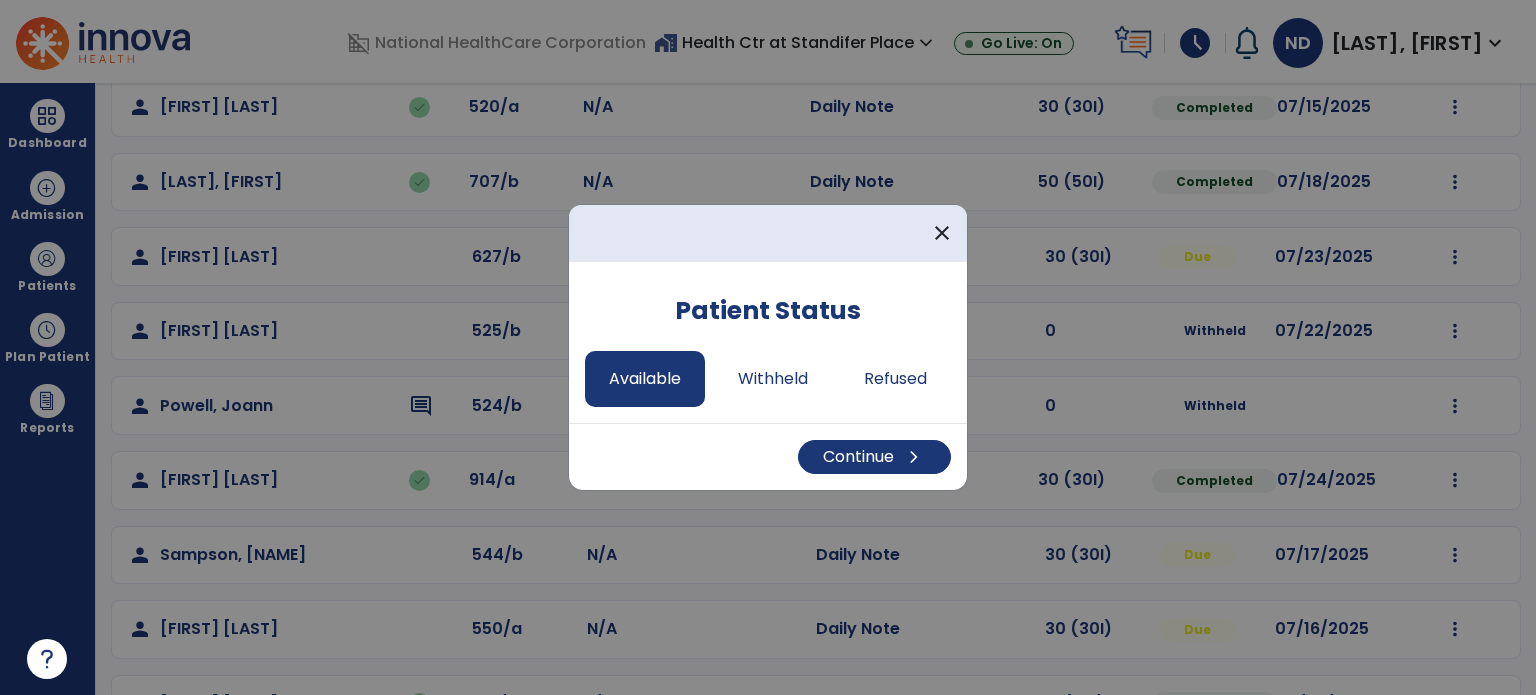 click on "Continue   chevron_right" at bounding box center [768, 456] 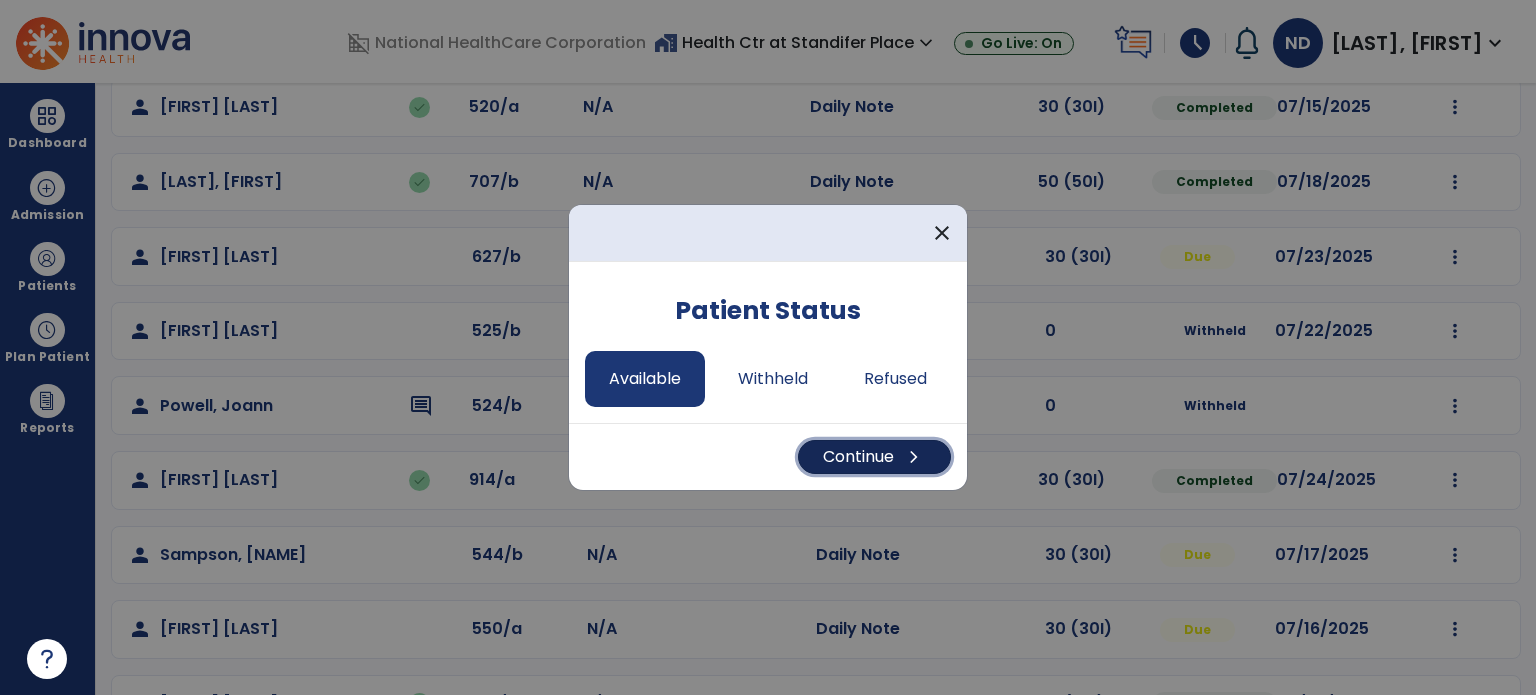 click on "Continue   chevron_right" at bounding box center (874, 457) 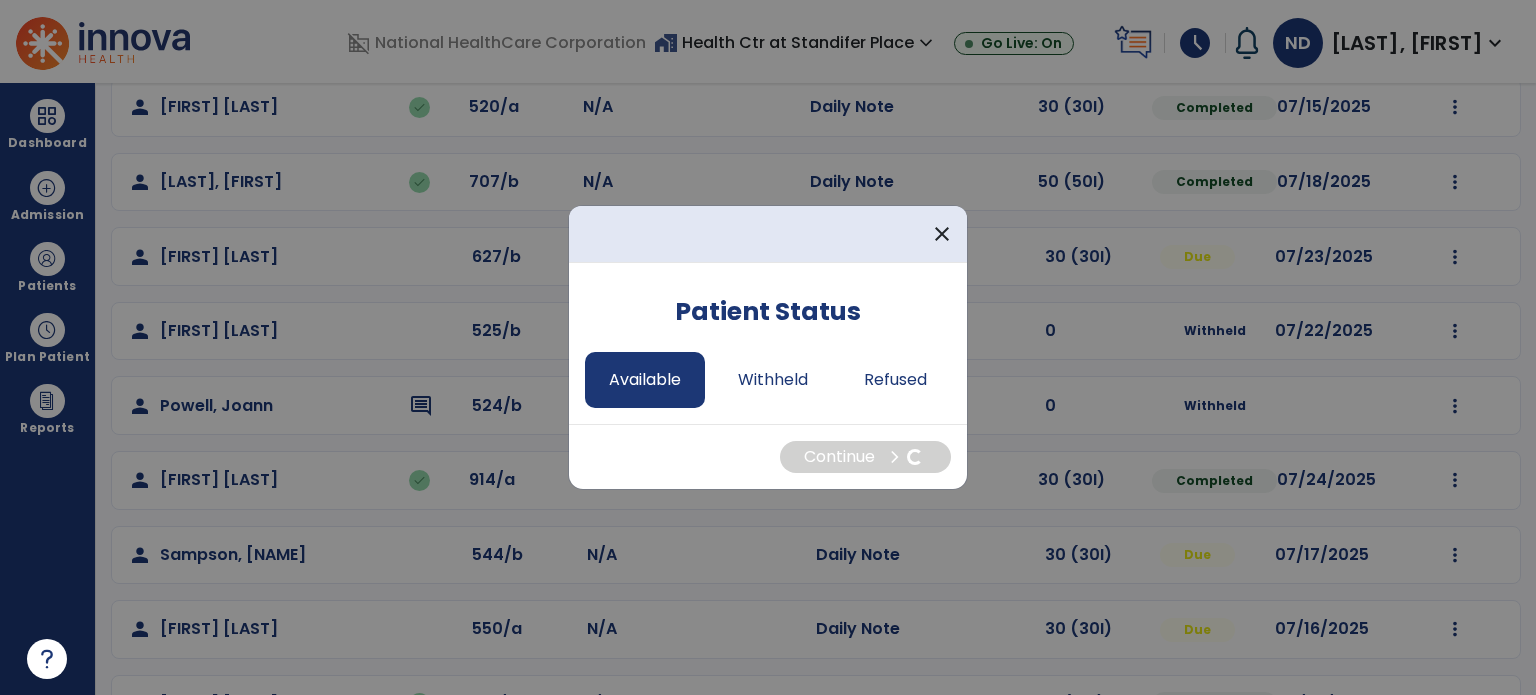 select on "*" 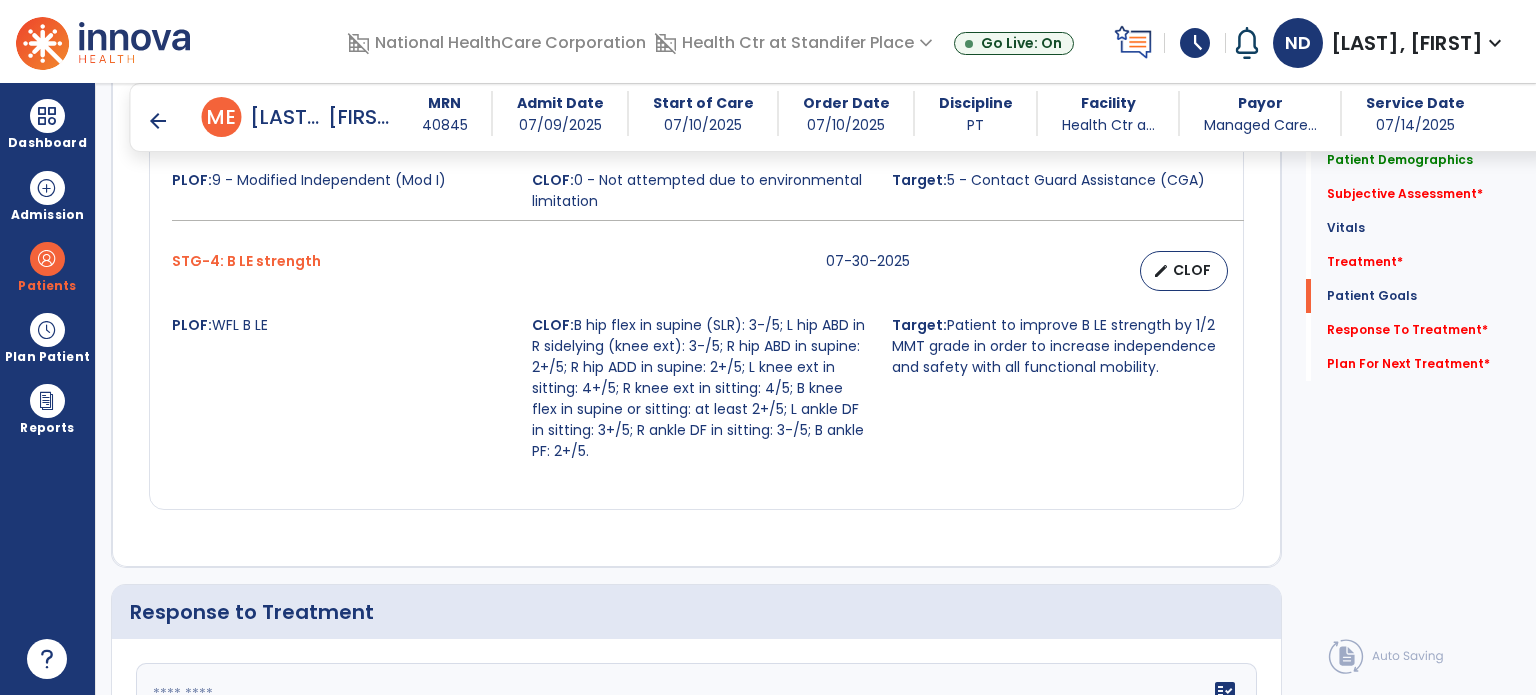 scroll, scrollTop: 2327, scrollLeft: 0, axis: vertical 